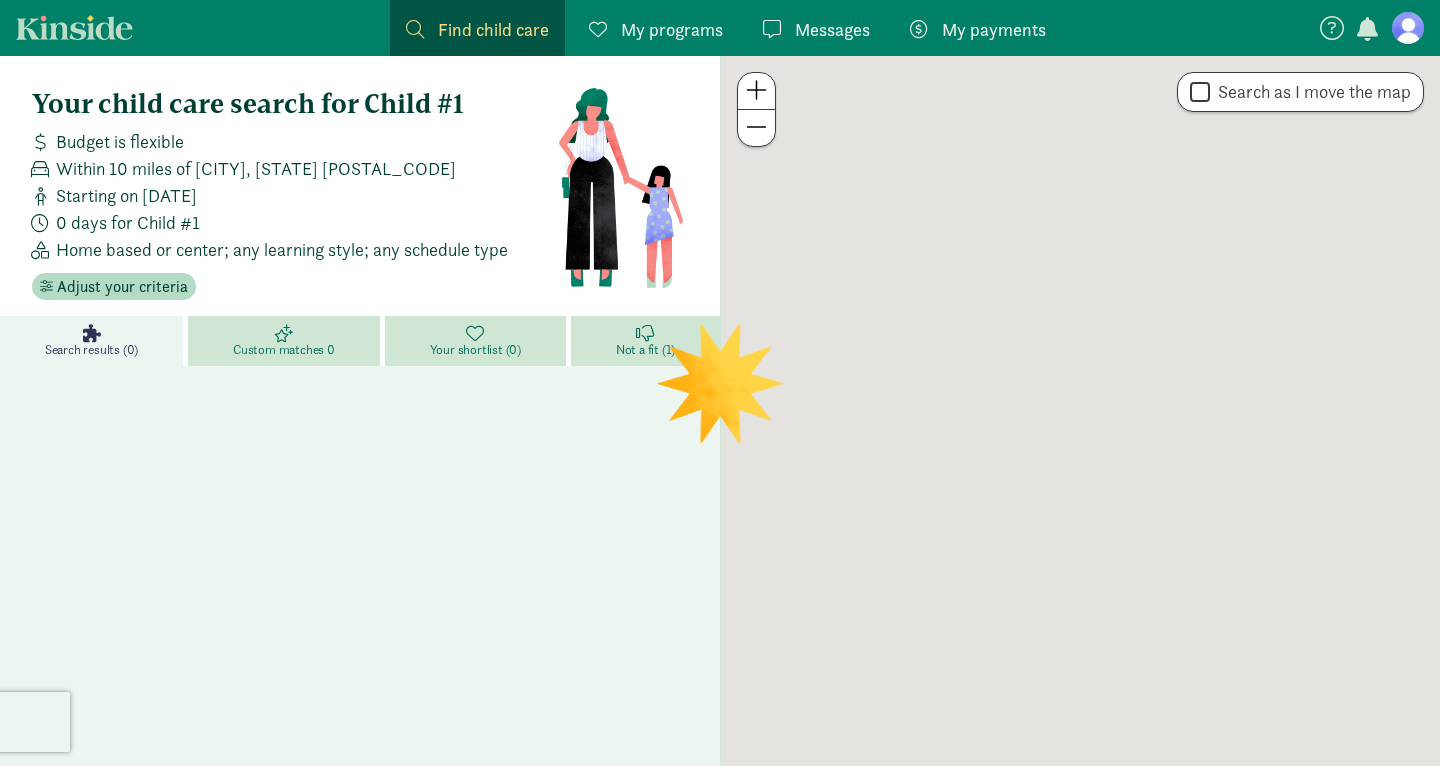 scroll, scrollTop: 0, scrollLeft: 0, axis: both 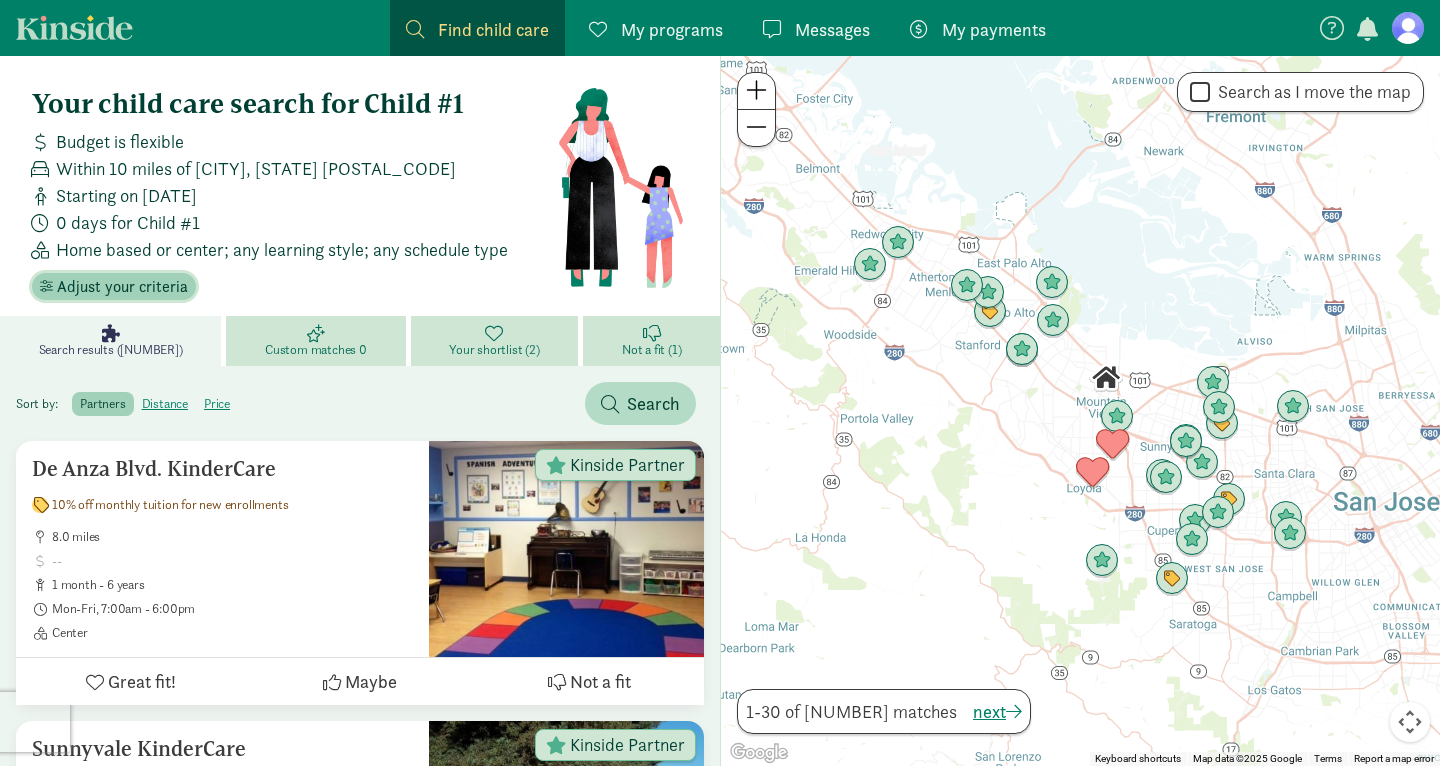 click on "Adjust your criteria" at bounding box center (122, 287) 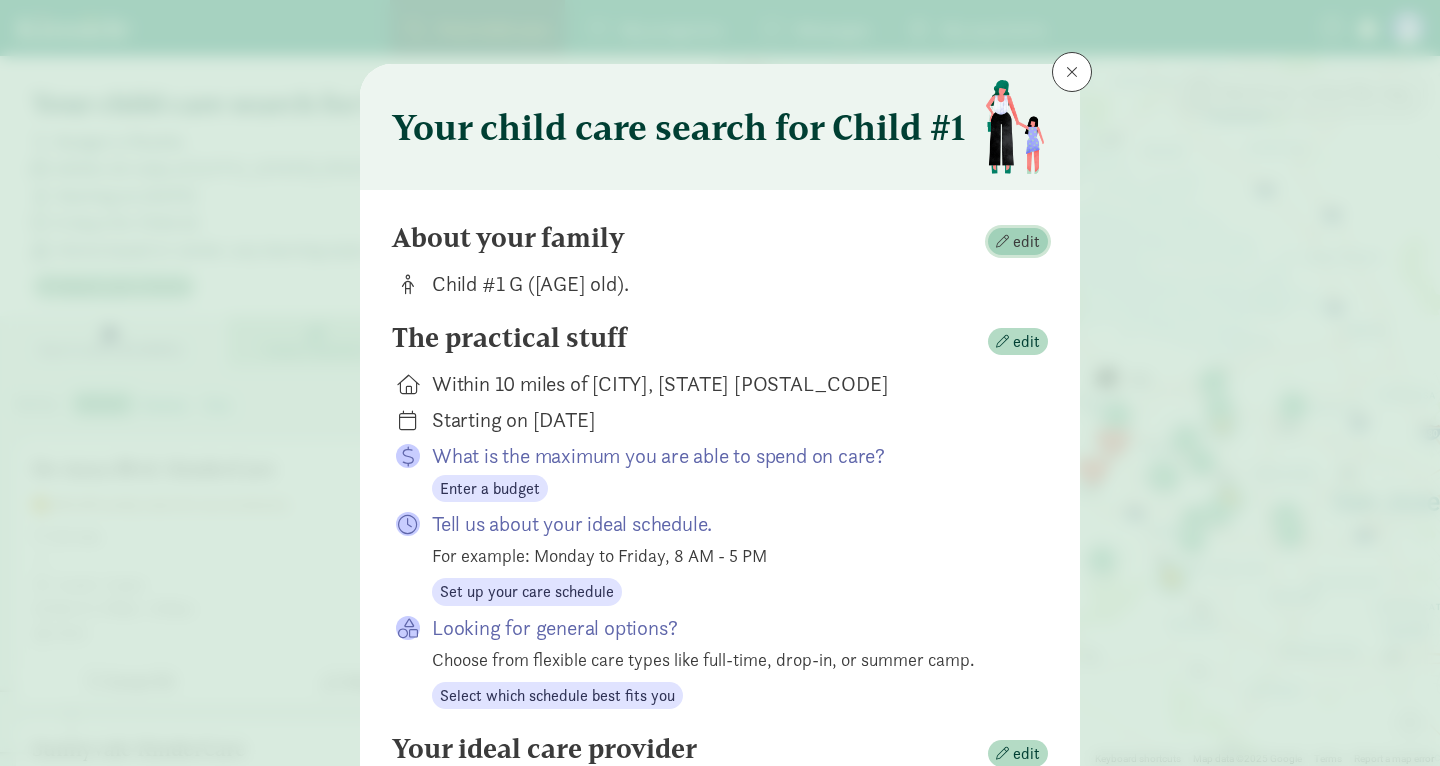 click on "edit" at bounding box center [1026, 242] 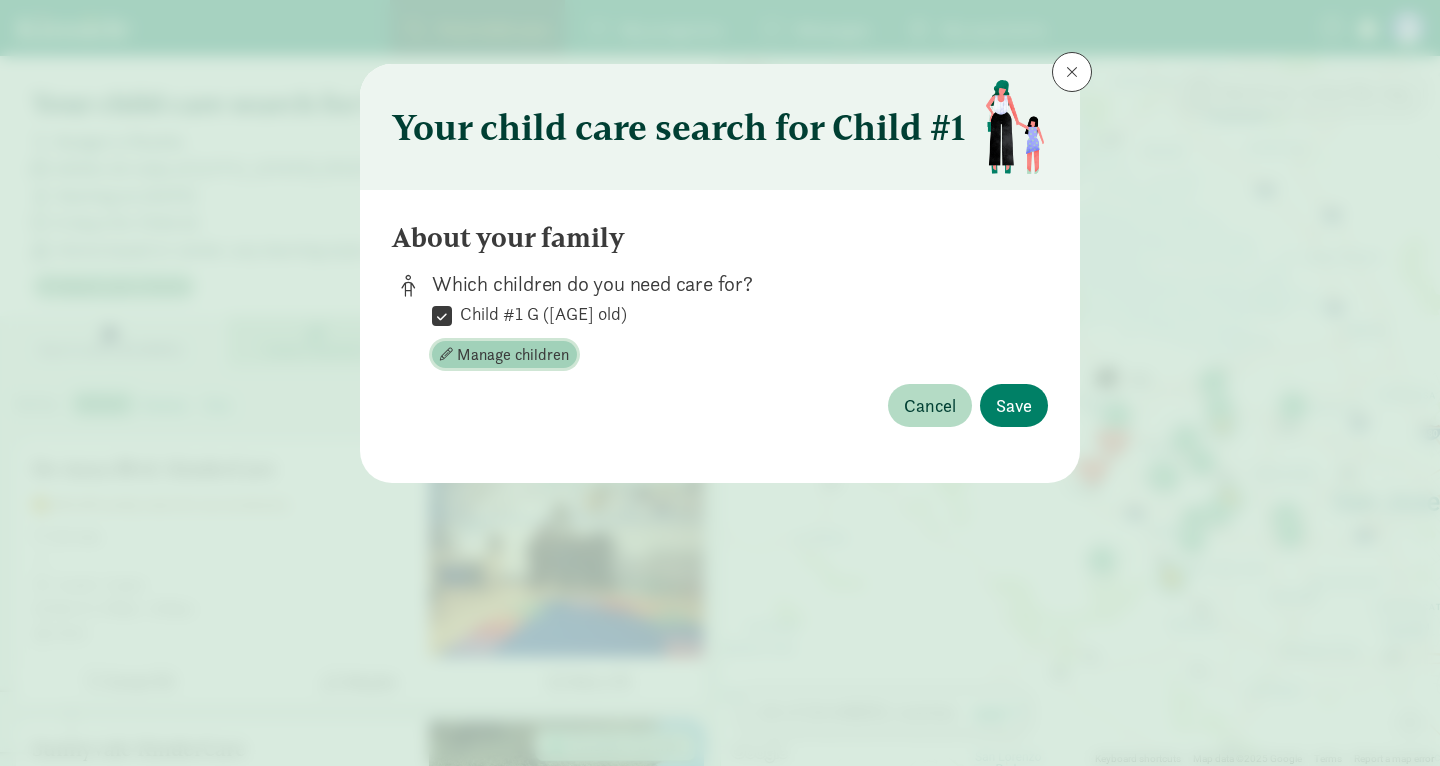 click on "Manage children" at bounding box center (513, 355) 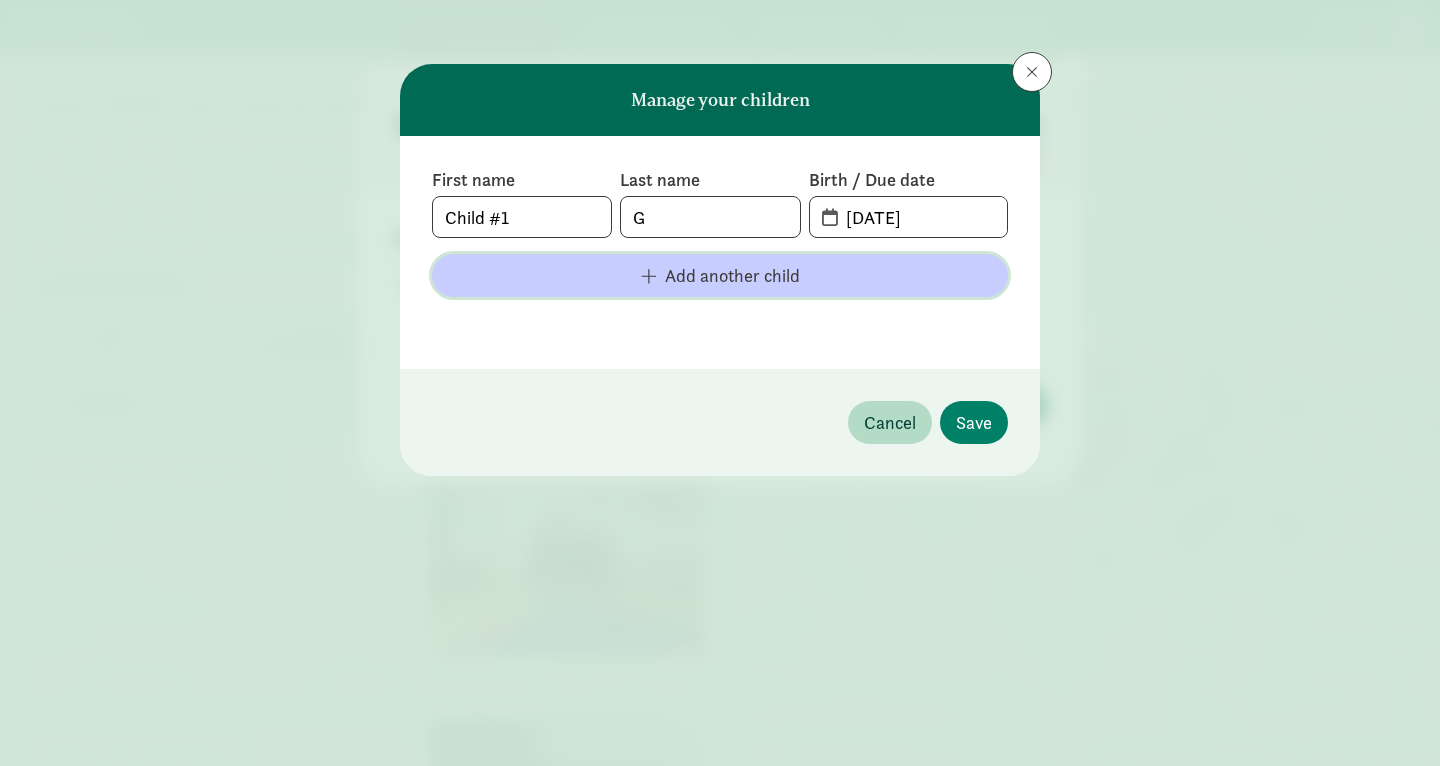 click on "Add another child" at bounding box center [720, 275] 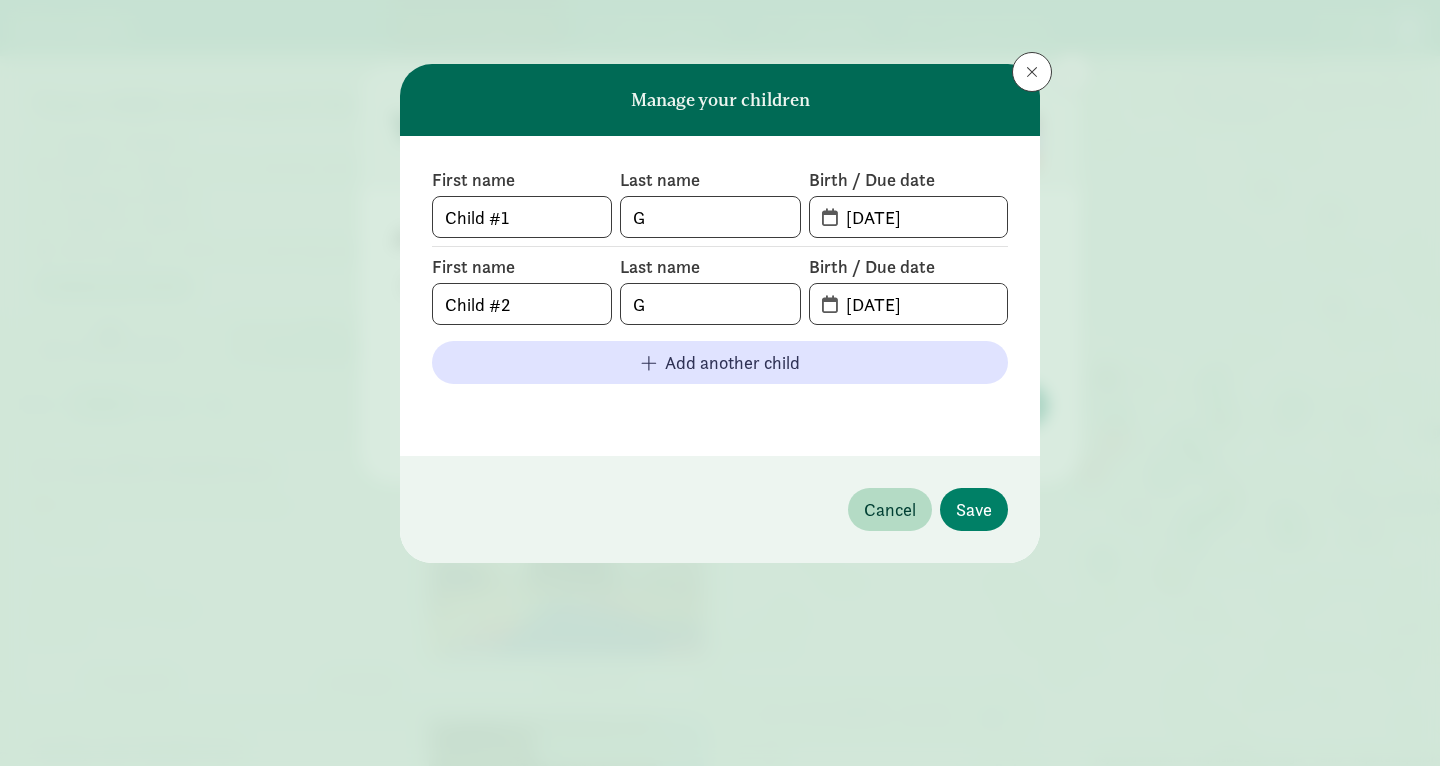 click on "[DATE]" at bounding box center [908, 304] 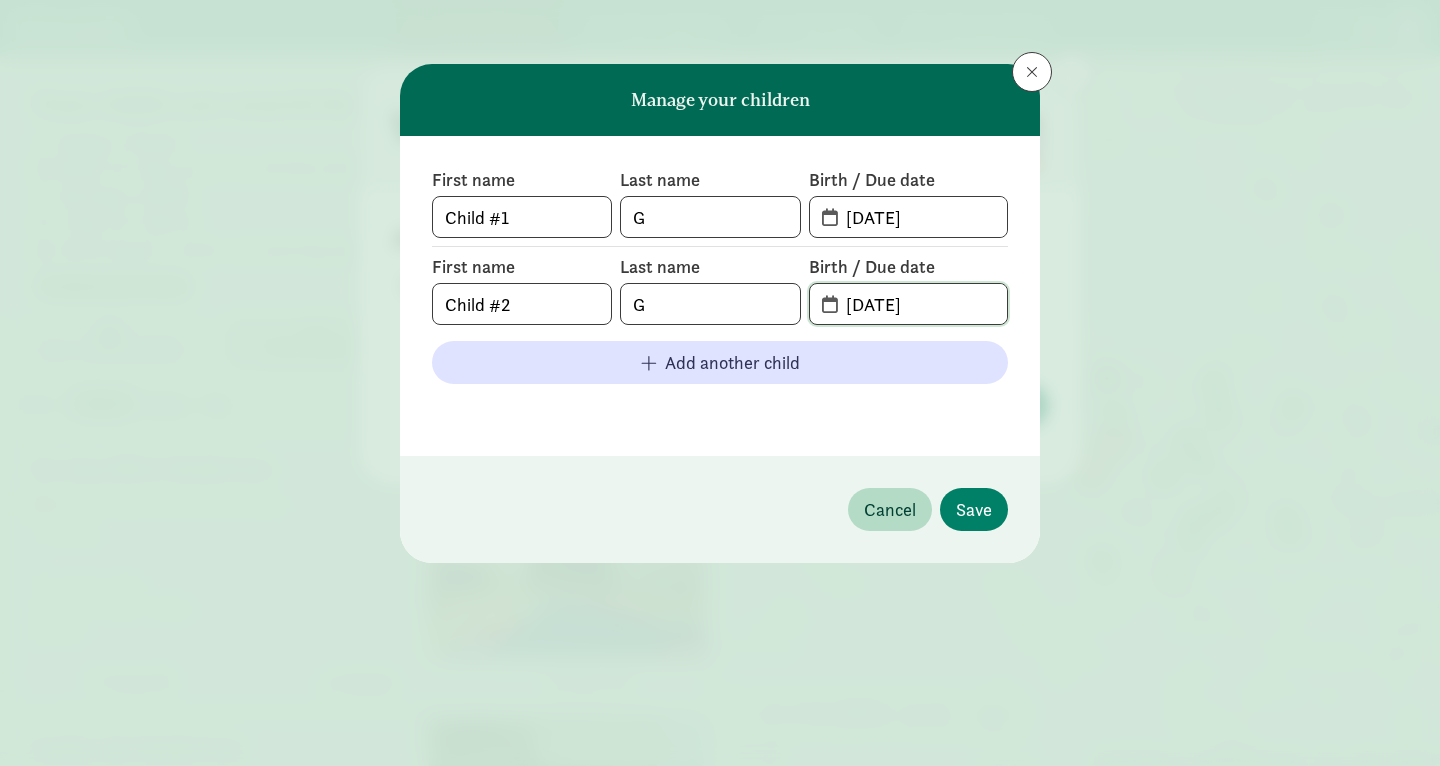 click on "[DATE]" 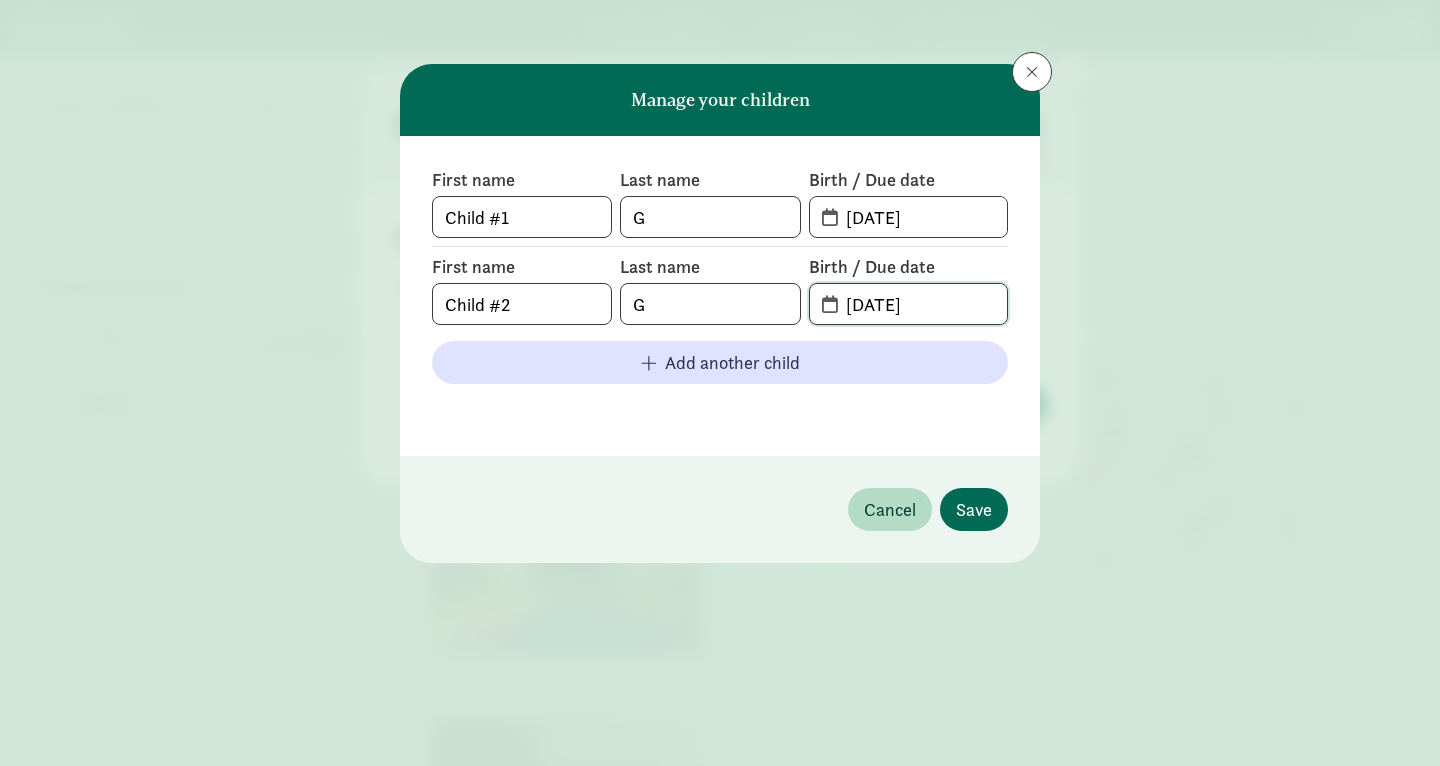 type on "[DATE]" 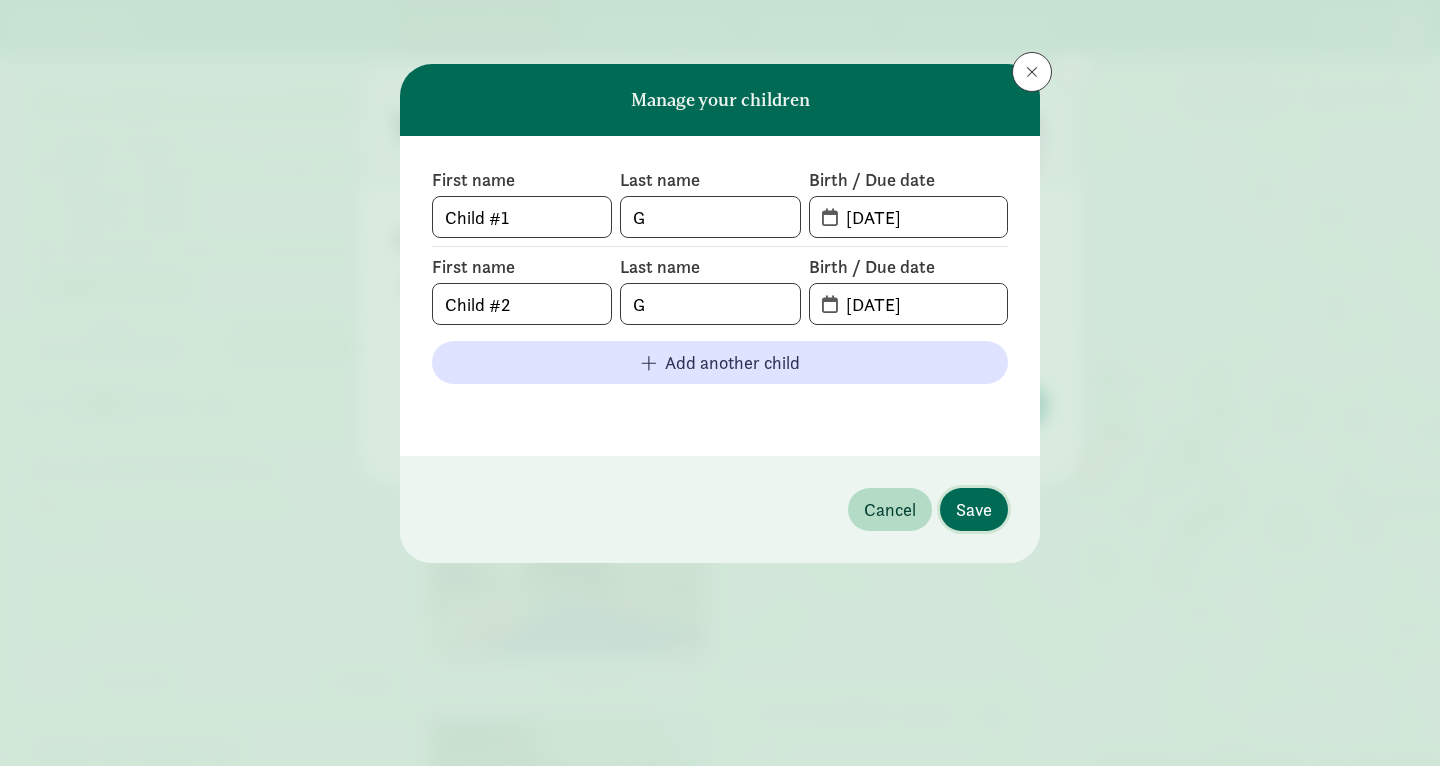 click on "Save" at bounding box center [974, 509] 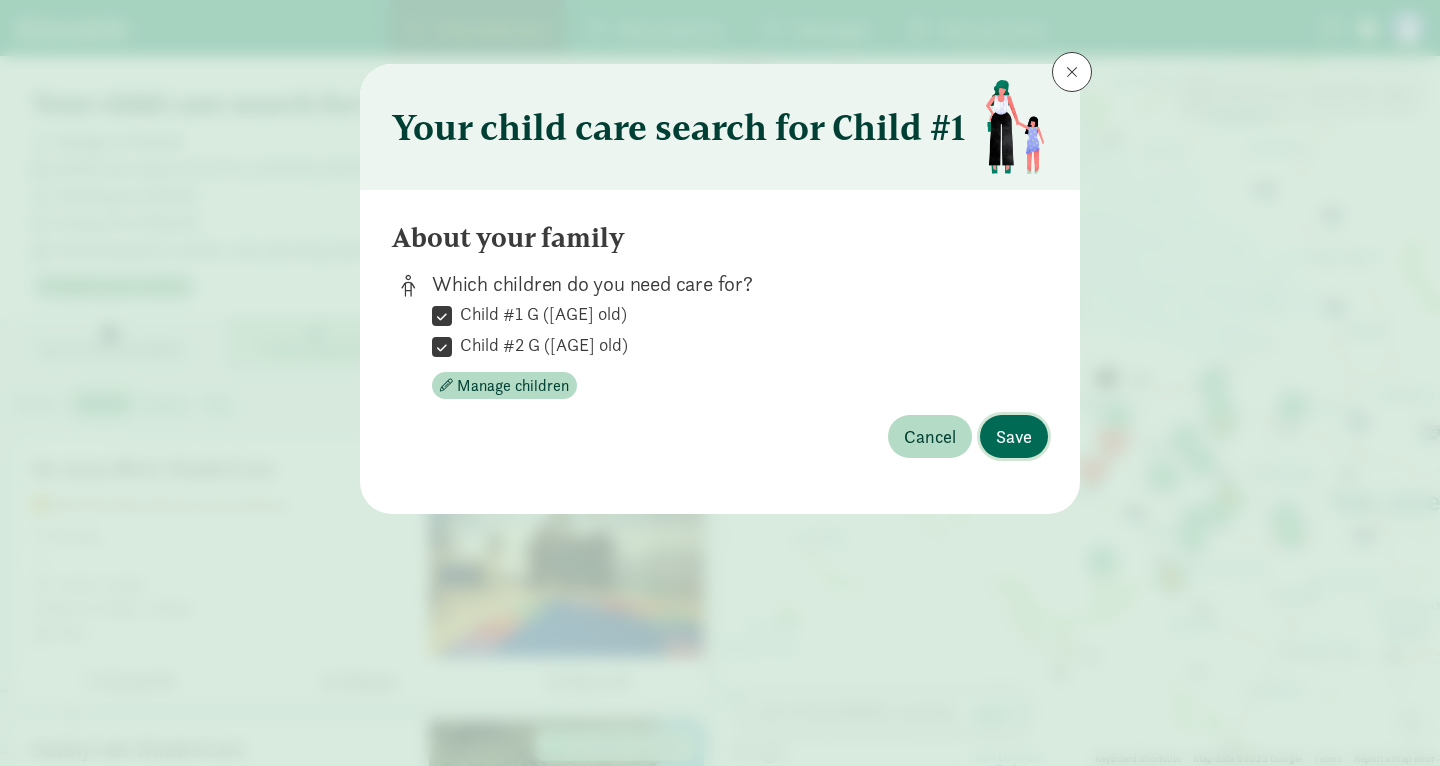 click on "Save" at bounding box center [1014, 436] 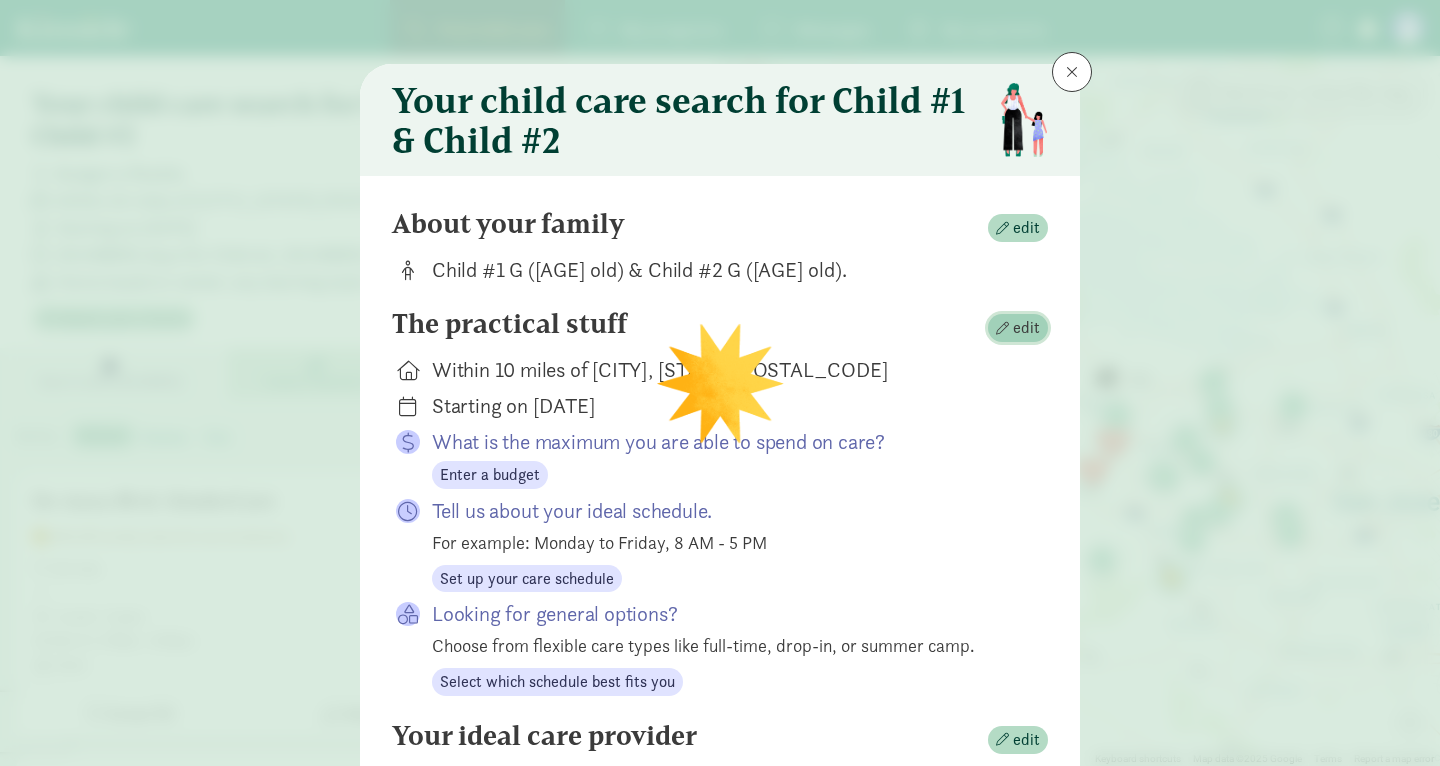 click on "edit" at bounding box center [1026, 328] 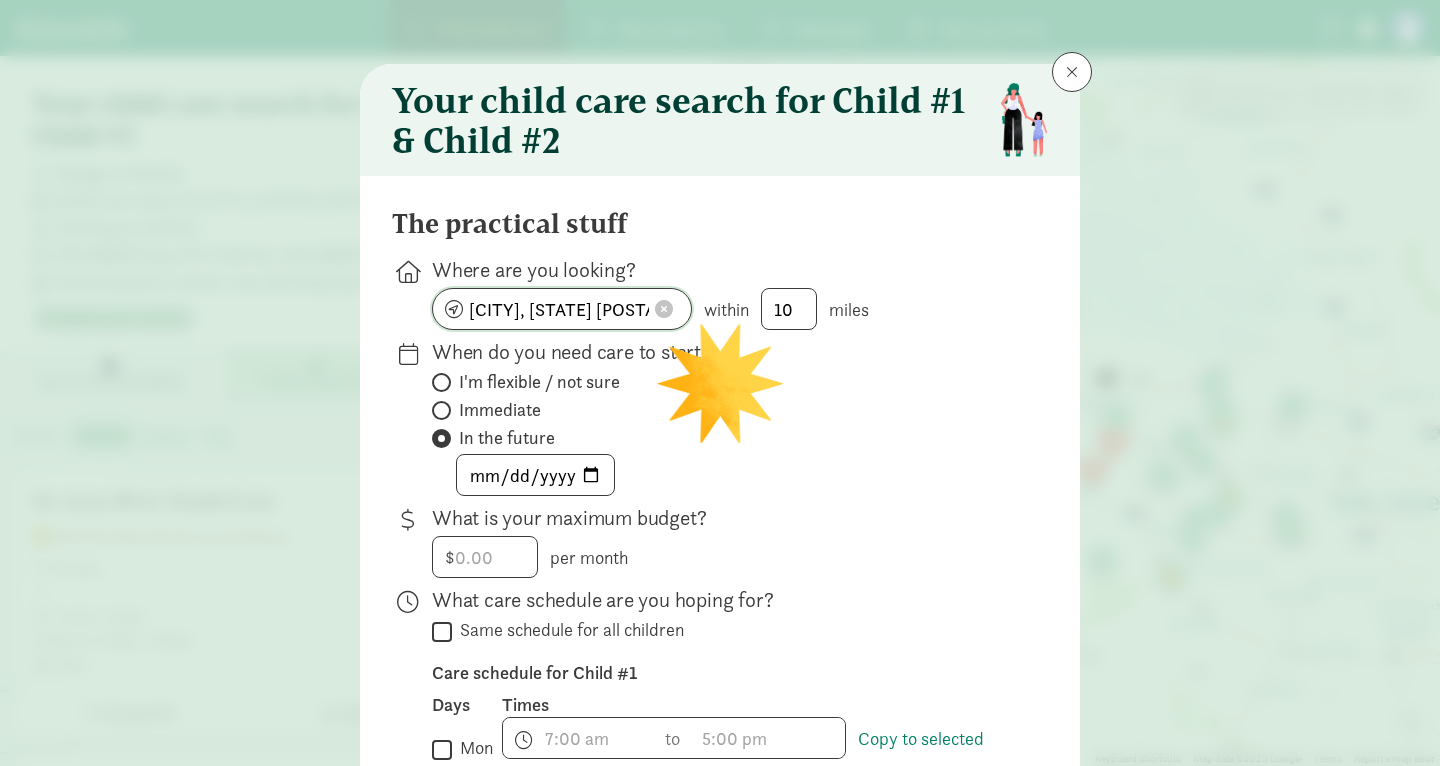 click on "[CITY], [STATE] [POSTAL_CODE]" 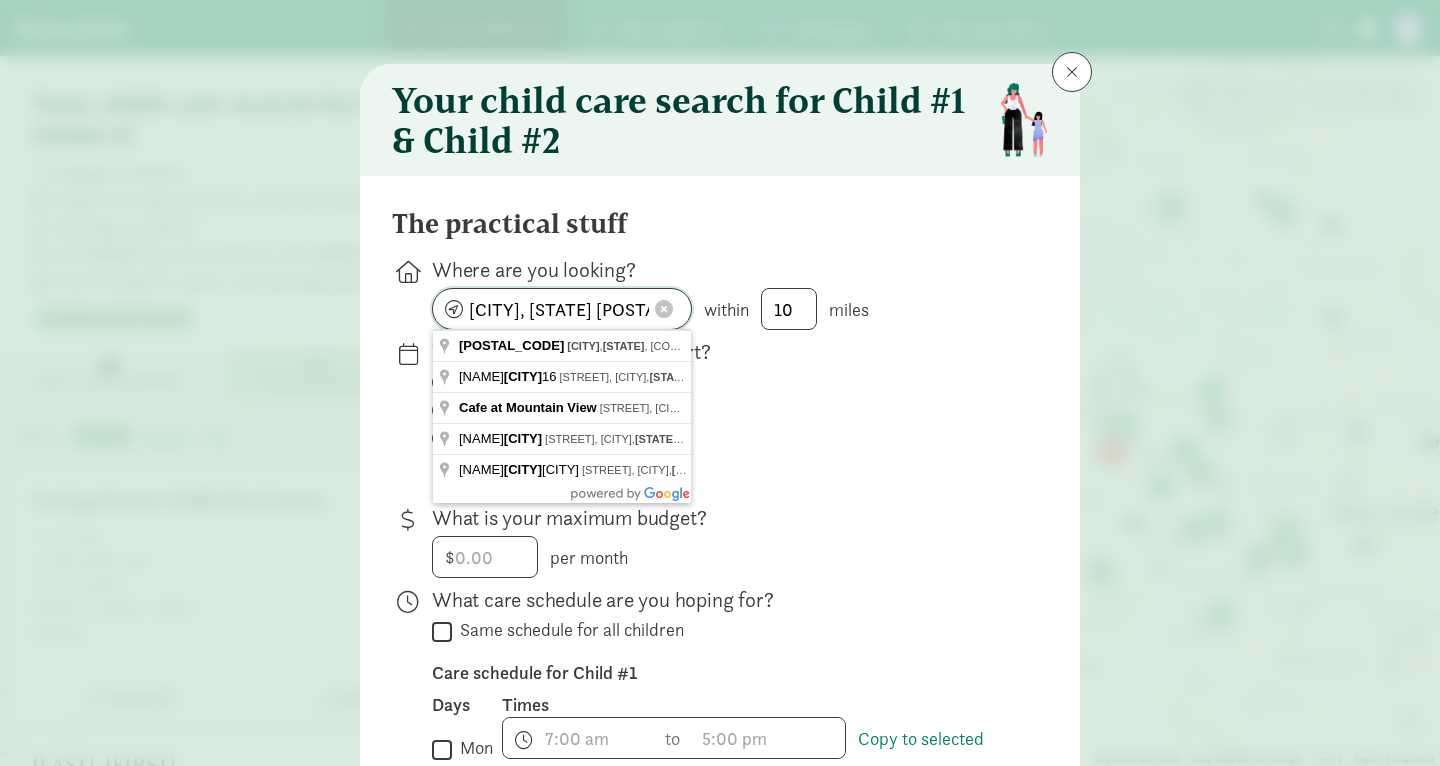 click on "[CITY], [STATE] [POSTAL_CODE]" 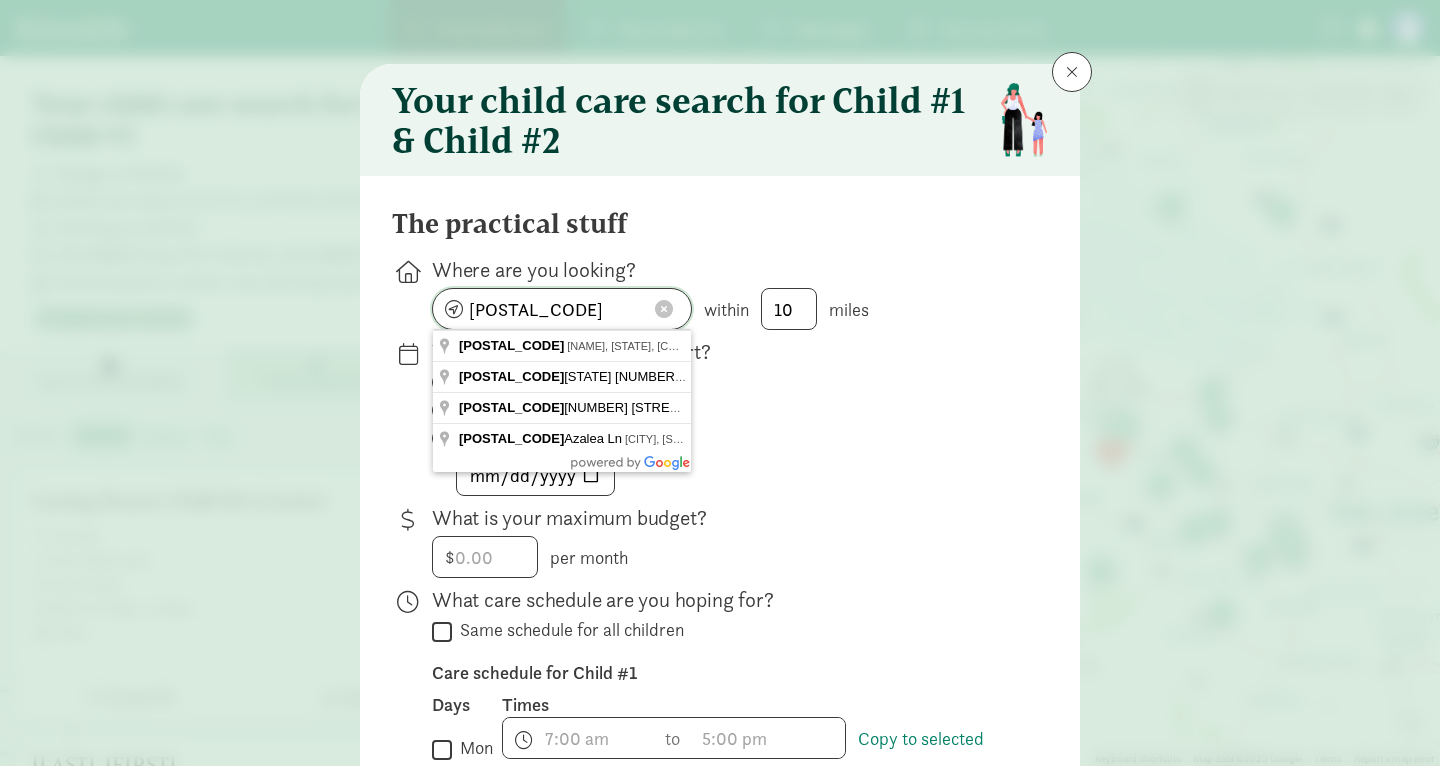click on "[POSTAL_CODE]" 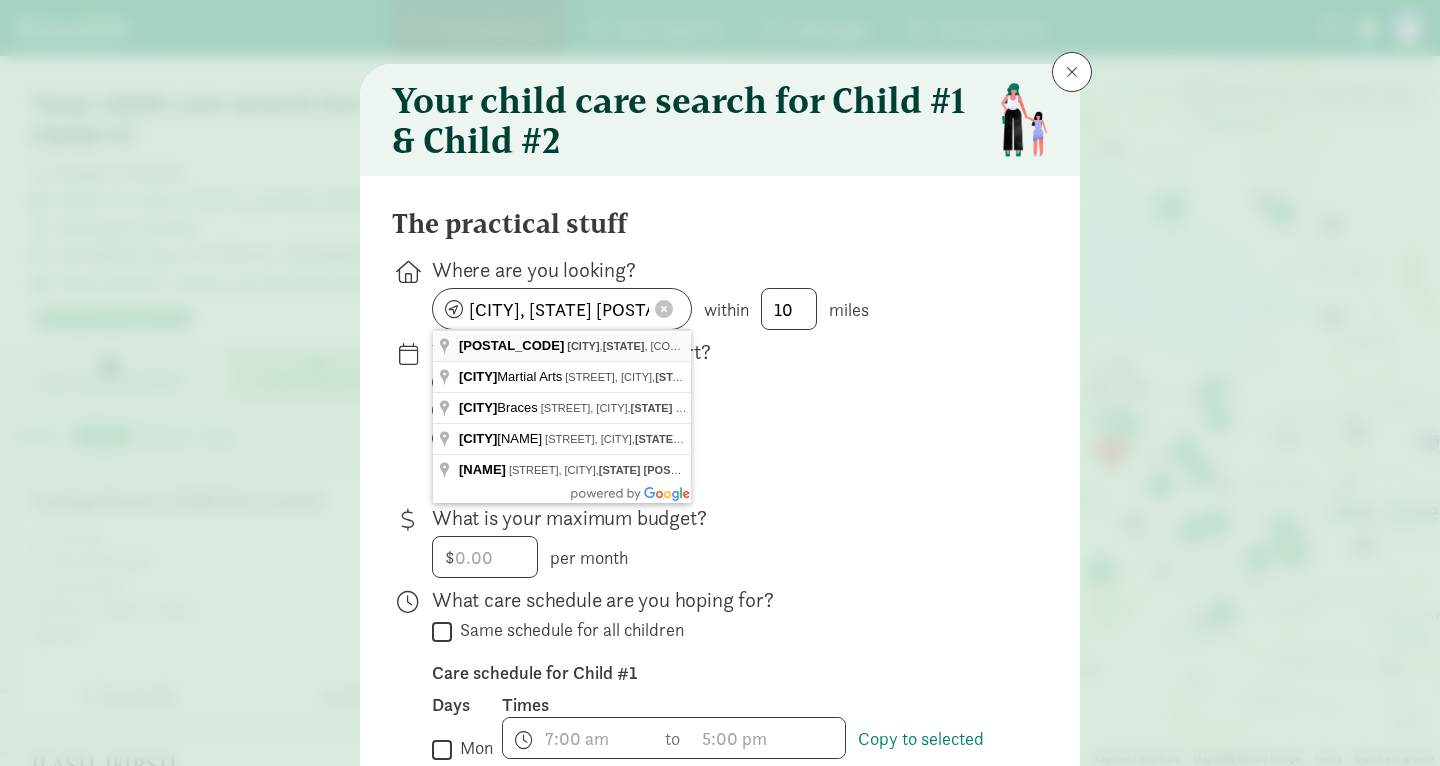 type on "[CITY], [STATE] [POSTAL_CODE], [COUNTRY]" 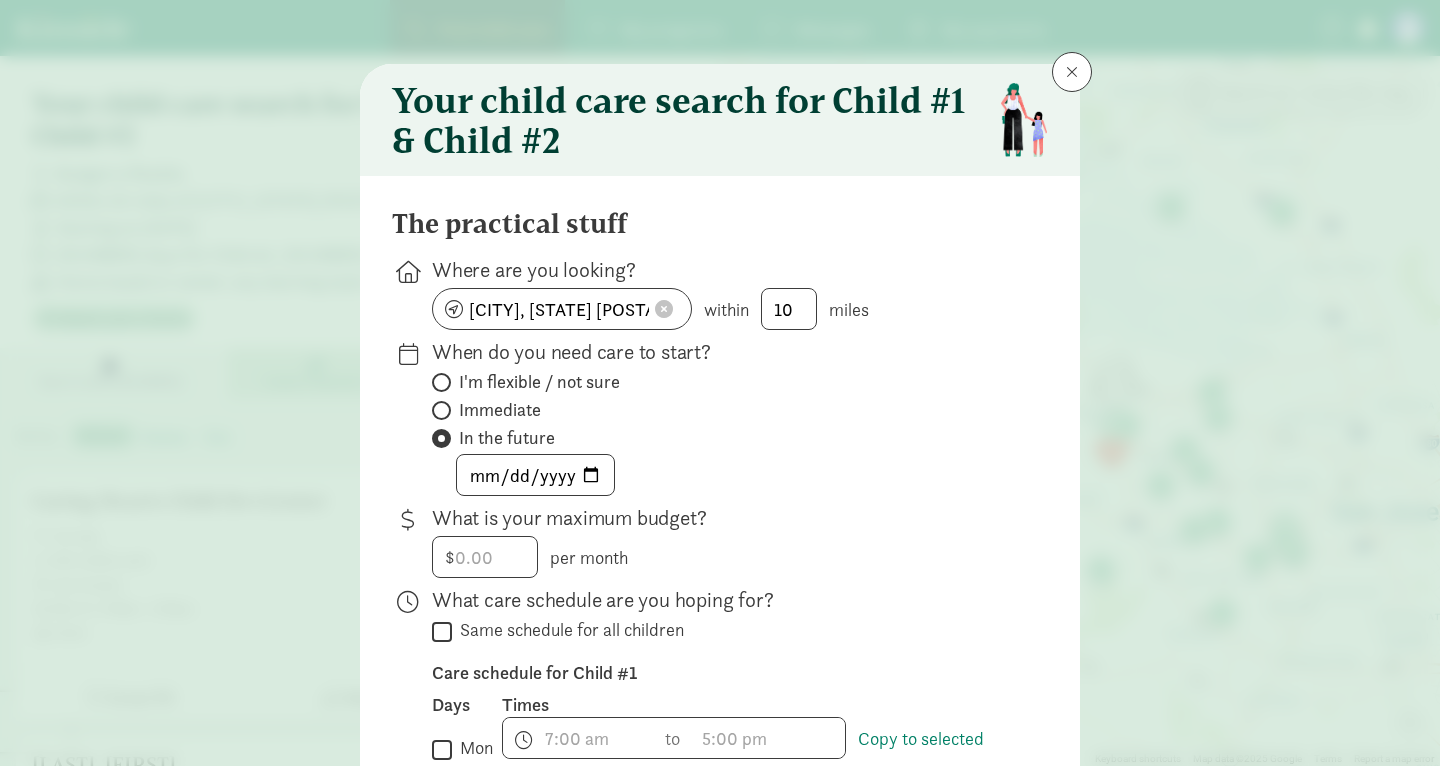 click at bounding box center (441, 382) 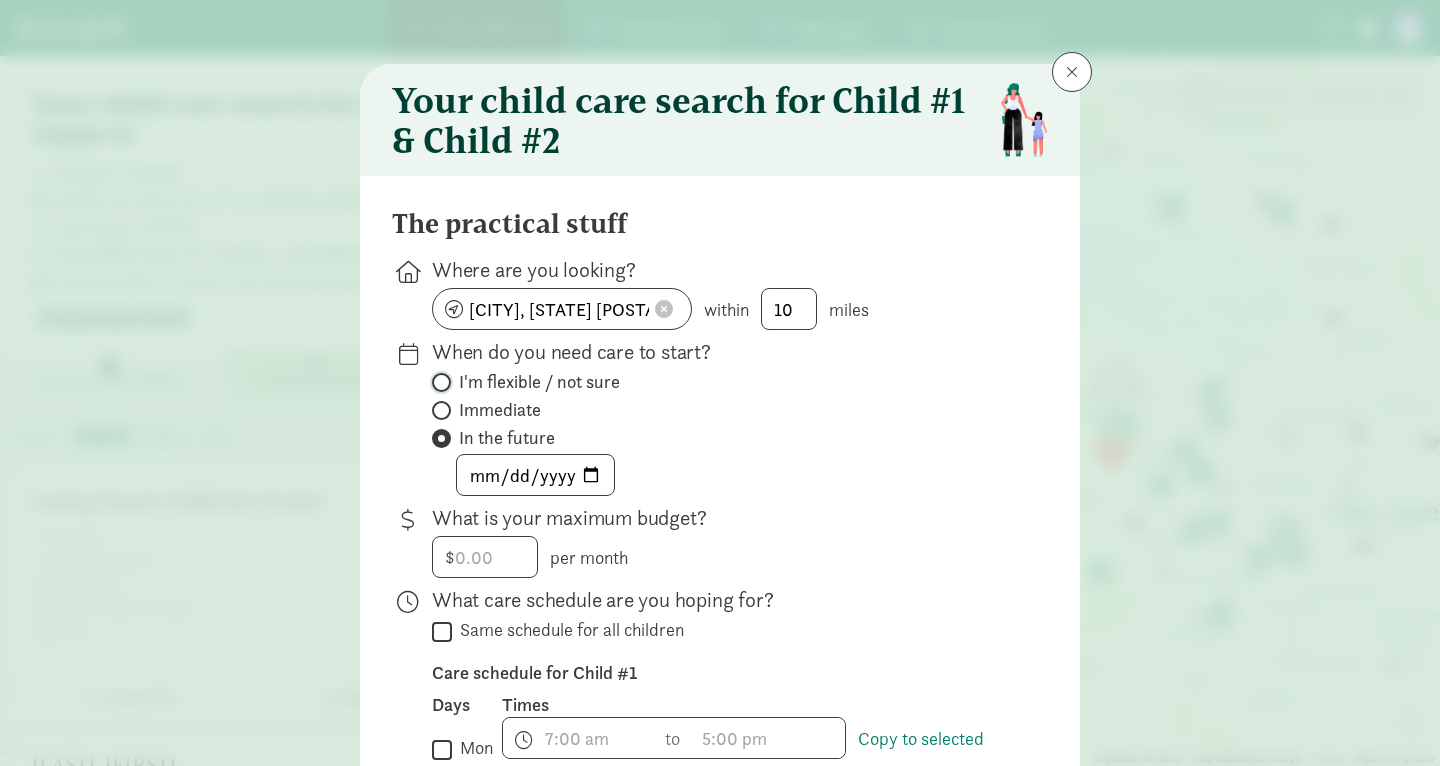 click on "I'm flexible / not sure" at bounding box center [438, 382] 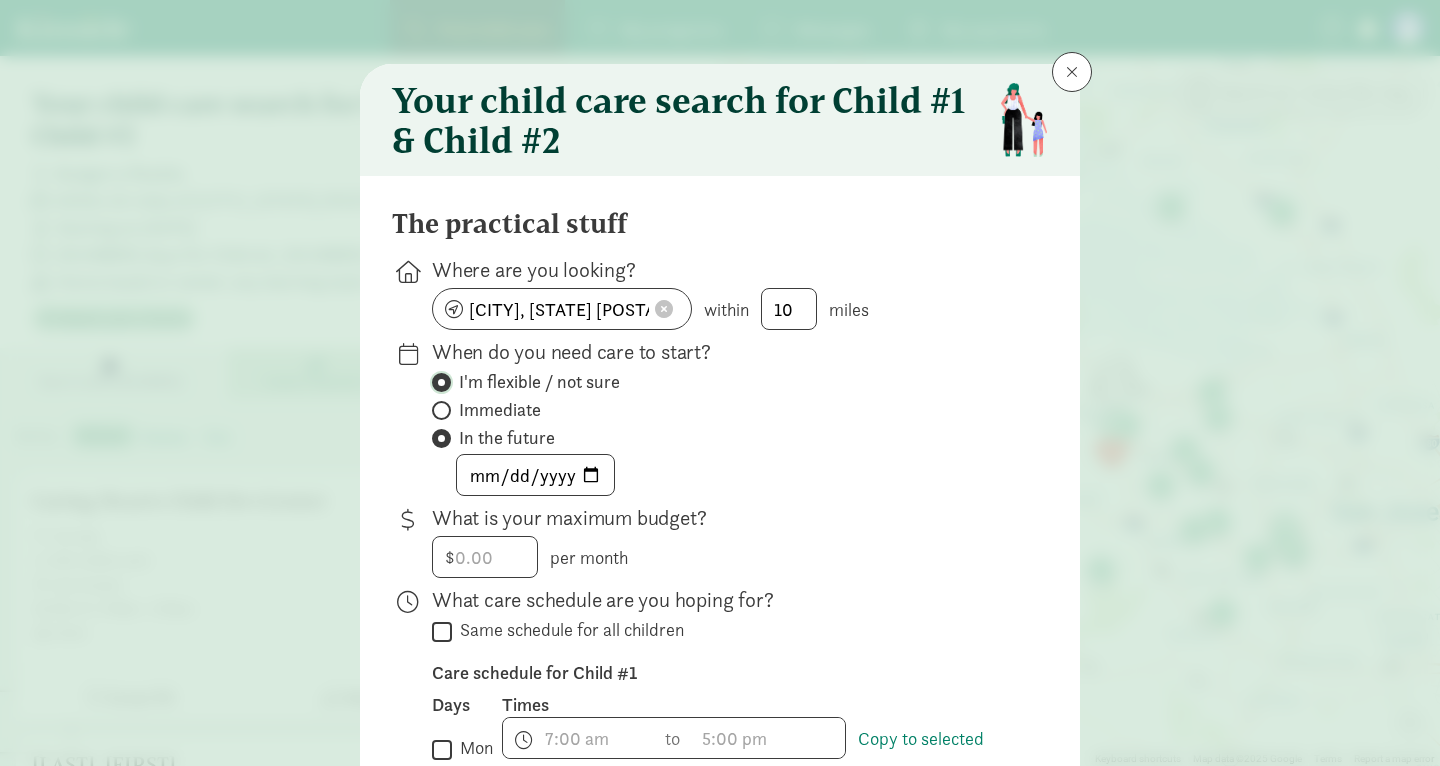 radio on "false" 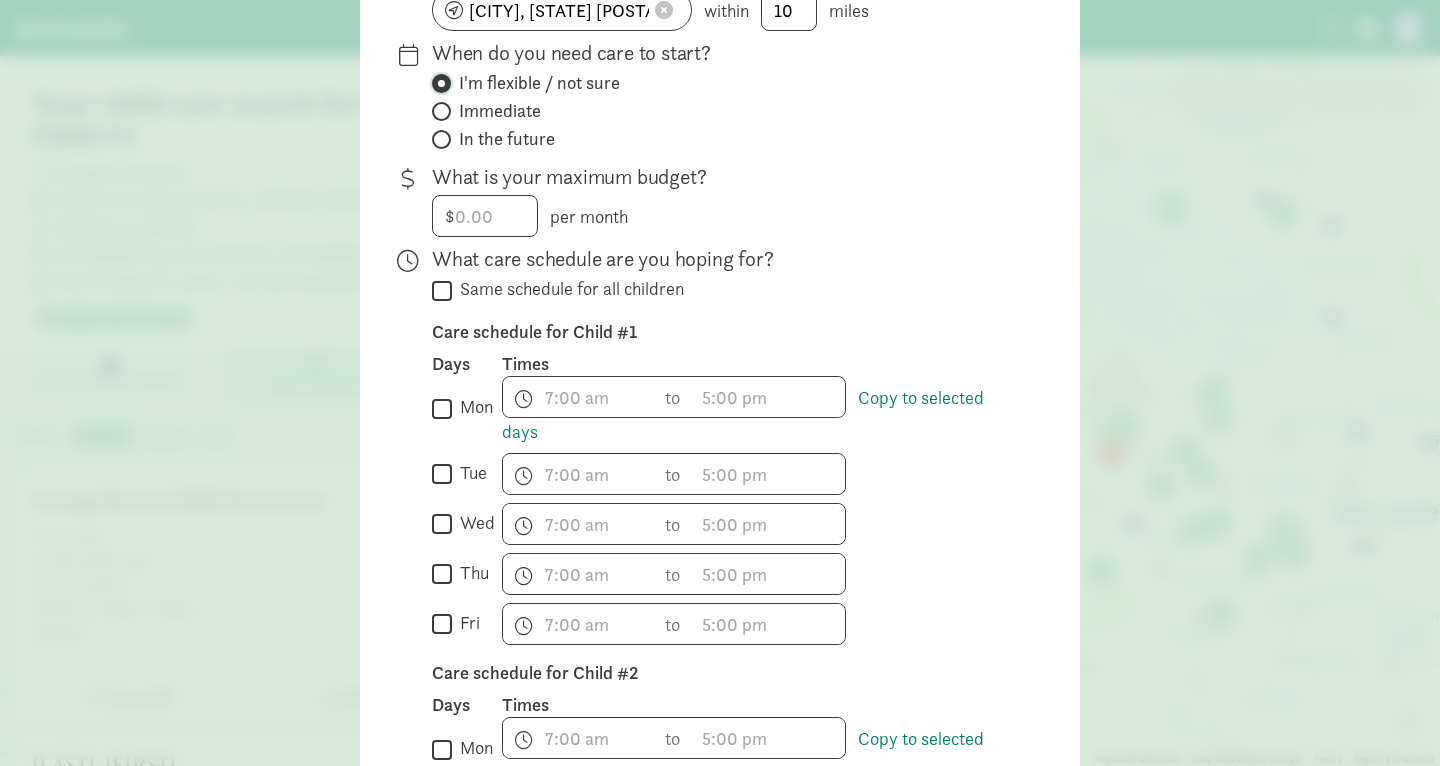 scroll, scrollTop: 260, scrollLeft: 0, axis: vertical 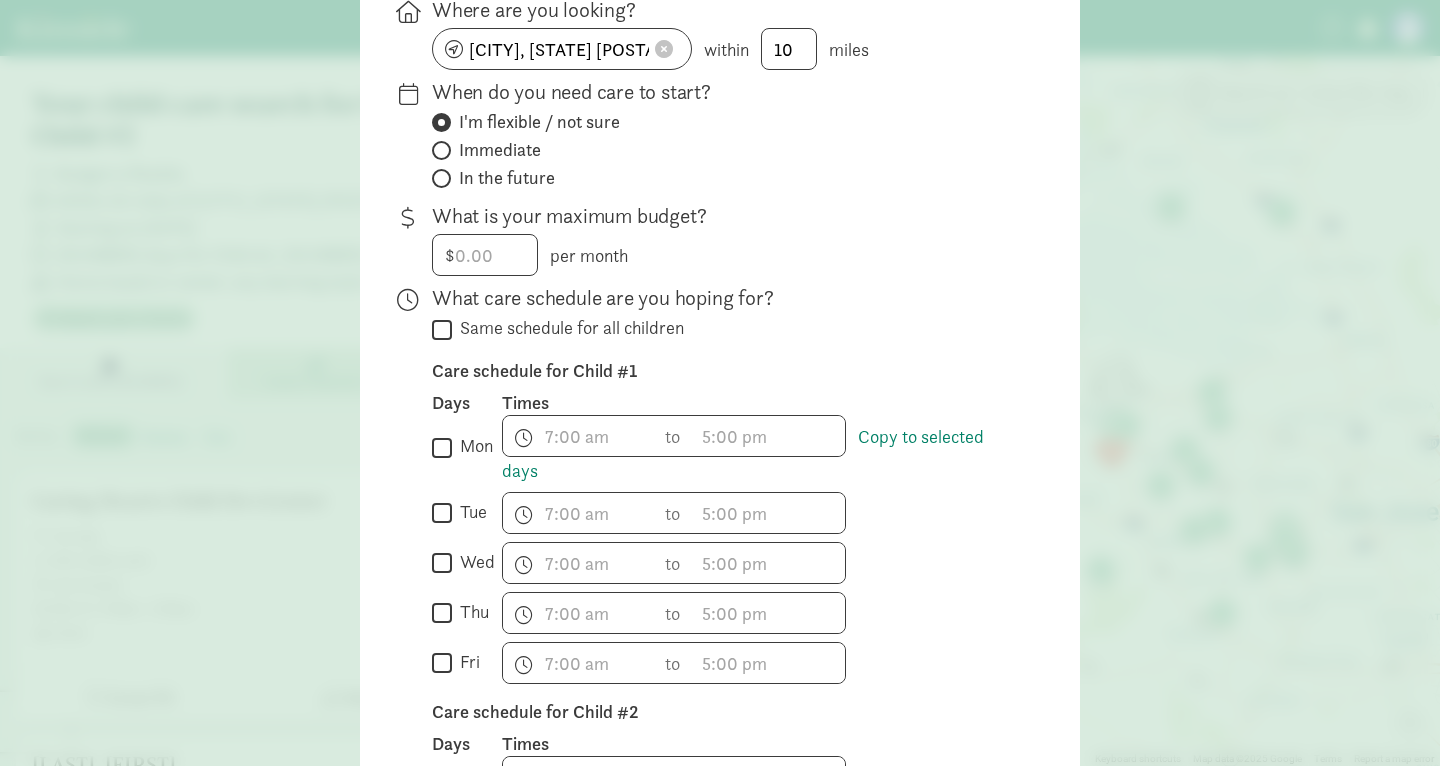 click on "Same schedule for all children" at bounding box center [568, 328] 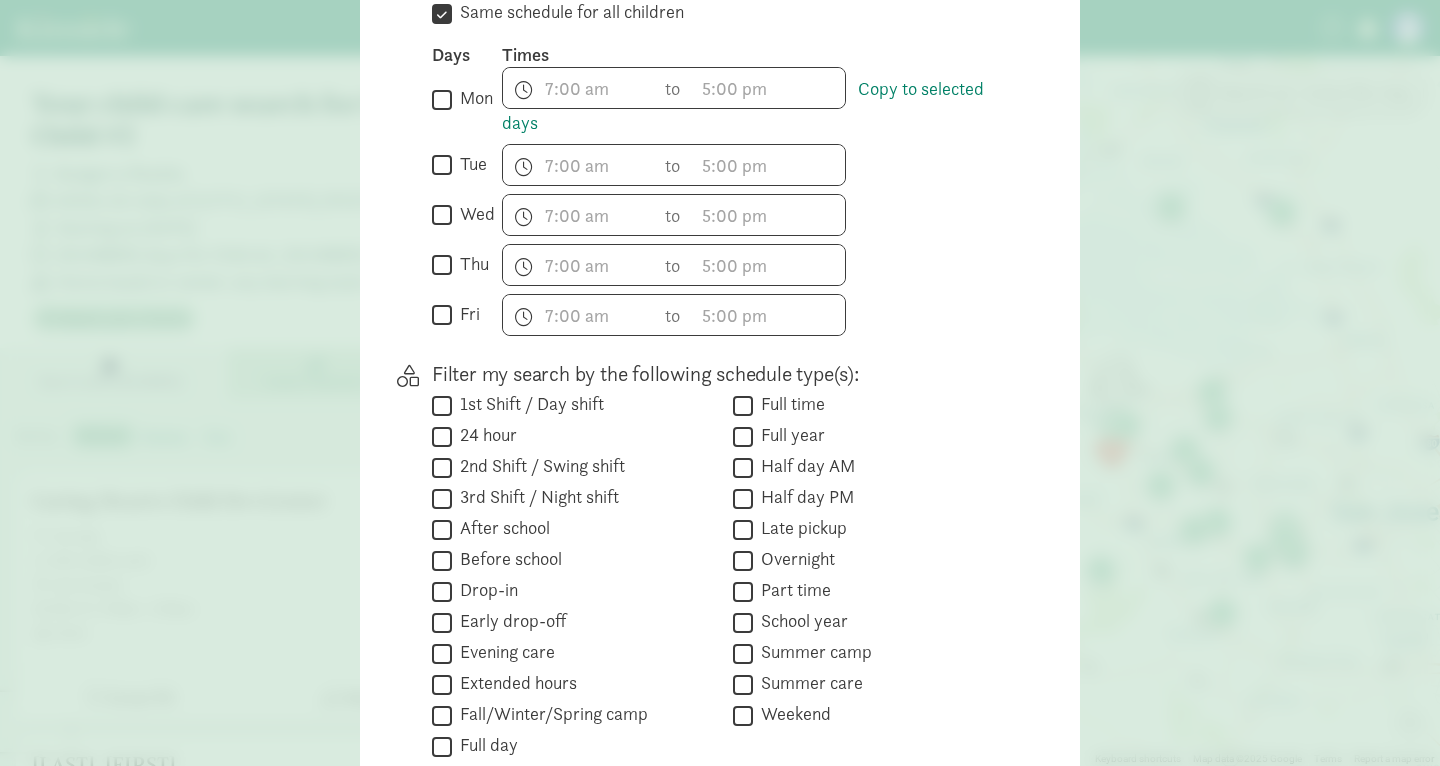 scroll, scrollTop: 615, scrollLeft: 0, axis: vertical 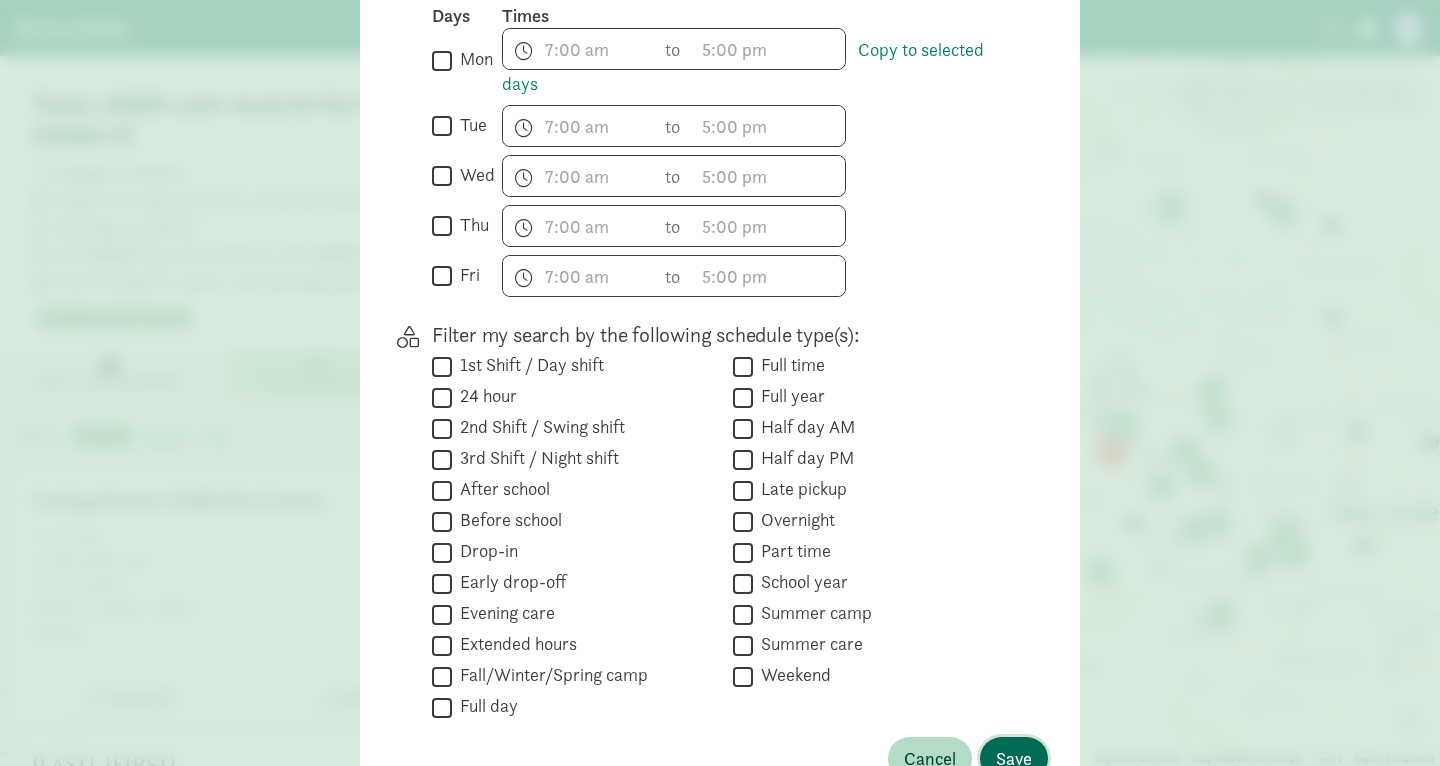 click on "Save" at bounding box center (1014, 758) 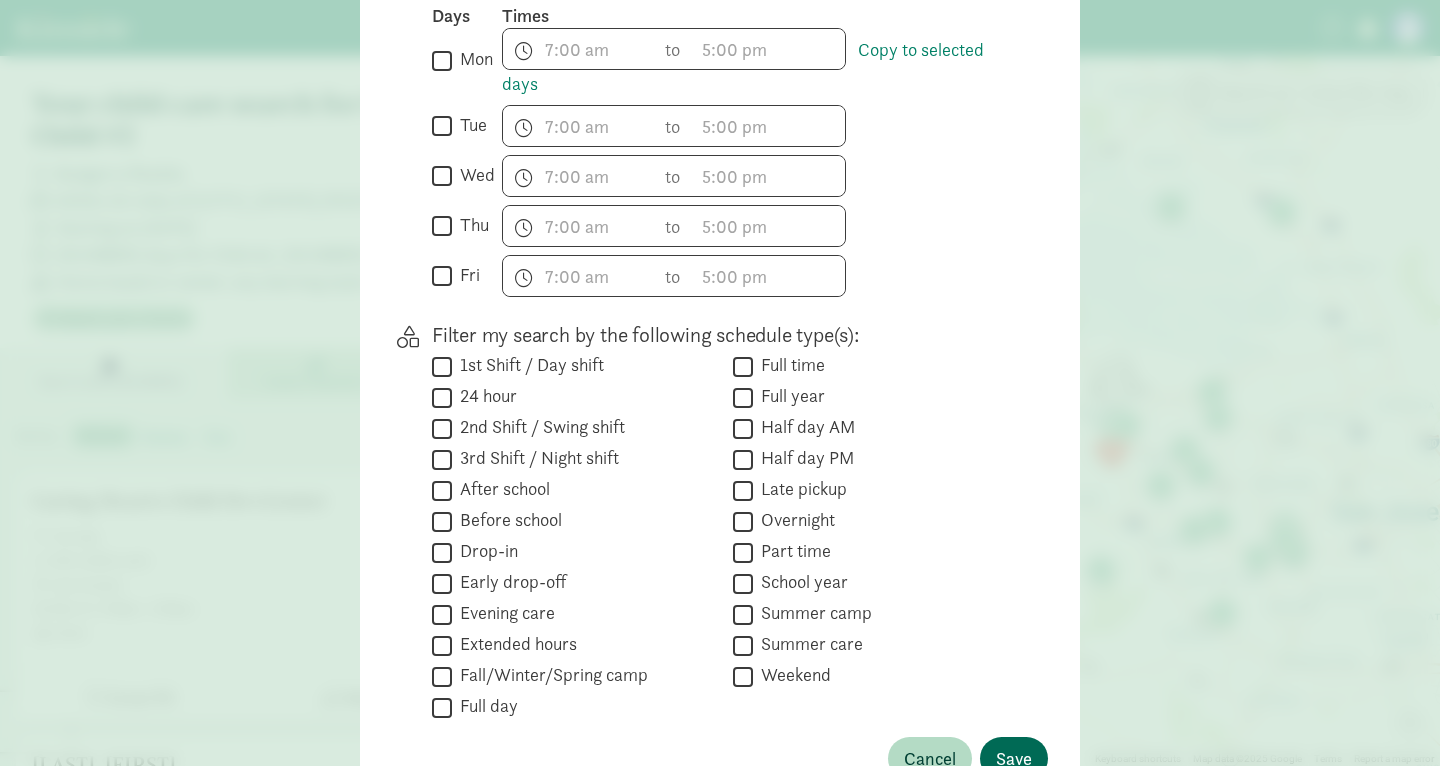 scroll, scrollTop: 192, scrollLeft: 0, axis: vertical 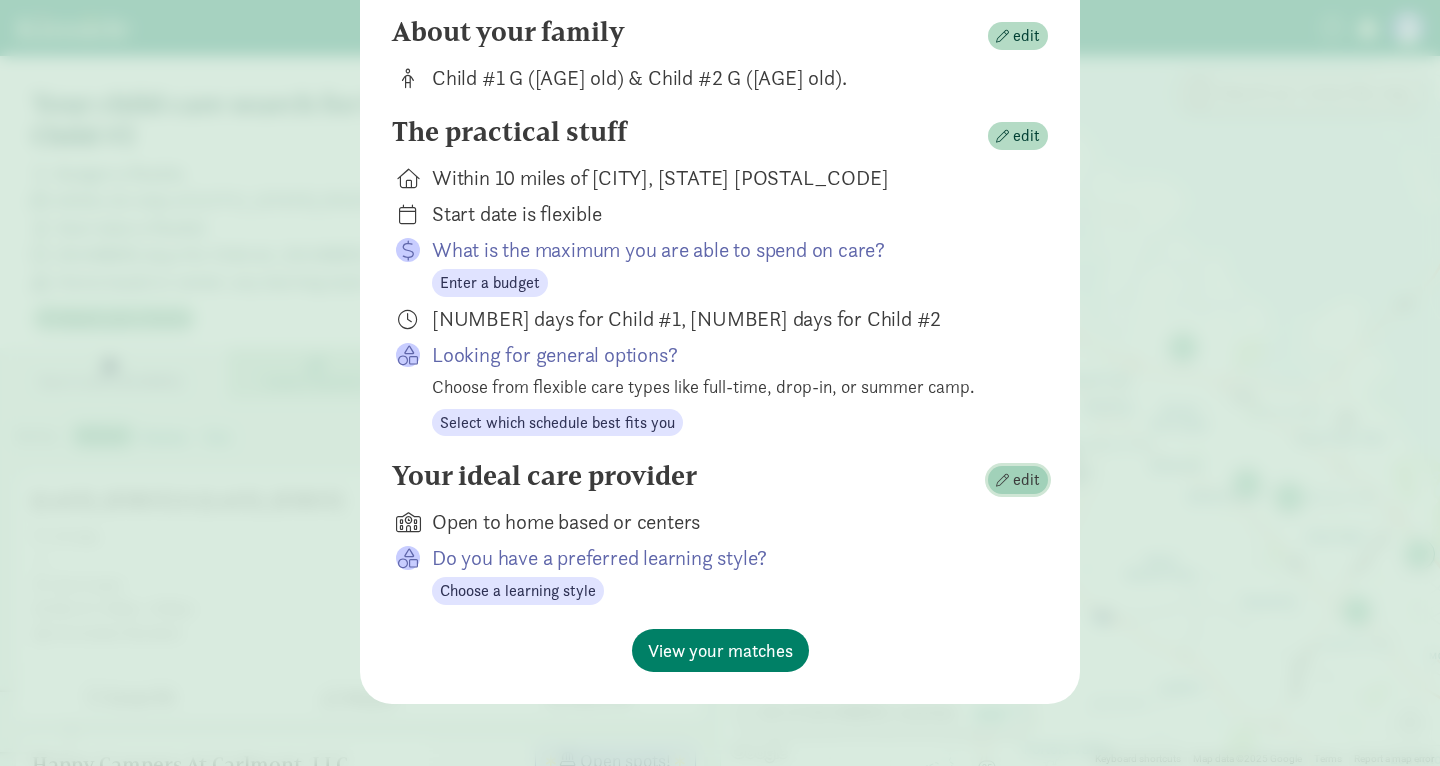 click on "edit" at bounding box center [1018, 480] 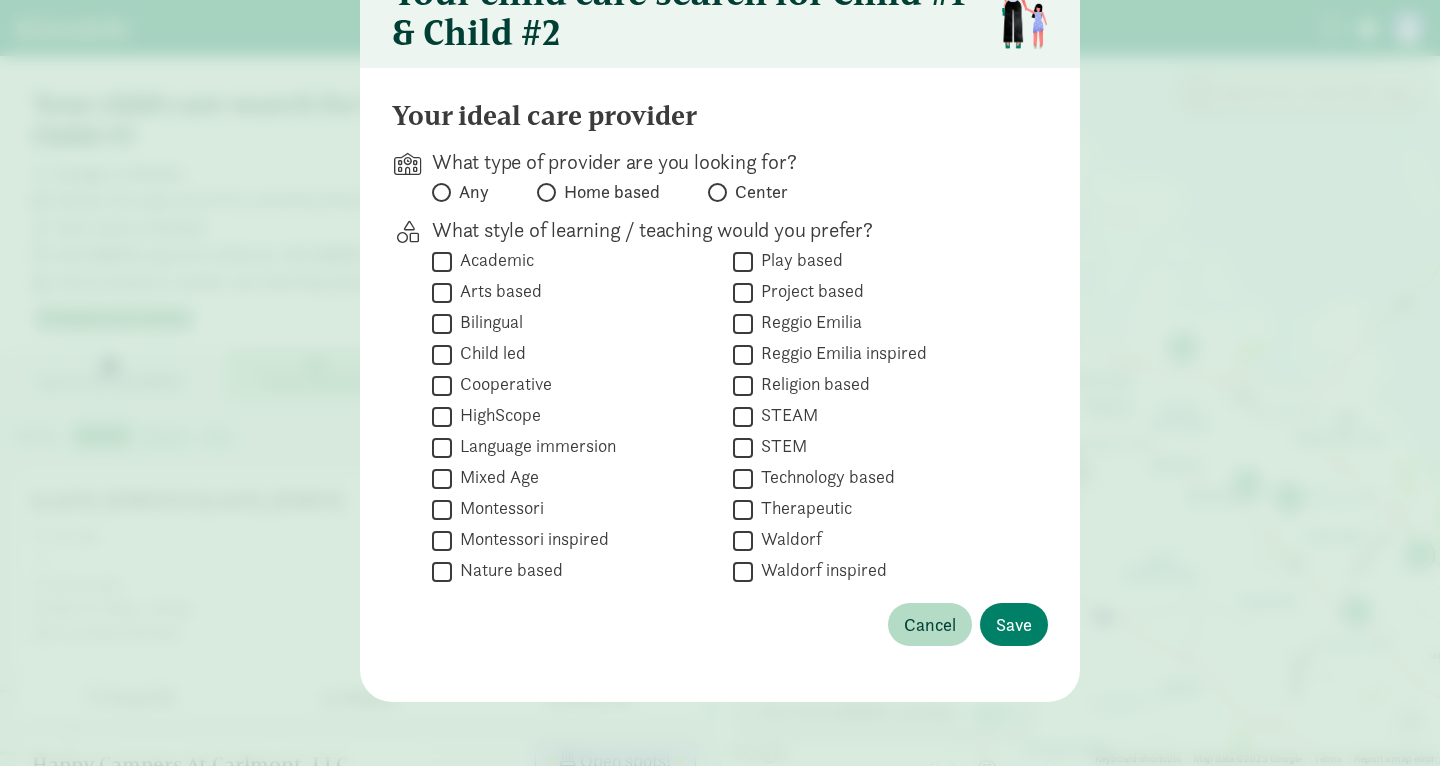 scroll, scrollTop: 108, scrollLeft: 0, axis: vertical 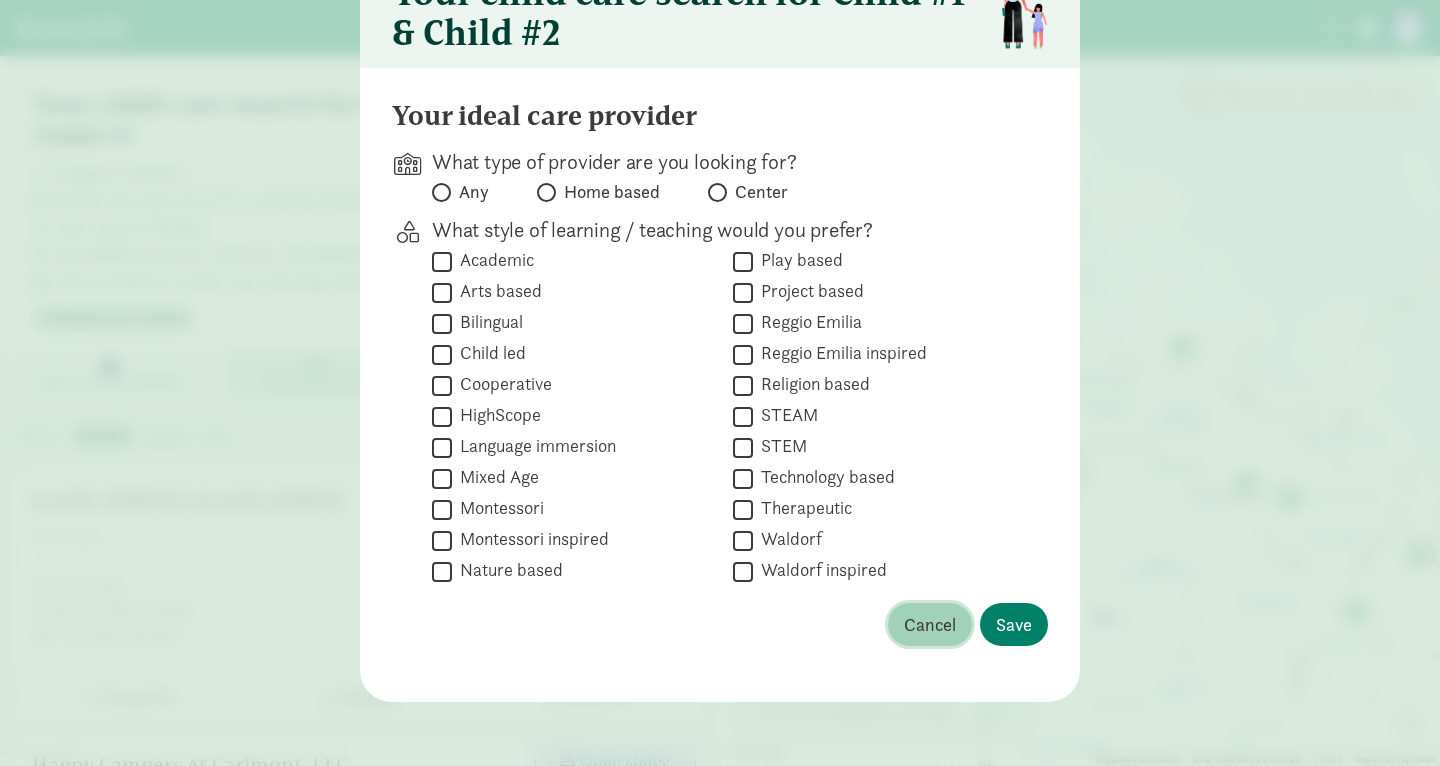 click on "Cancel" at bounding box center [930, 624] 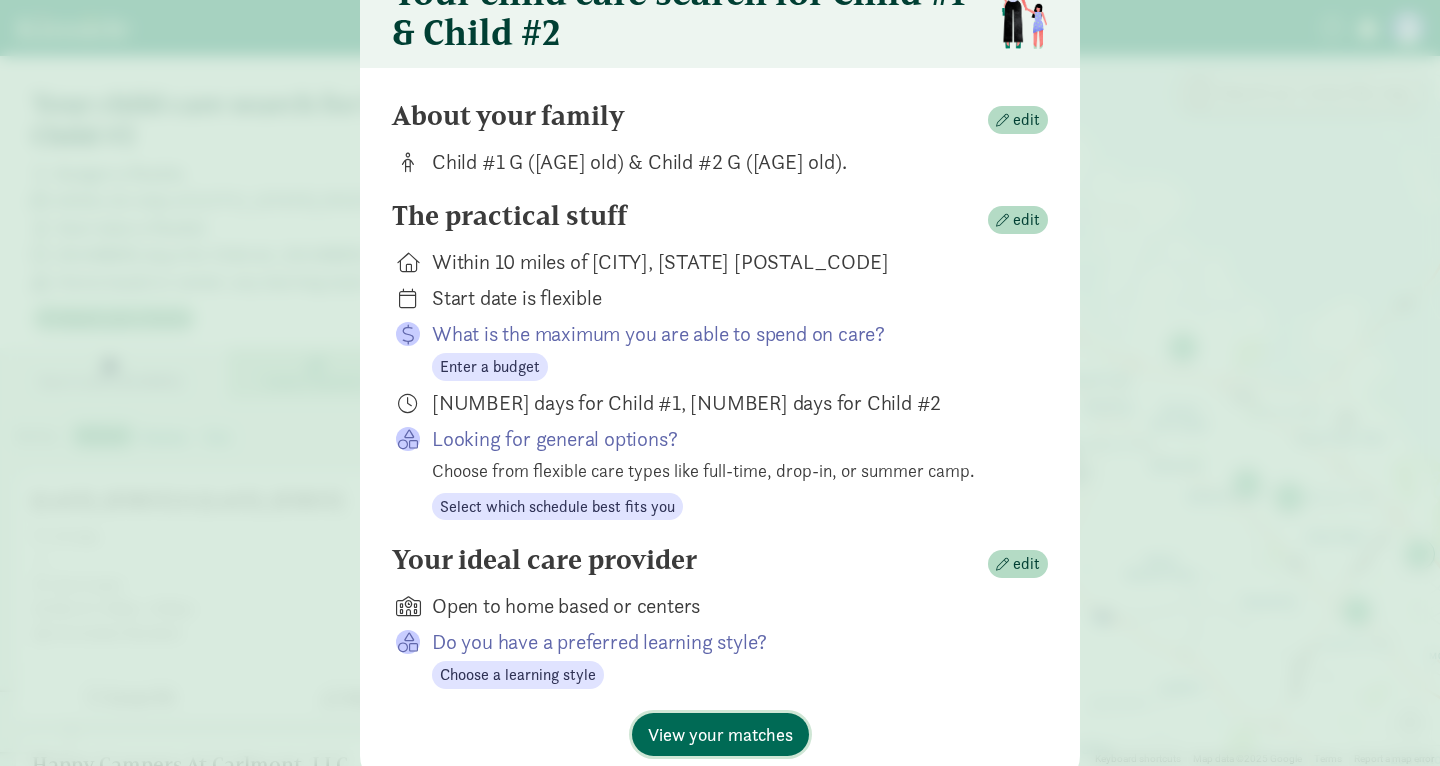 click on "View your matches" at bounding box center [720, 734] 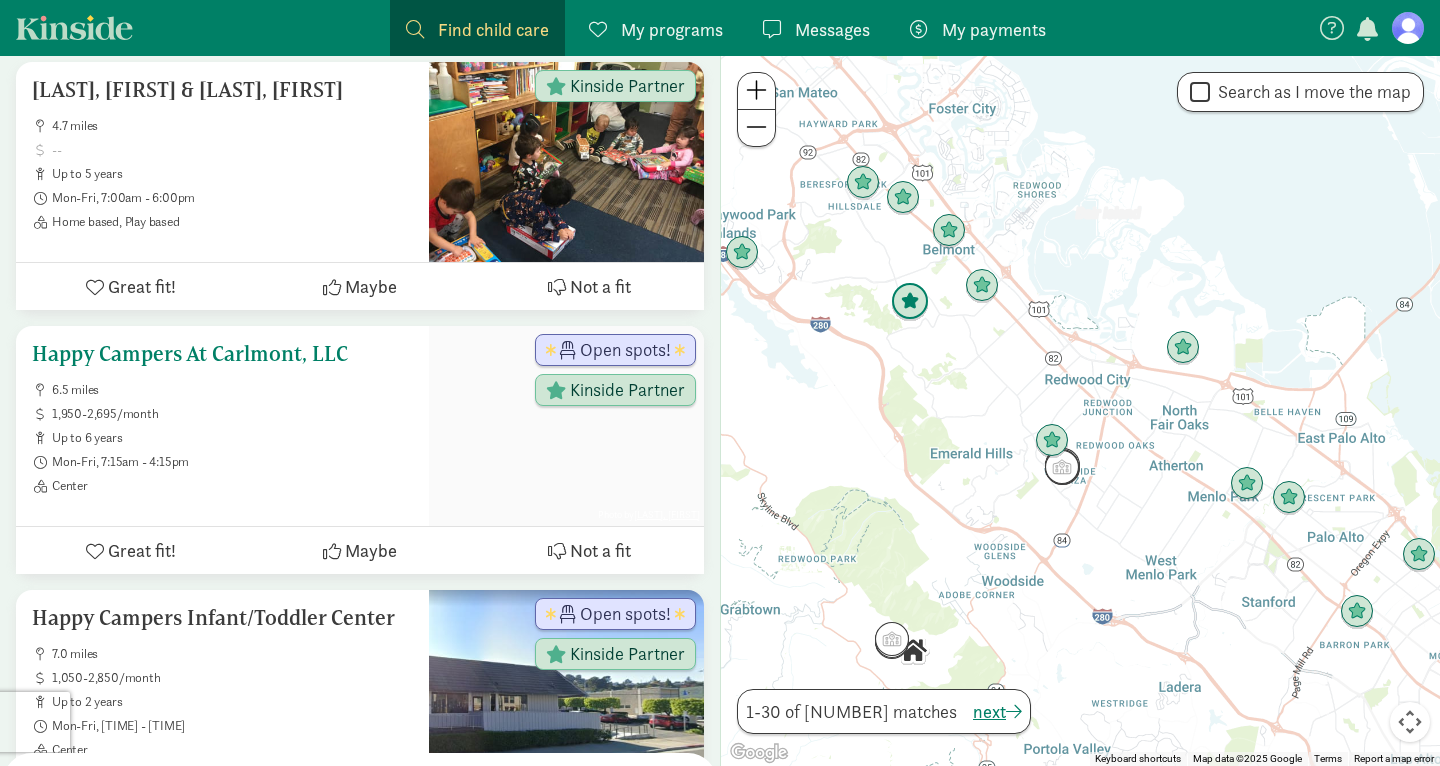 scroll, scrollTop: 0, scrollLeft: 0, axis: both 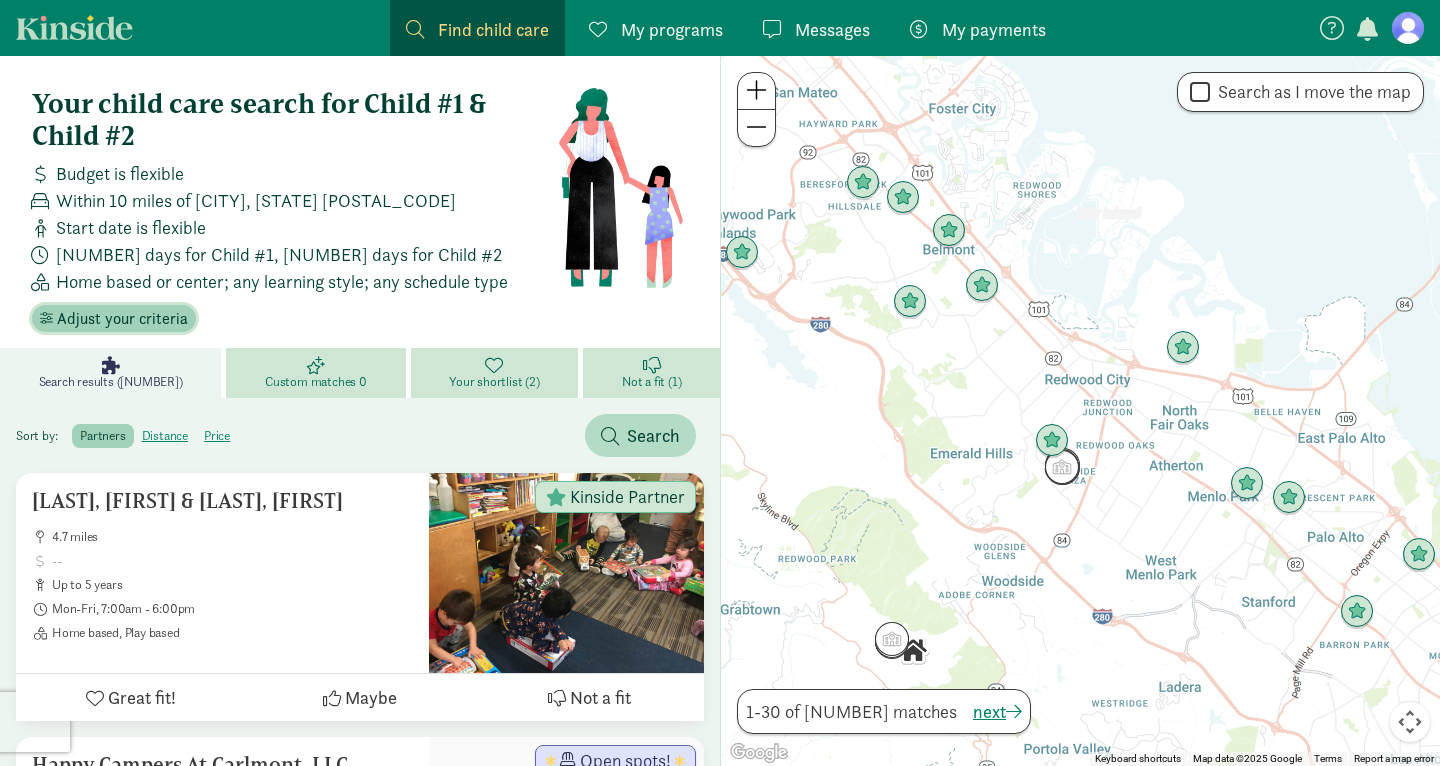 click on "Adjust your criteria" at bounding box center [122, 319] 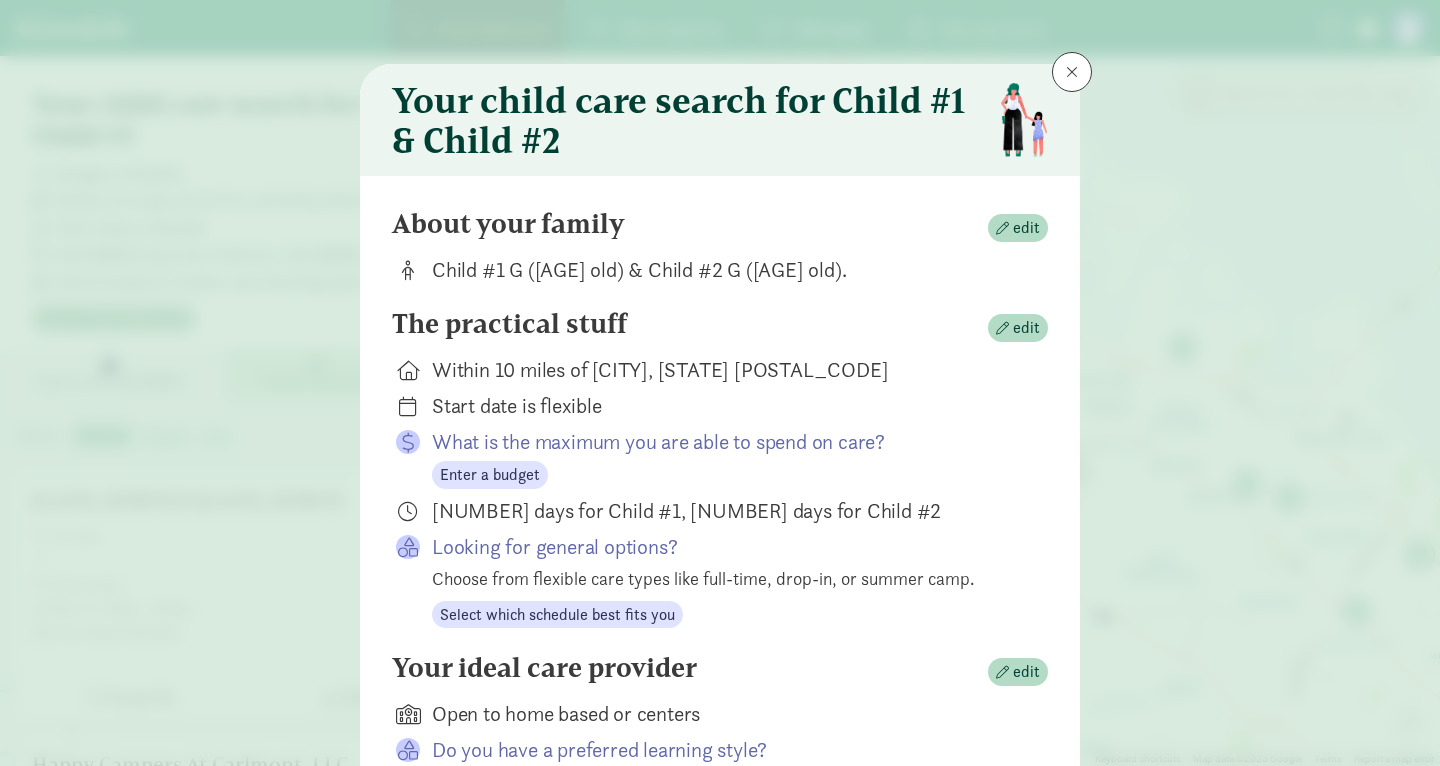 scroll, scrollTop: 192, scrollLeft: 0, axis: vertical 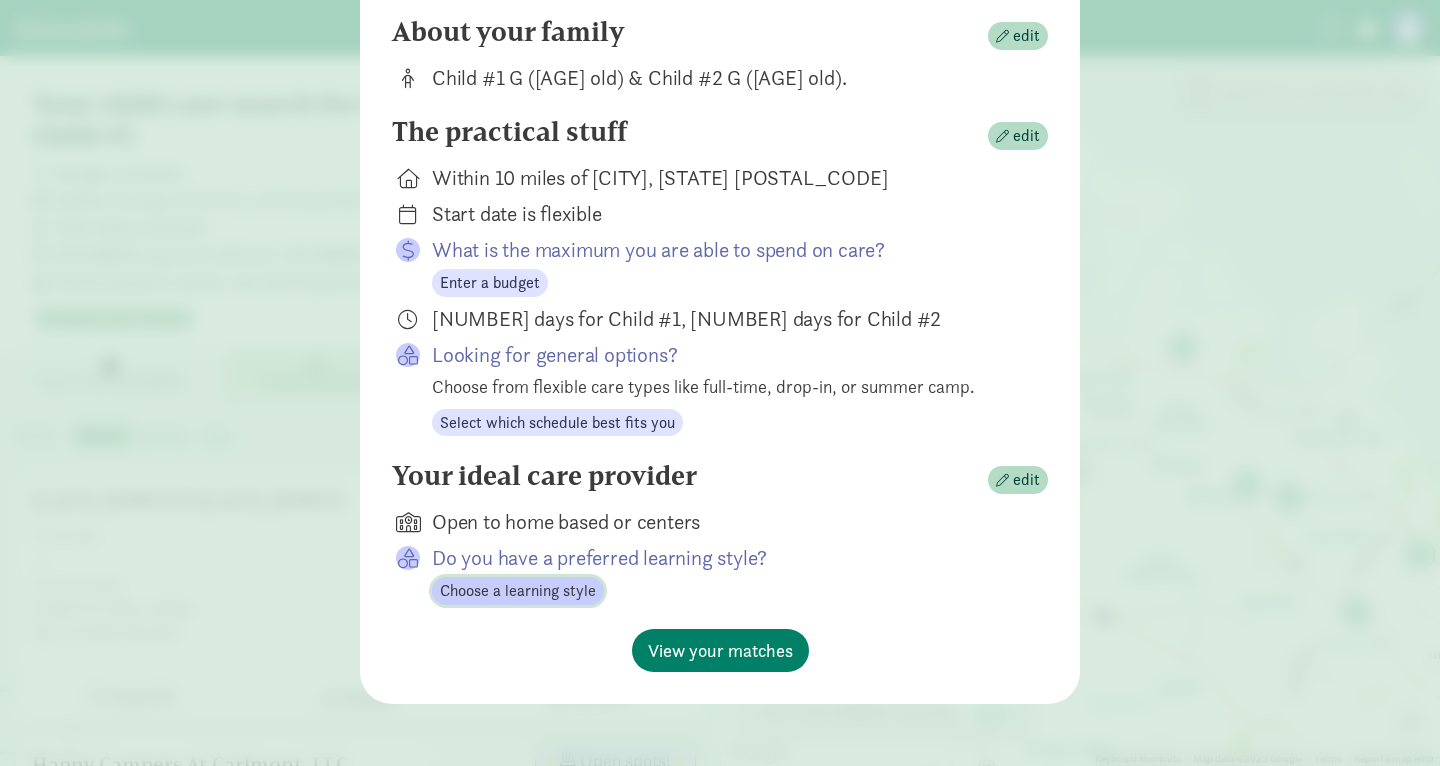 click on "Choose a learning style" at bounding box center (518, 591) 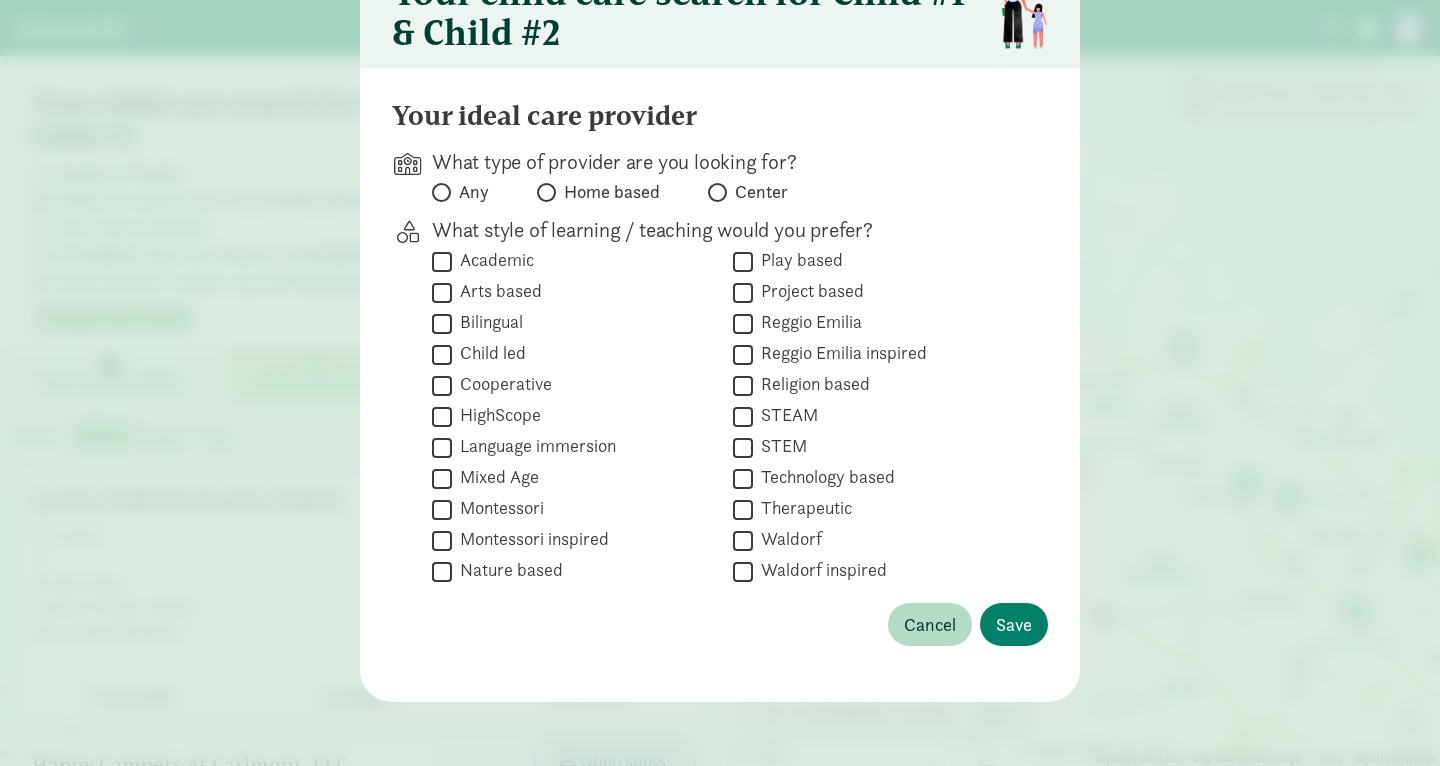 scroll, scrollTop: 108, scrollLeft: 0, axis: vertical 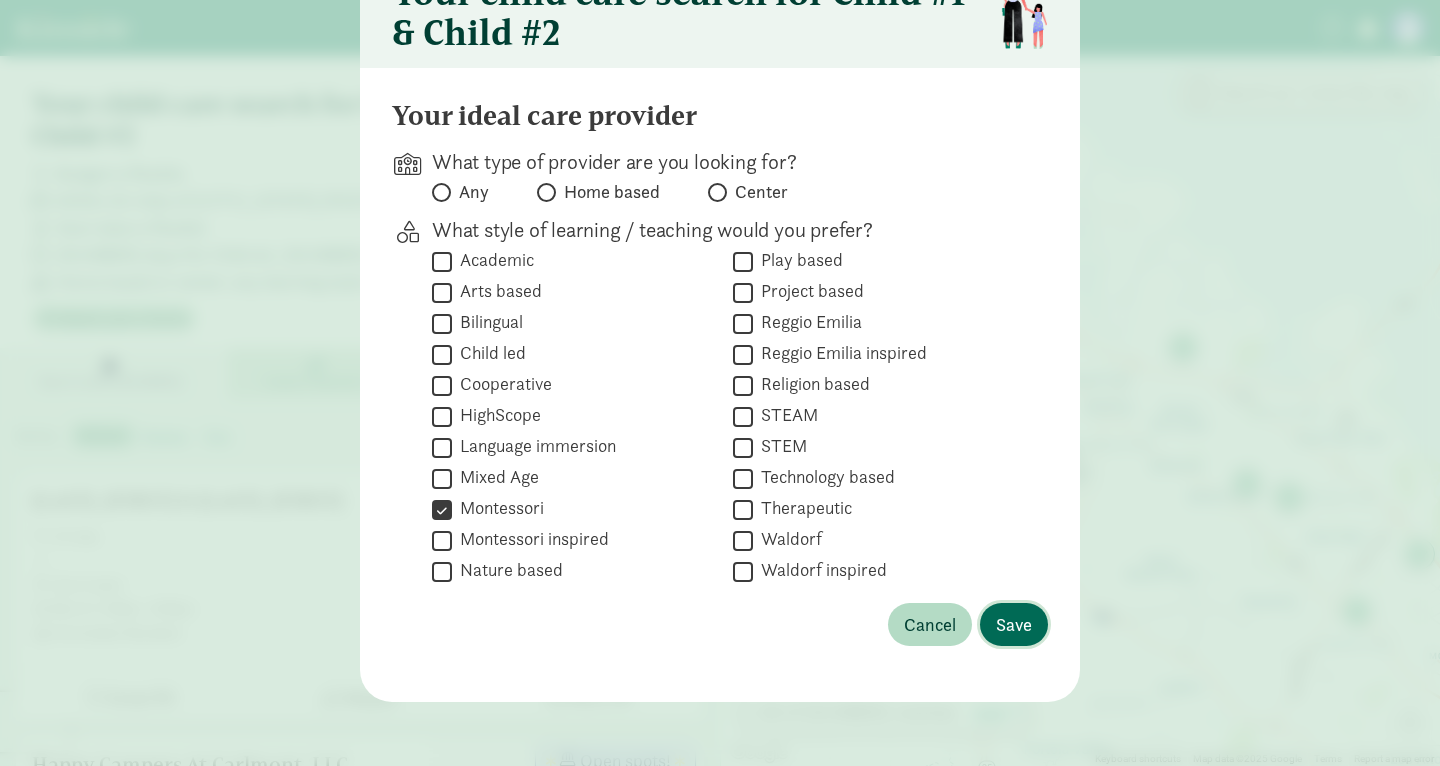 click on "Save" at bounding box center (1014, 624) 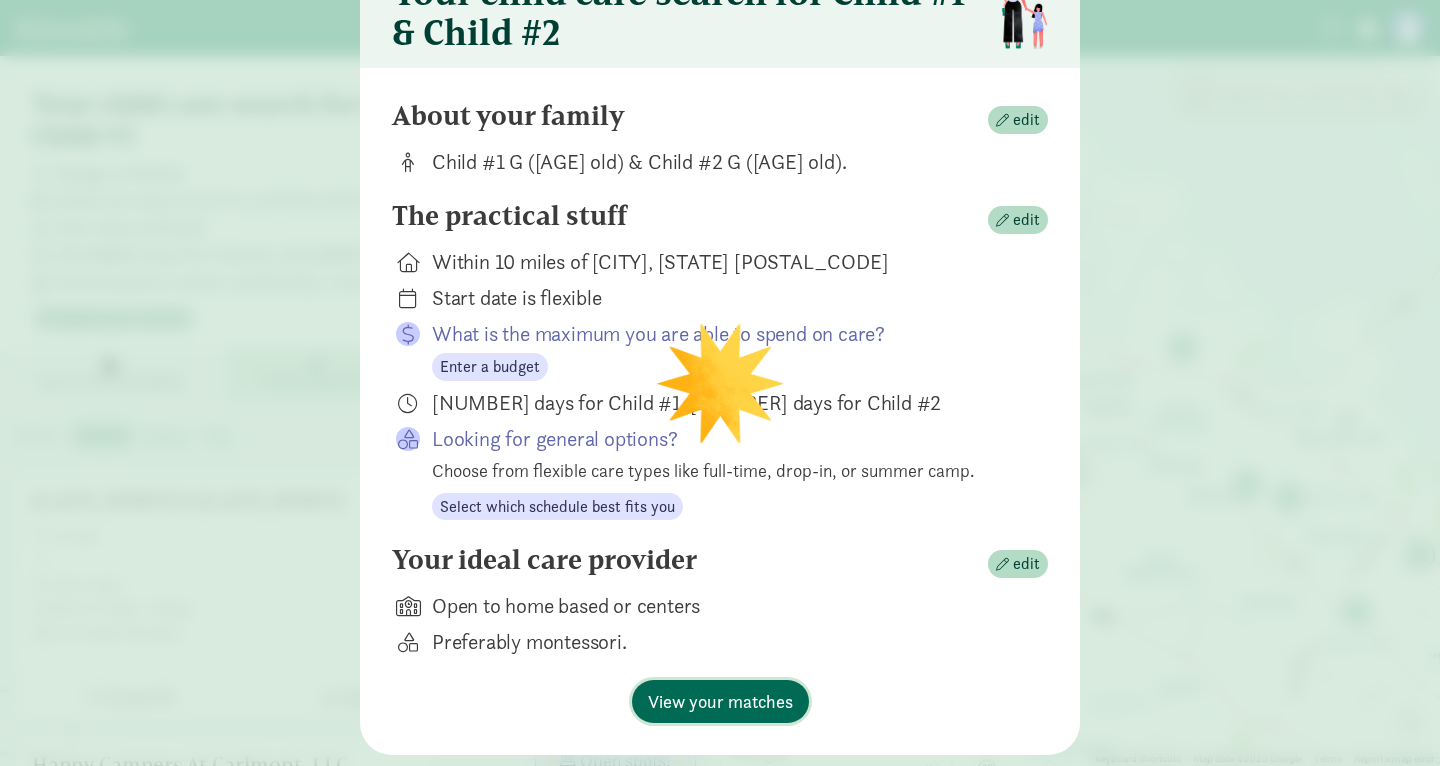 click on "View your matches" at bounding box center (720, 701) 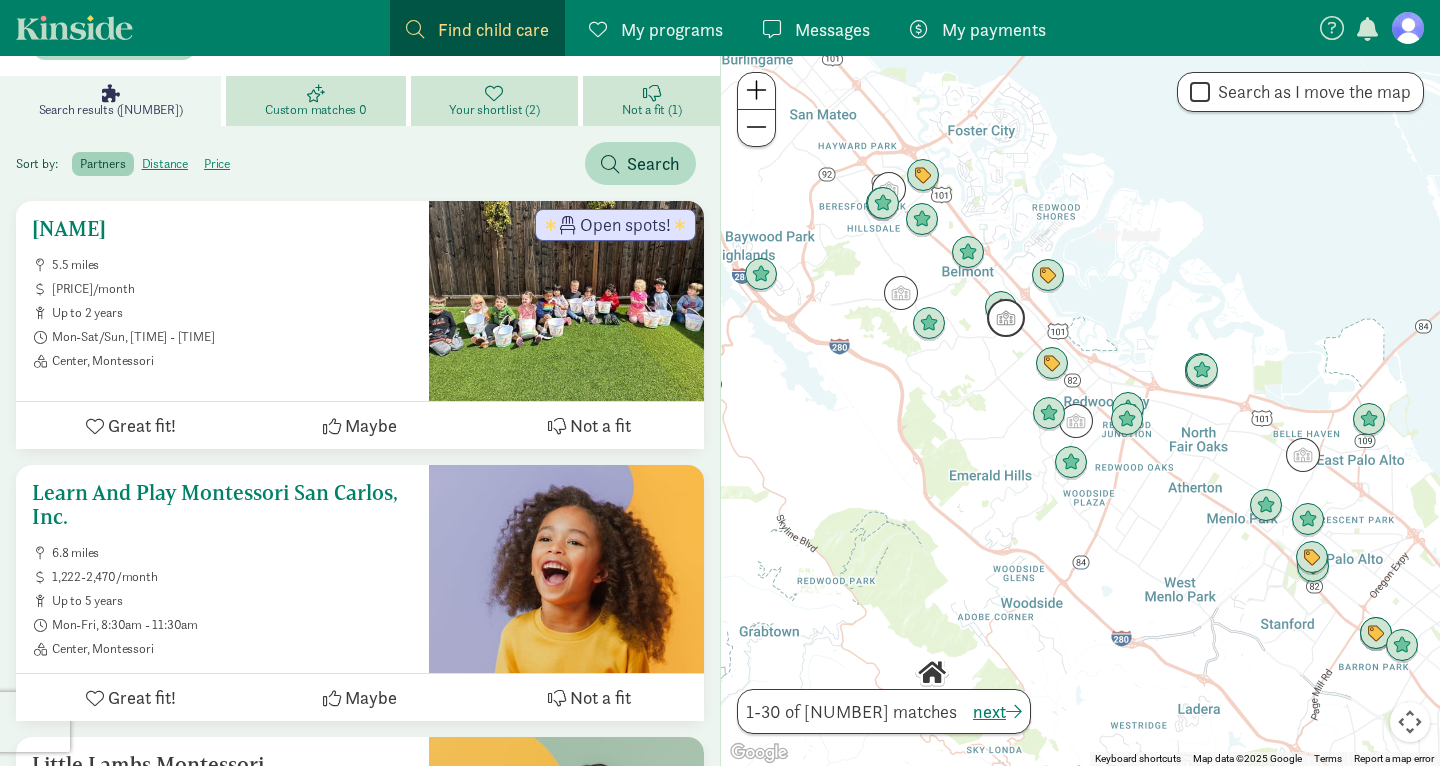 scroll, scrollTop: 57, scrollLeft: 0, axis: vertical 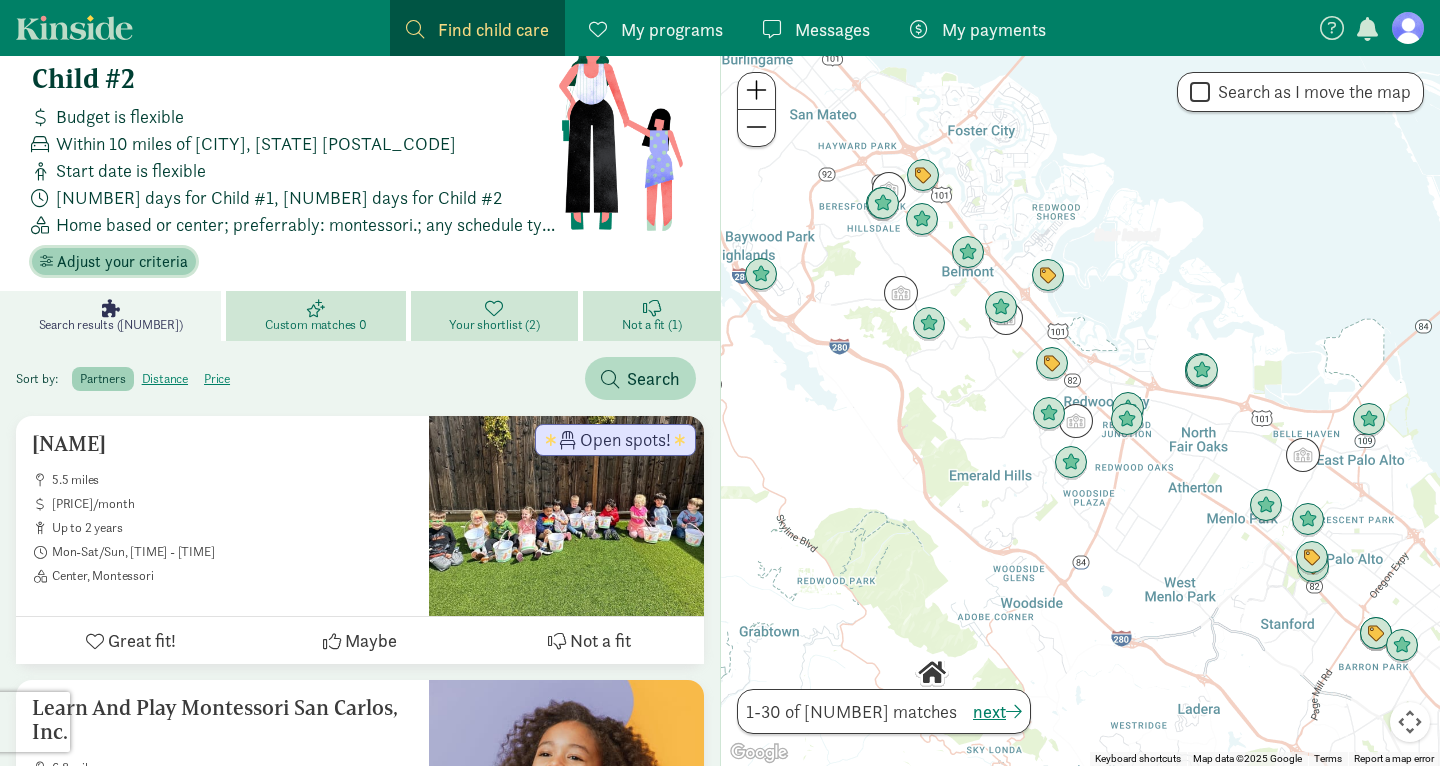 click on "Adjust your criteria" at bounding box center [122, 262] 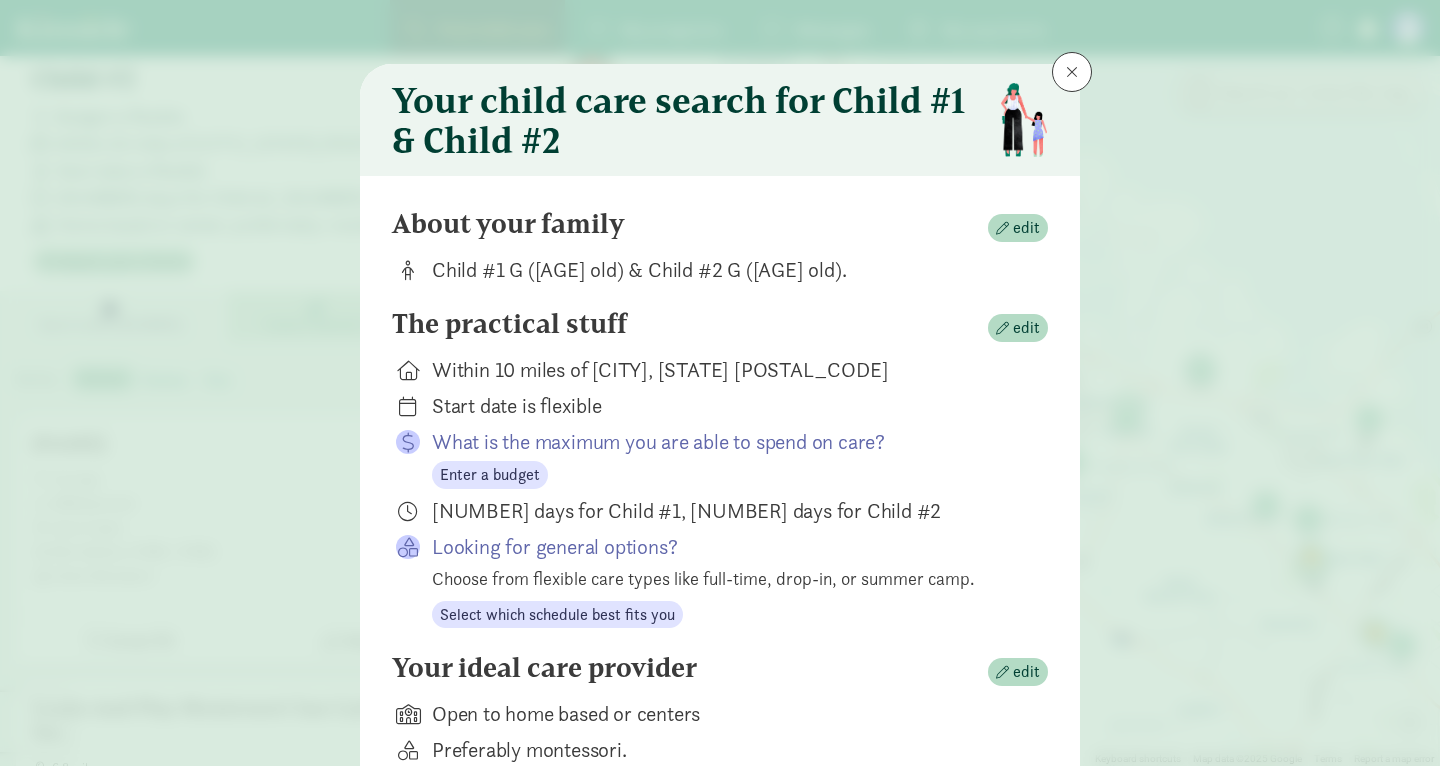 click on "What is the maximum you are able to spend on care?" at bounding box center [724, 442] 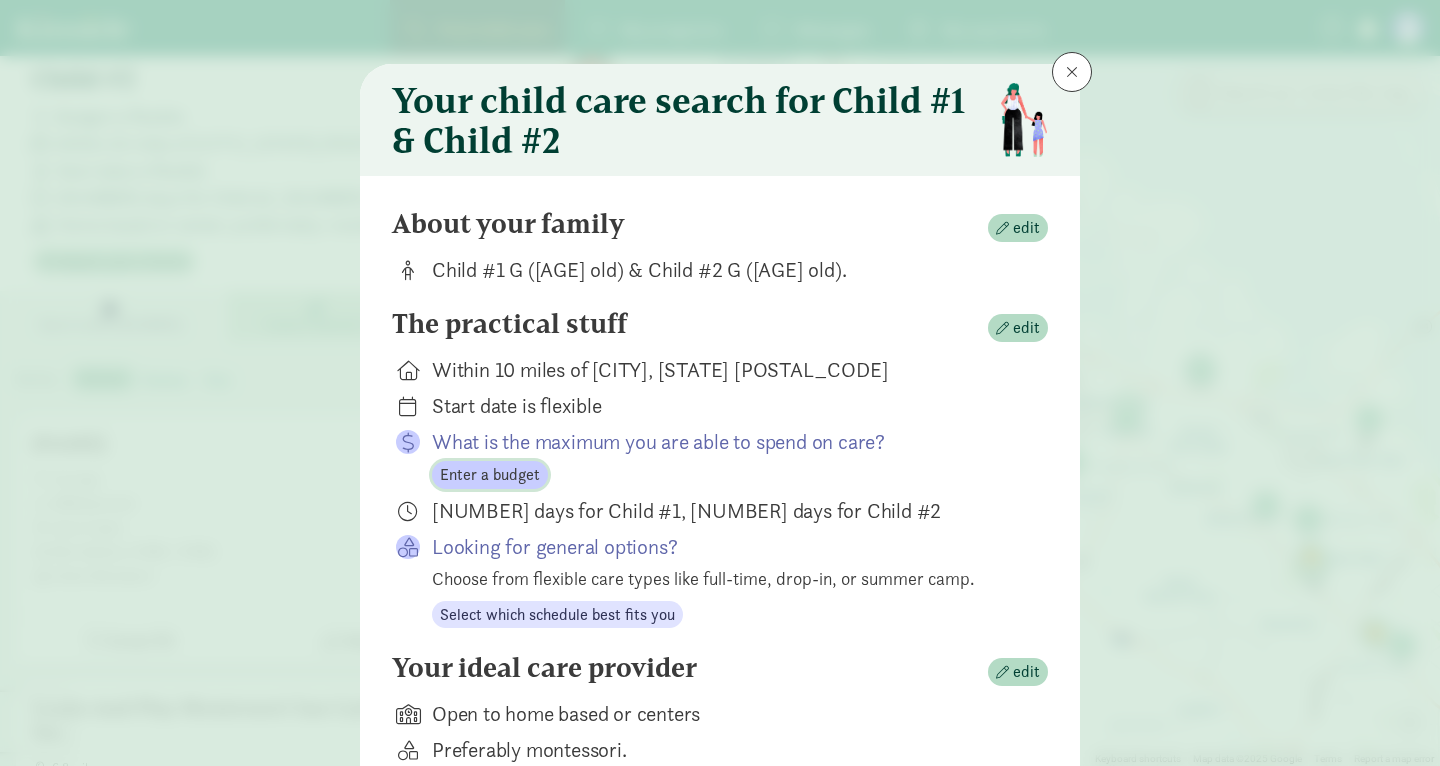 click on "Enter a budget" at bounding box center (490, 475) 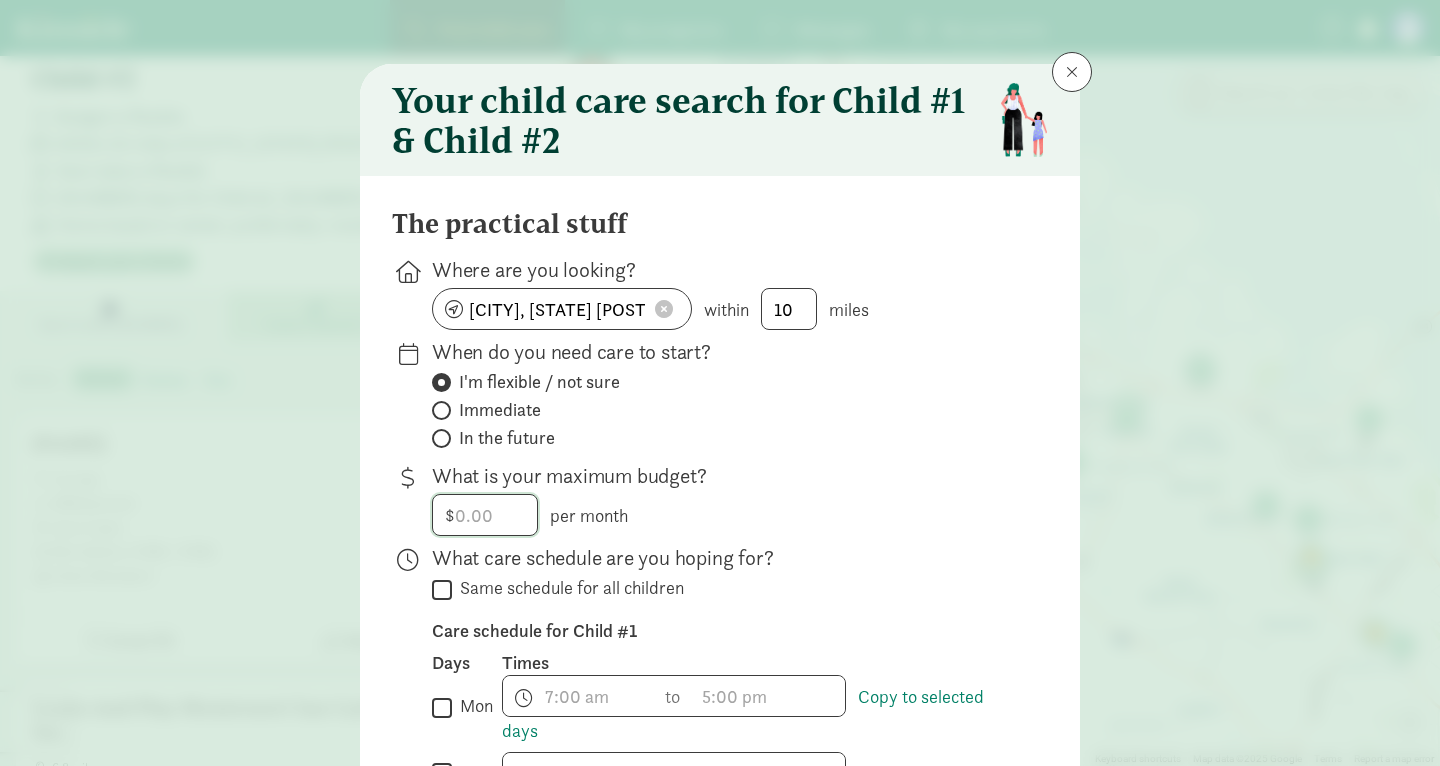 click 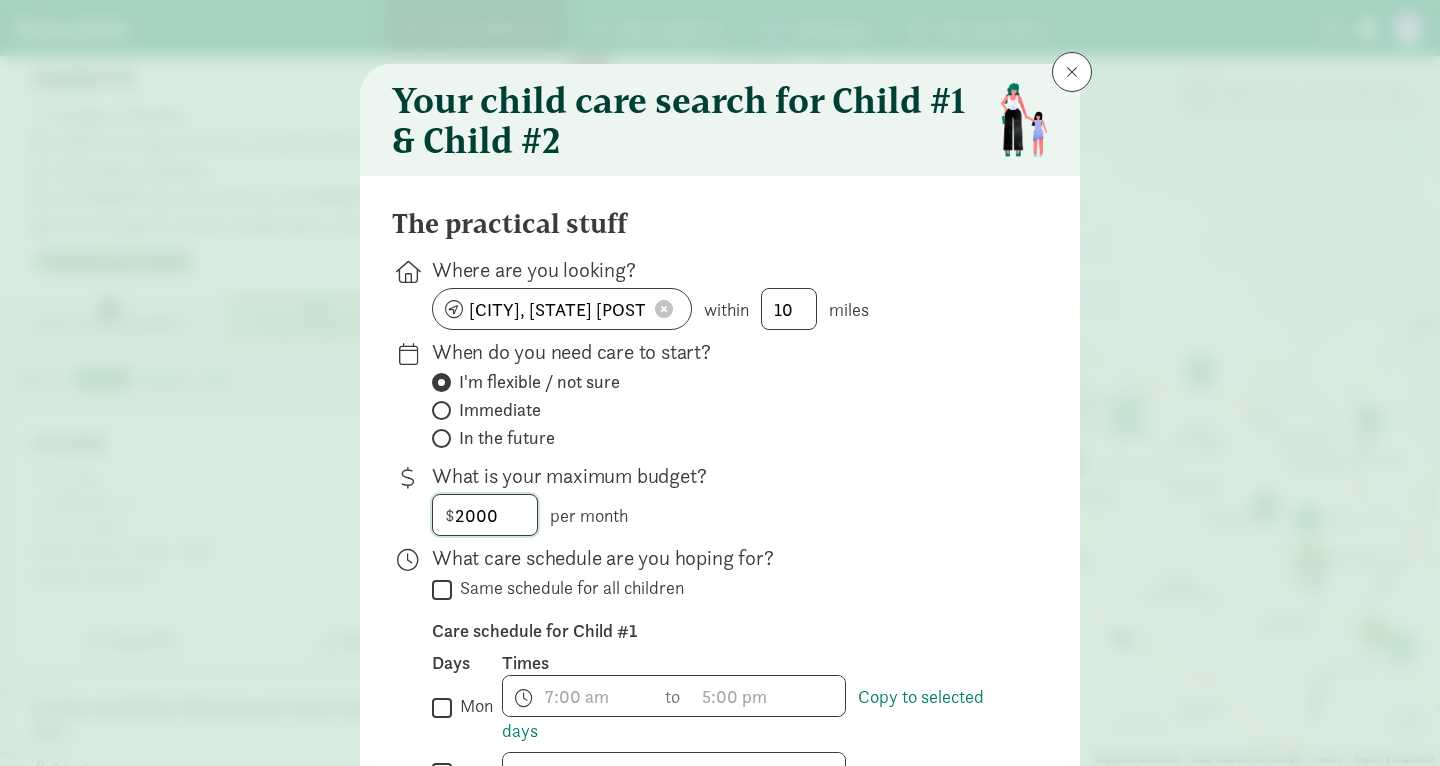 type on "2000" 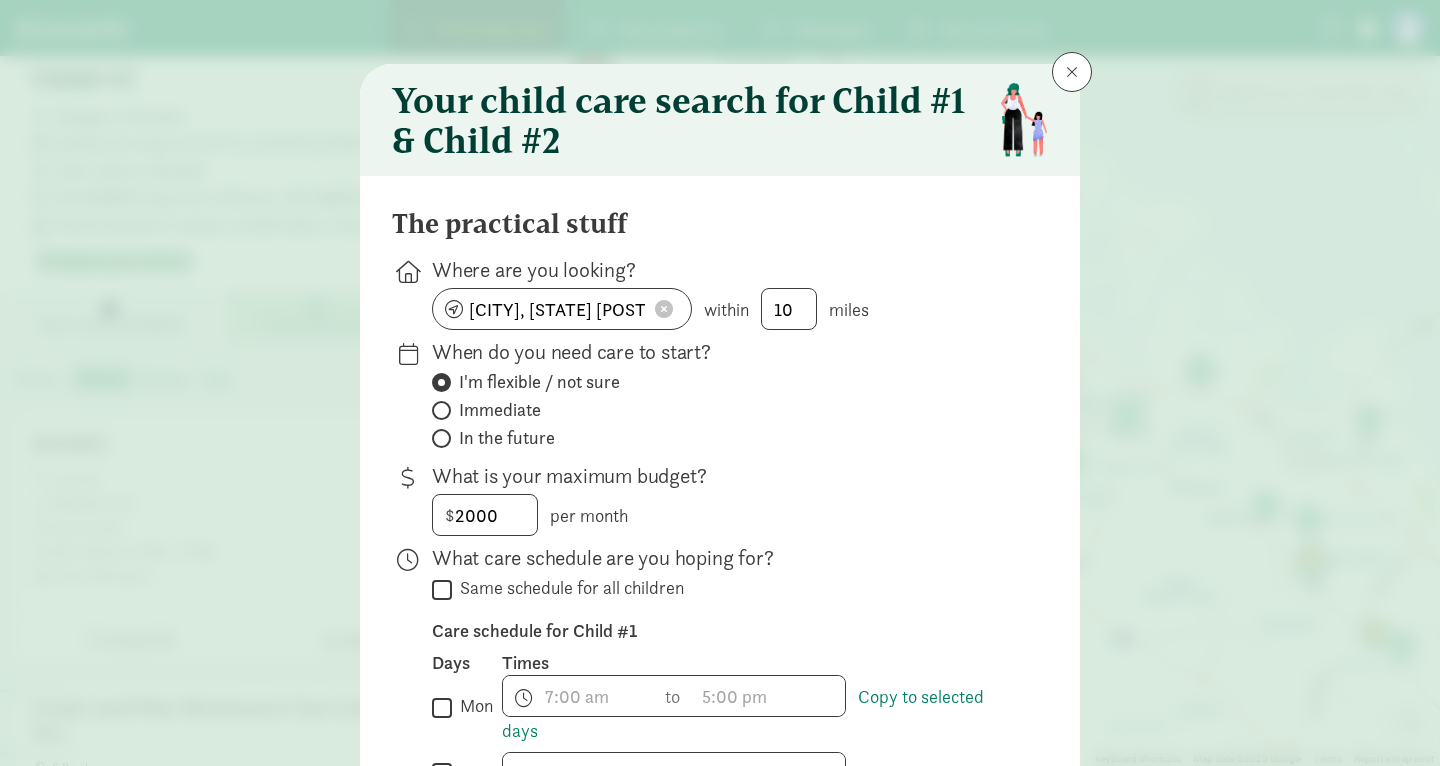 click on "The practical stuff         Where are you looking?           Redwood City, CA 94062         within         10       miles     When do you need care to start?         I'm flexible / not sure       Immediate       In the future         What is your maximum budget?       $     2000       per month
What care schedule are you hoping for?

Same schedule for all children
Care schedule for Child #1   Days   Times        mon
Copy to selected days
h 12 1 2 3 4 5 6 7 8 9 10 11 mm 00 15 30 45 a am pm
to
h 12 1 2 3 4 5 6 7 8 9 10 11 mm 00 15 30 45 a am pm
Copy to selected days
   tue         h 12 1 2 3 4 5 6 7 8 9 10 11 mm 00 15 30 45 a am pm
to
h 12 1 2 3 4 5 6 7 8 9 10 11 mm 00 15 30 45 a am pm        wed         h 12 1 2 3 4 5 6 7 8 9 10 11 mm 00 15 30 45 a am pm
to
h 12 1 2 3 4 5 6 7 8 9 a" 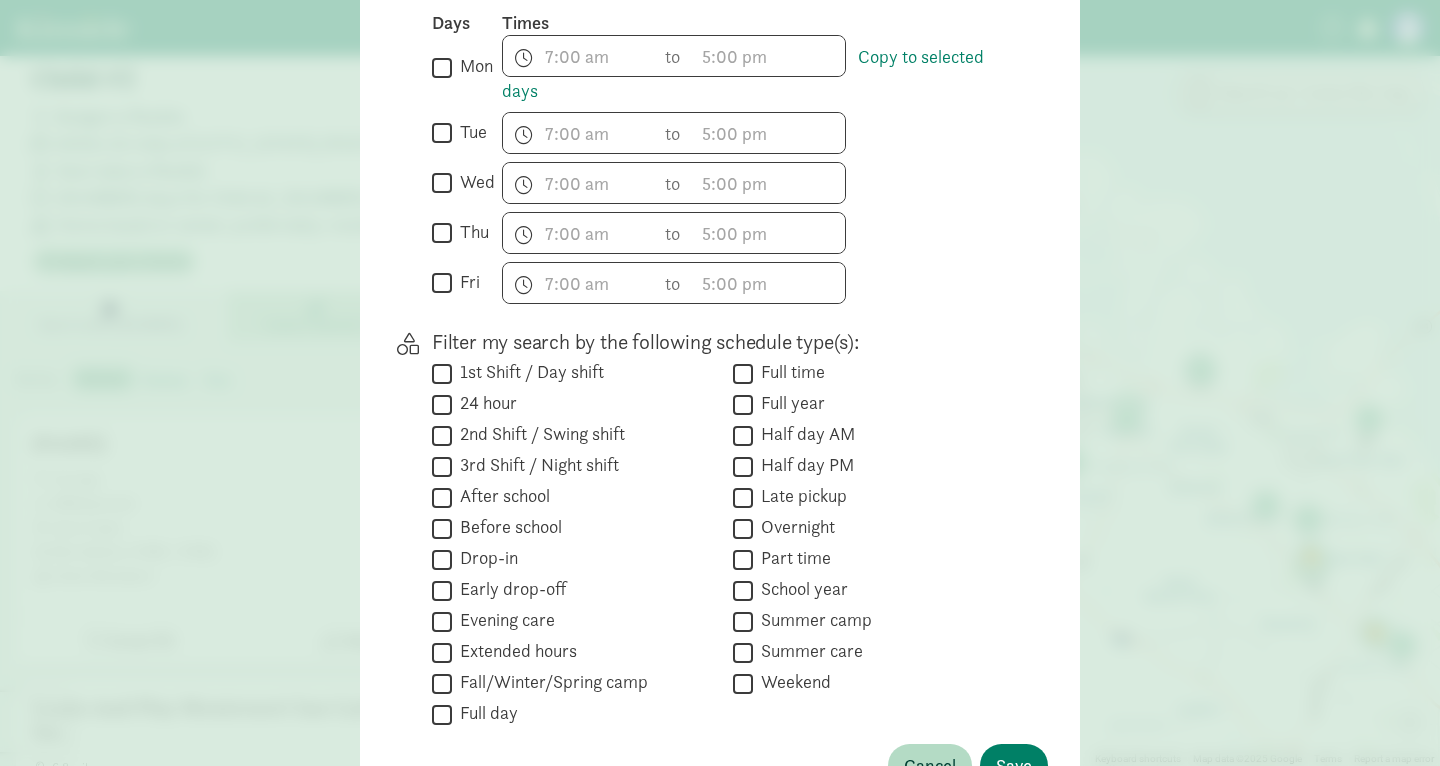 scroll, scrollTop: 1122, scrollLeft: 0, axis: vertical 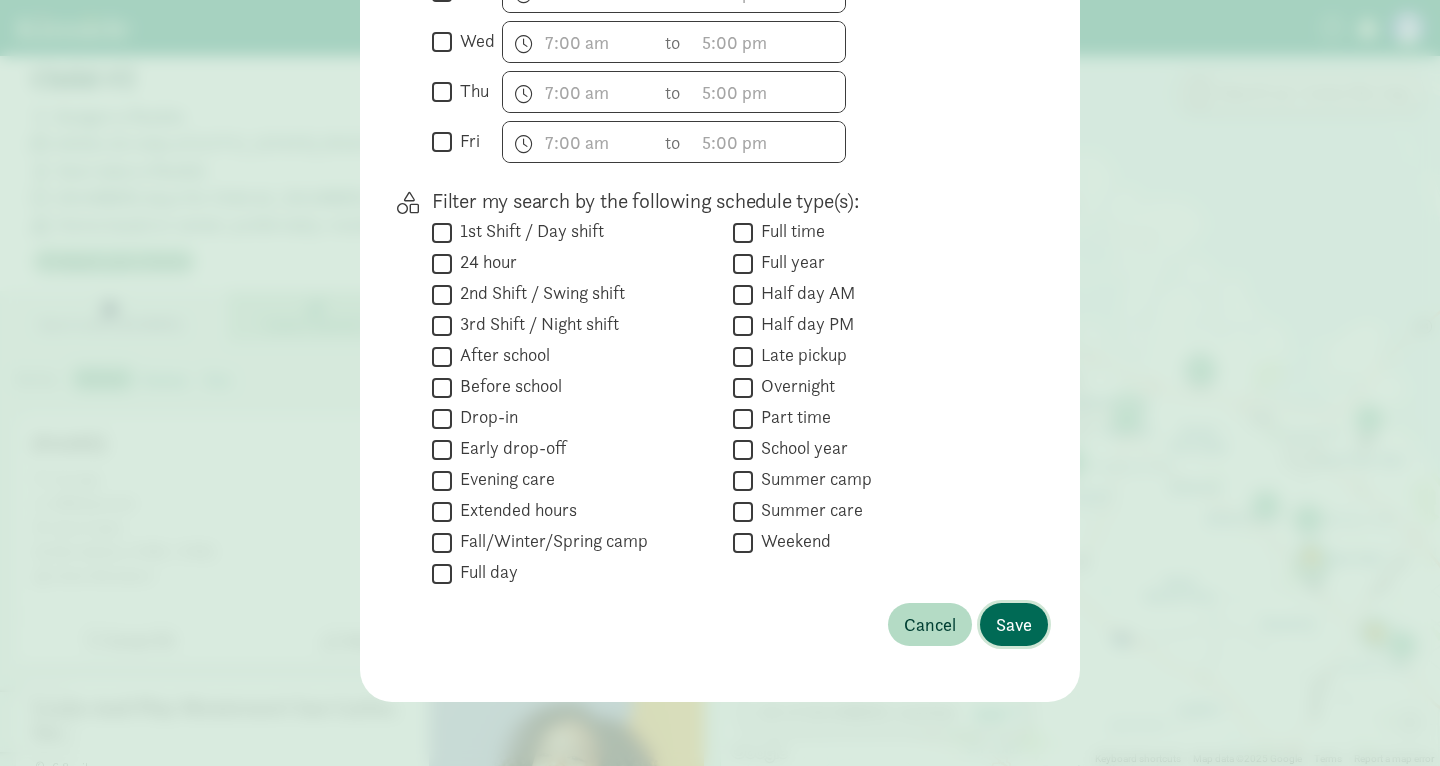 click on "Save" at bounding box center (1014, 624) 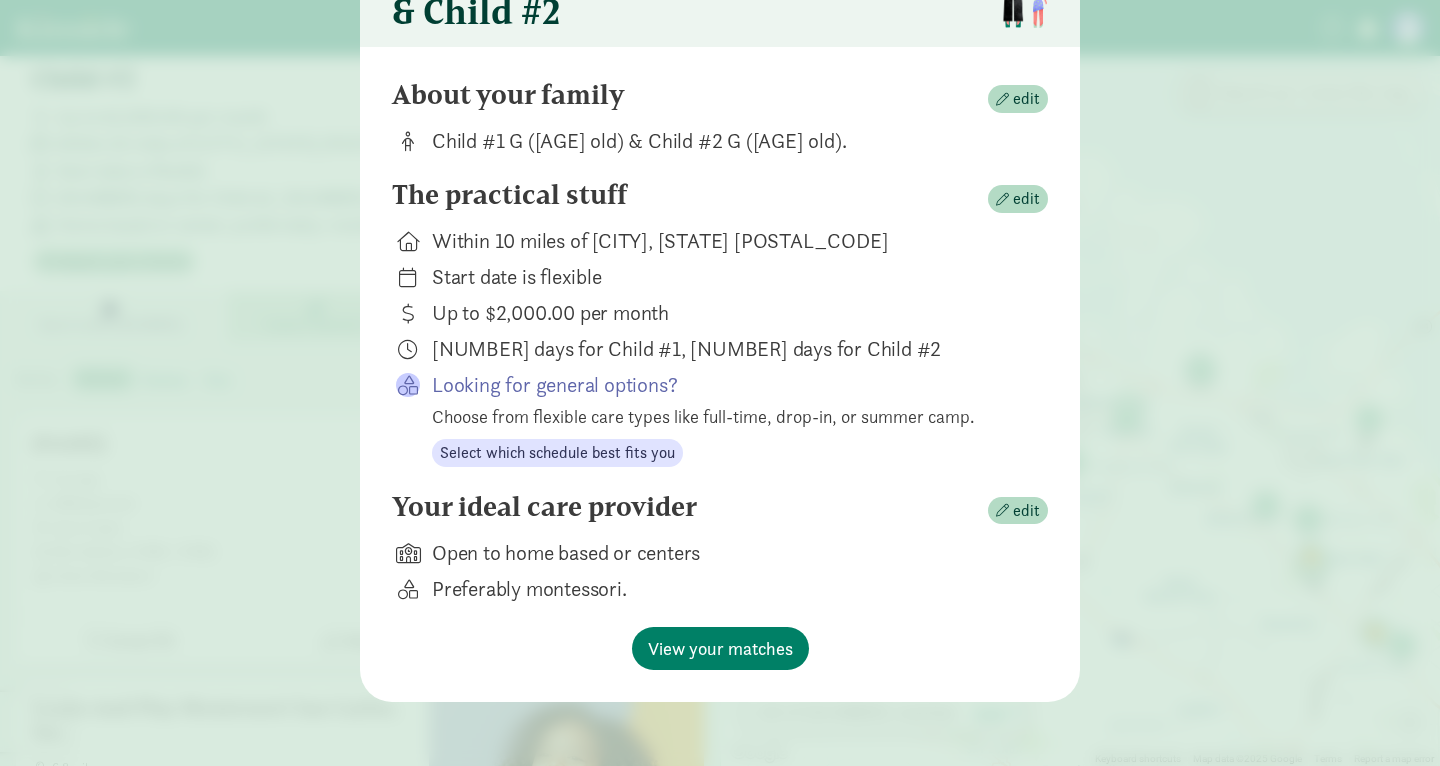 scroll, scrollTop: 128, scrollLeft: 0, axis: vertical 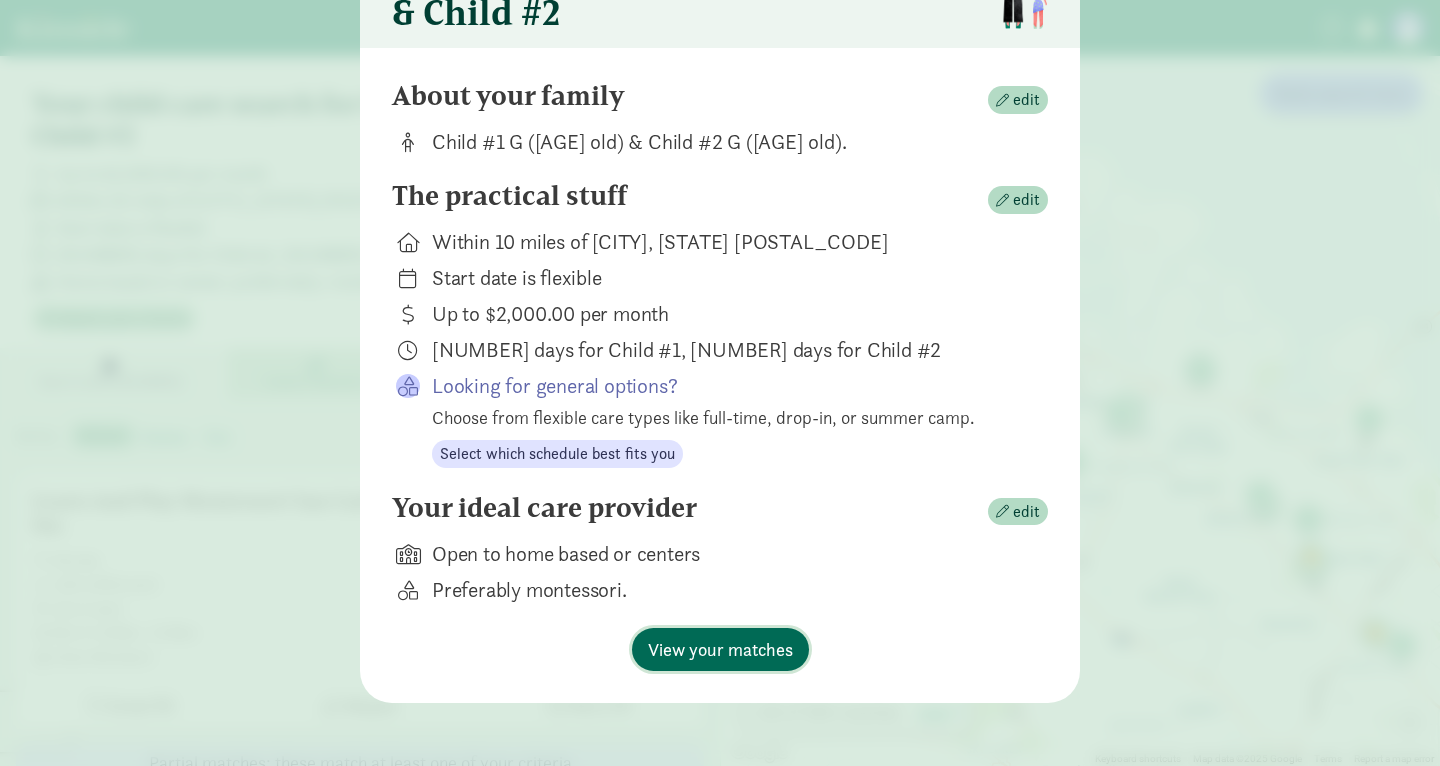 click on "View your matches" at bounding box center (720, 649) 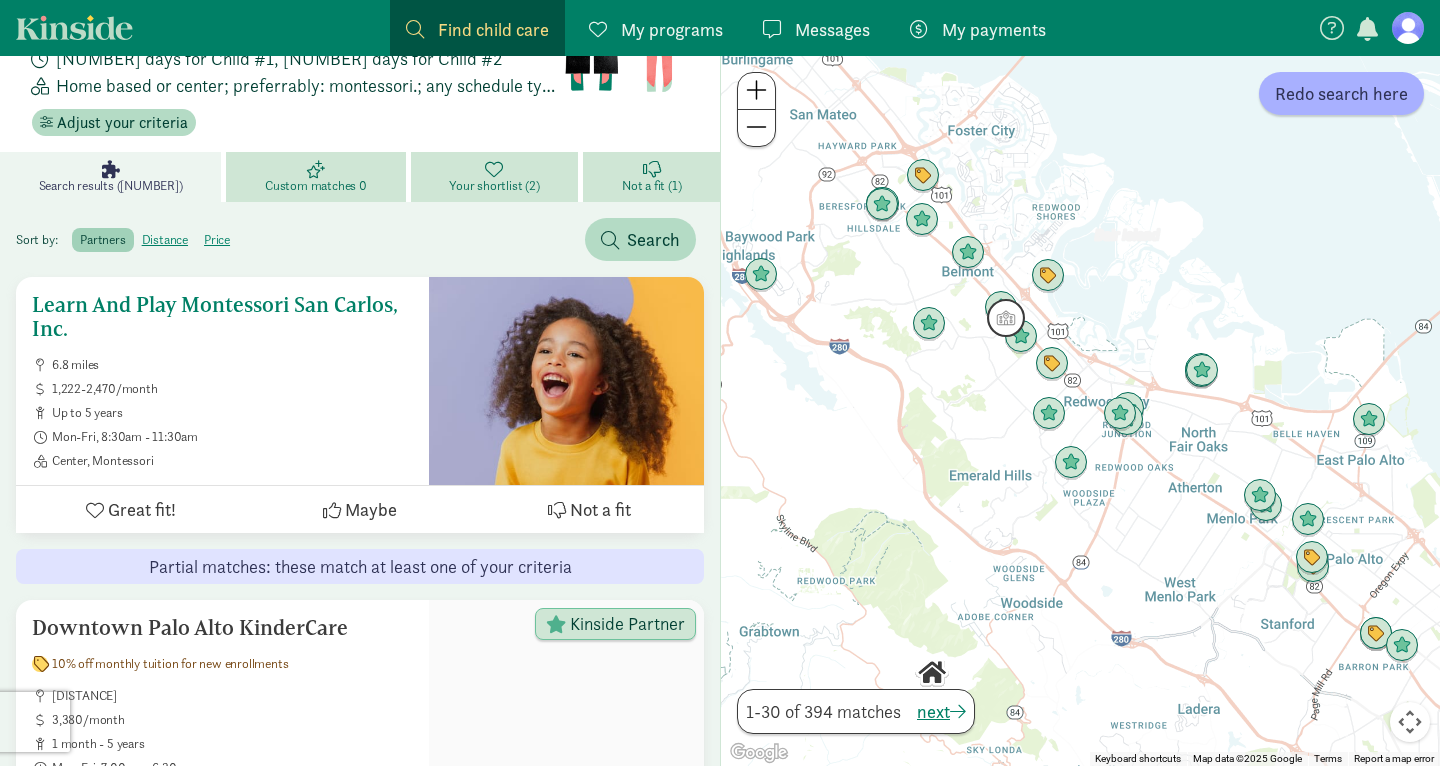 scroll, scrollTop: 0, scrollLeft: 0, axis: both 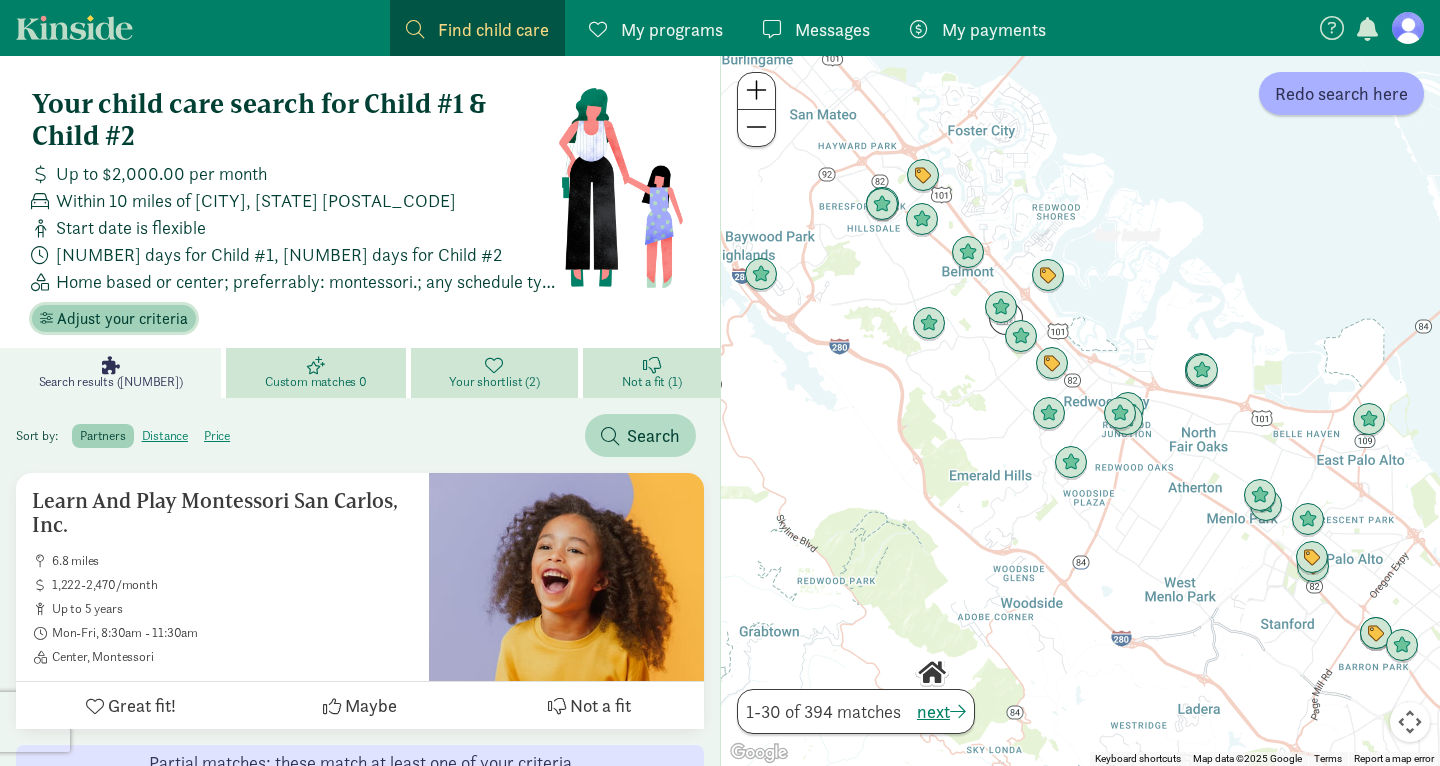 click on "Adjust your criteria" at bounding box center (122, 319) 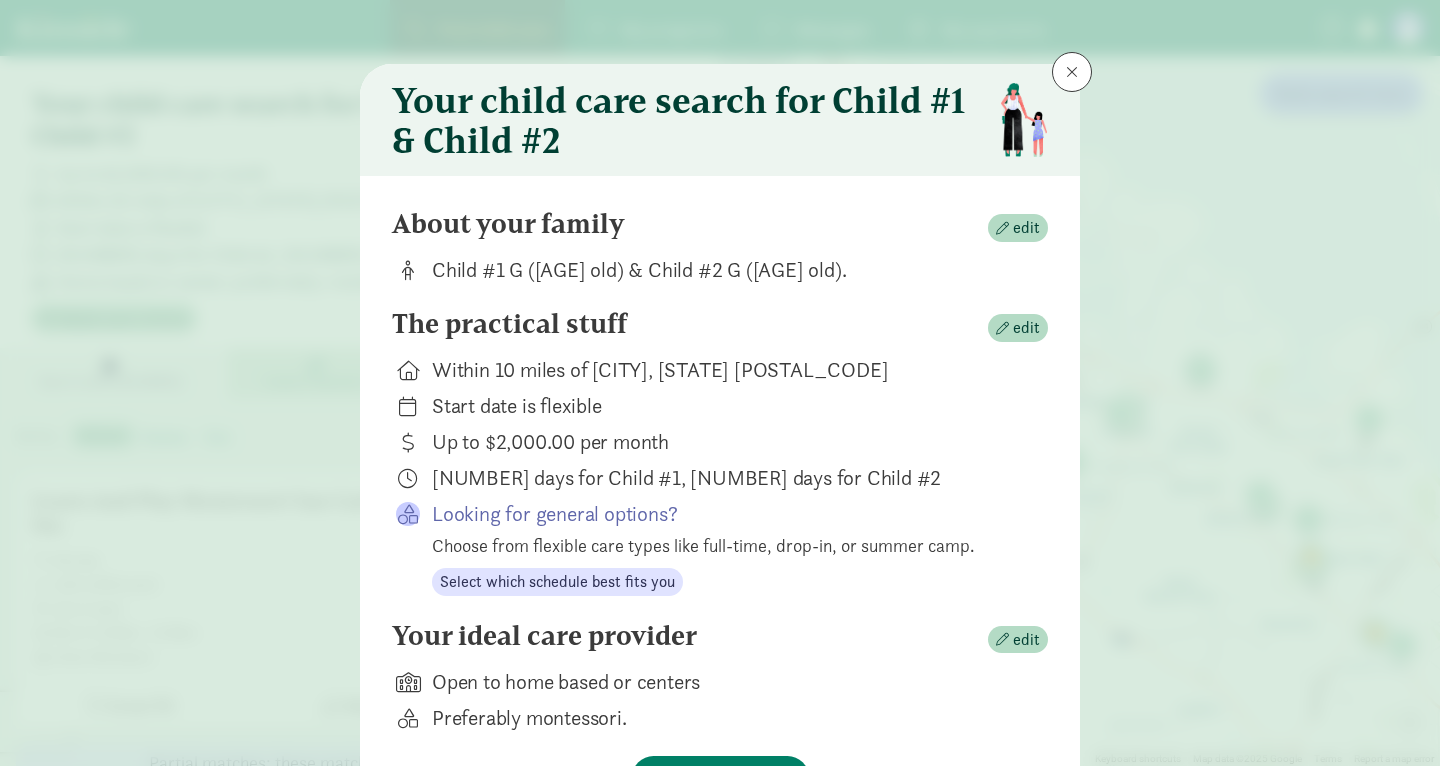 scroll, scrollTop: 128, scrollLeft: 0, axis: vertical 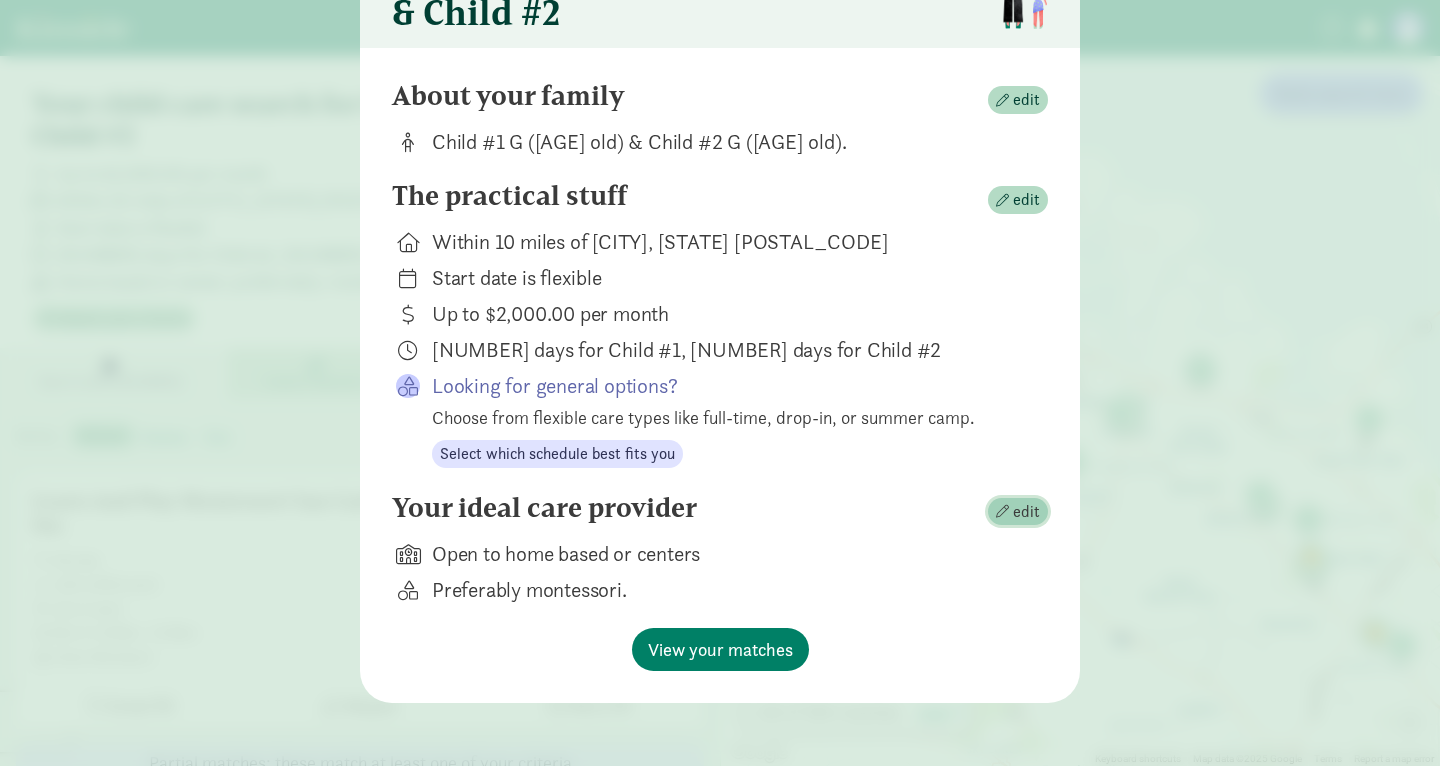 click on "edit" at bounding box center (1026, 512) 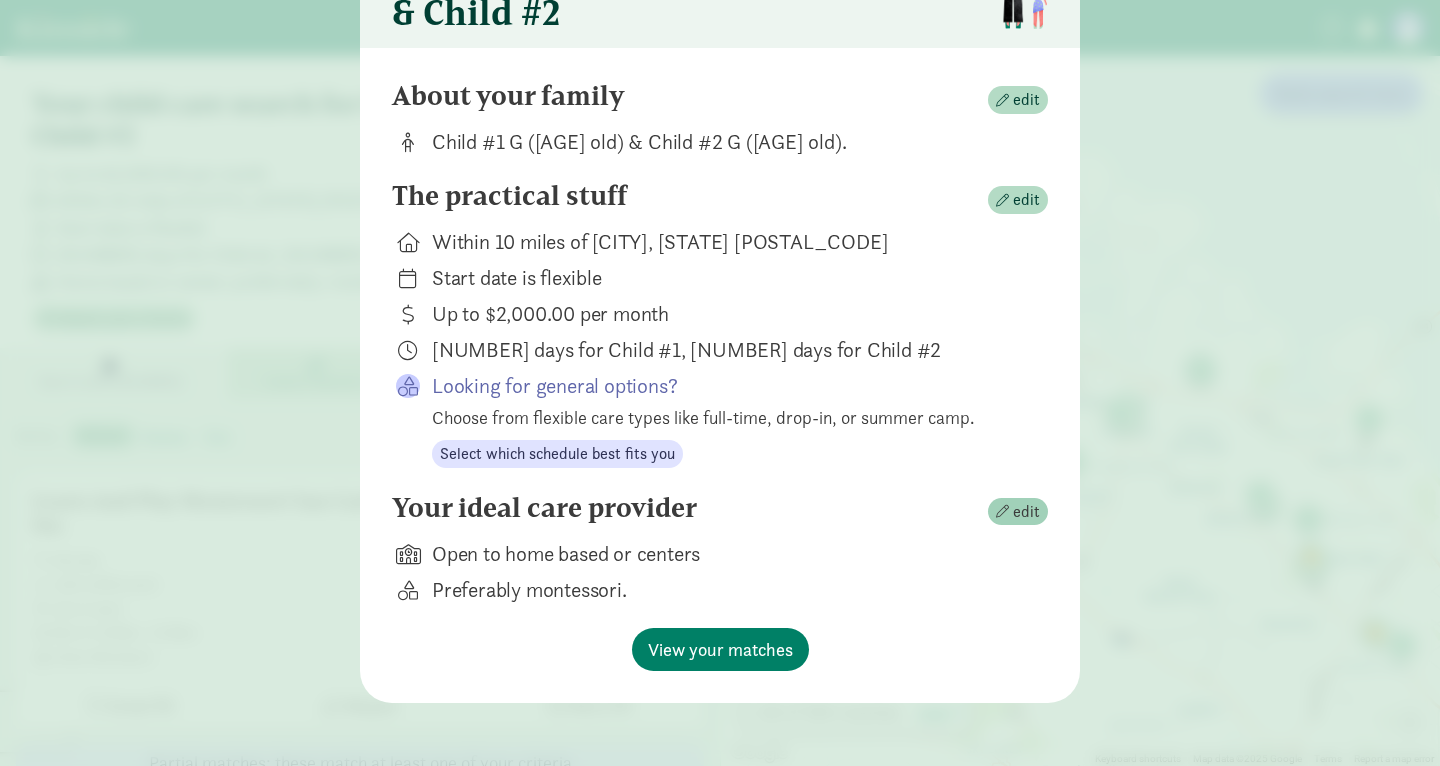 scroll, scrollTop: 108, scrollLeft: 0, axis: vertical 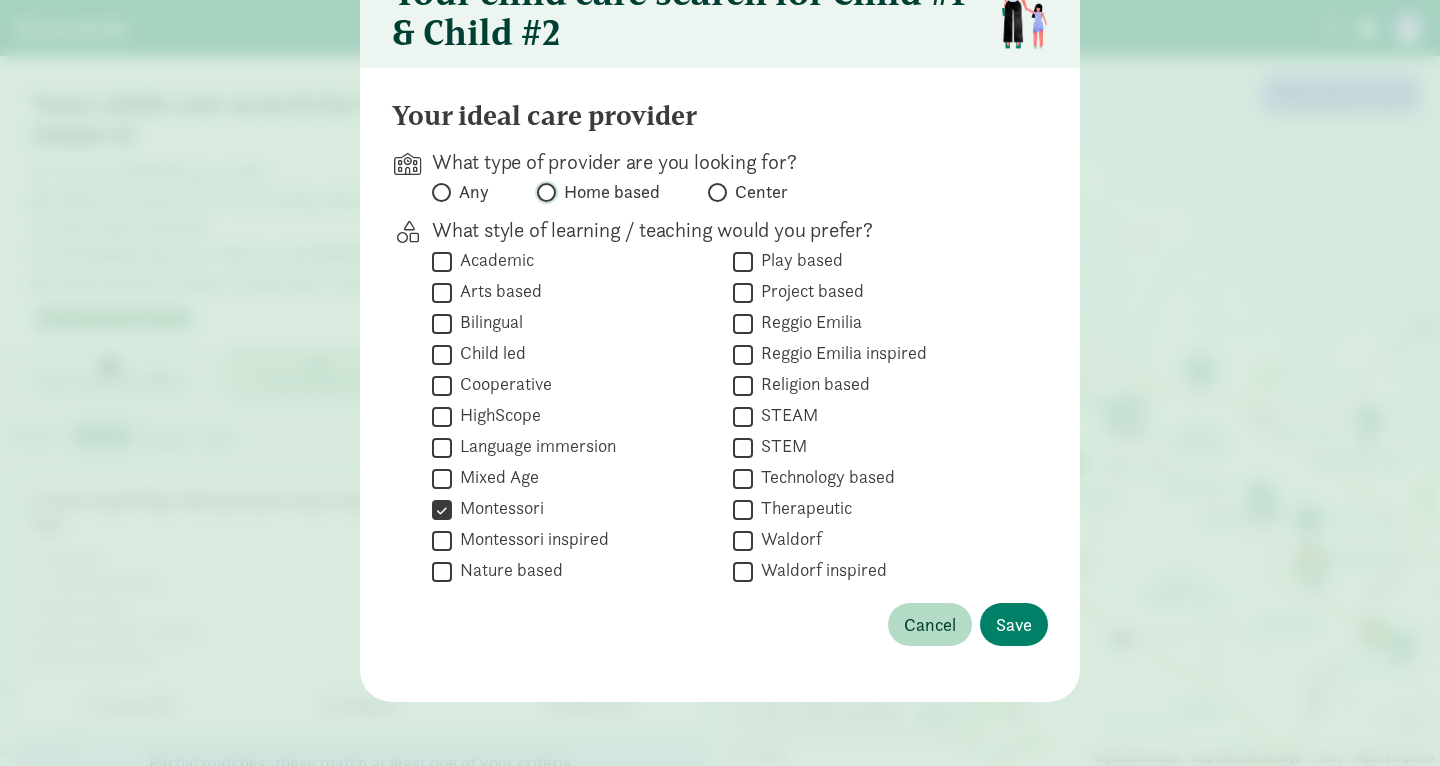 click on "Home based" at bounding box center [543, 192] 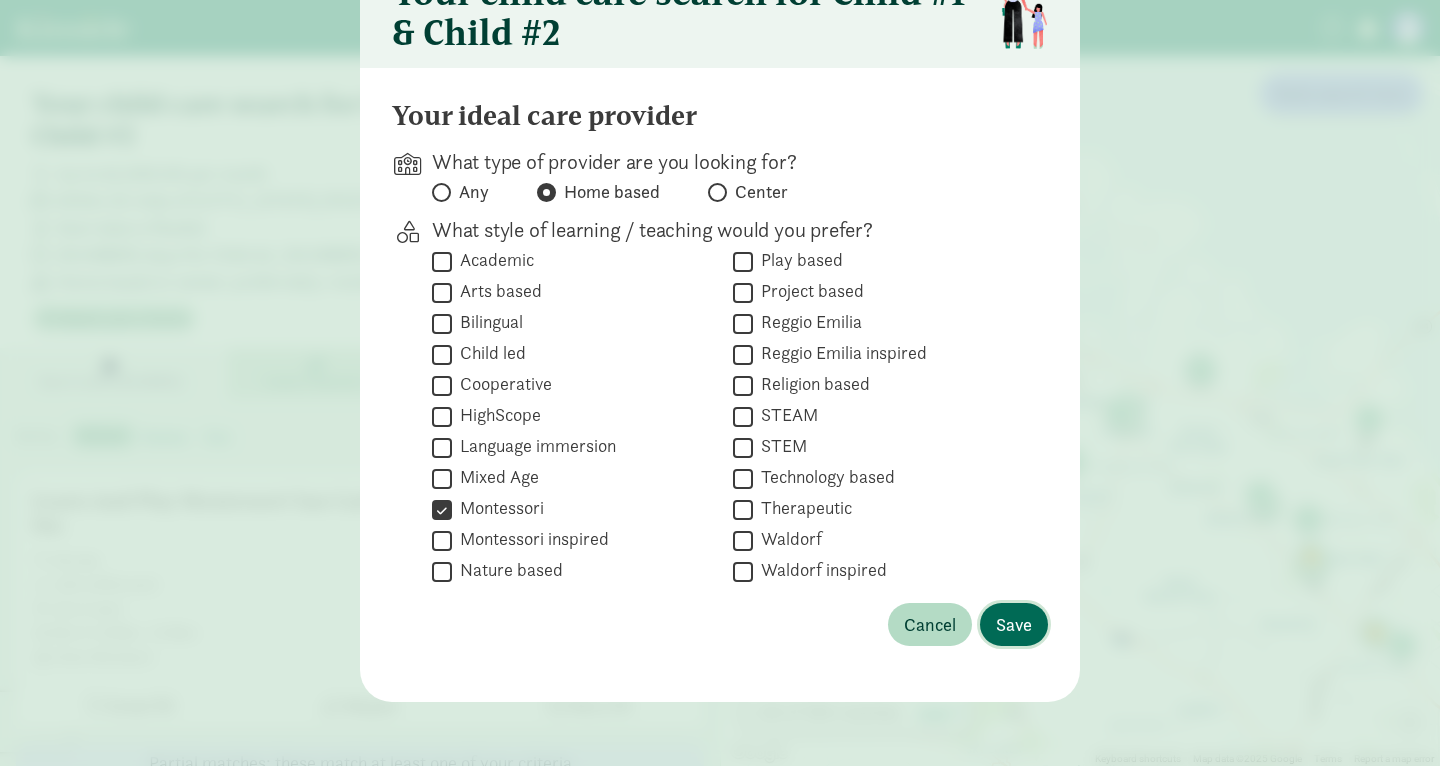 click on "Save" 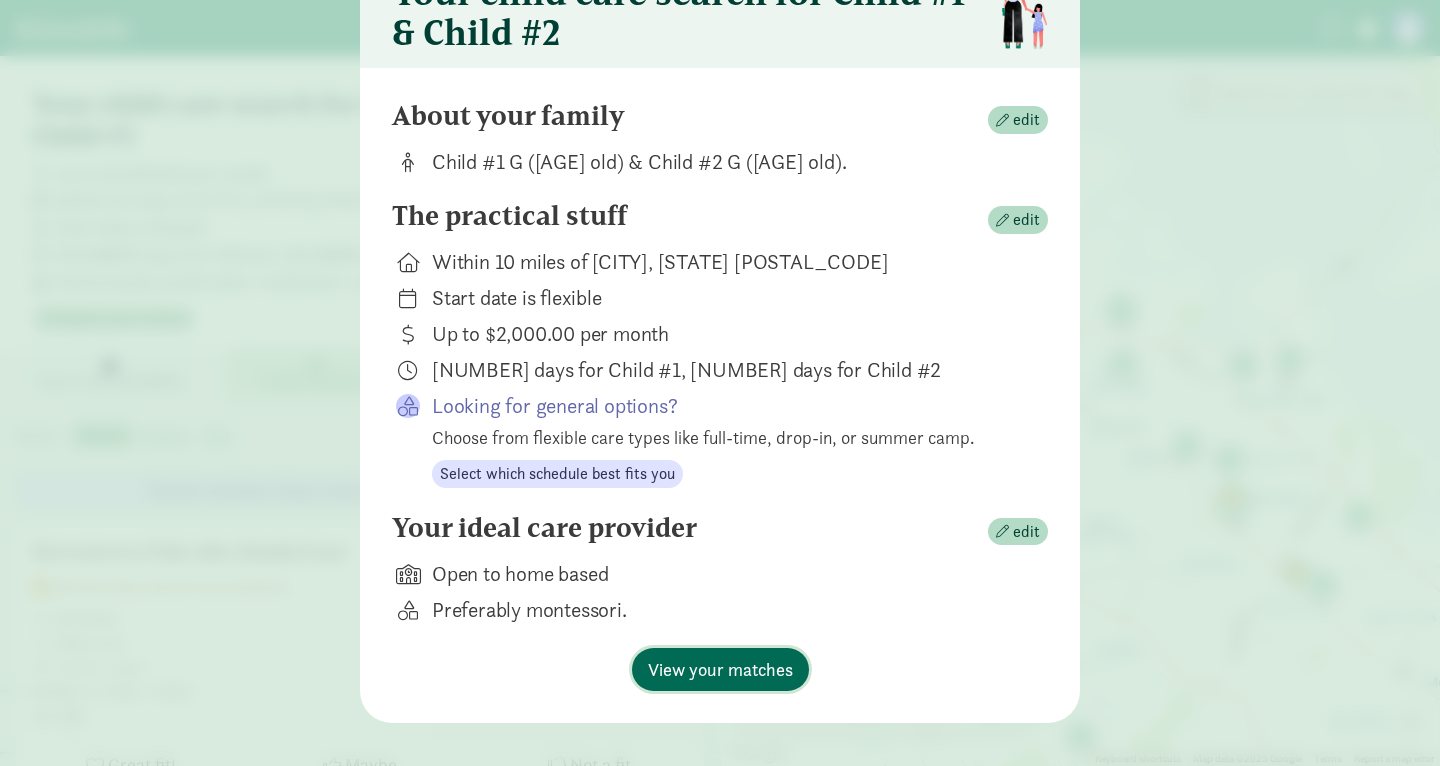 click on "View your matches" at bounding box center (720, 669) 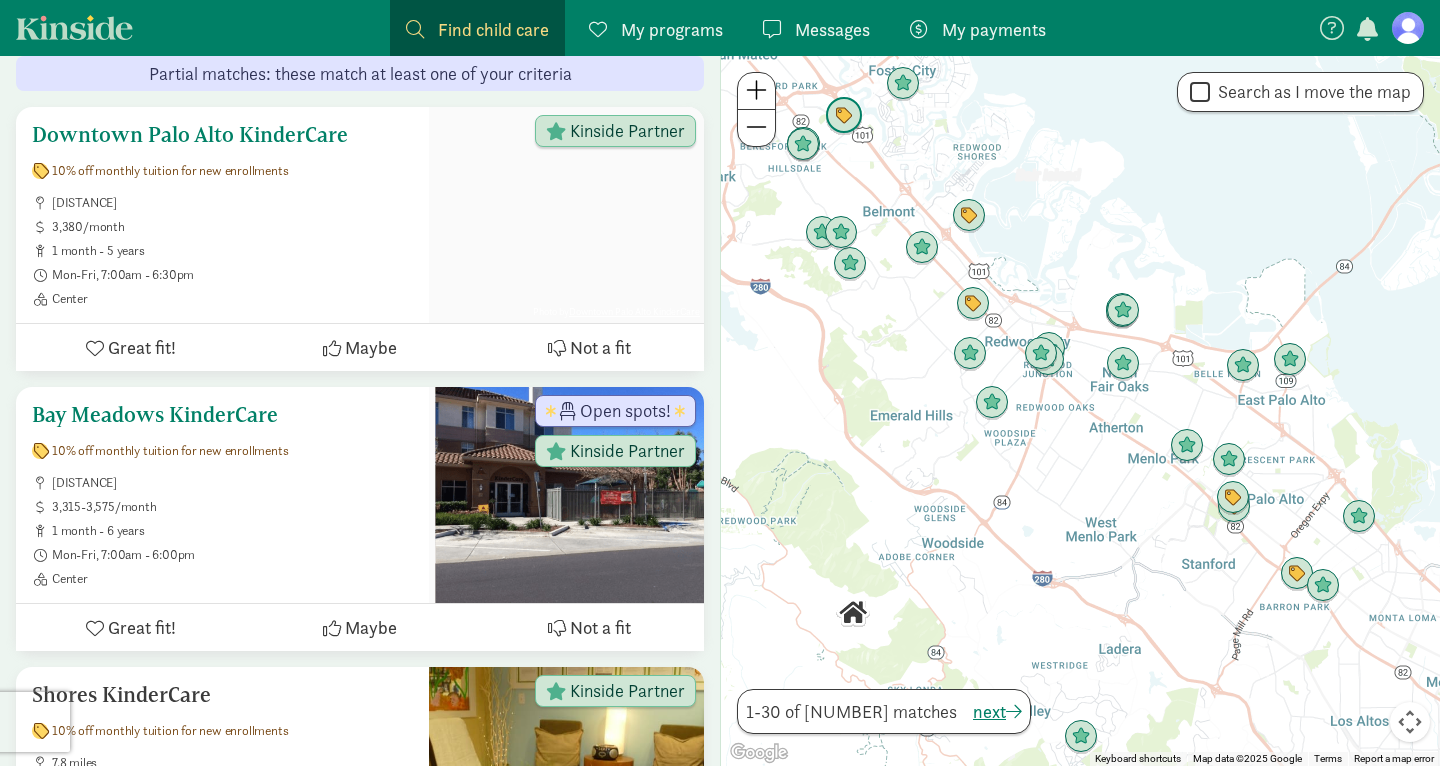 scroll, scrollTop: 502, scrollLeft: 0, axis: vertical 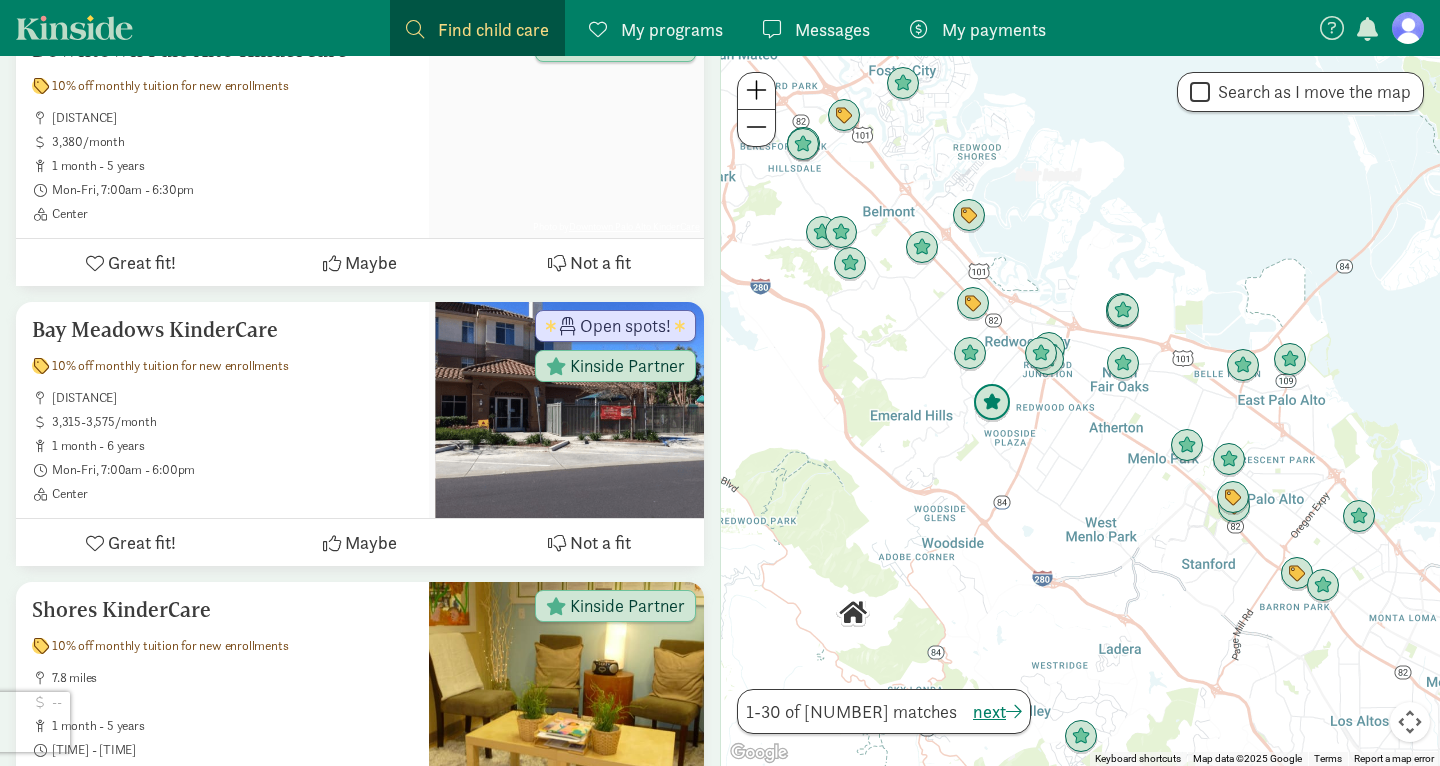 click at bounding box center (992, 403) 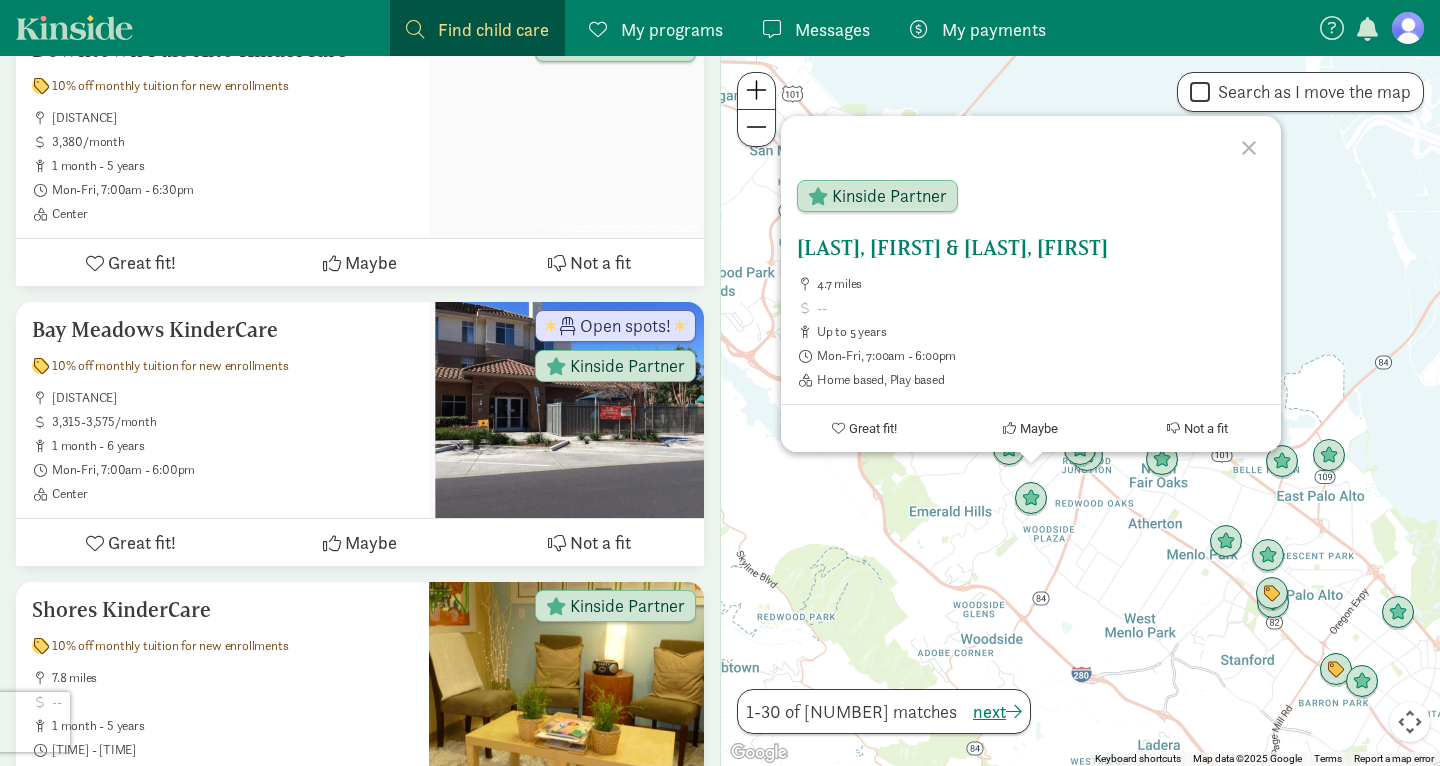 click on "[LAST], [FIRST] & [LAST], [FIRST]" at bounding box center (1031, 248) 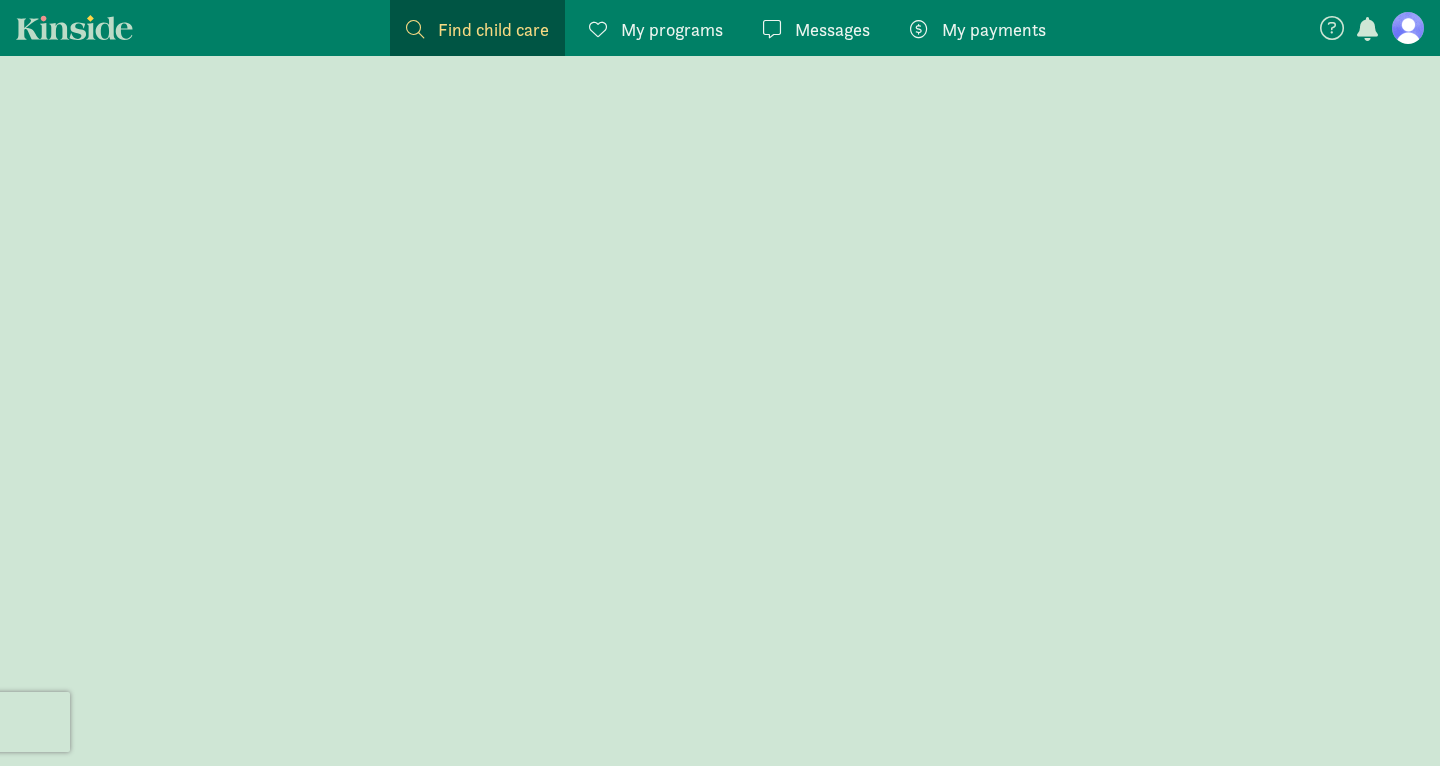 scroll, scrollTop: 0, scrollLeft: 0, axis: both 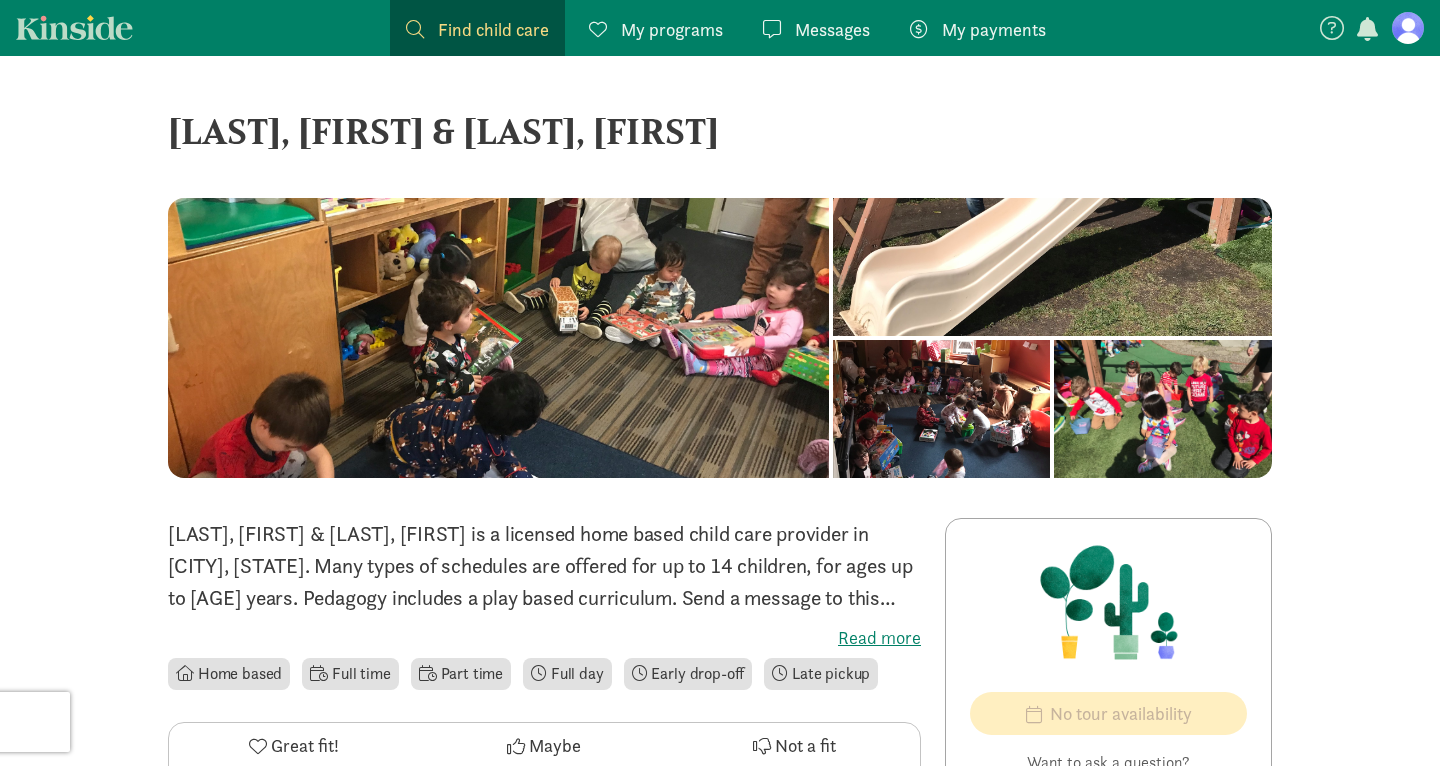 click 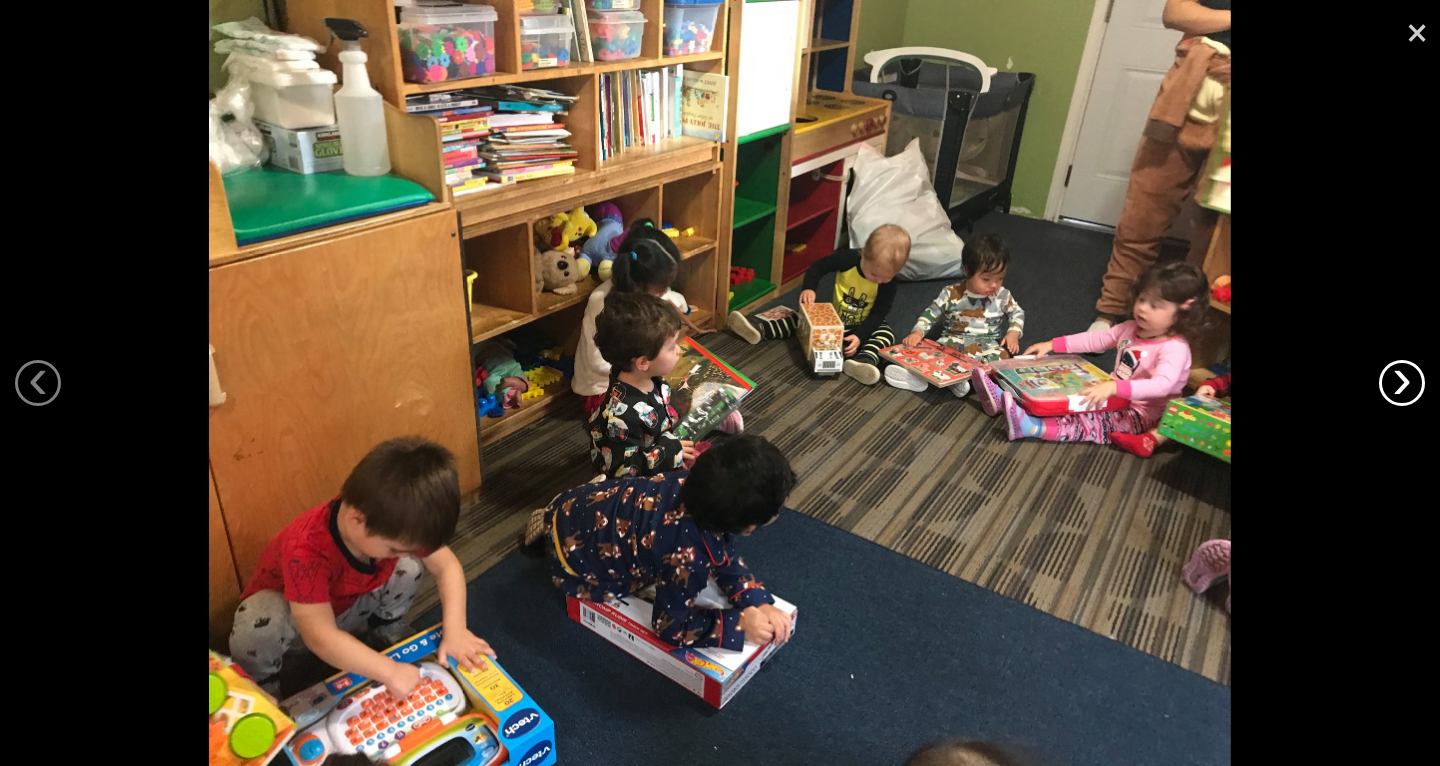 click on "›" at bounding box center [1402, 383] 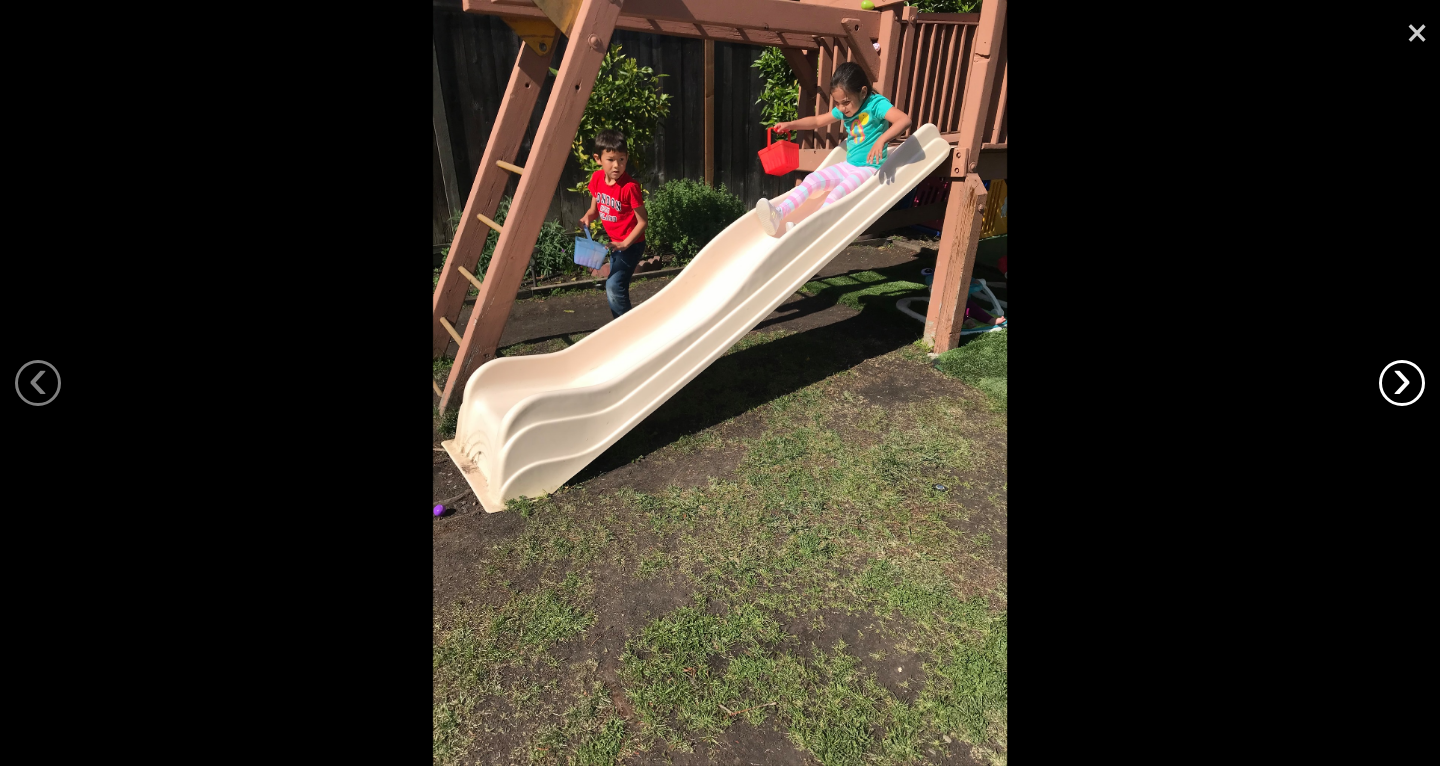 click on "›" at bounding box center (1402, 383) 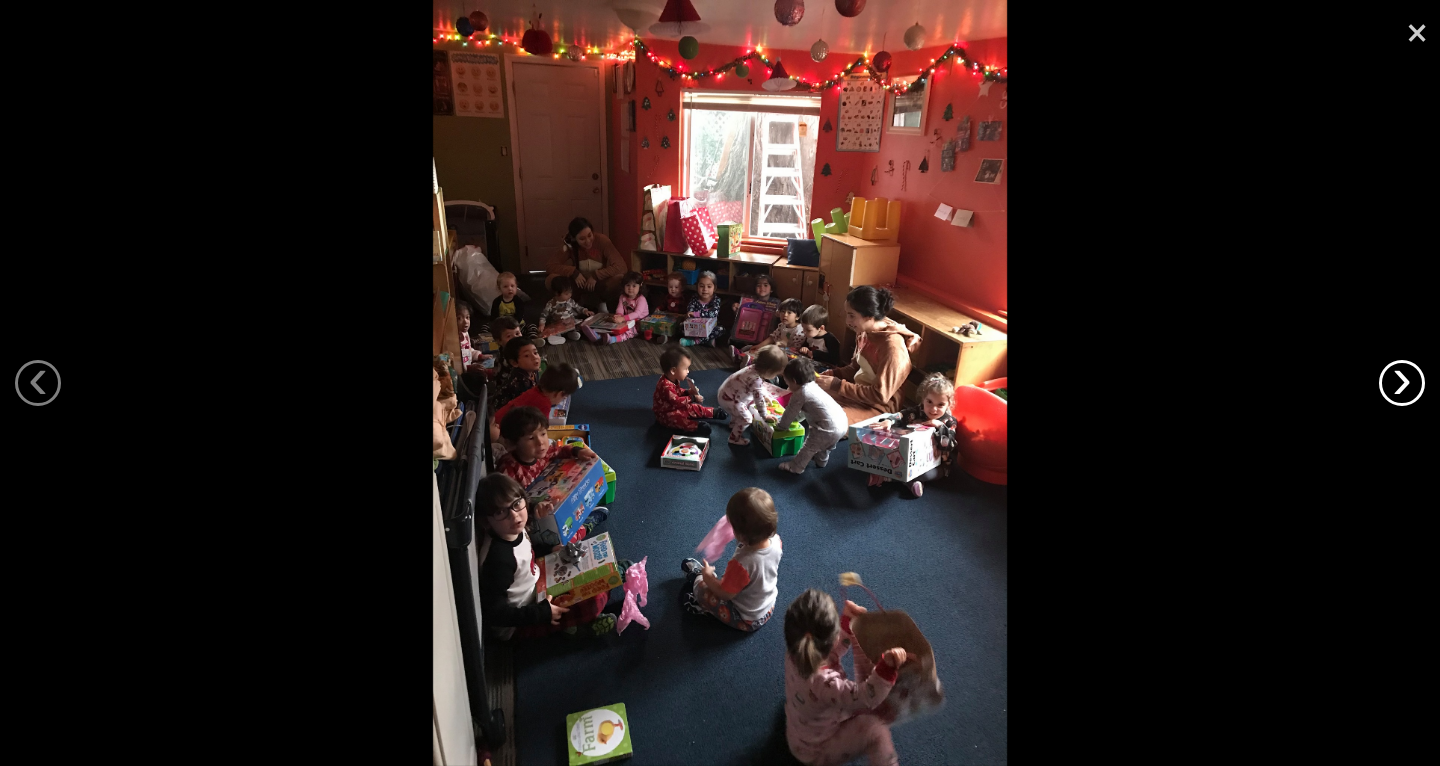click on "›" at bounding box center (1402, 383) 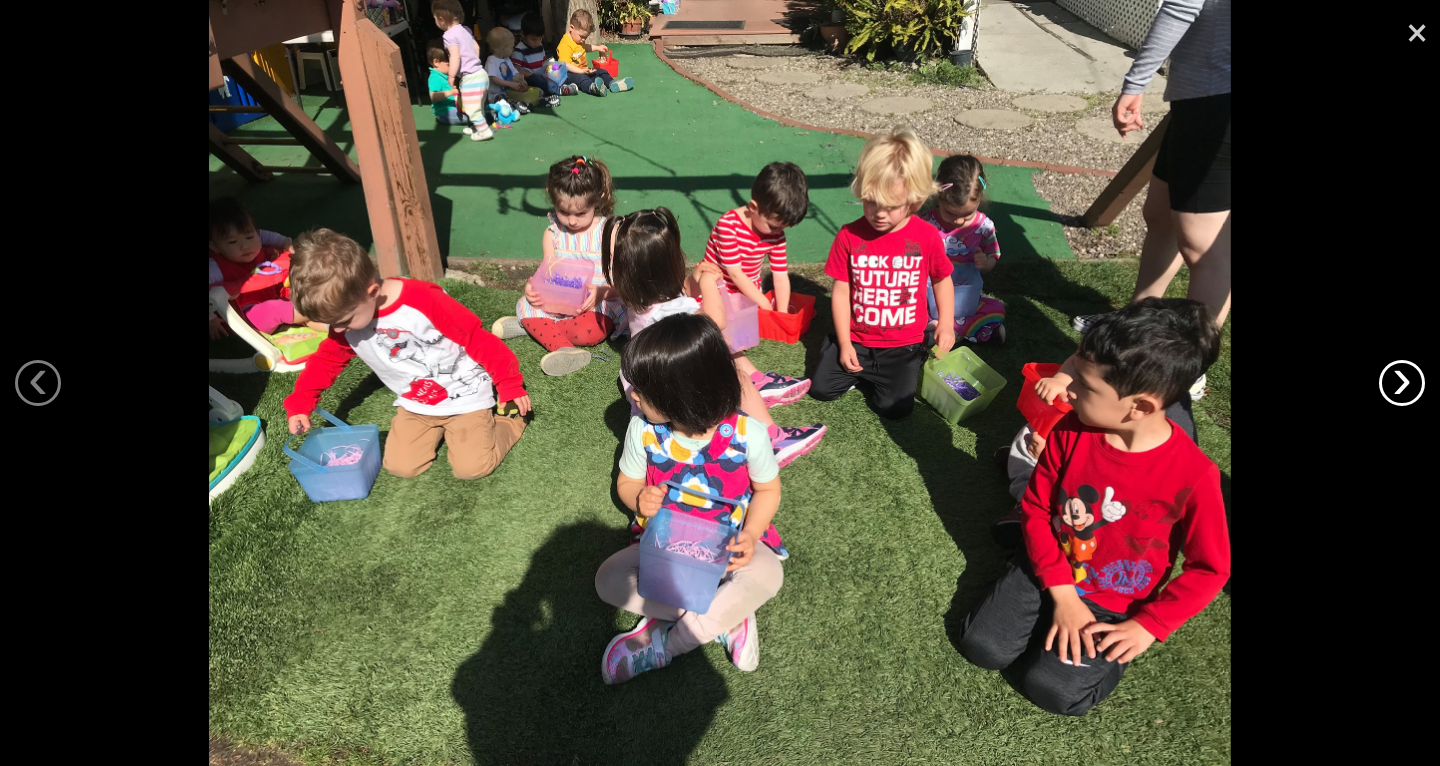 click on "›" at bounding box center (1402, 383) 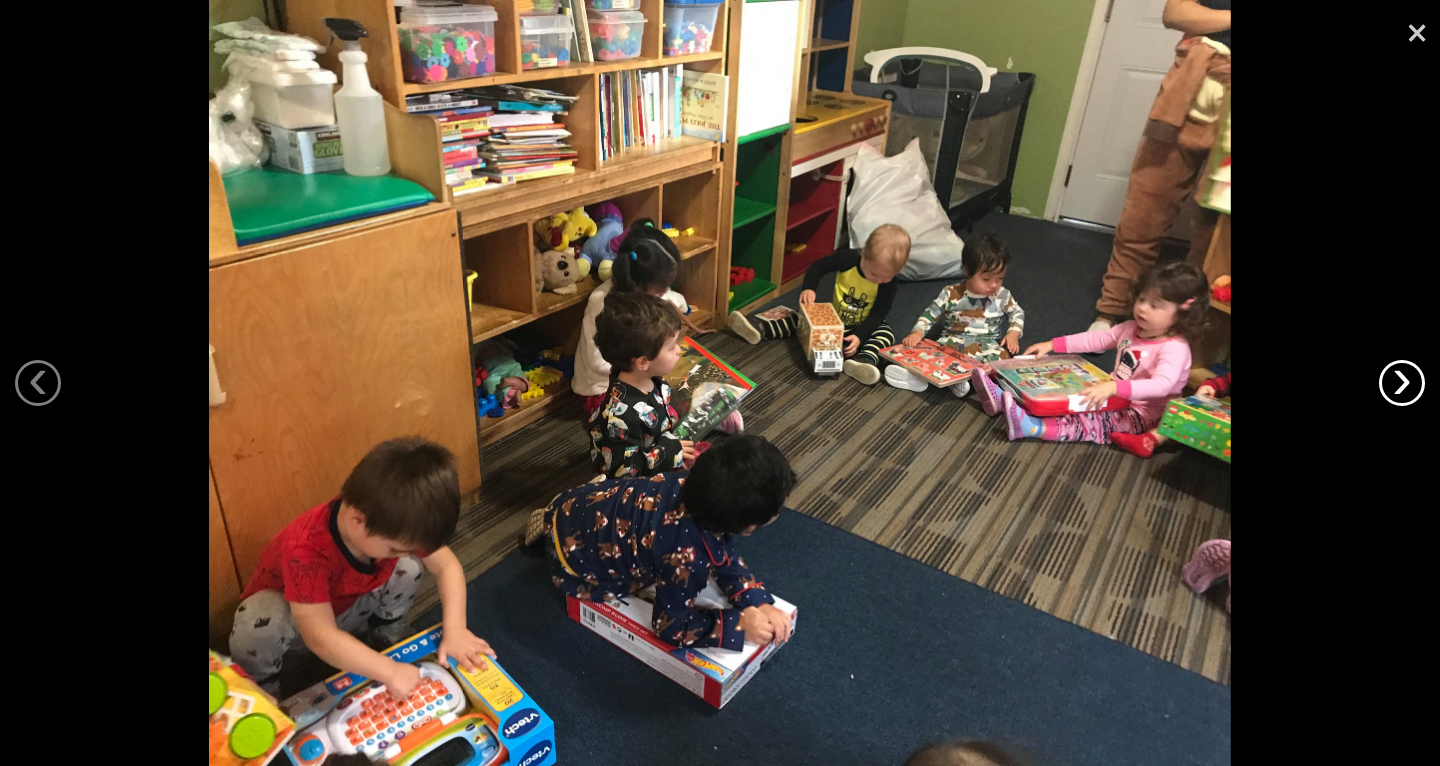 click on "›" at bounding box center [1402, 383] 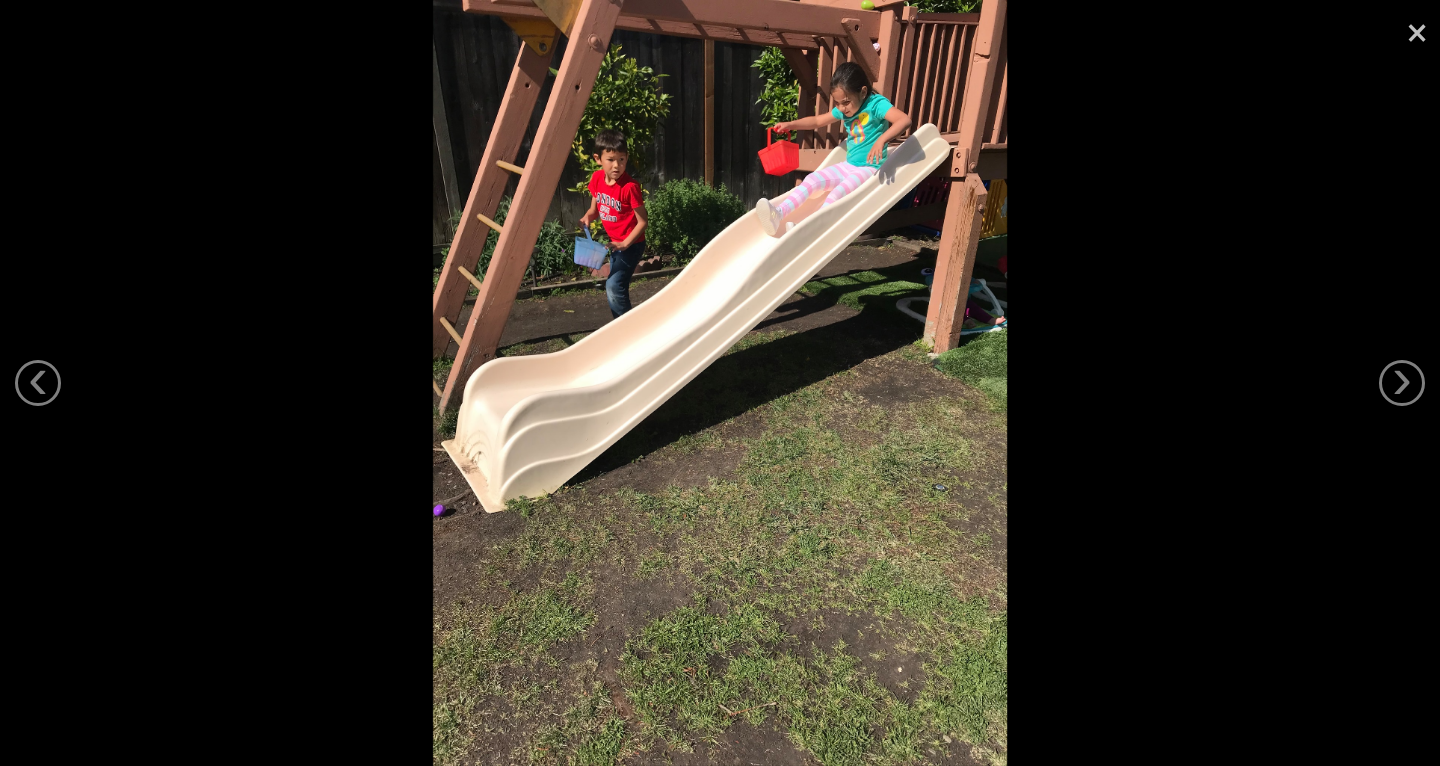 click on "×" at bounding box center [1417, 30] 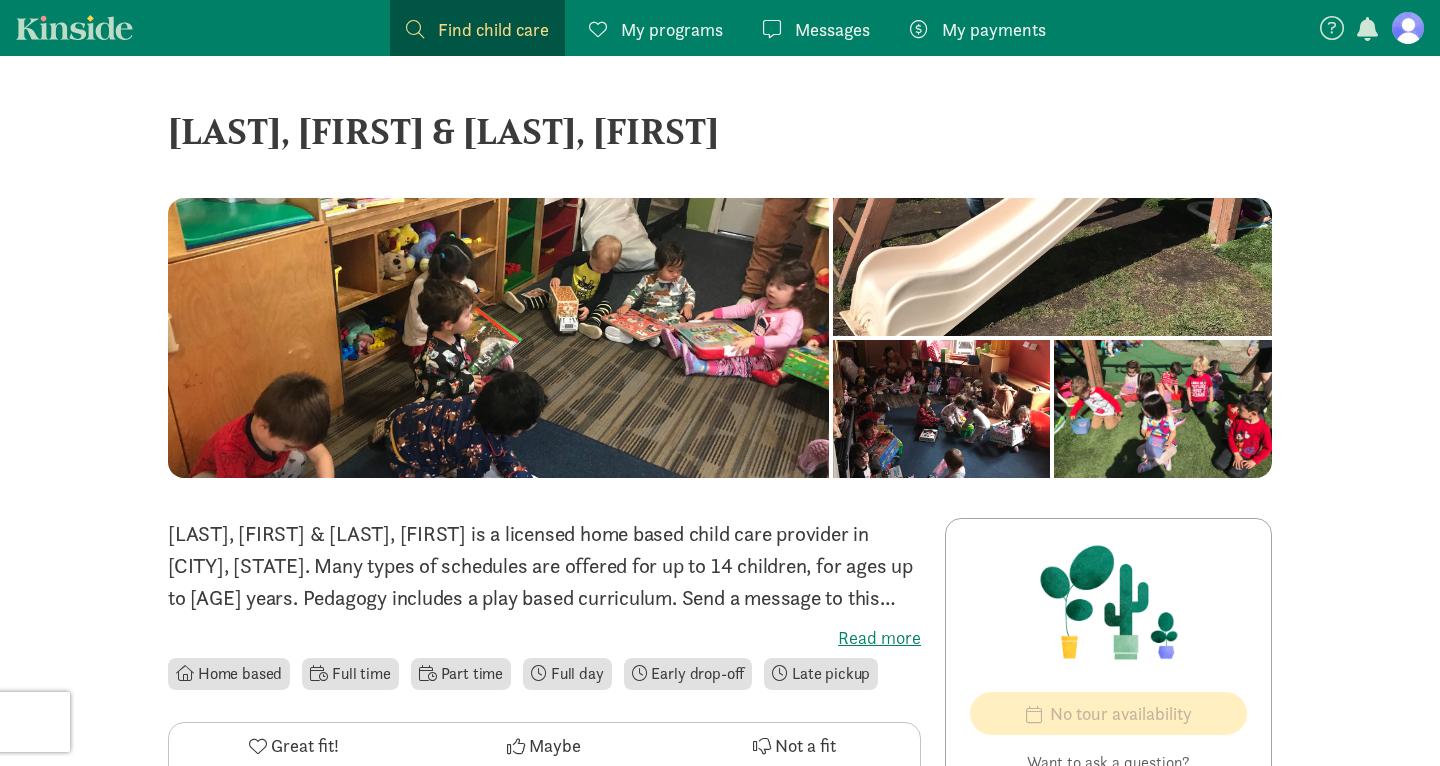 click on "‹   ›   ×
Chavez, Monica & Aviles, Monica
‹   ›   ×
Chavez, Monica & Aviles, Monica is a licensed home based child care provider in Redwood City, California. Many types of schedules are offered for up to 14 children,  for ages up to 5 years. Pedagogy includes a play based curriculum. Send a message to this provider to learn more.
Read more    Home based
Full time
Part time
Full day
Early drop-off
Late pickup
Great fit!       Maybe       Not a fit
up to 5 years old
Mon-Fri, 7:00am - 6:00pm
Play based
CA License:
#414001759" 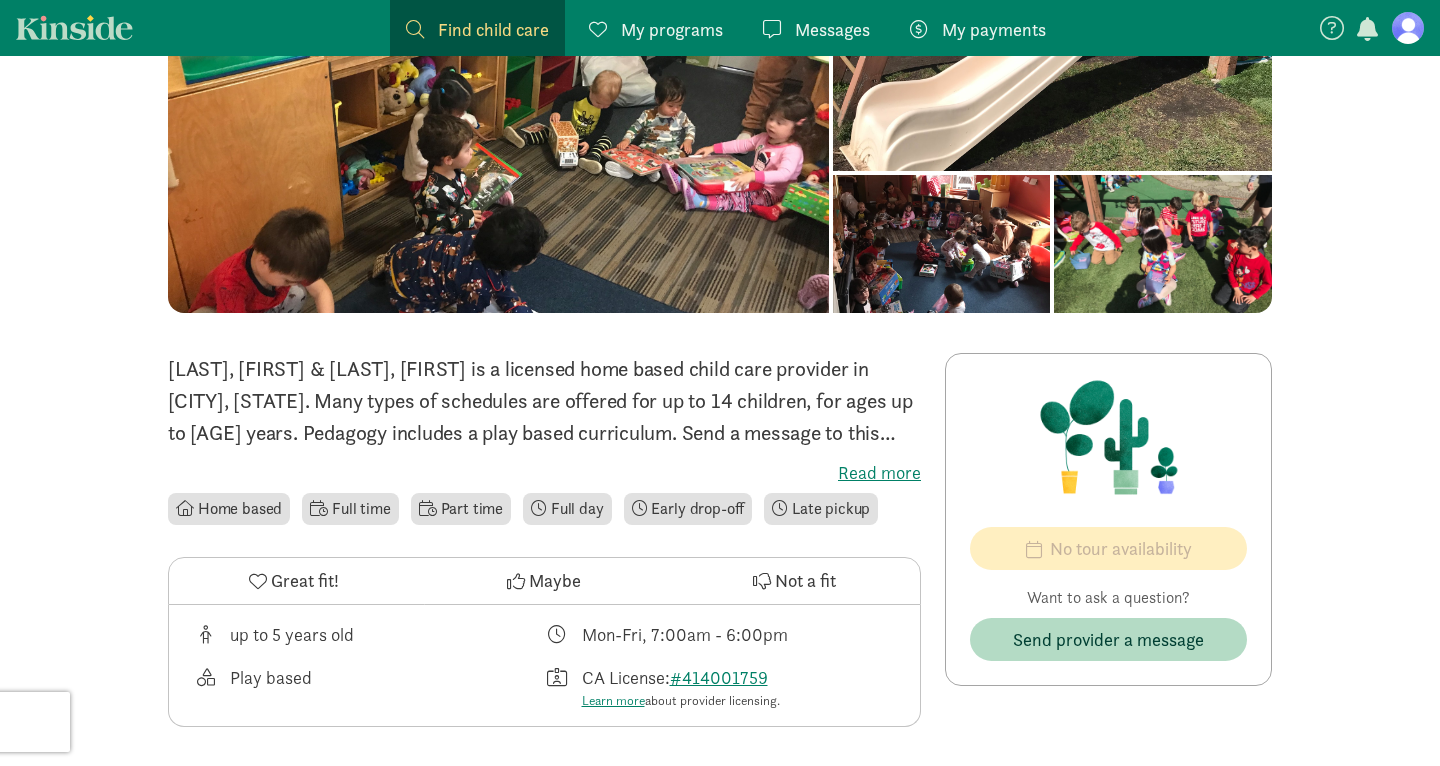 scroll, scrollTop: 211, scrollLeft: 0, axis: vertical 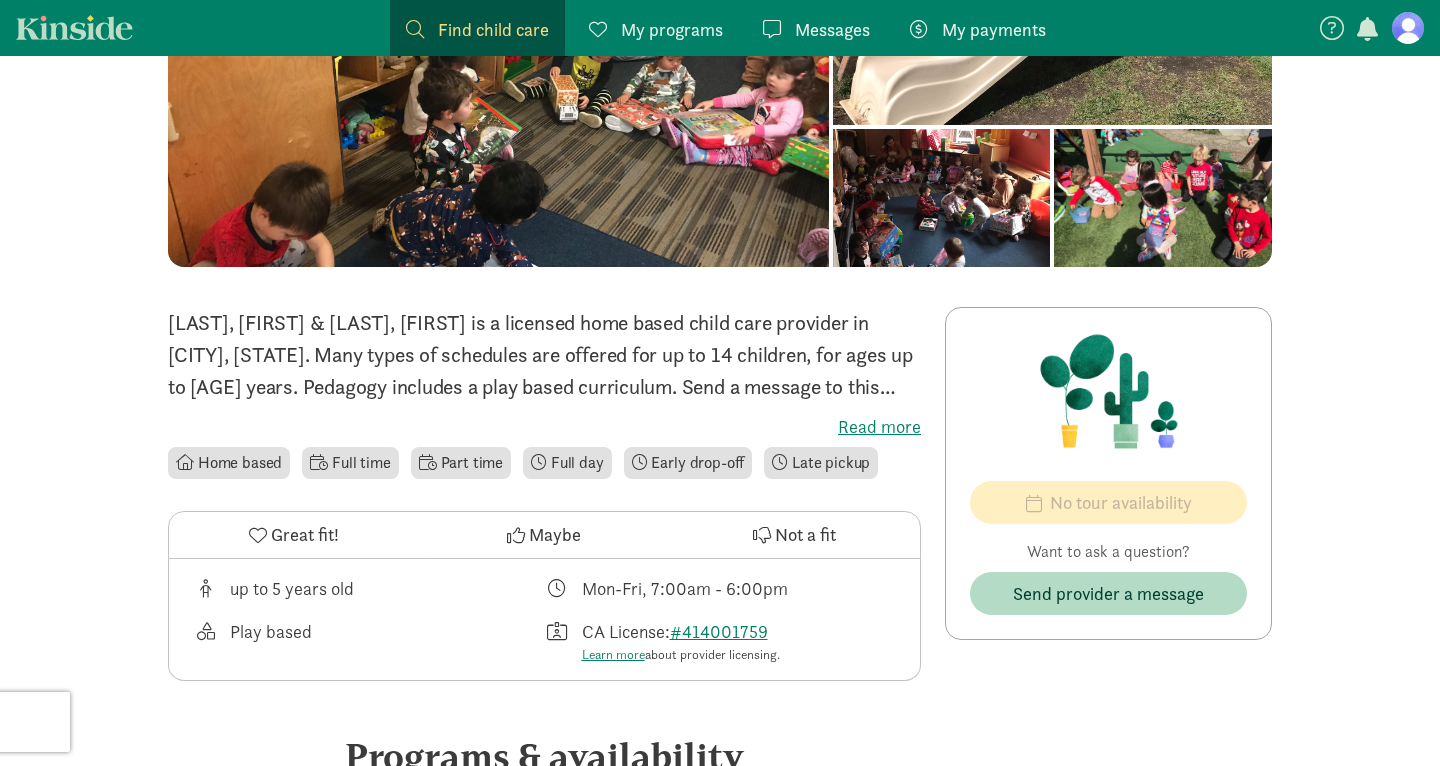 click at bounding box center (516, 535) 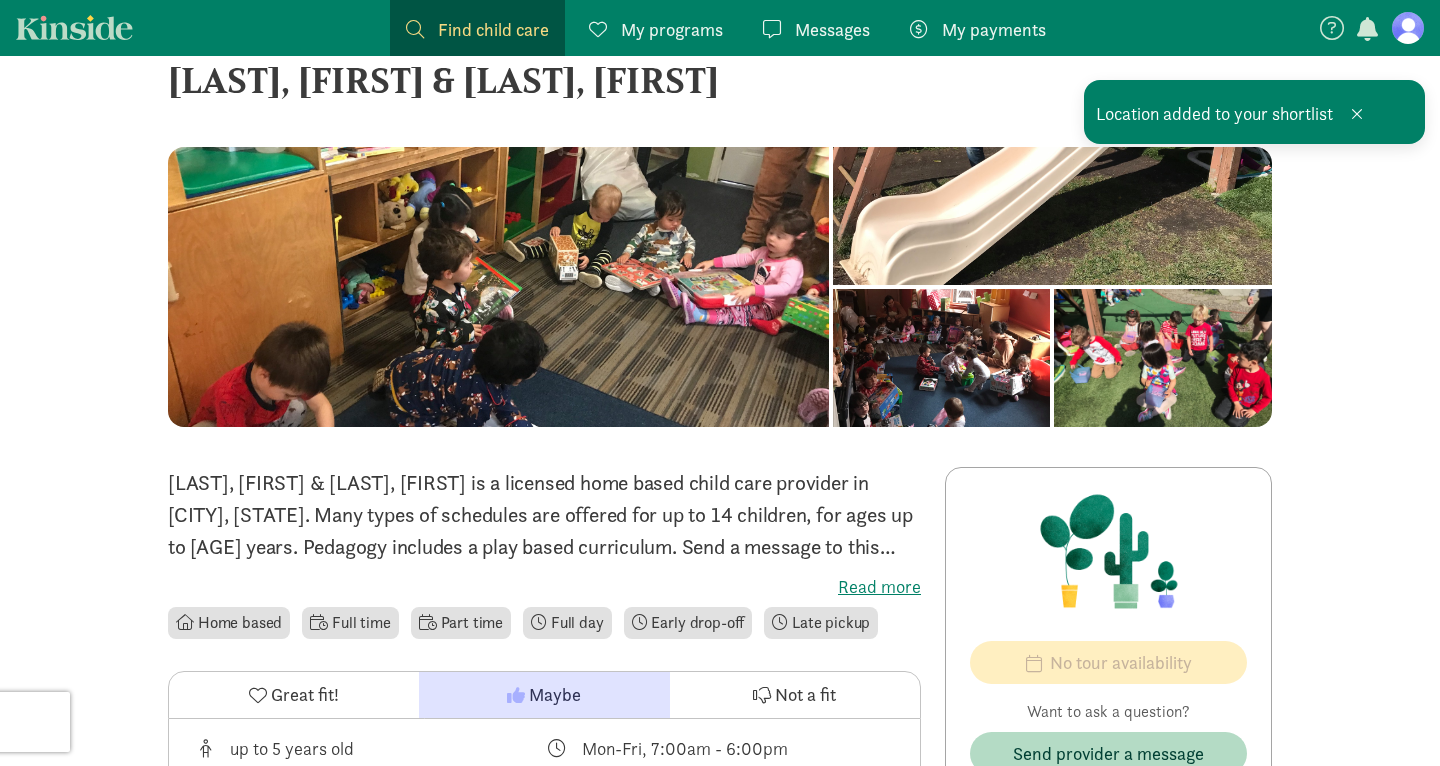 scroll, scrollTop: 0, scrollLeft: 0, axis: both 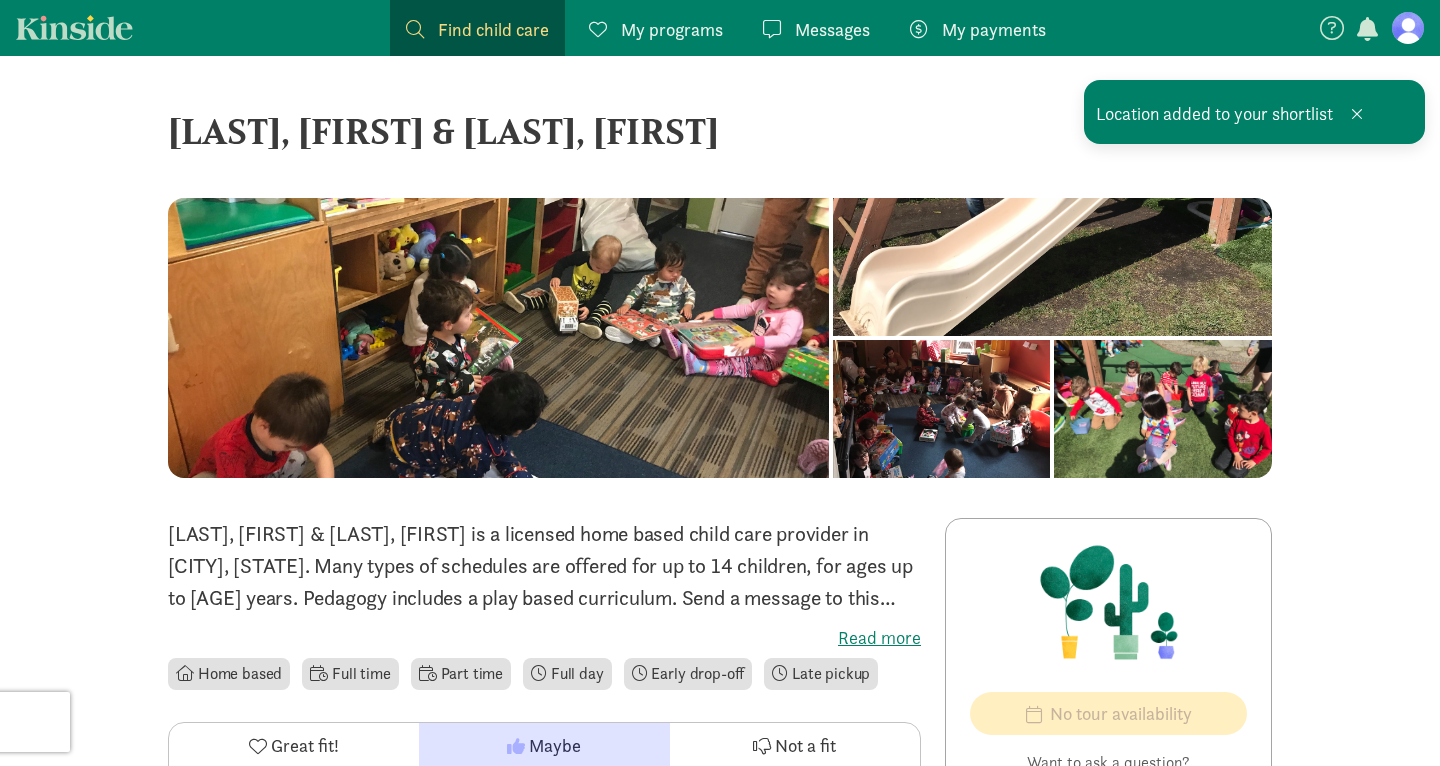 click on "Find child care" at bounding box center (493, 29) 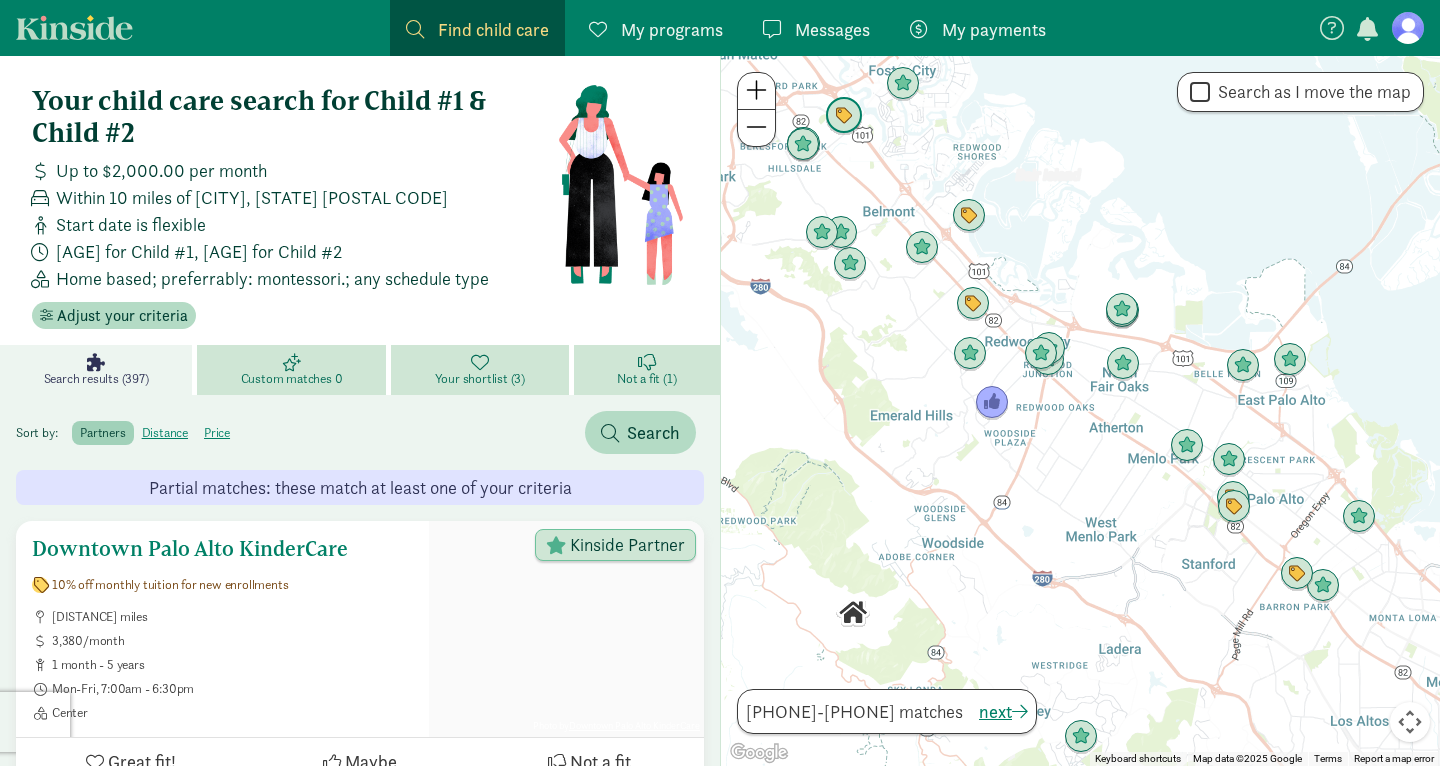 scroll, scrollTop: 0, scrollLeft: 0, axis: both 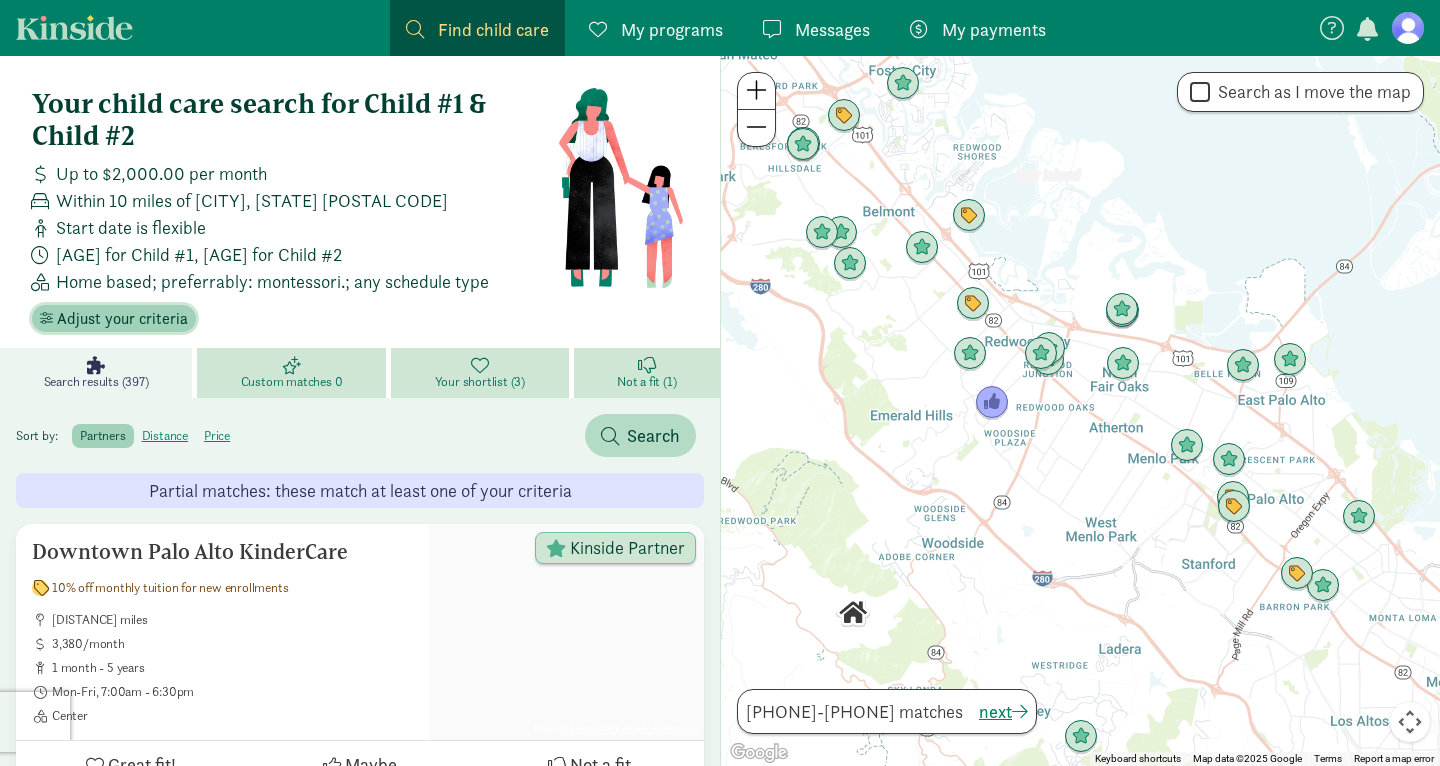 click on "Adjust your criteria" at bounding box center (122, 319) 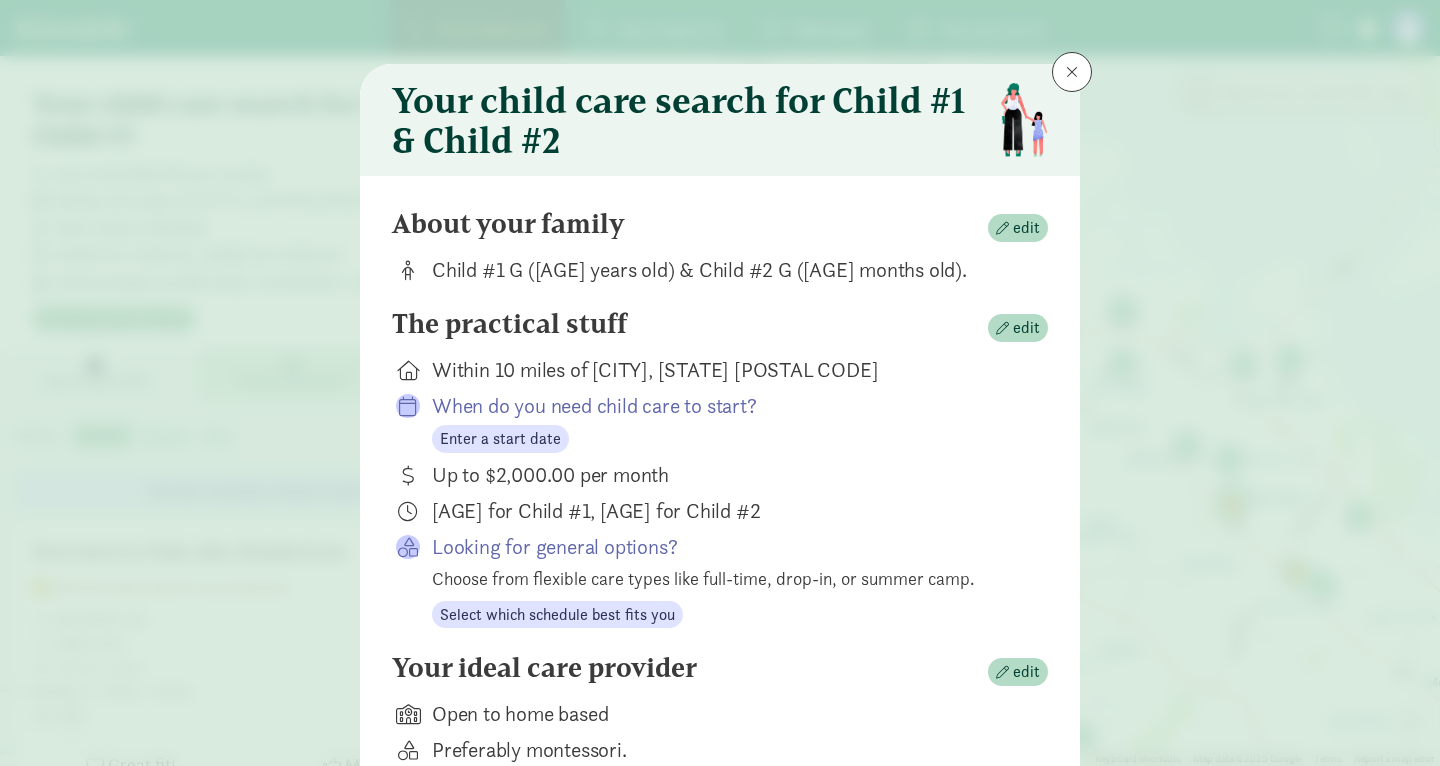 scroll, scrollTop: 160, scrollLeft: 0, axis: vertical 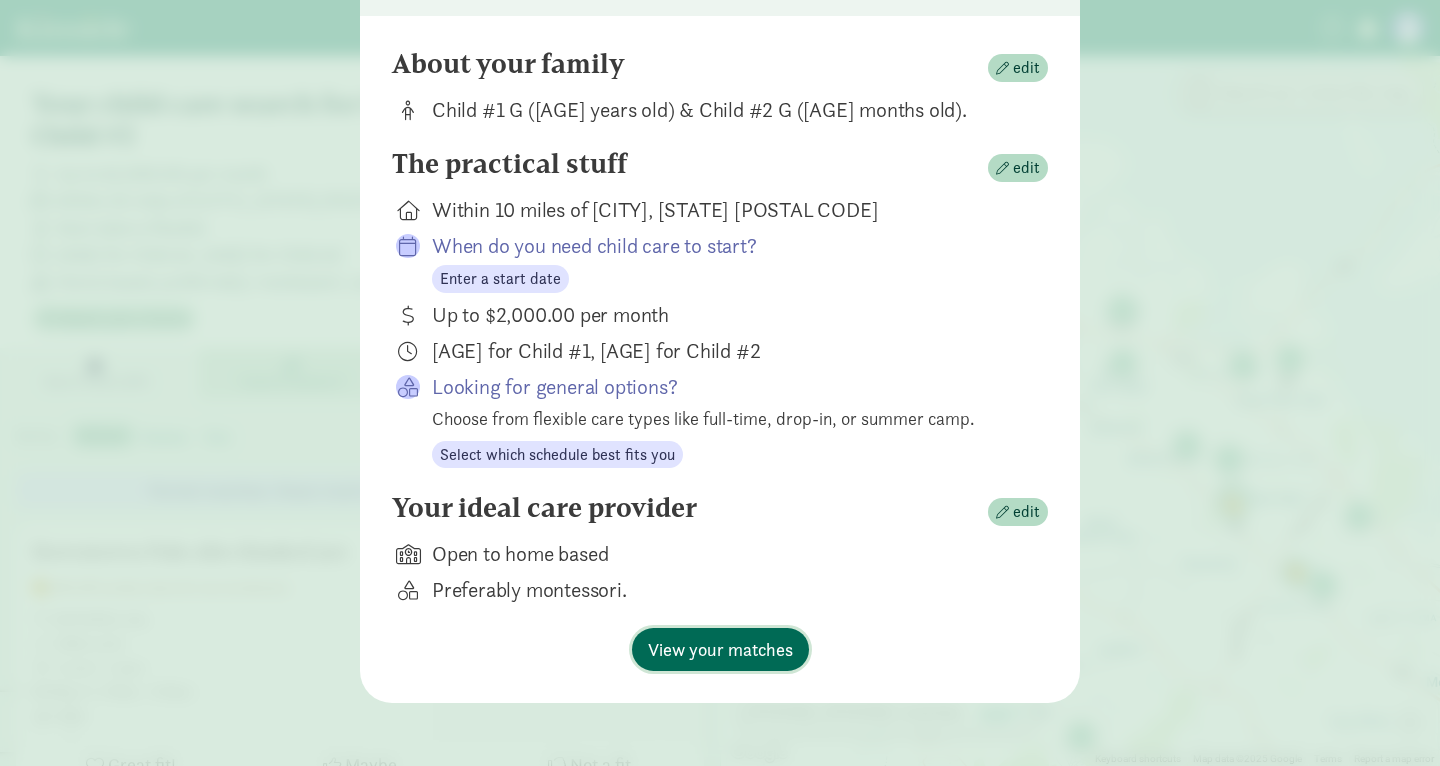 click on "View your matches" at bounding box center (720, 649) 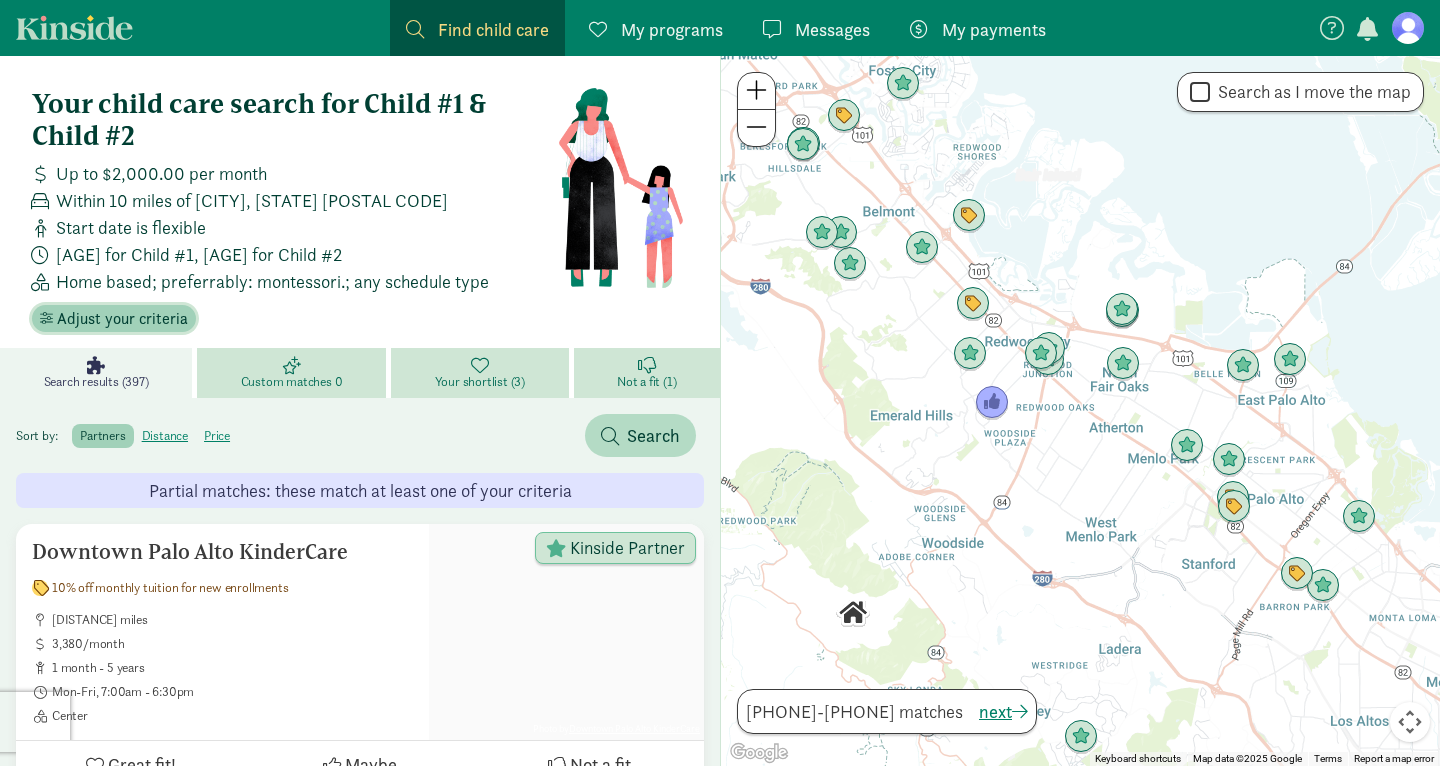 click on "Adjust your criteria" at bounding box center [122, 319] 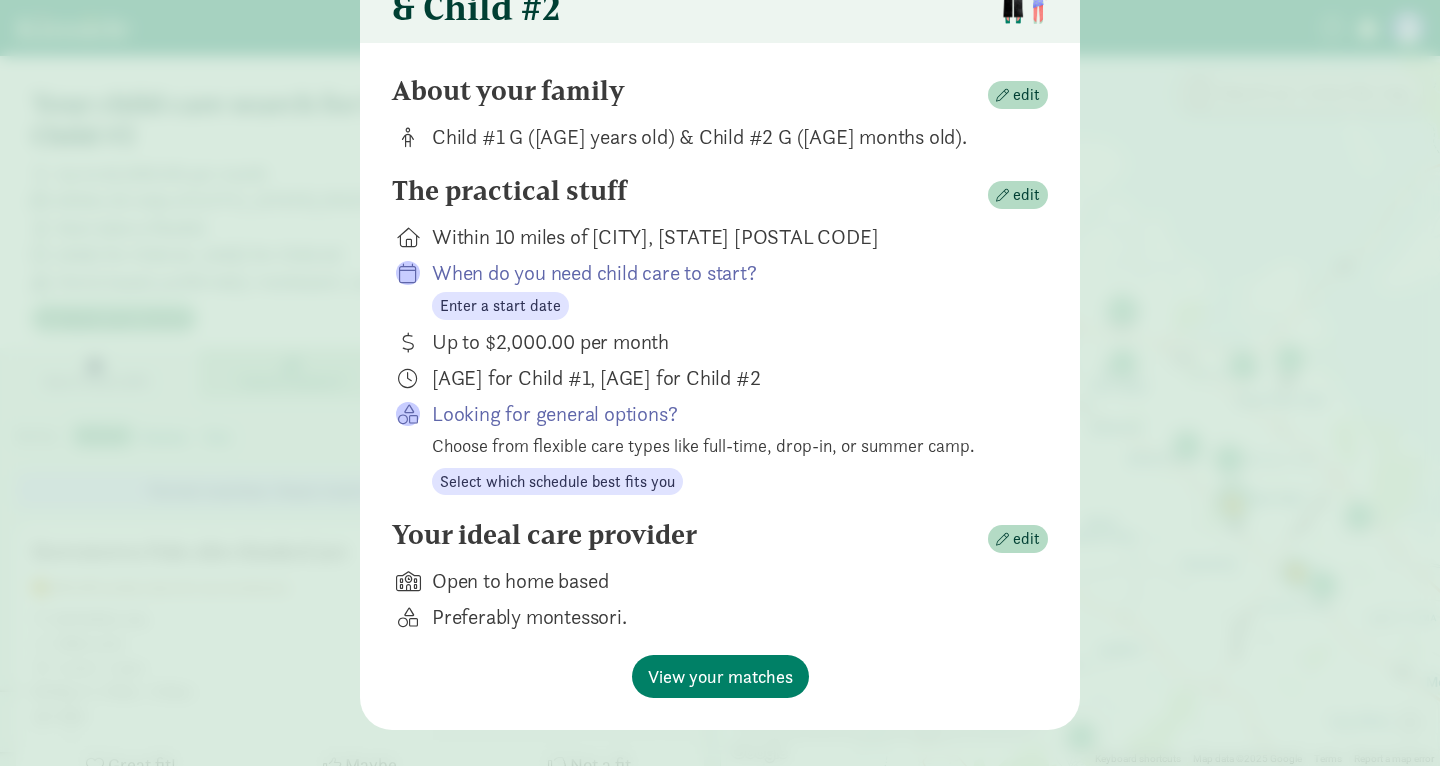 scroll, scrollTop: 160, scrollLeft: 0, axis: vertical 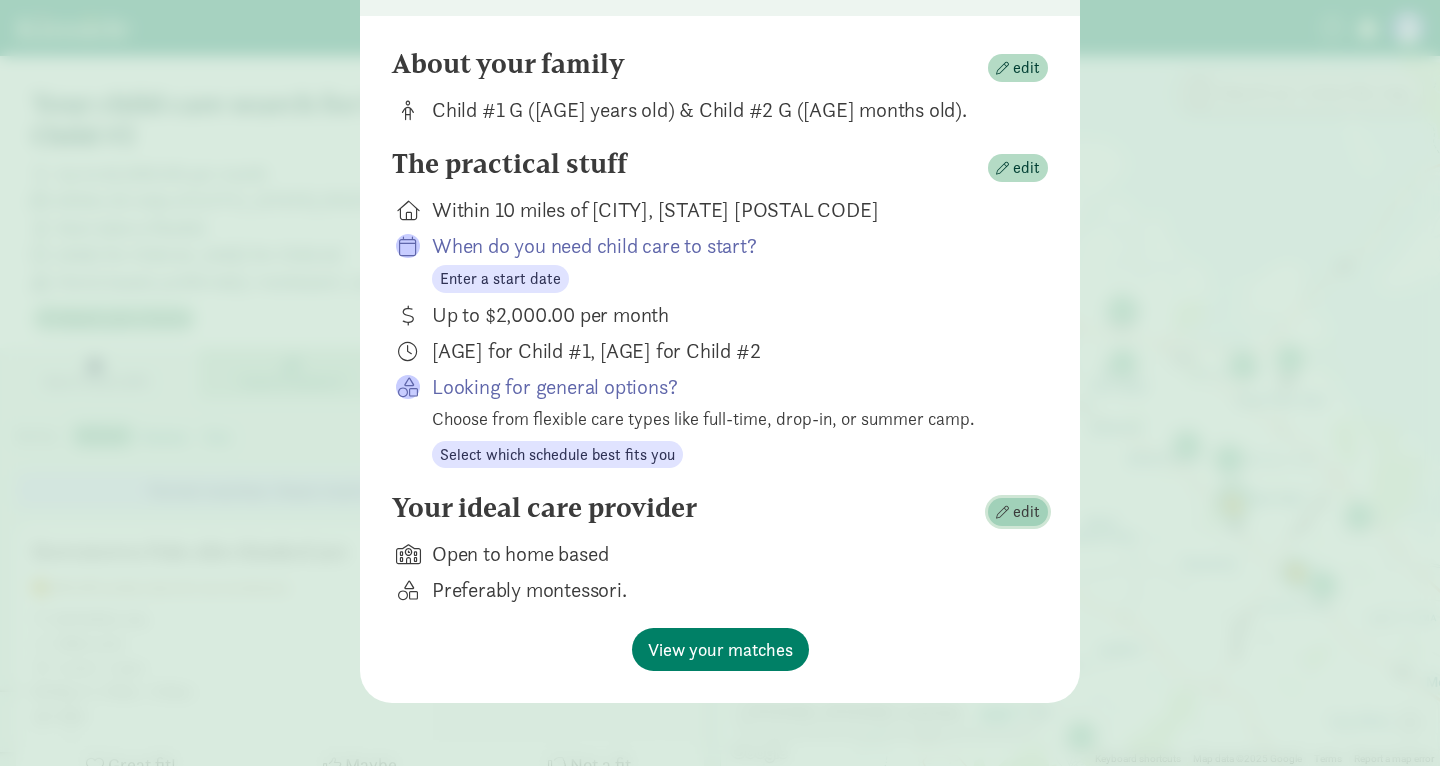 click on "edit" at bounding box center (1026, 512) 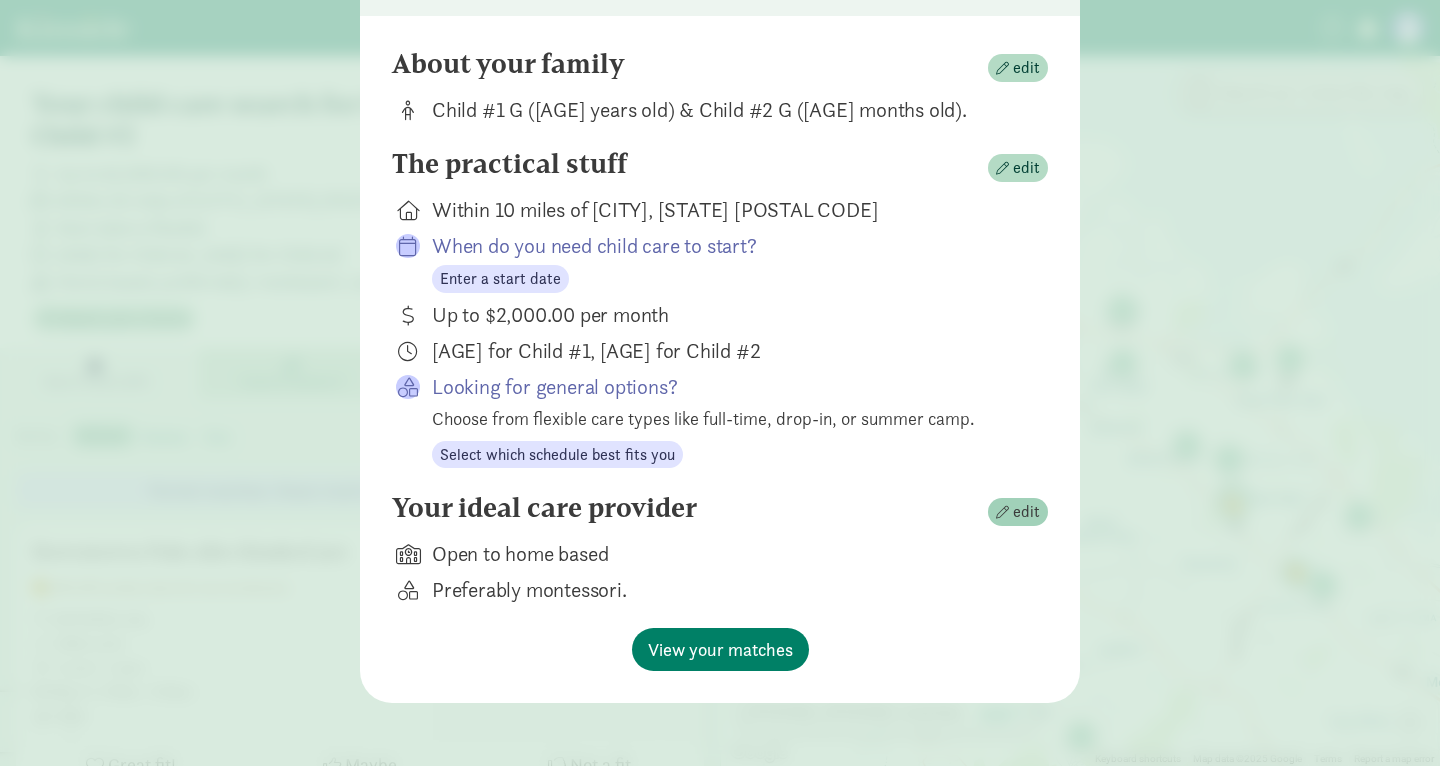 scroll, scrollTop: 108, scrollLeft: 0, axis: vertical 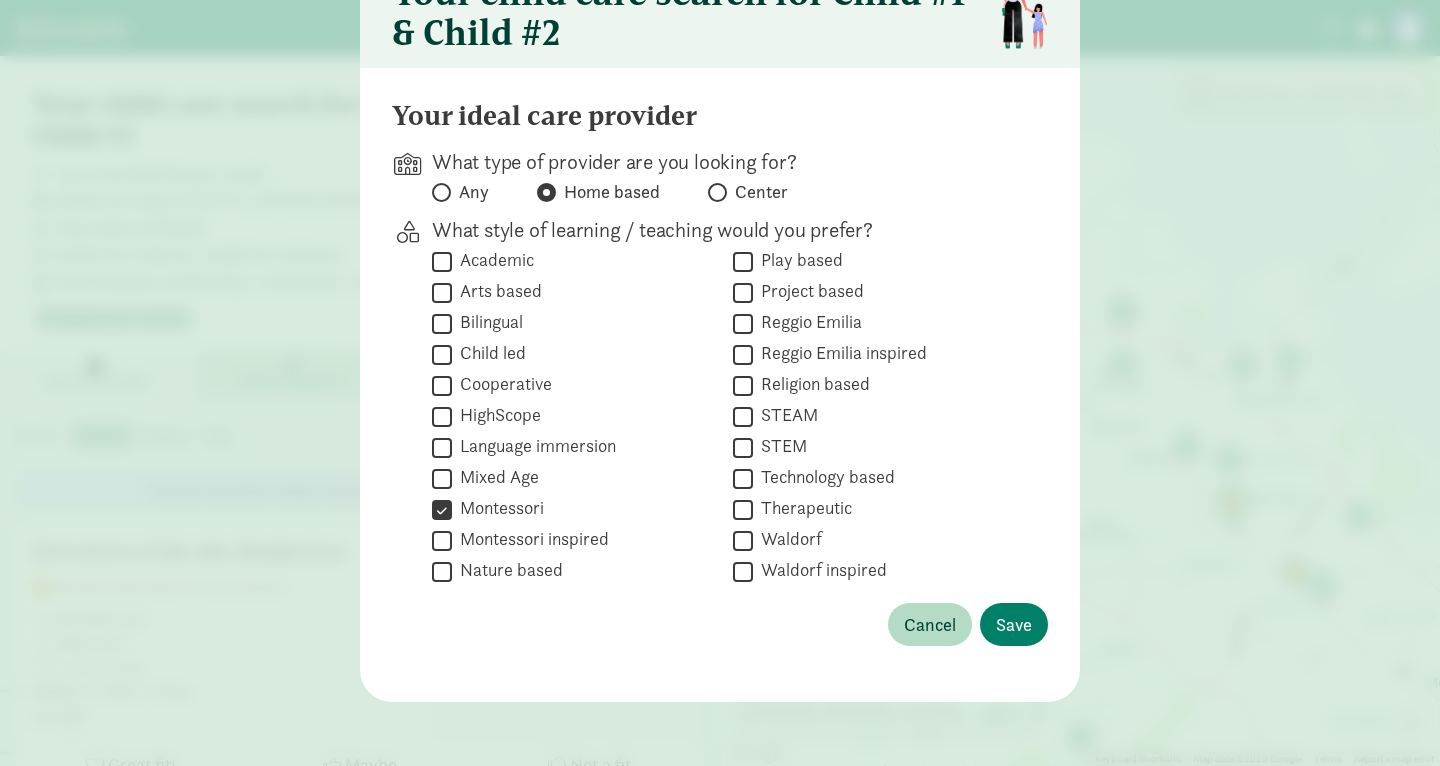 click on "Montessori" at bounding box center (442, 509) 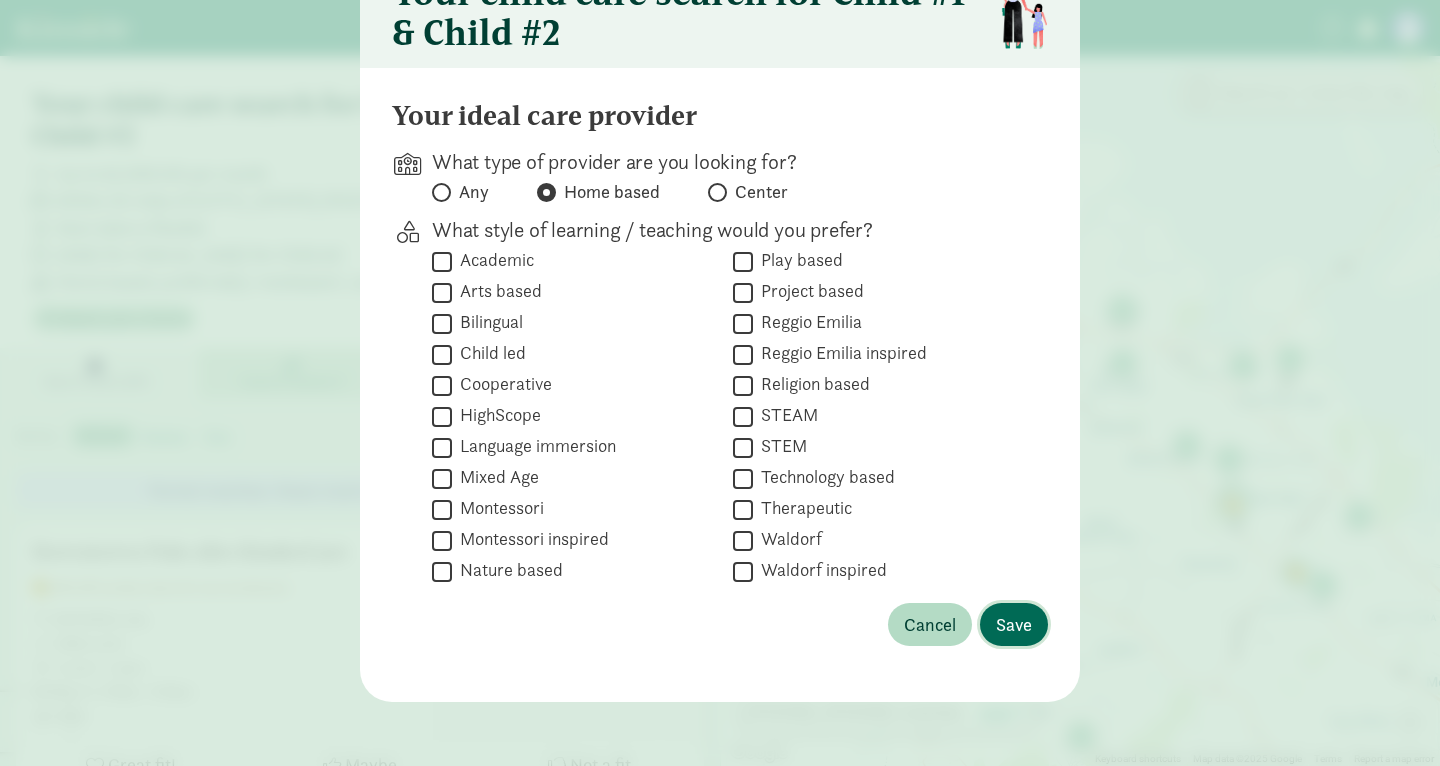 click on "Save" at bounding box center [1014, 624] 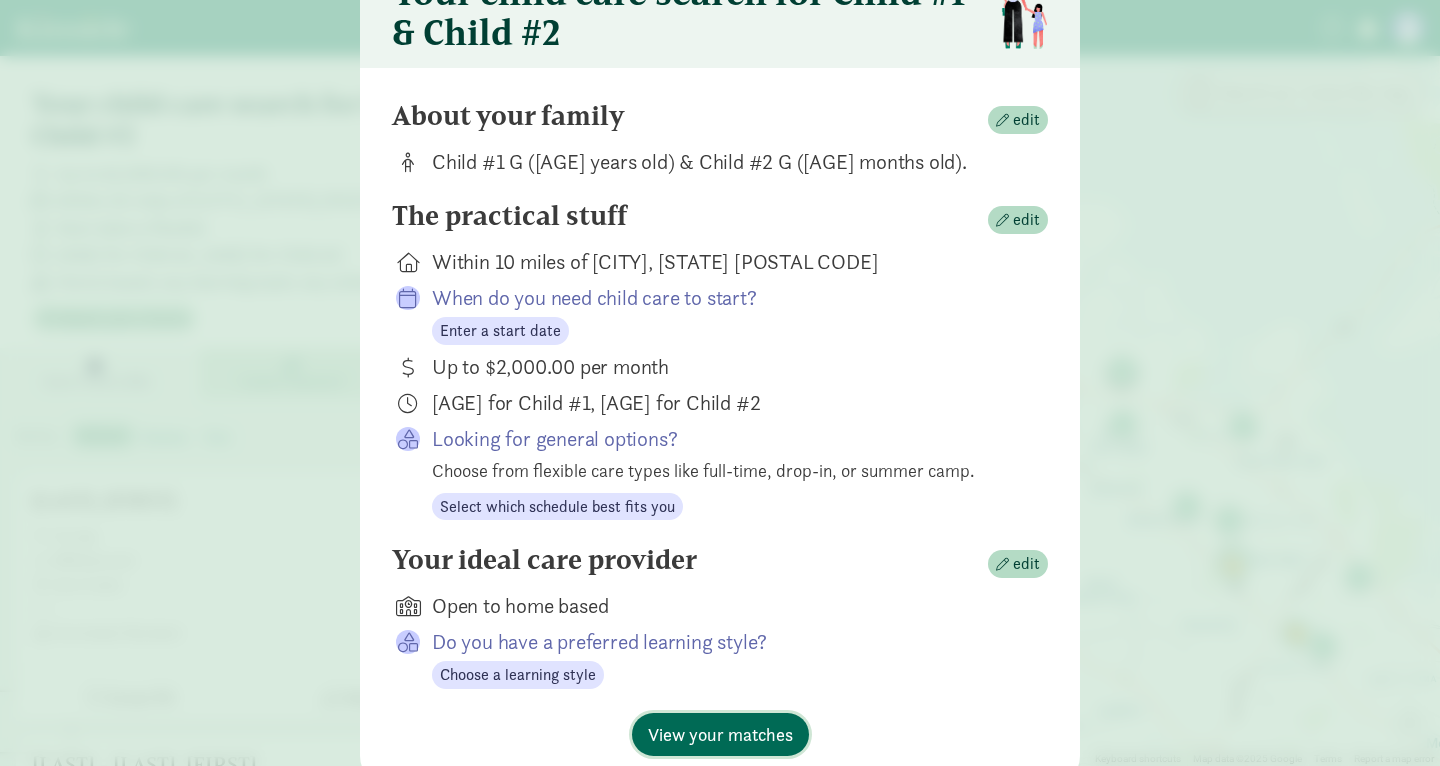 click on "View your matches" at bounding box center [720, 734] 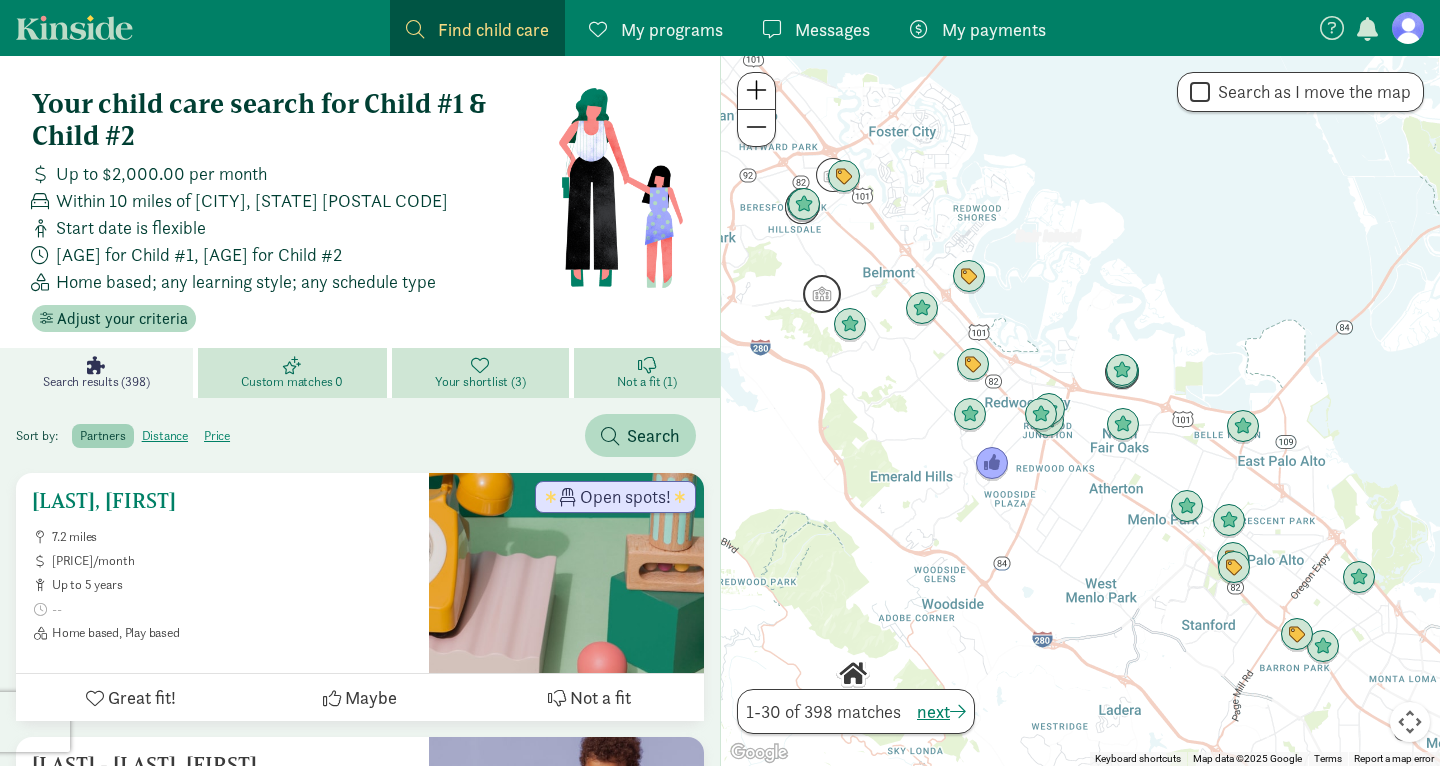 click on "Huang, Yan" at bounding box center (222, 501) 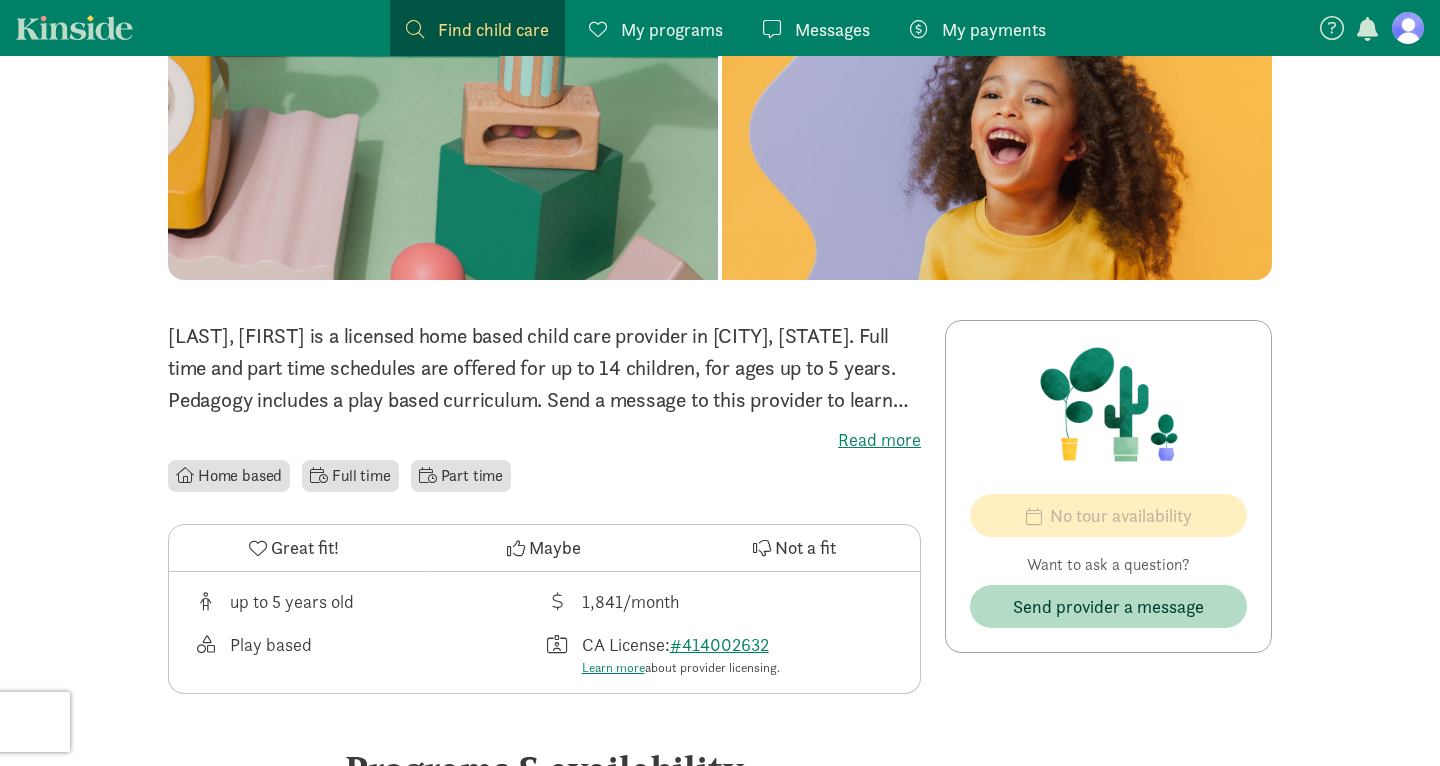 scroll, scrollTop: 315, scrollLeft: 0, axis: vertical 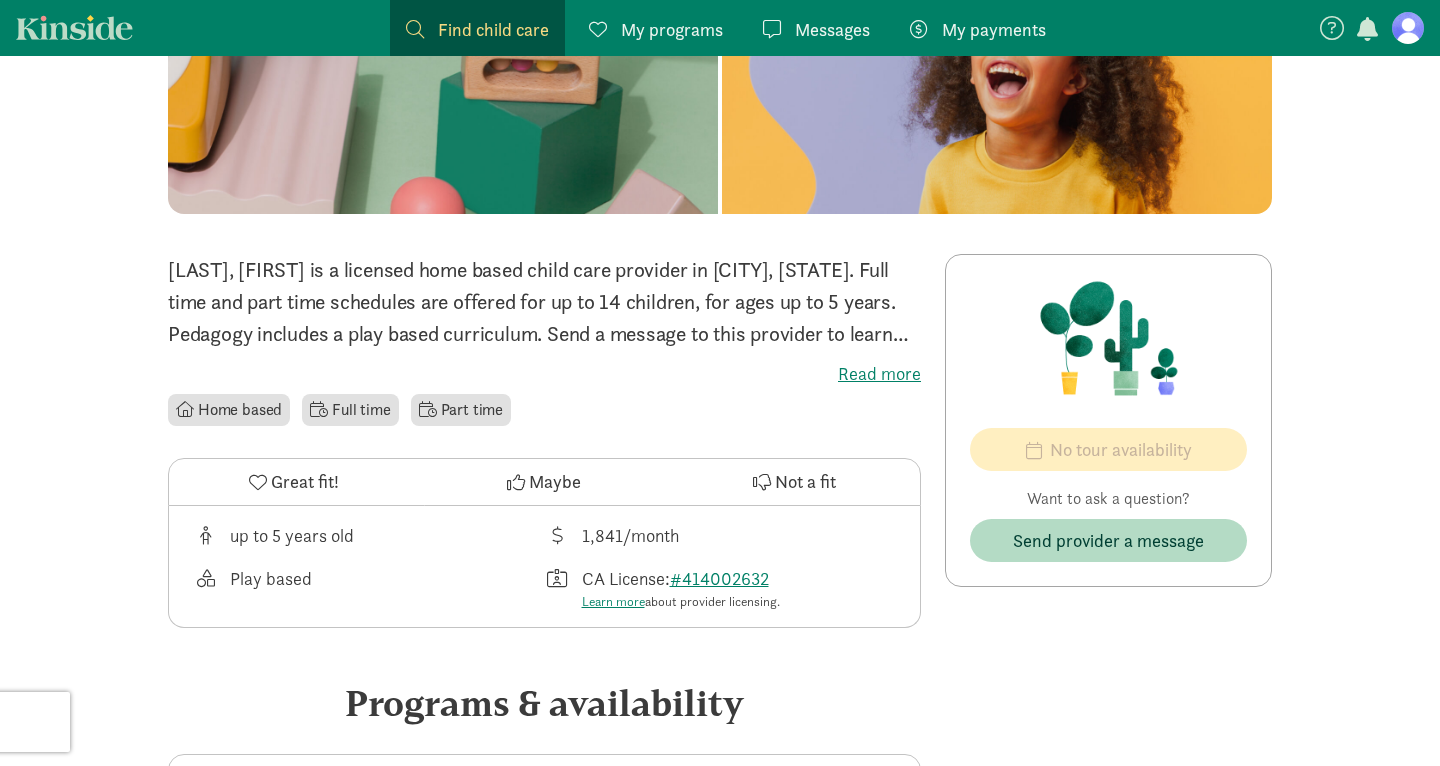 click on "Read more" at bounding box center [544, 374] 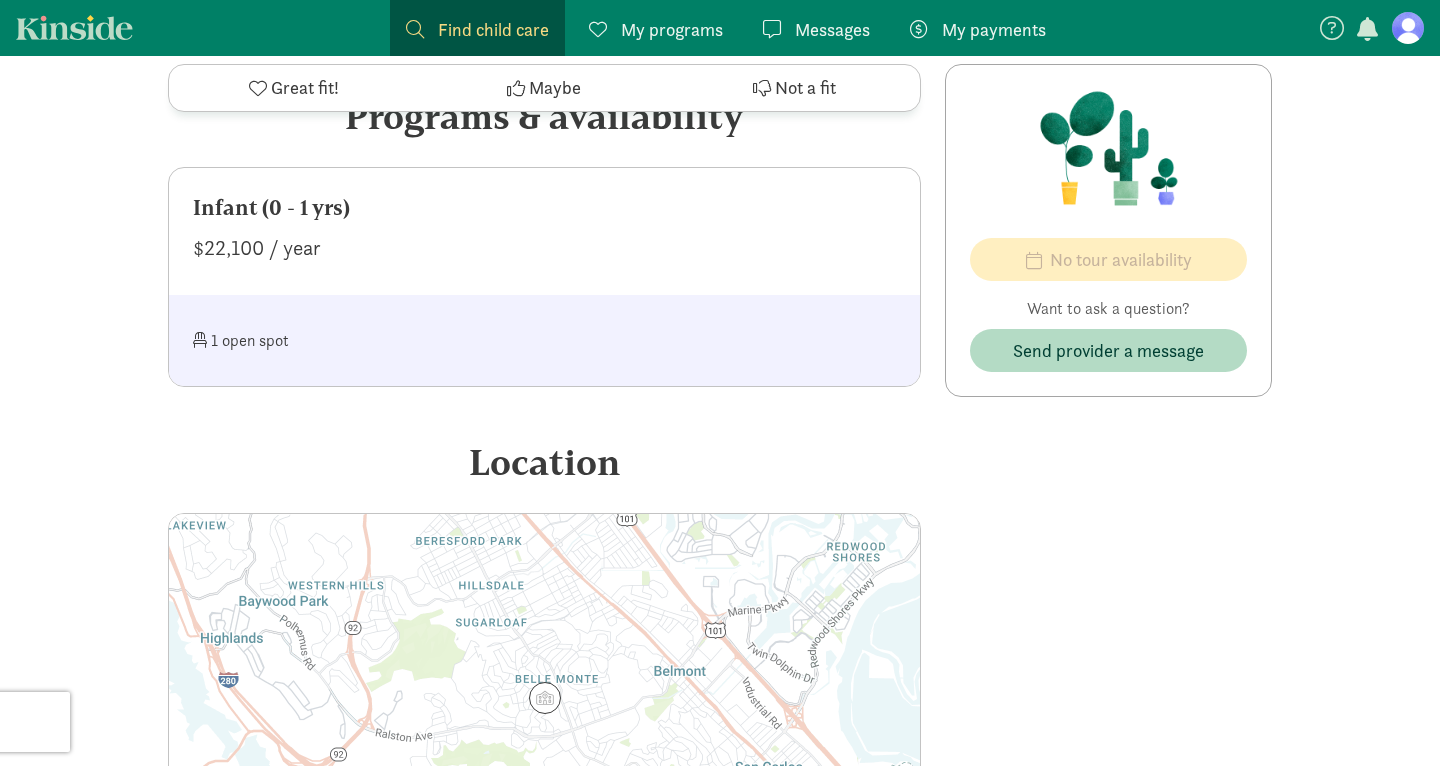 scroll, scrollTop: 1069, scrollLeft: 0, axis: vertical 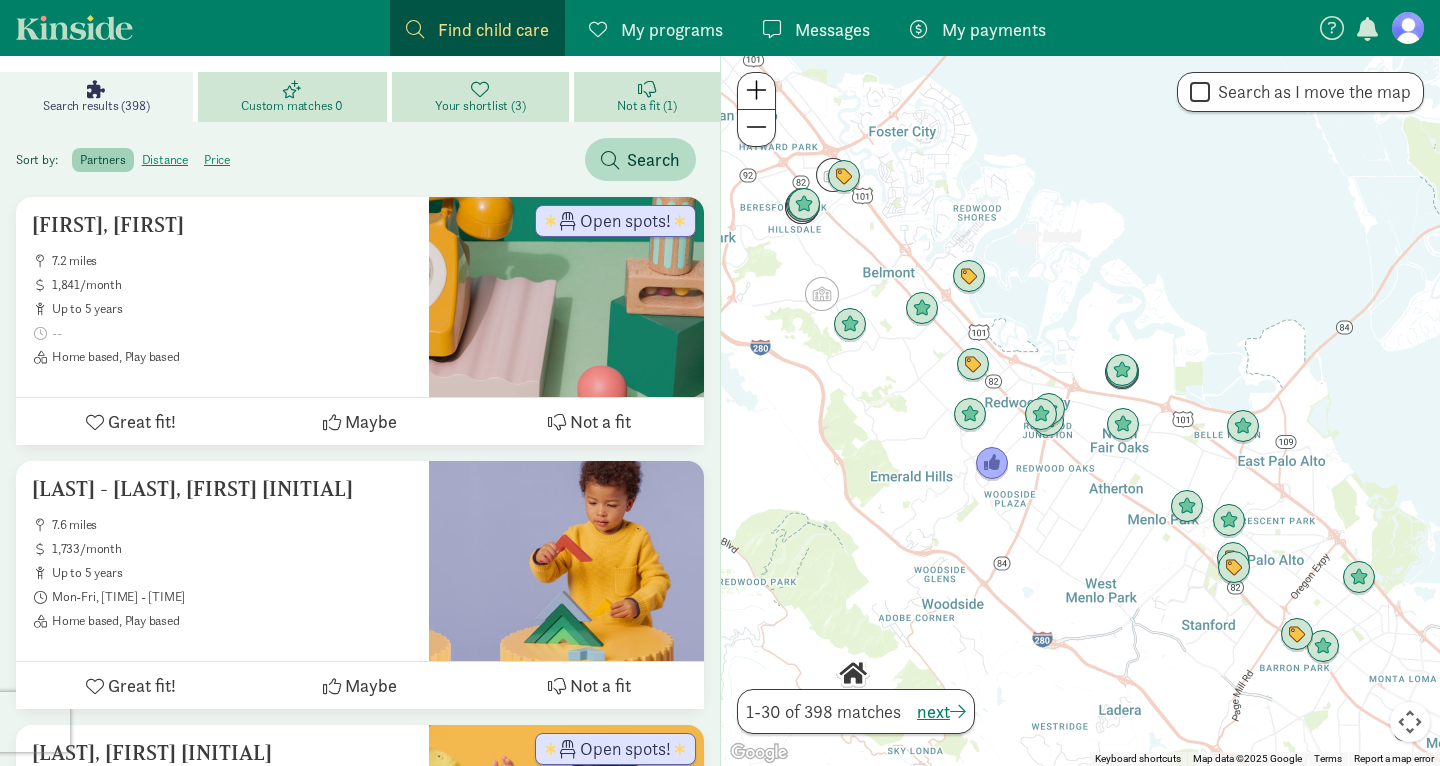 click at bounding box center (756, 90) 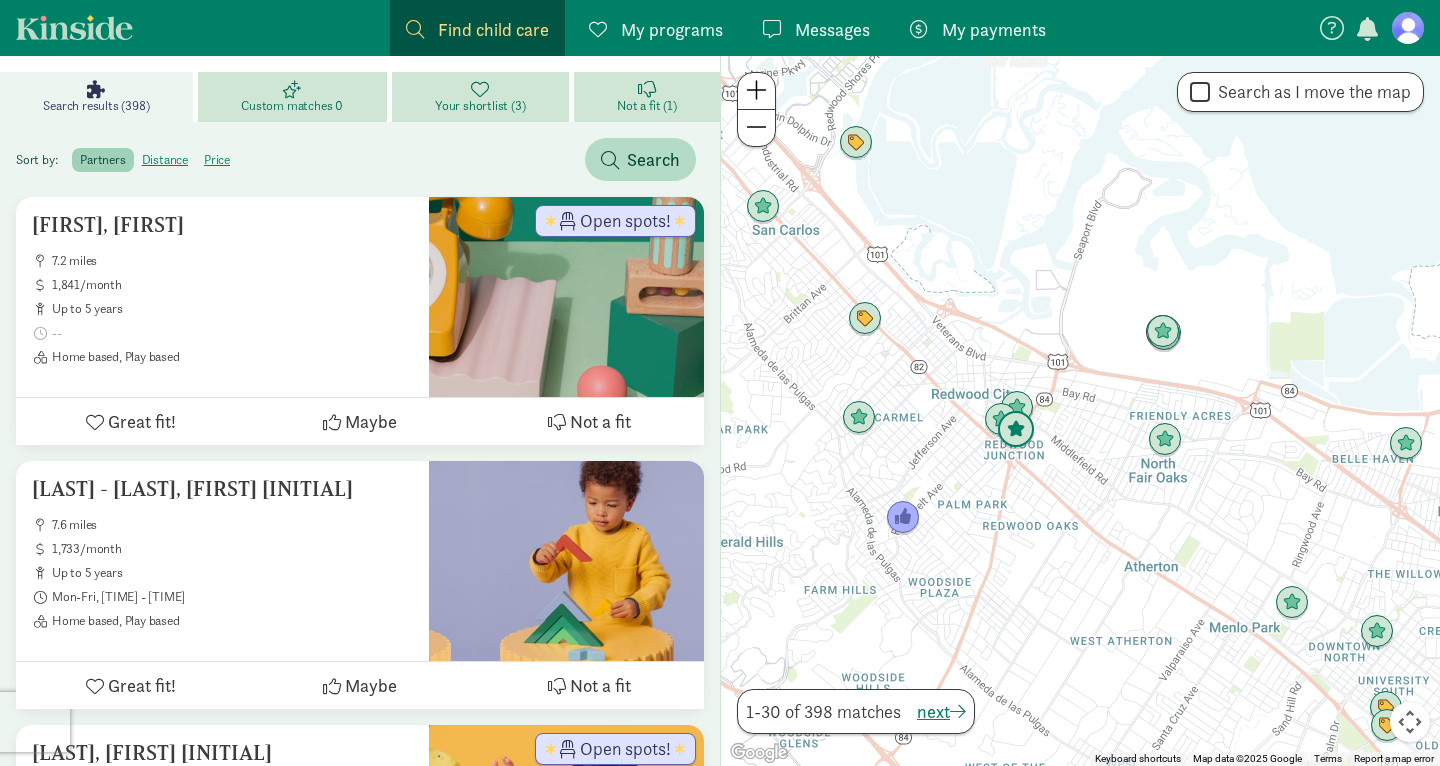 click at bounding box center (1016, 430) 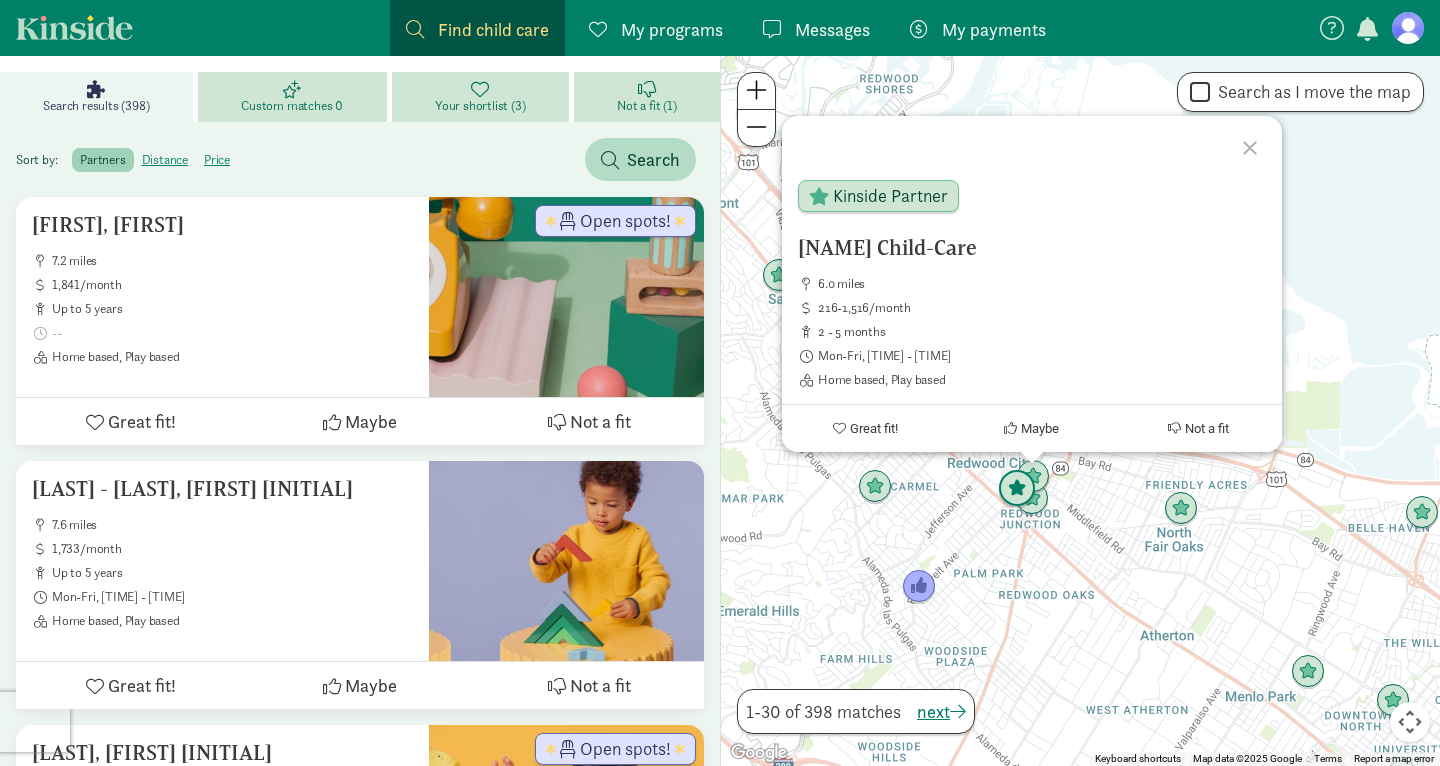 click at bounding box center [1017, 489] 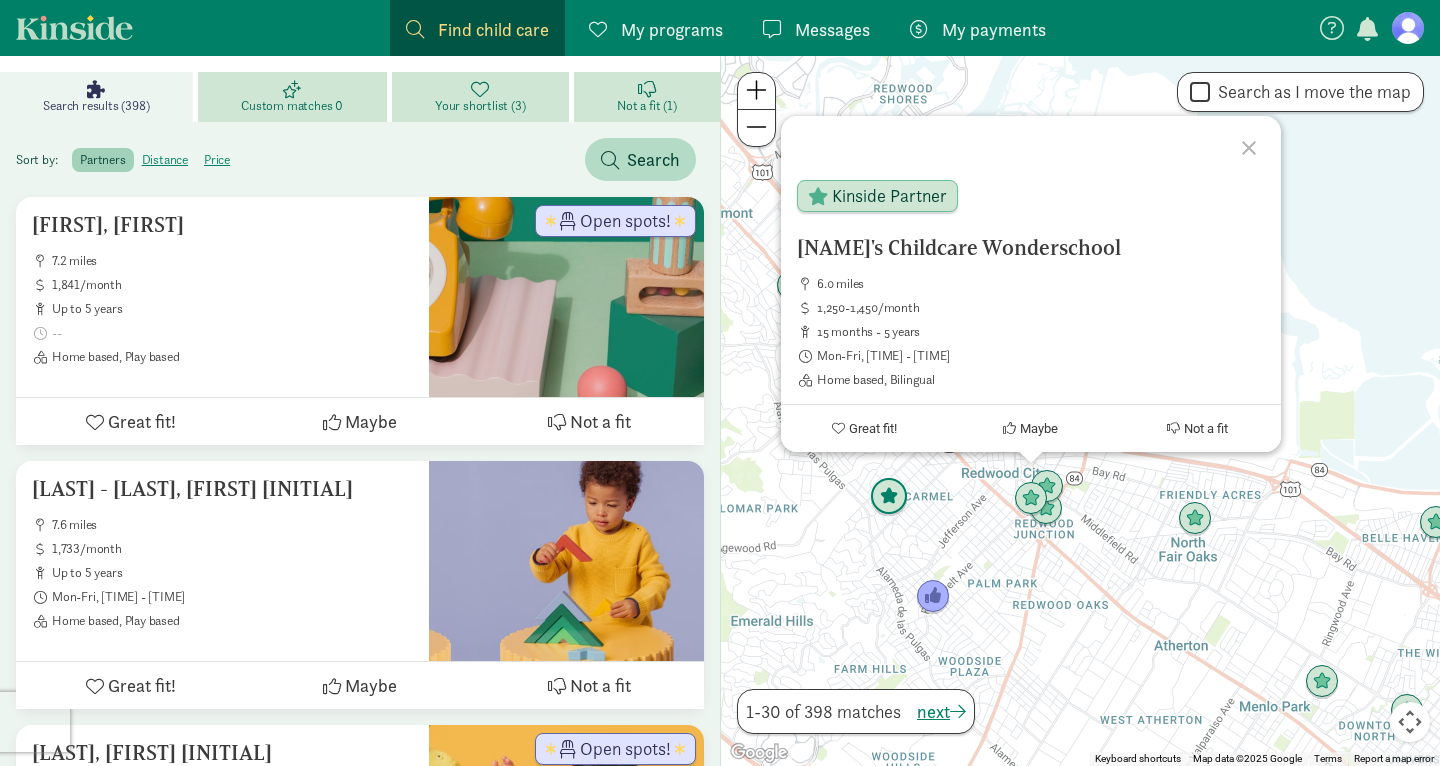 click at bounding box center [889, 497] 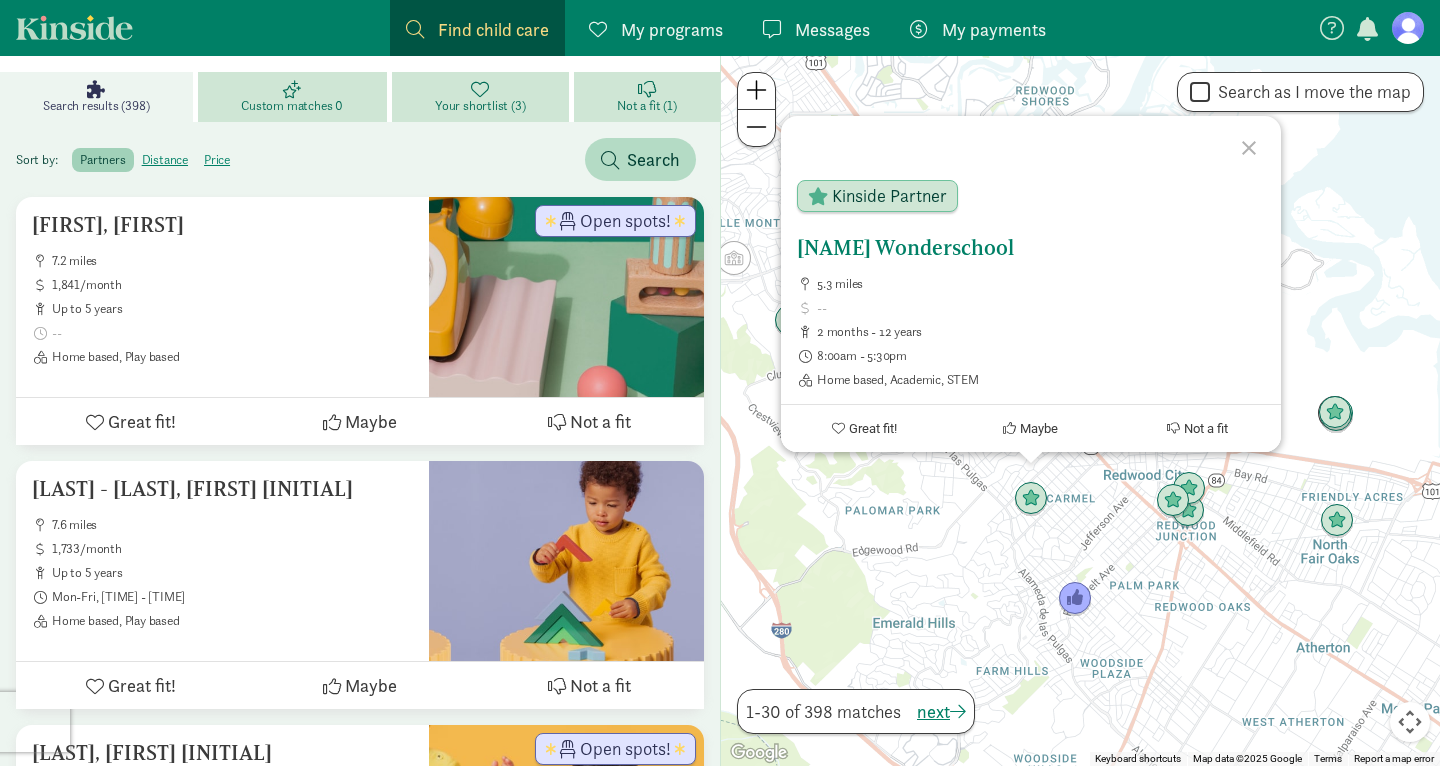 click on "[NAME]" at bounding box center (1031, 248) 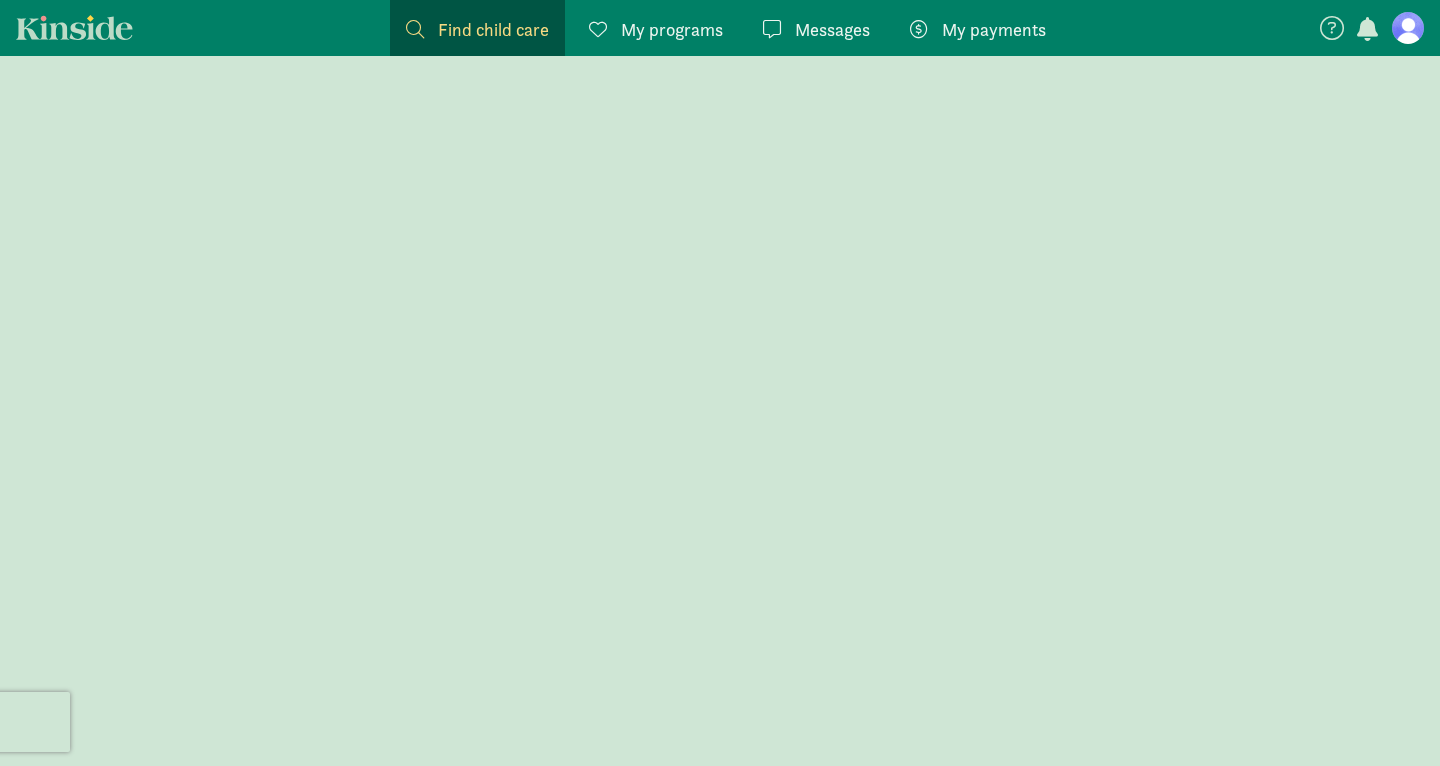 scroll, scrollTop: 0, scrollLeft: 0, axis: both 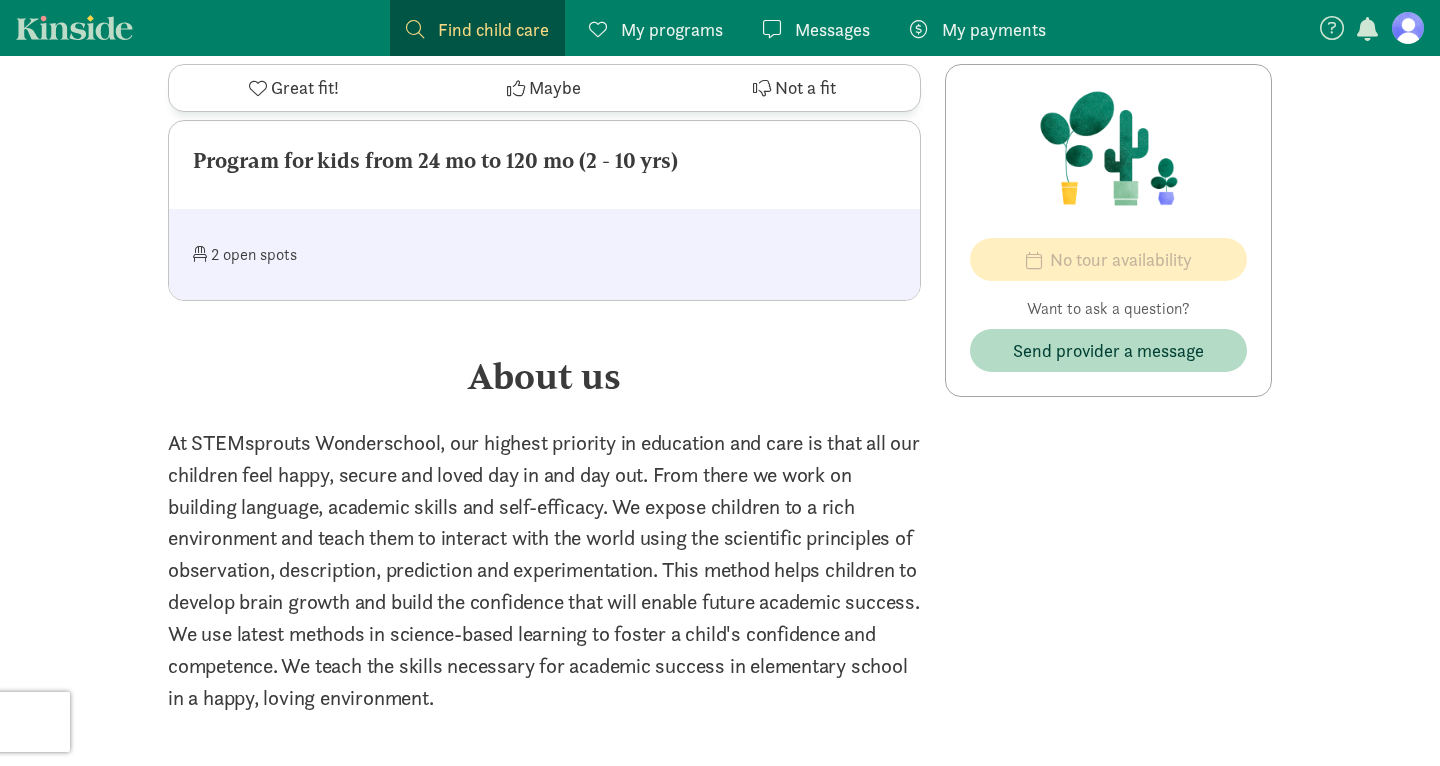 click on "At STEMsprouts Wonderschool, our highest priority in education and care is that all our children feel happy, secure and loved day in and day out. From there we work on building language, academic skills and self-efficacy. We expose children to a rich environment and teach them to interact with the world using the scientific principles of  observation, description, prediction and experimentation. This method helps children to develop brain growth and build the confidence that will enable future academic success.  We use latest methods in science-based learning to foster a child's confidence and competence.  We teach the skills necessary for academic success in elementary school in a happy, loving environment." at bounding box center [544, 570] 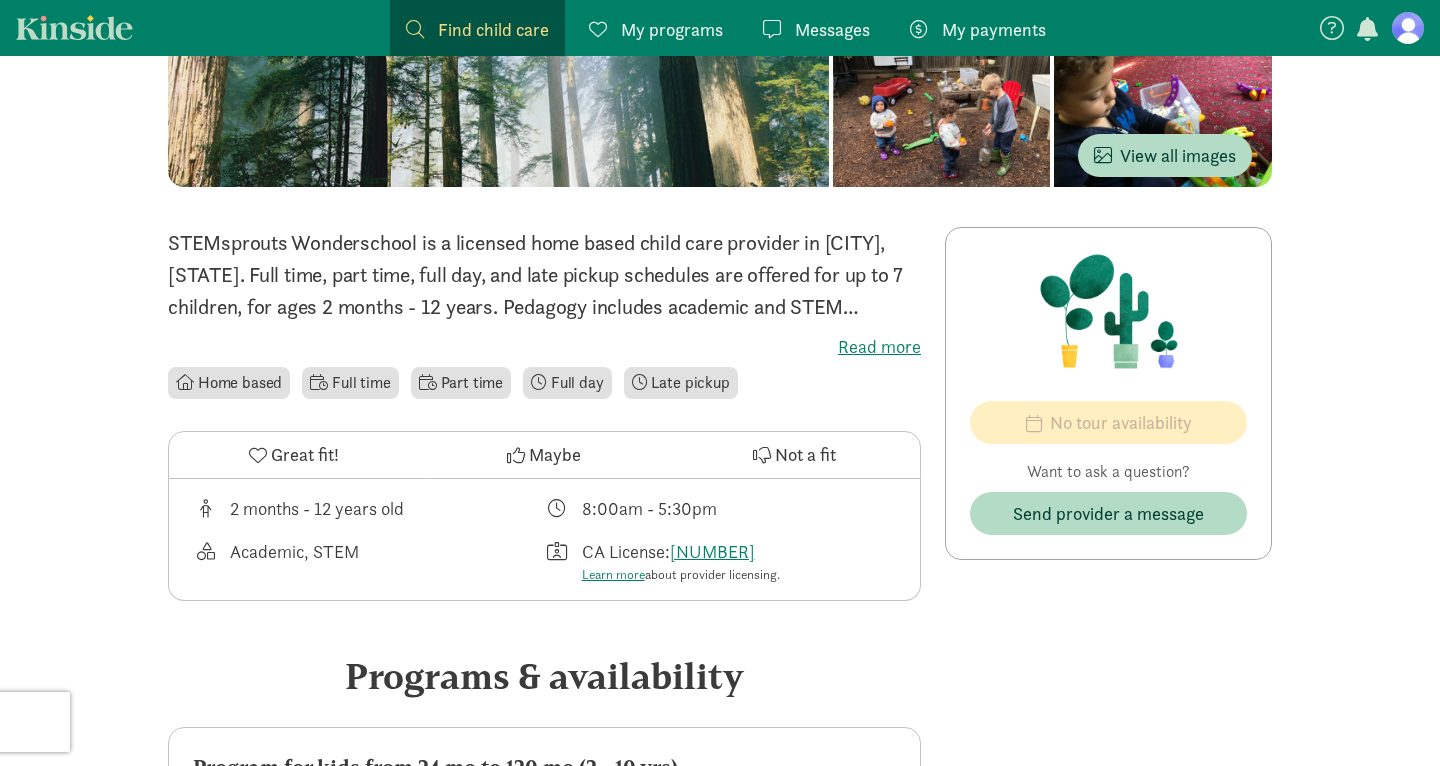 scroll, scrollTop: 333, scrollLeft: 0, axis: vertical 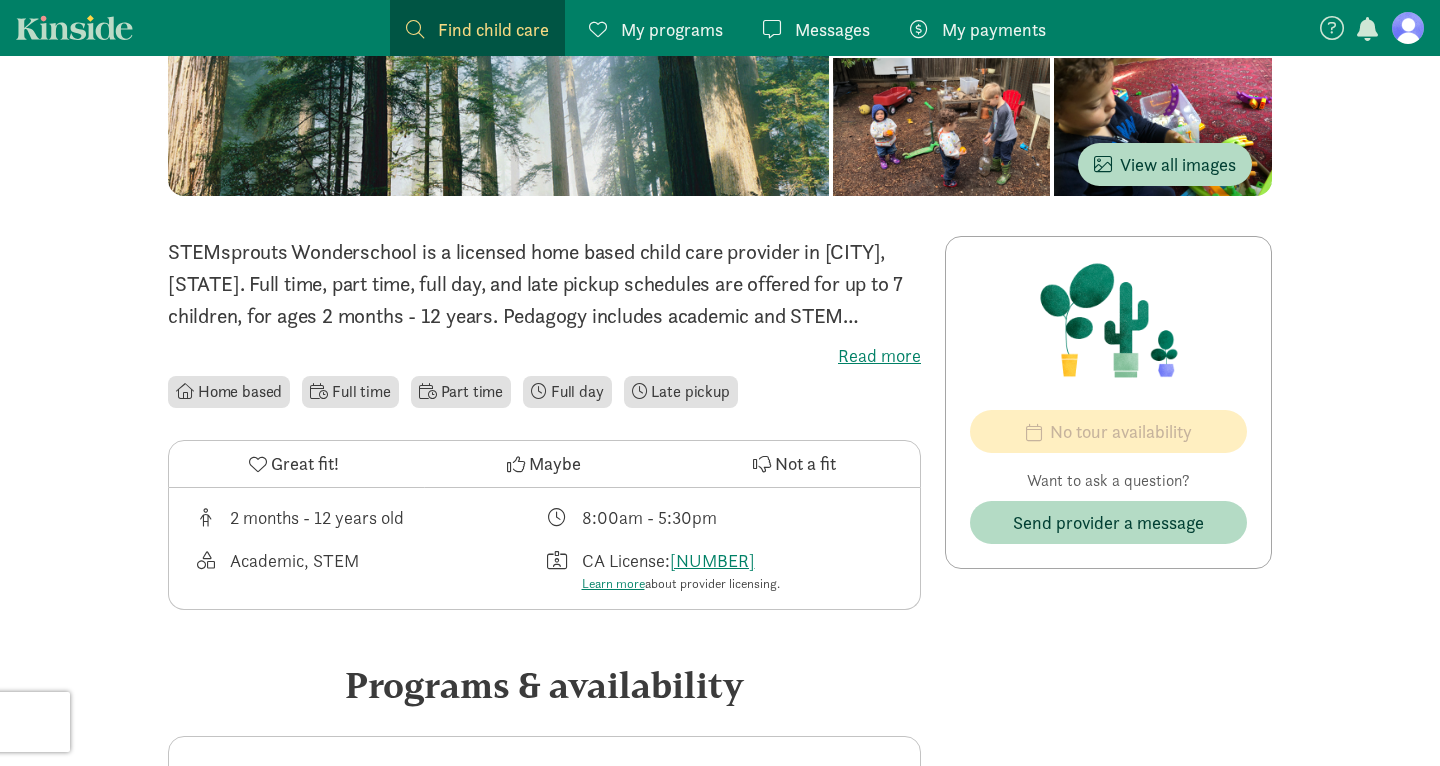 click on "Read more" at bounding box center (544, 356) 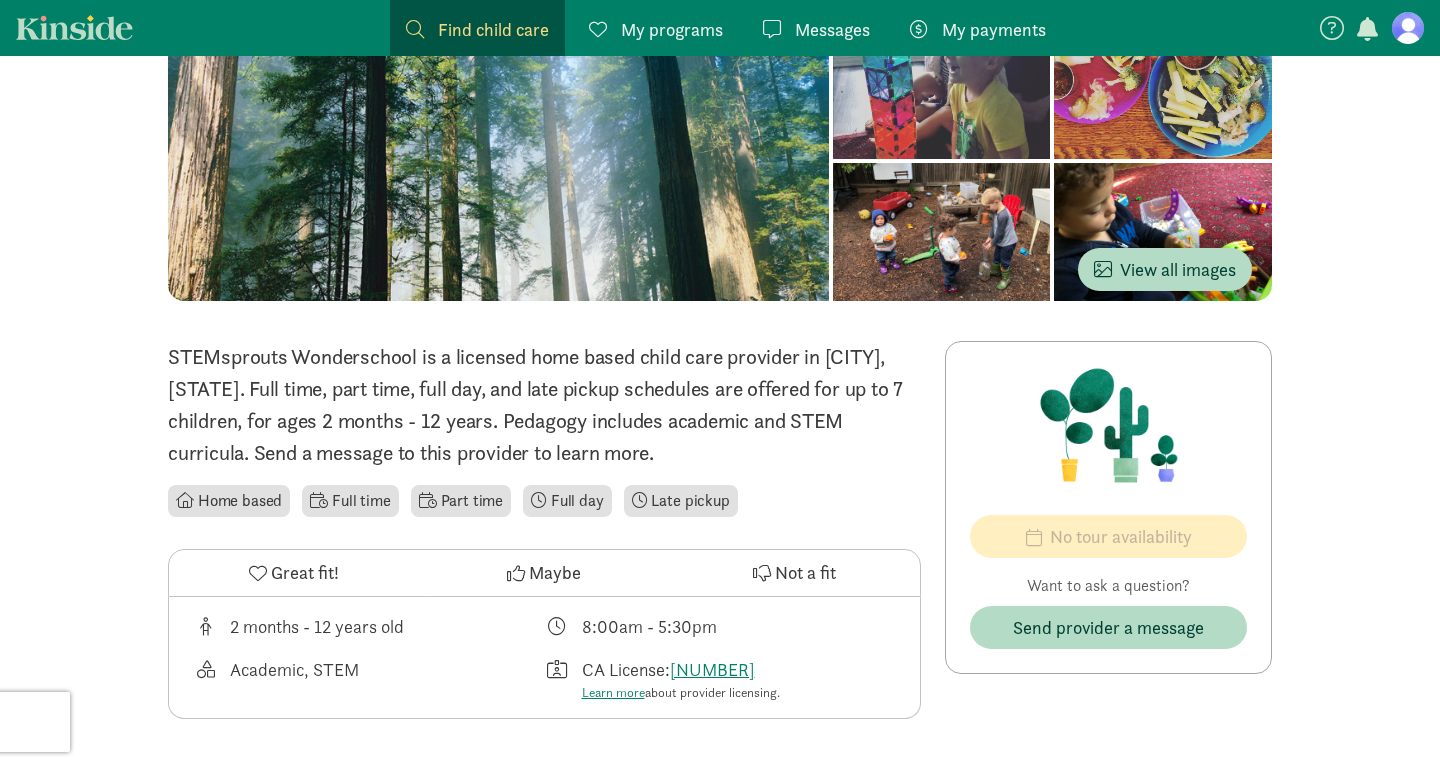 scroll, scrollTop: 202, scrollLeft: 0, axis: vertical 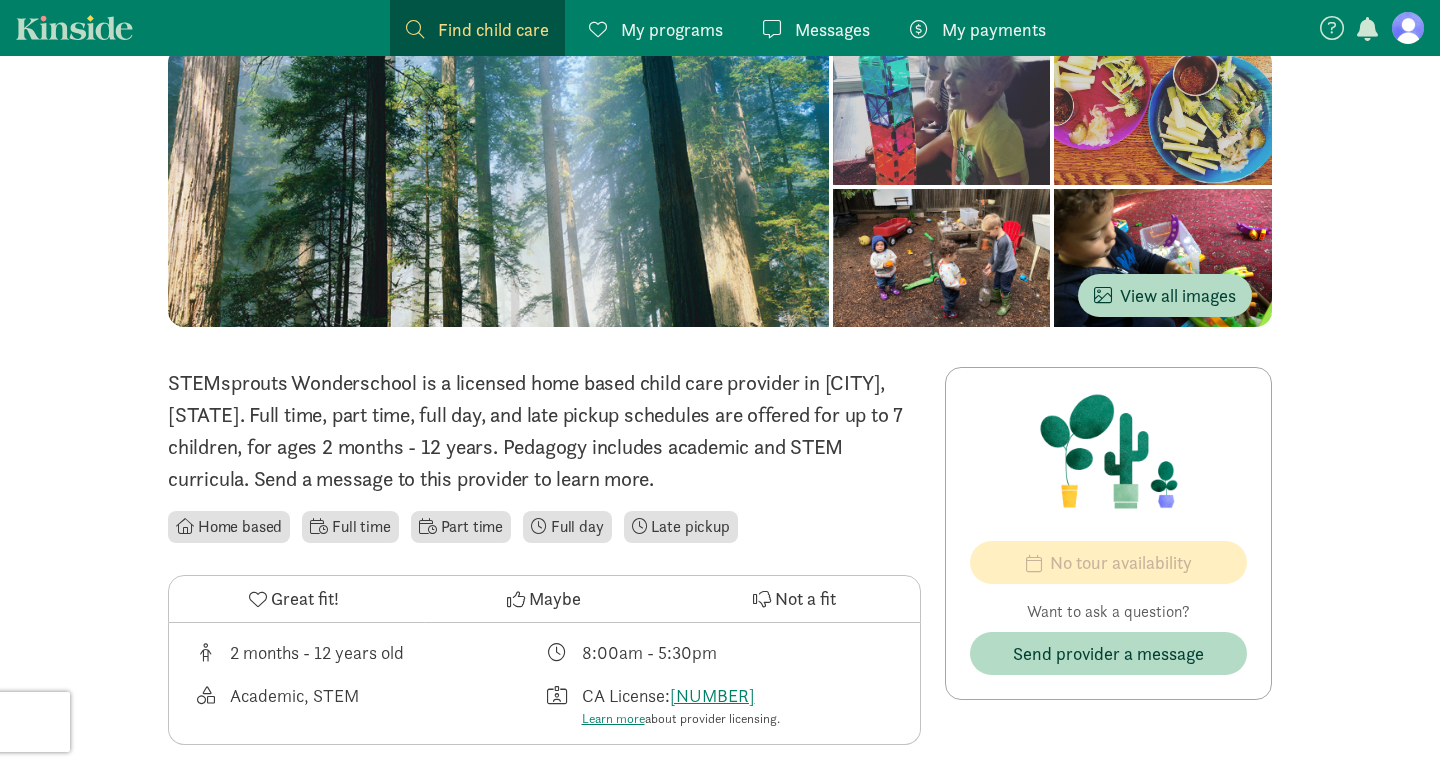 click 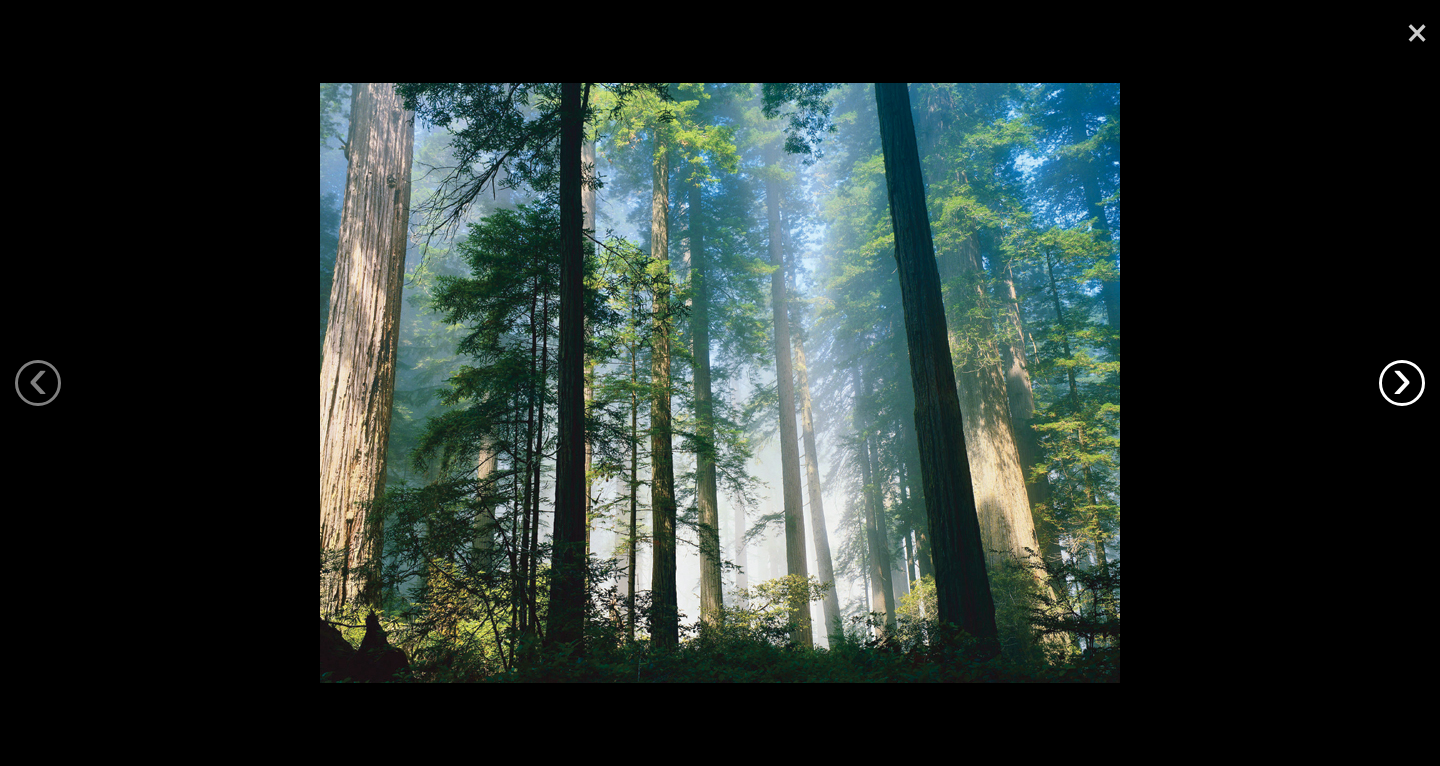 click on "›" at bounding box center (1402, 383) 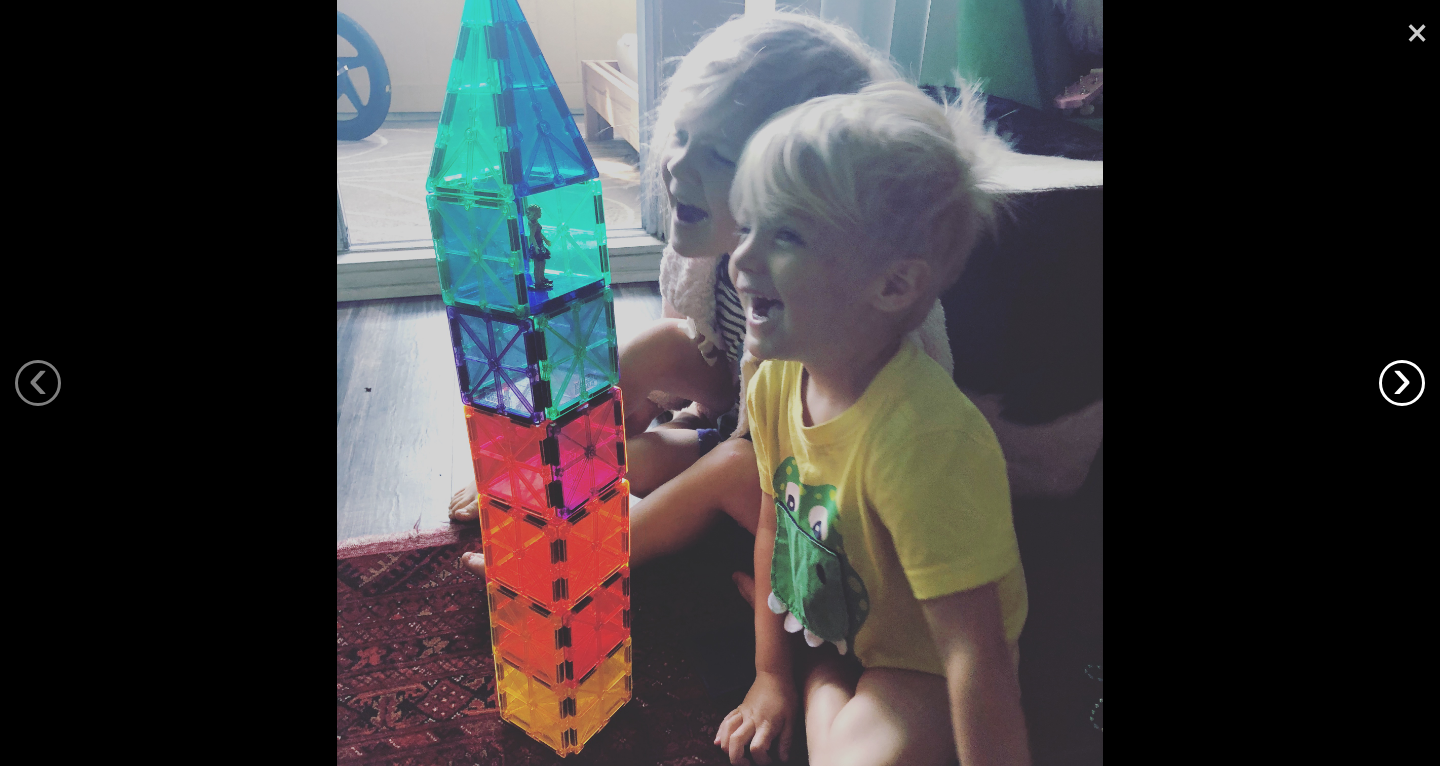 click on "›" at bounding box center (1402, 383) 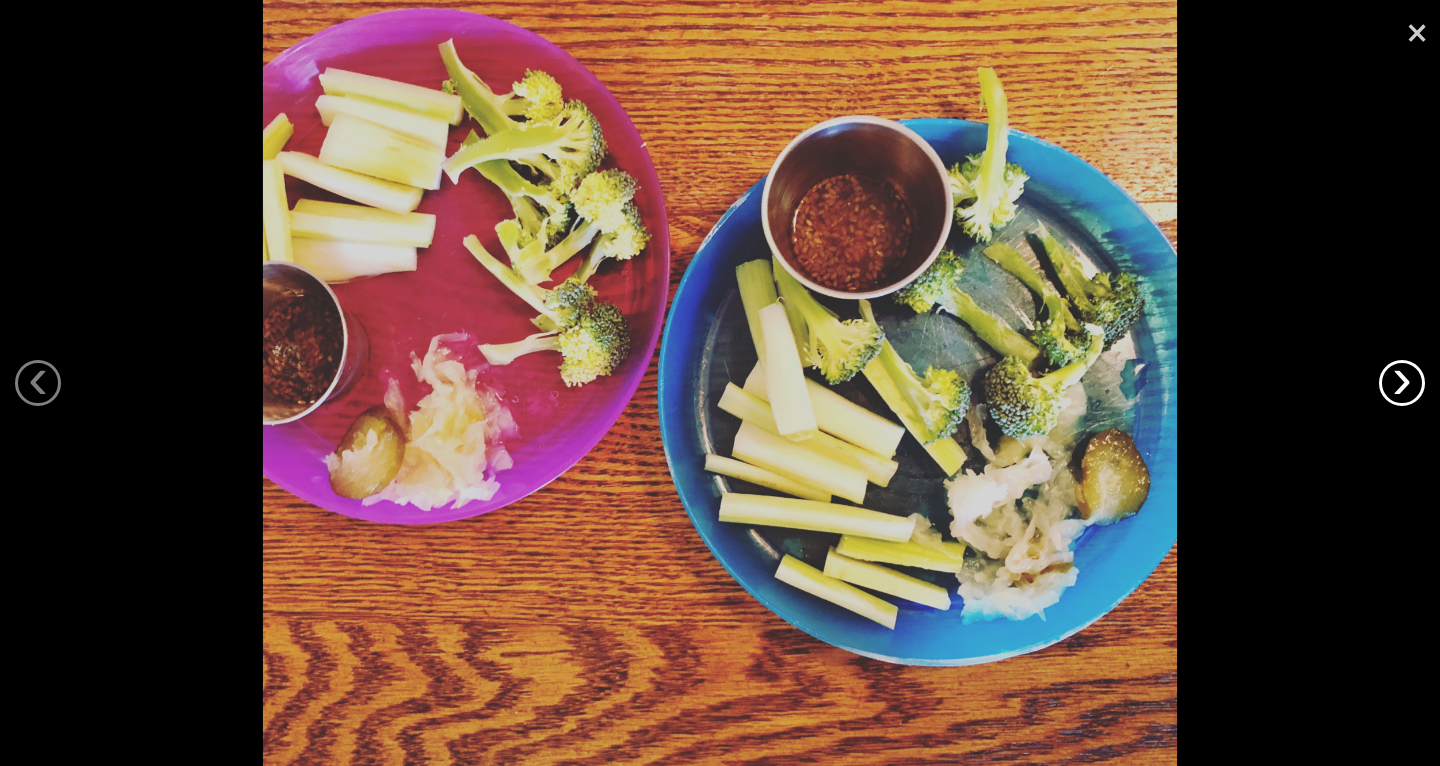 click on "›" at bounding box center [1402, 383] 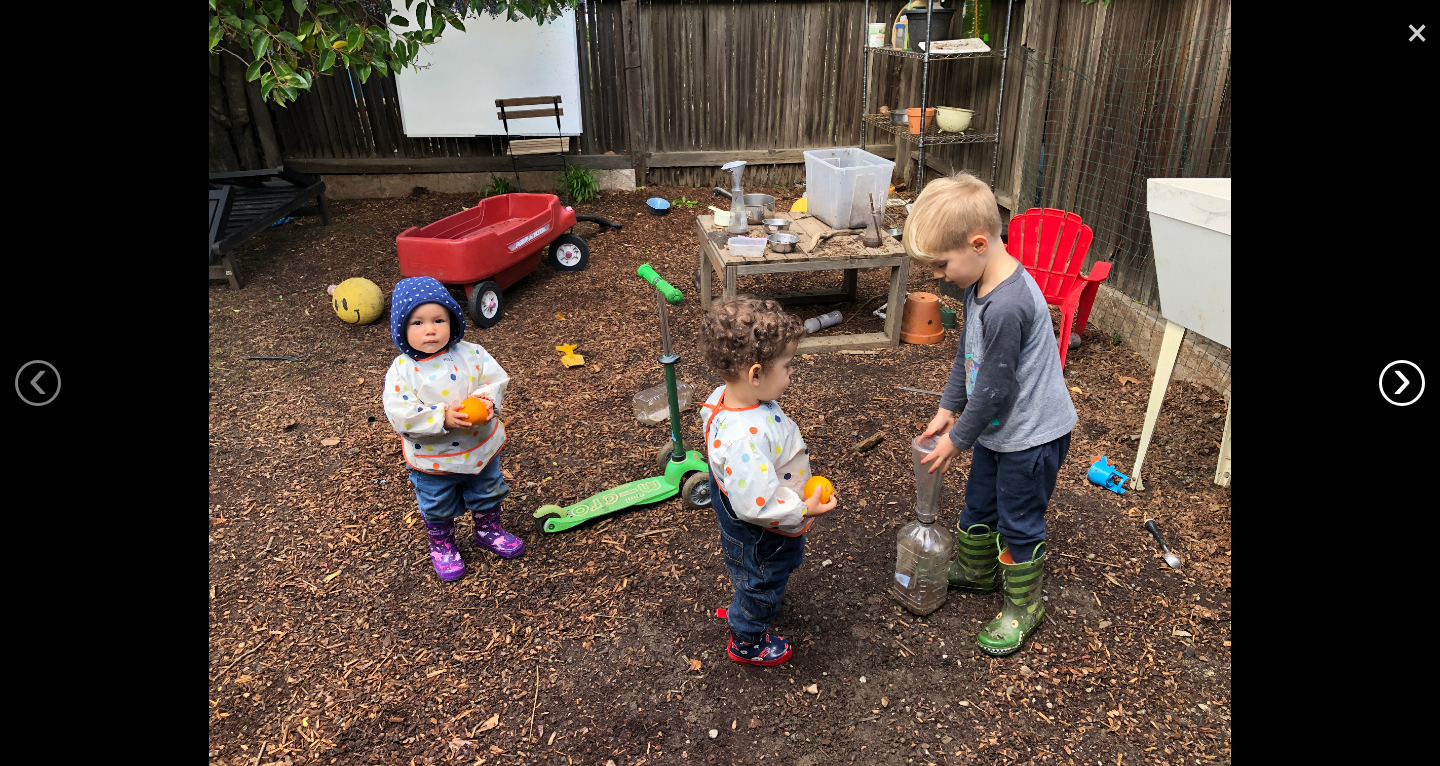 click on "›" at bounding box center (1402, 383) 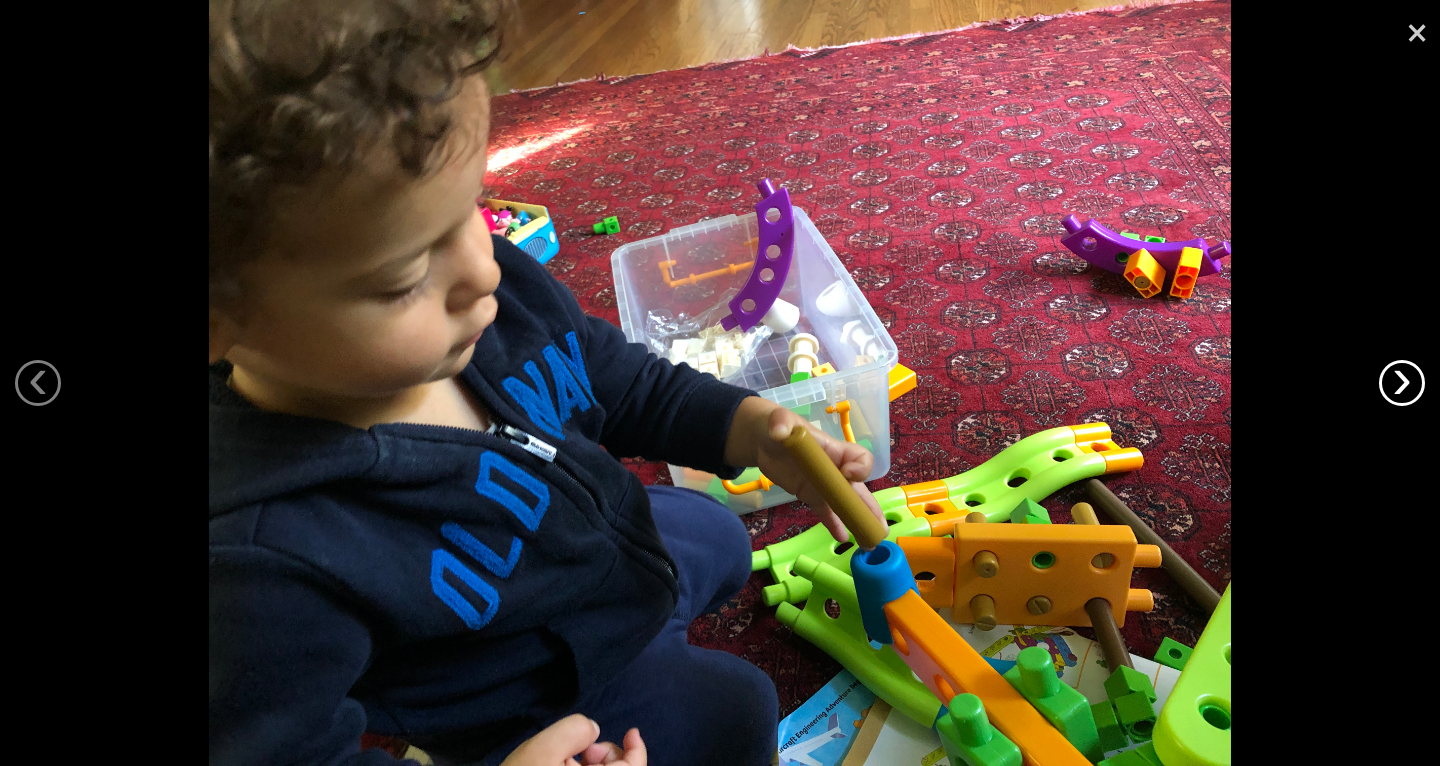 click on "›" at bounding box center [1402, 383] 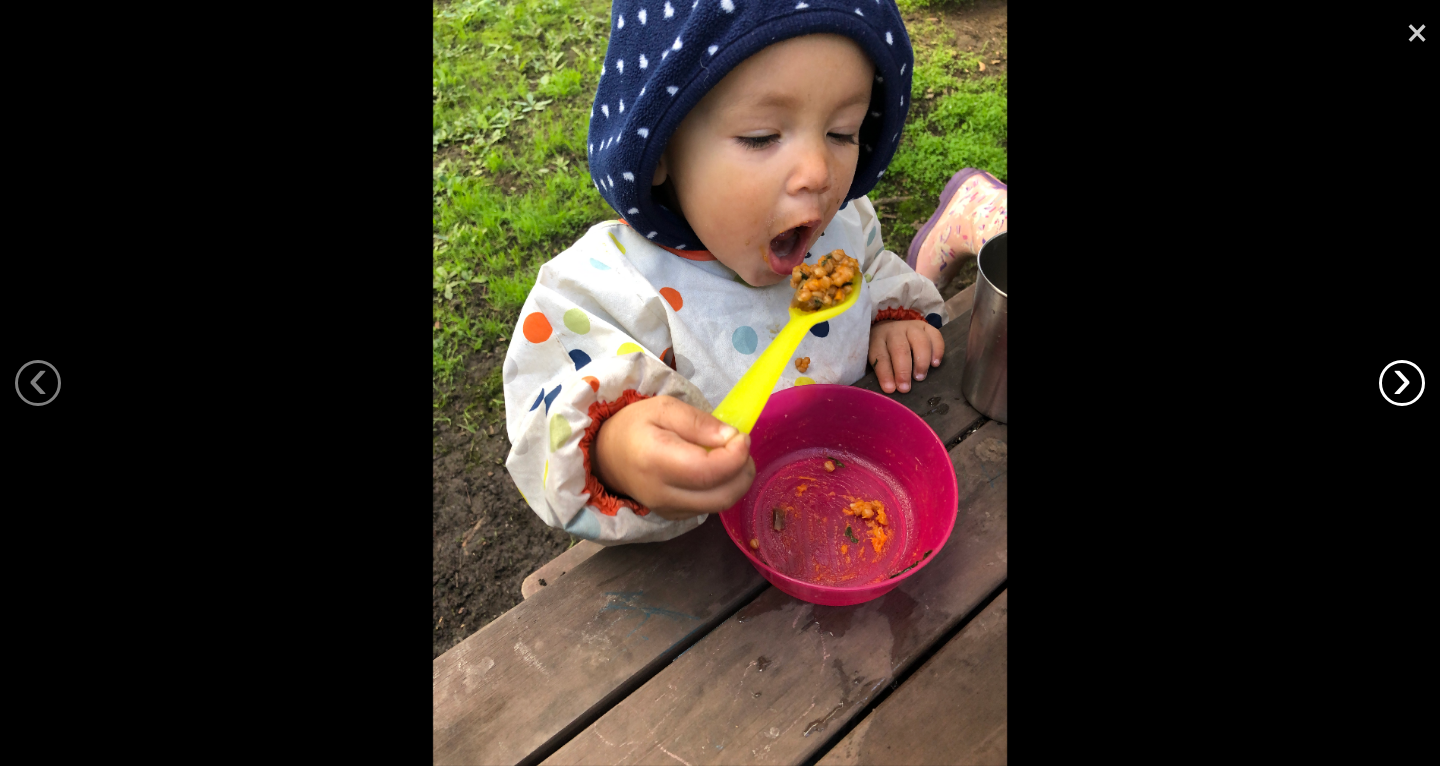 click on "›" at bounding box center [1402, 383] 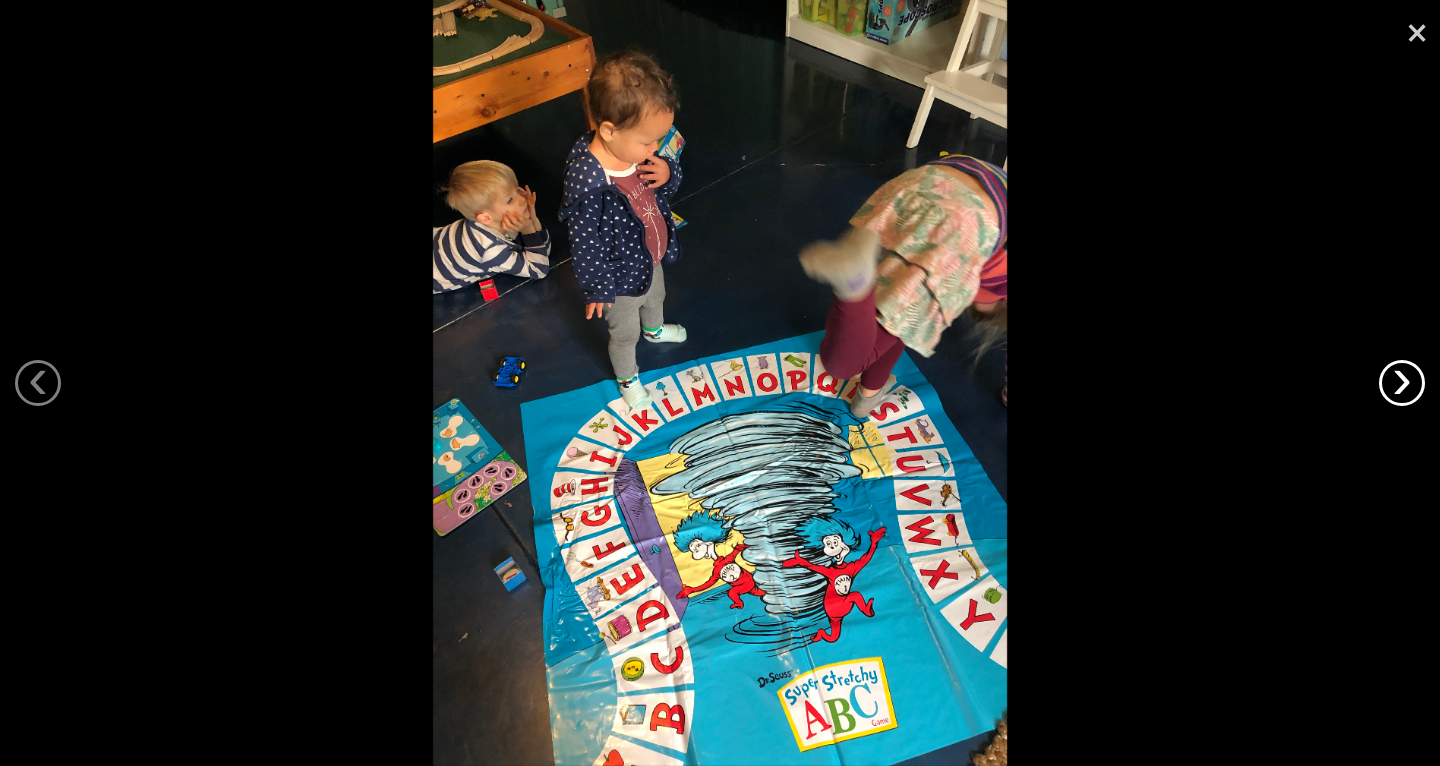 click on "›" at bounding box center [1402, 383] 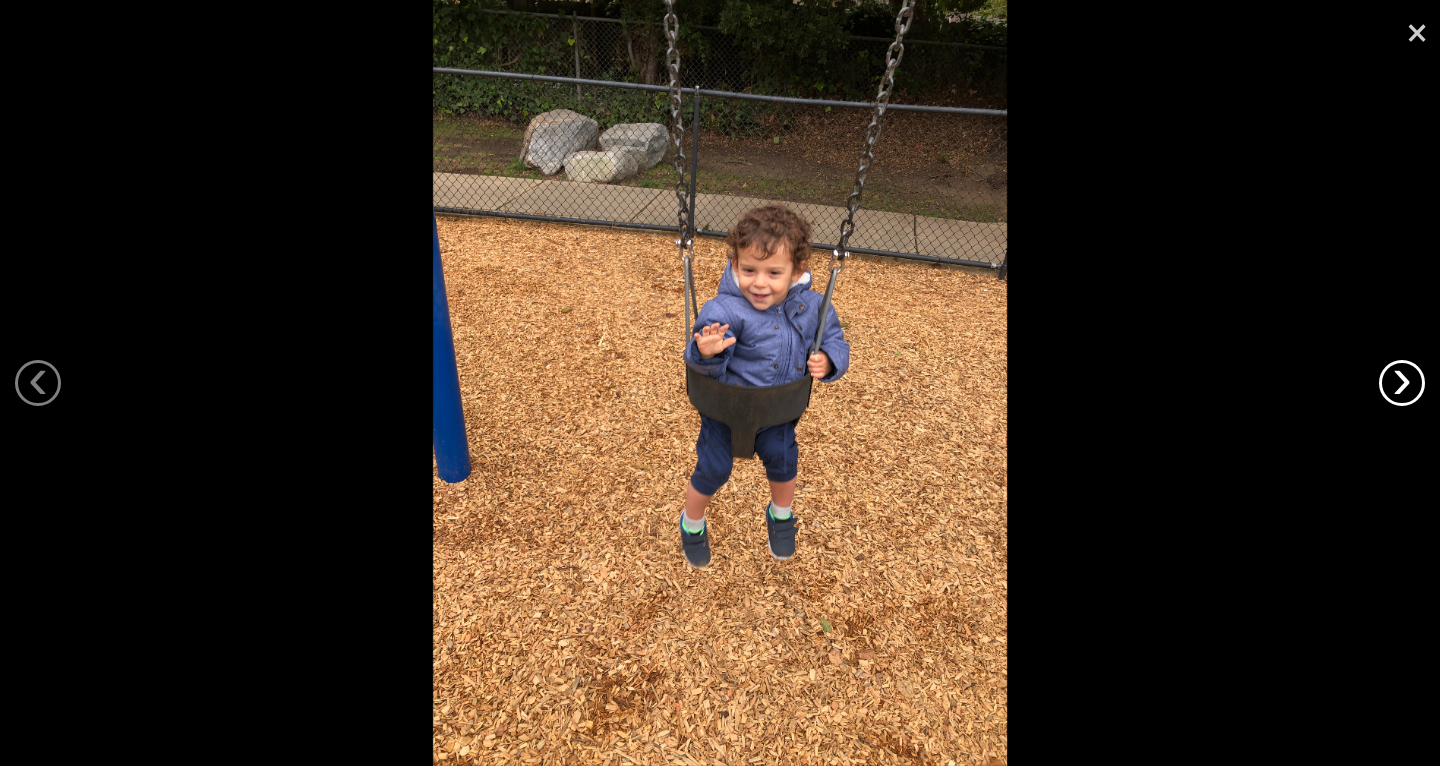 click on "›" at bounding box center [1402, 383] 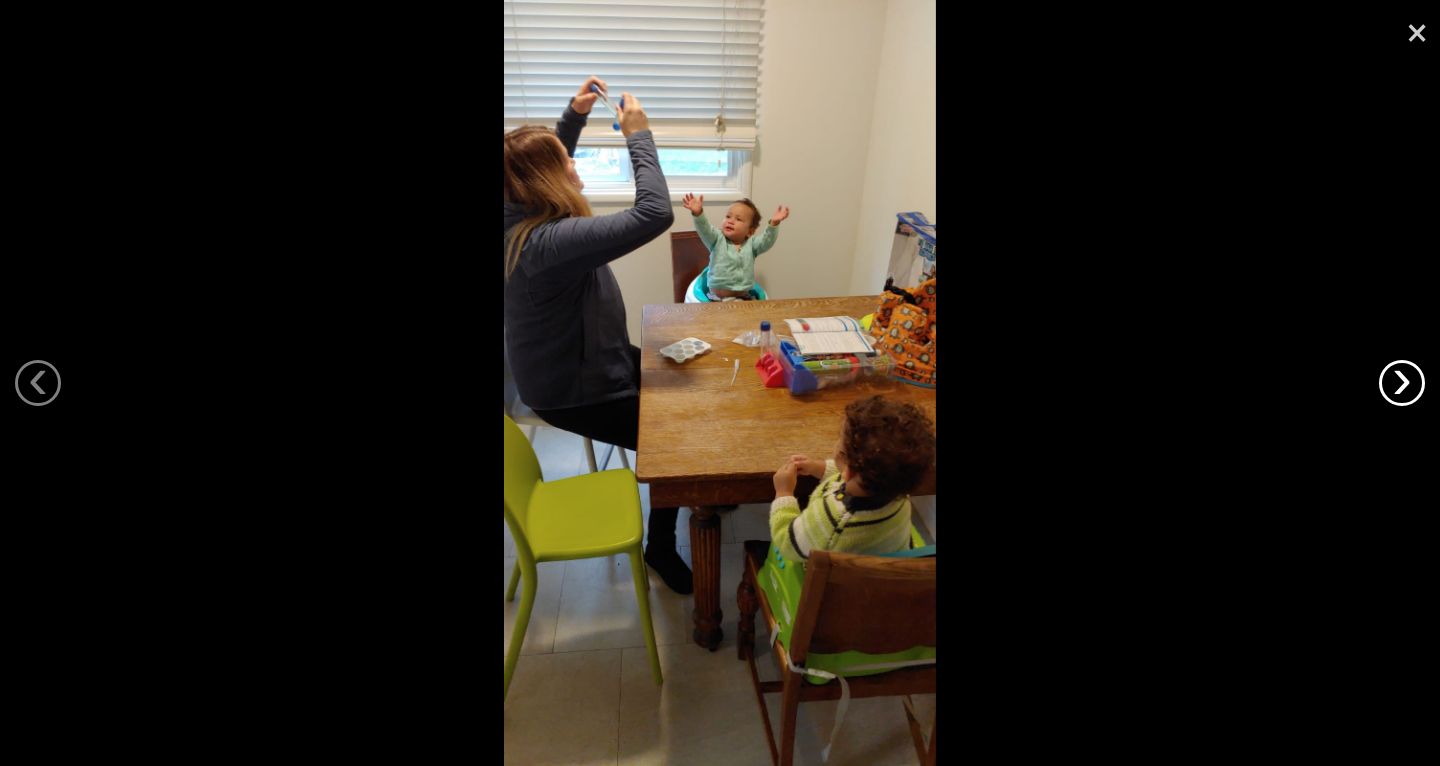 click on "›" at bounding box center [1402, 383] 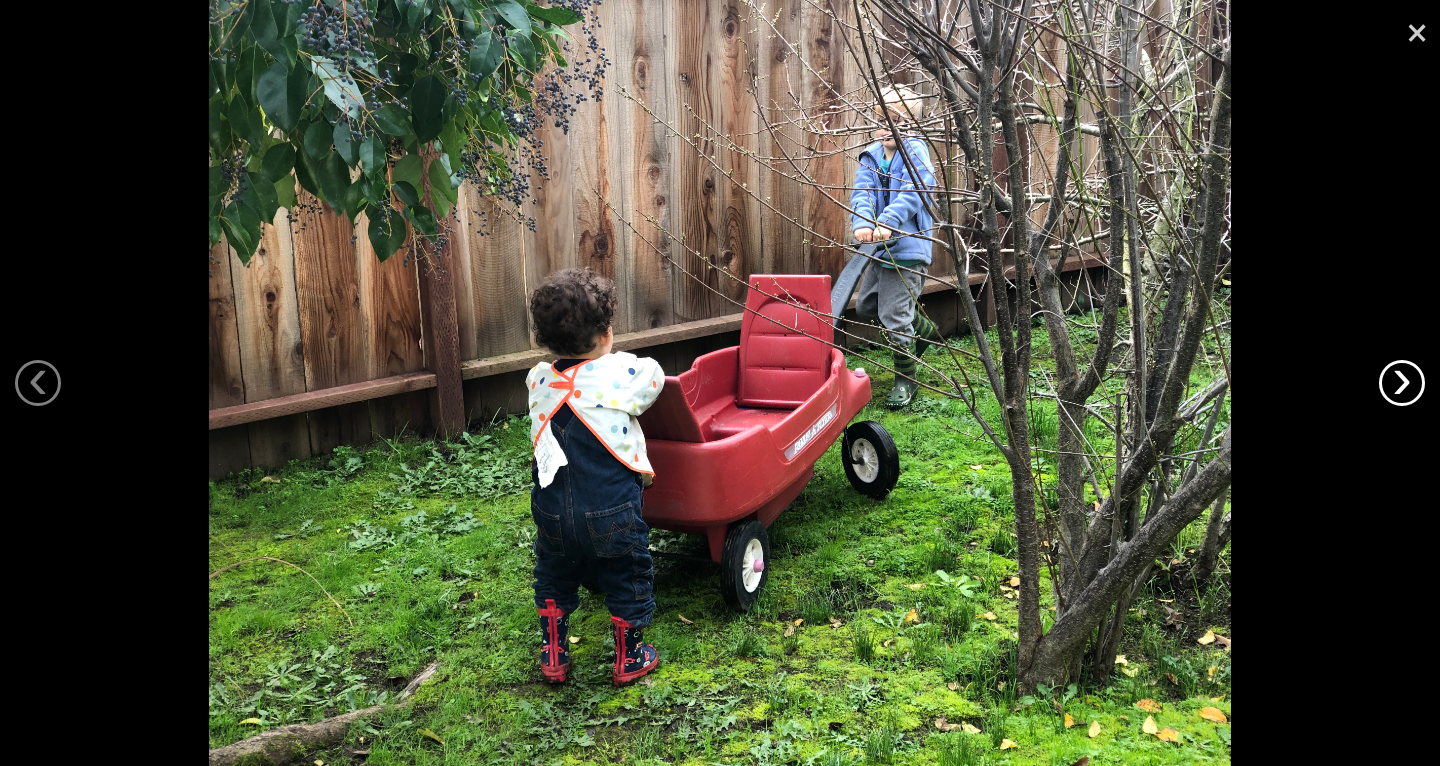 click on "›" at bounding box center (1402, 383) 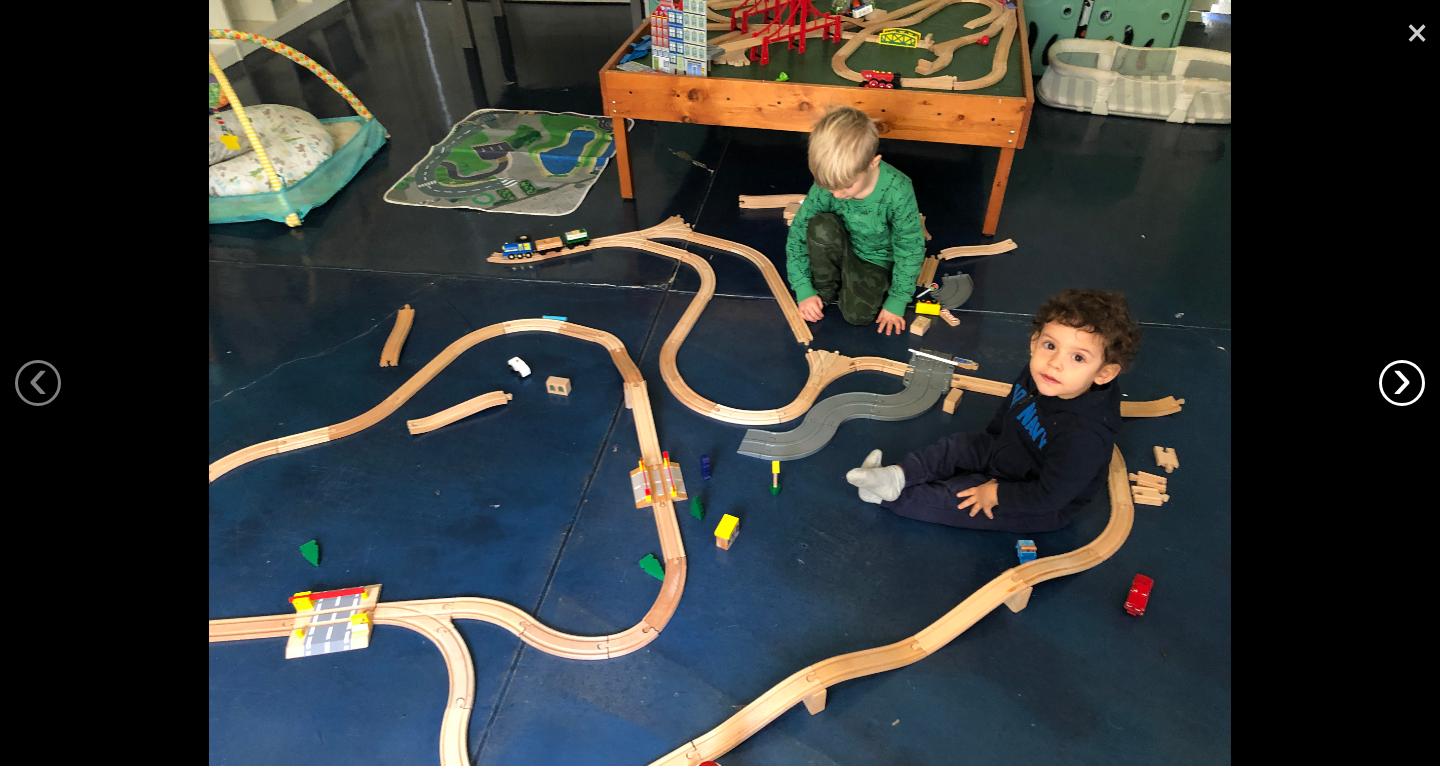 click on "›" at bounding box center [1402, 383] 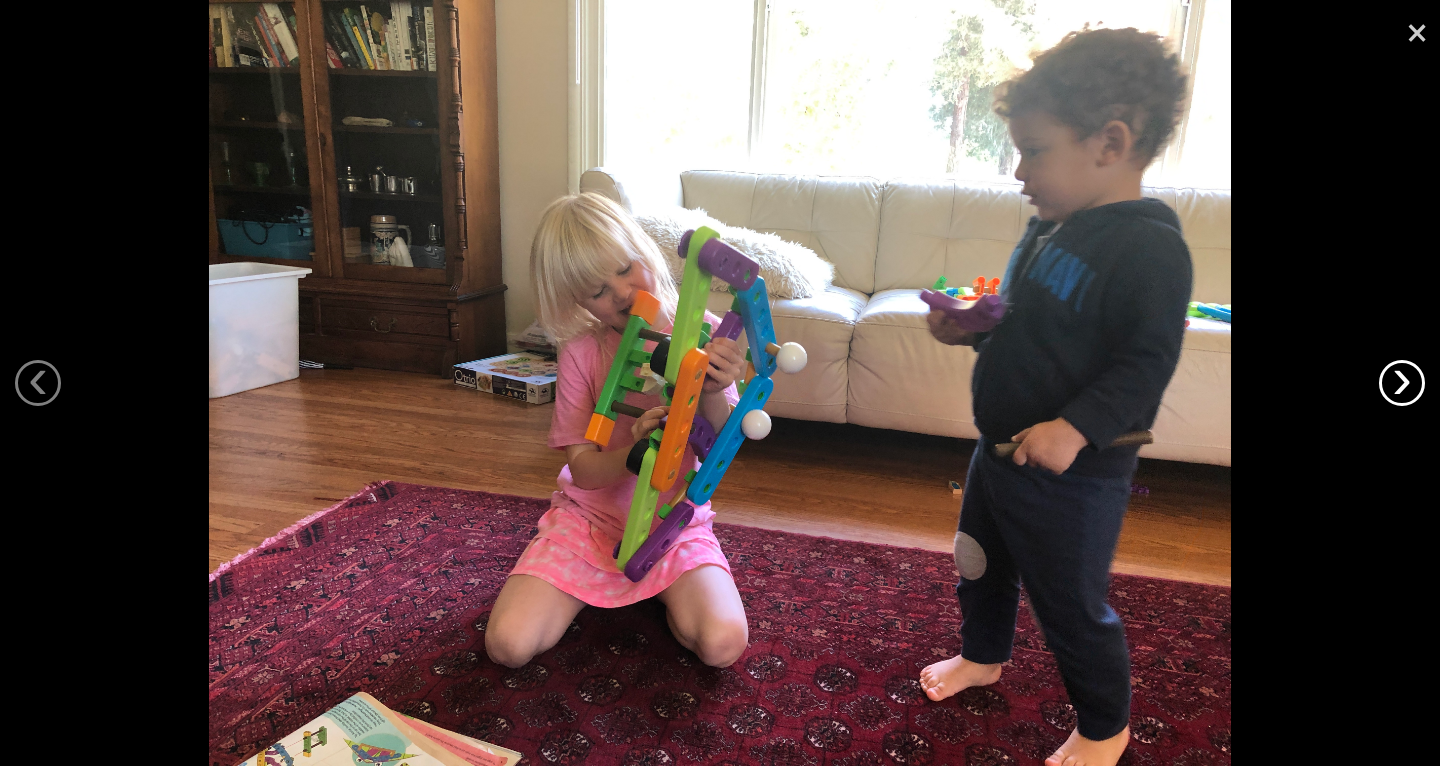 click on "›" at bounding box center (1402, 383) 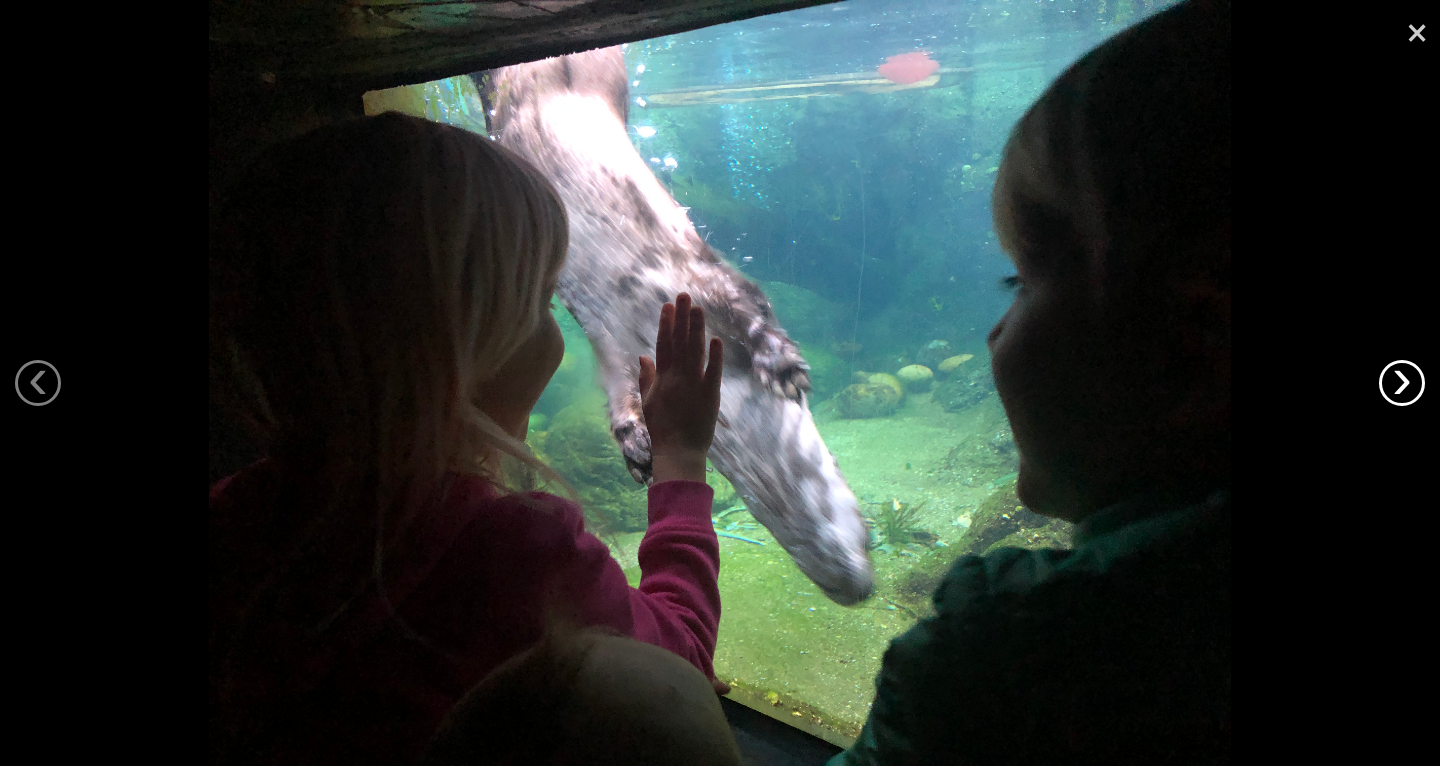 click on "›" at bounding box center [1402, 383] 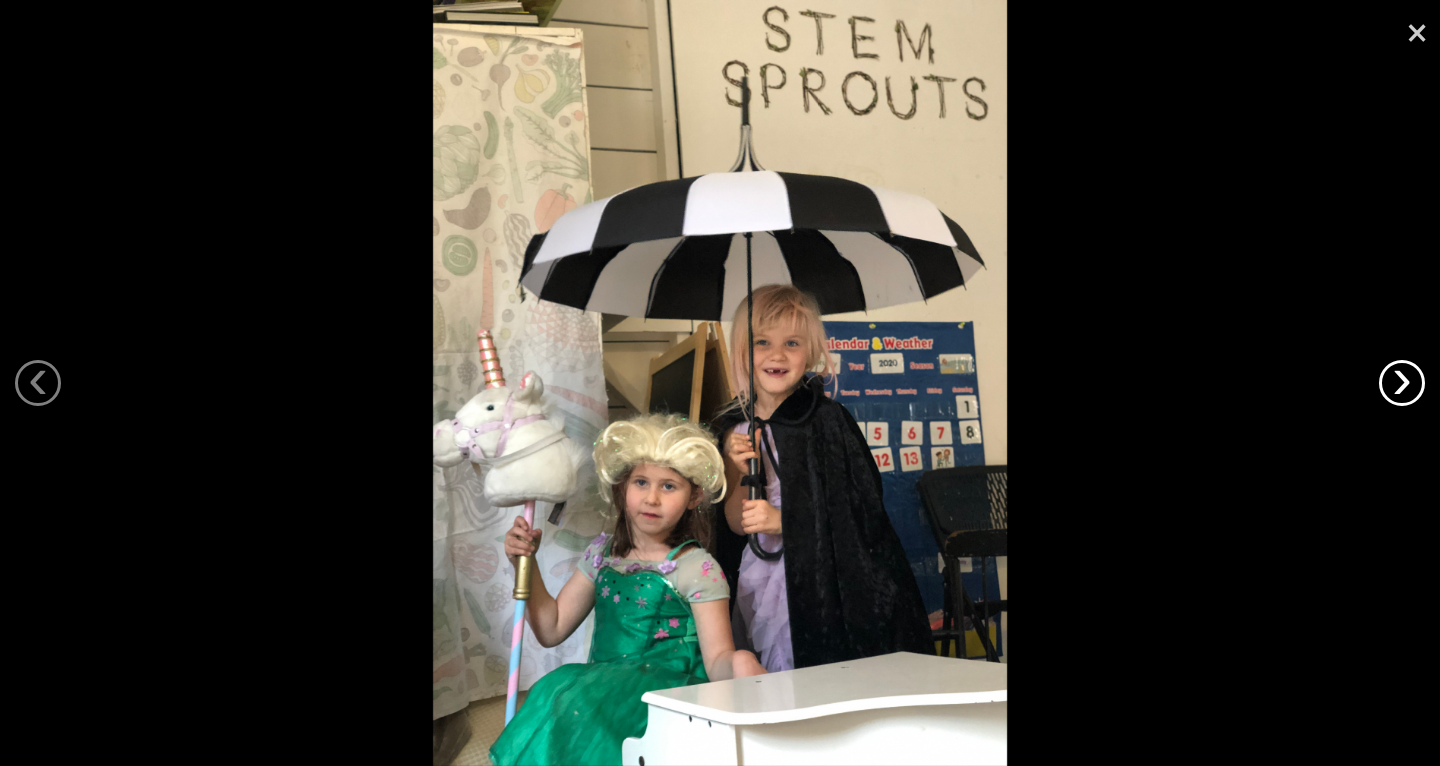click on "›" at bounding box center [1402, 383] 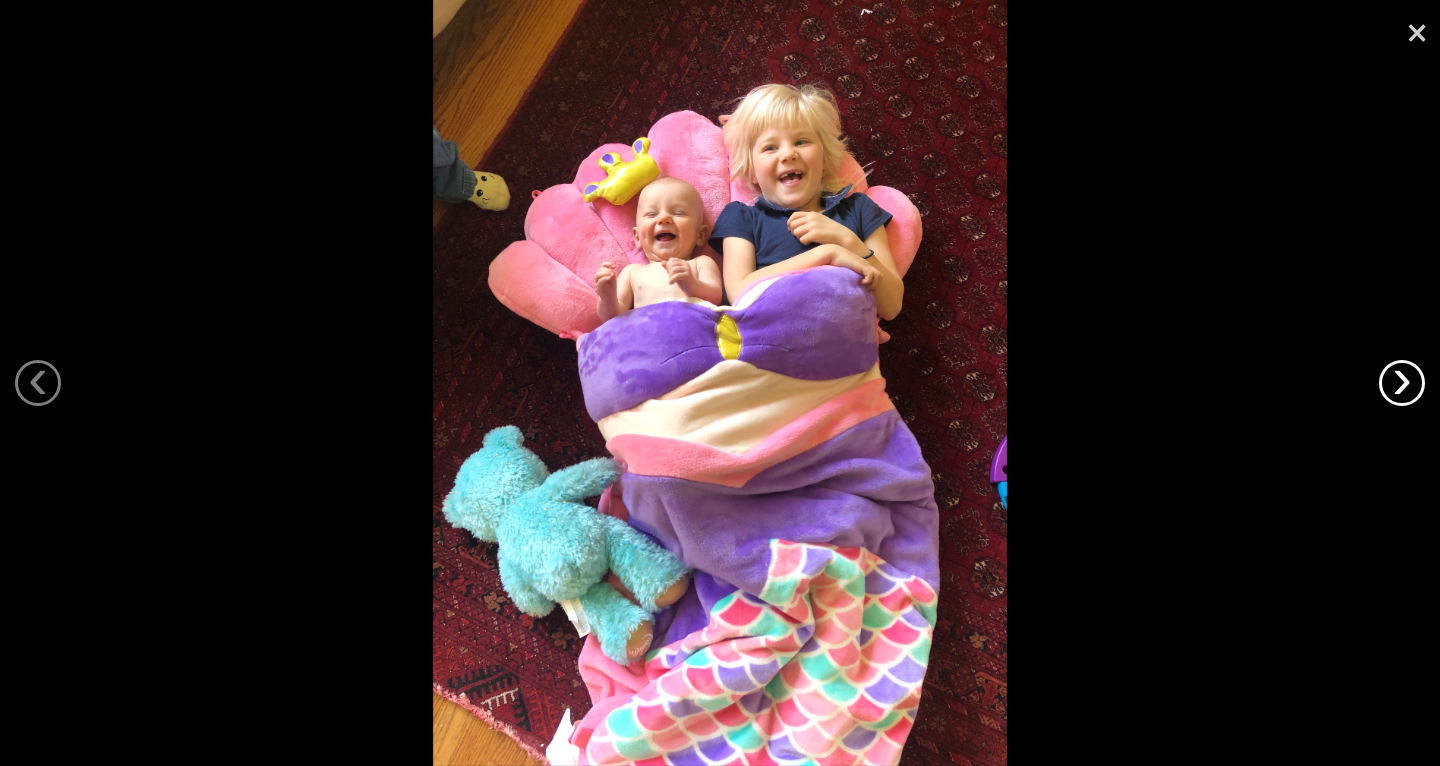 click on "›" at bounding box center (1402, 383) 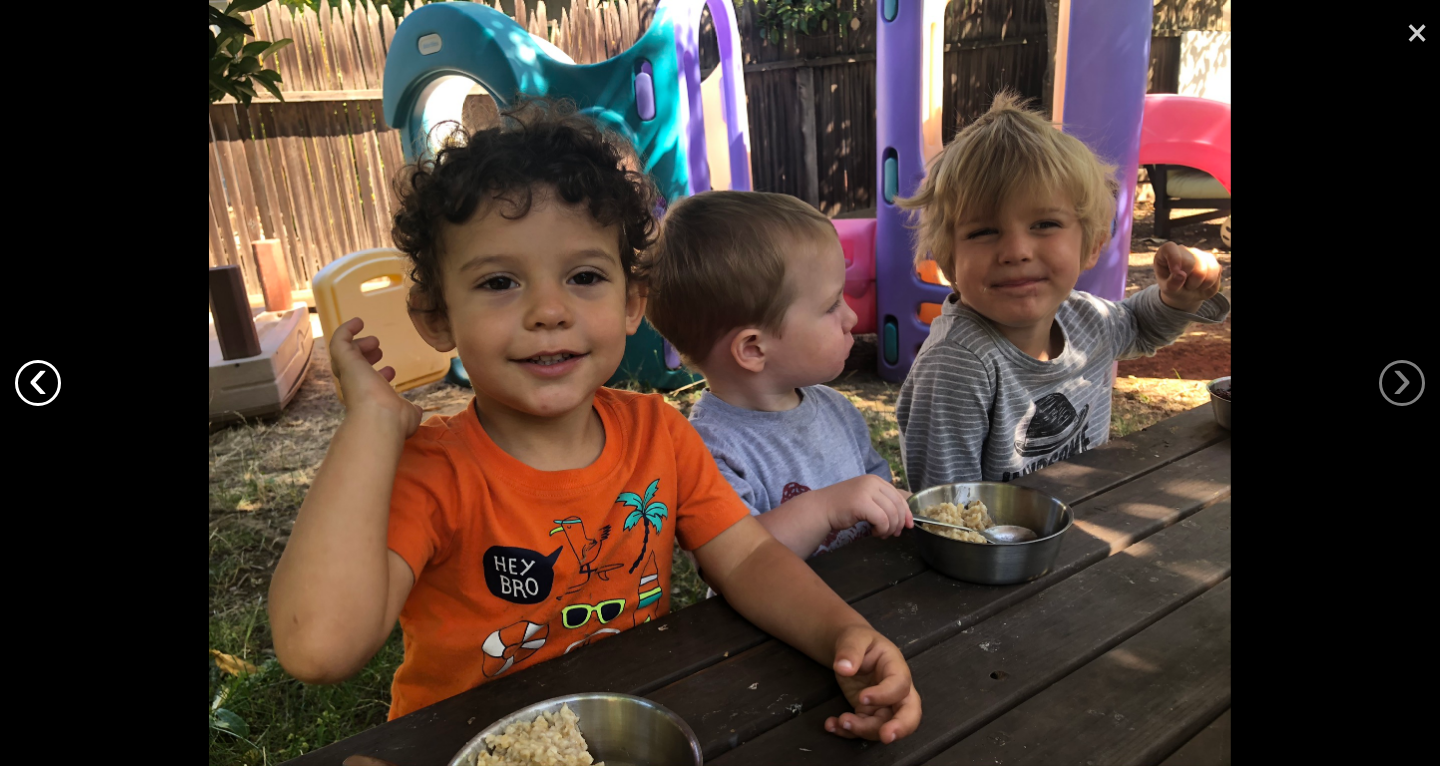click on "‹" at bounding box center [38, 383] 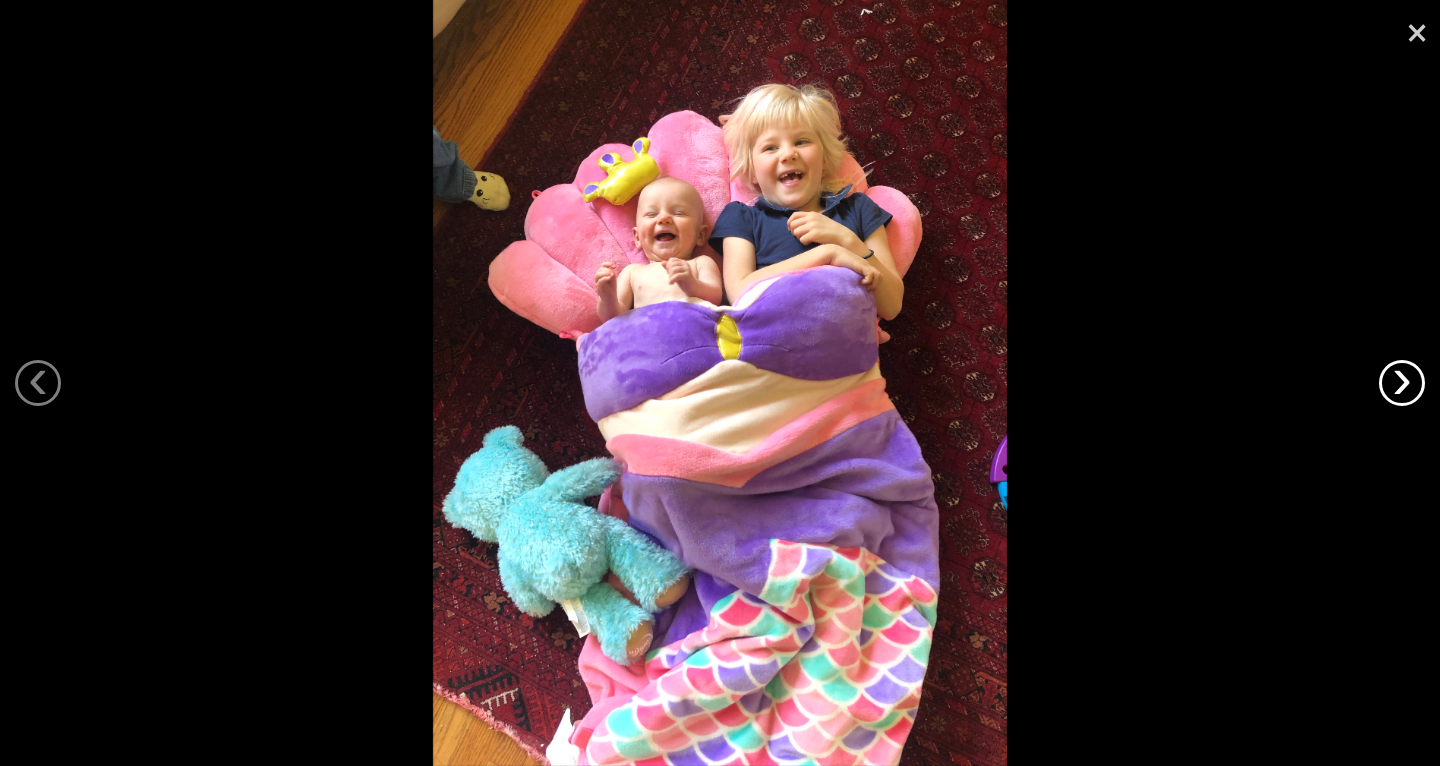 click on "›" at bounding box center (1402, 383) 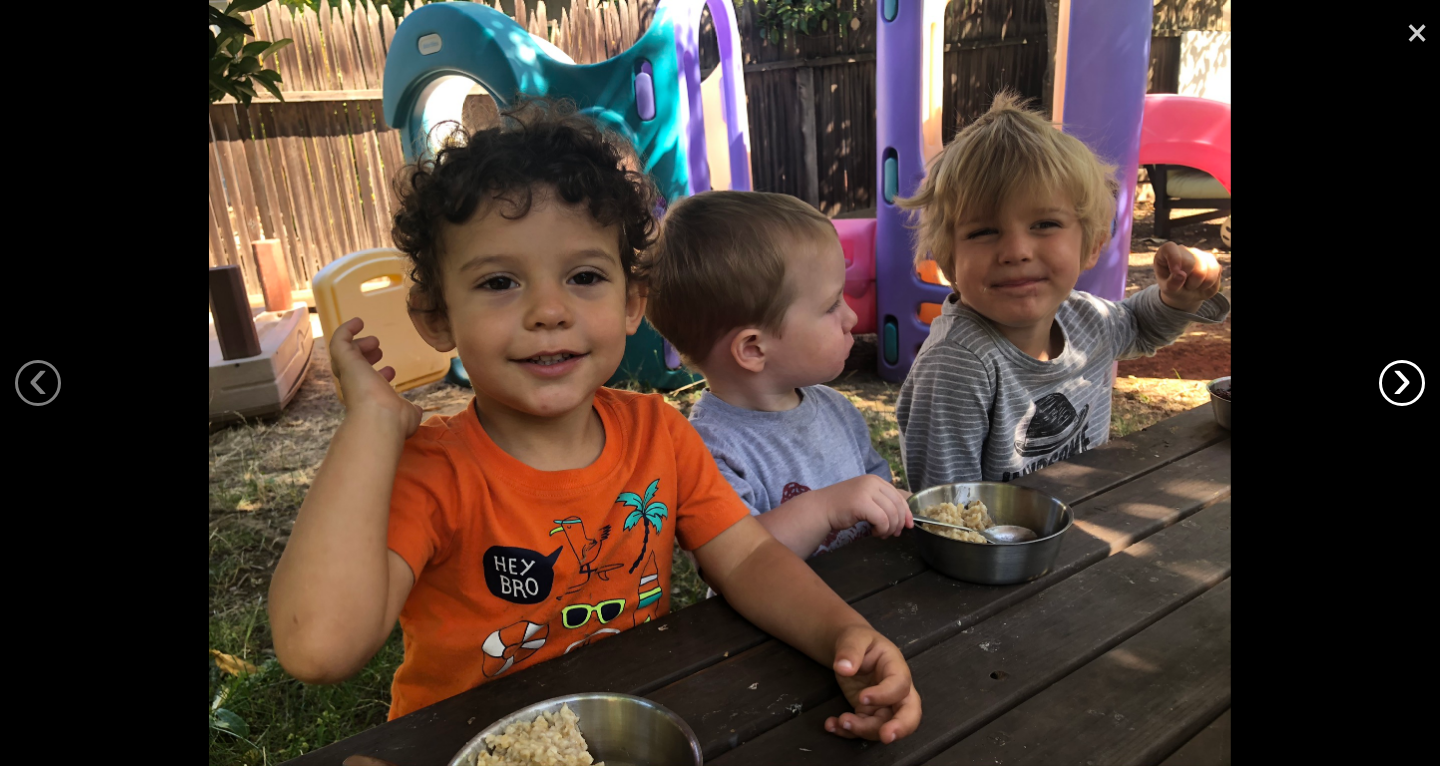 click on "›" at bounding box center (1402, 383) 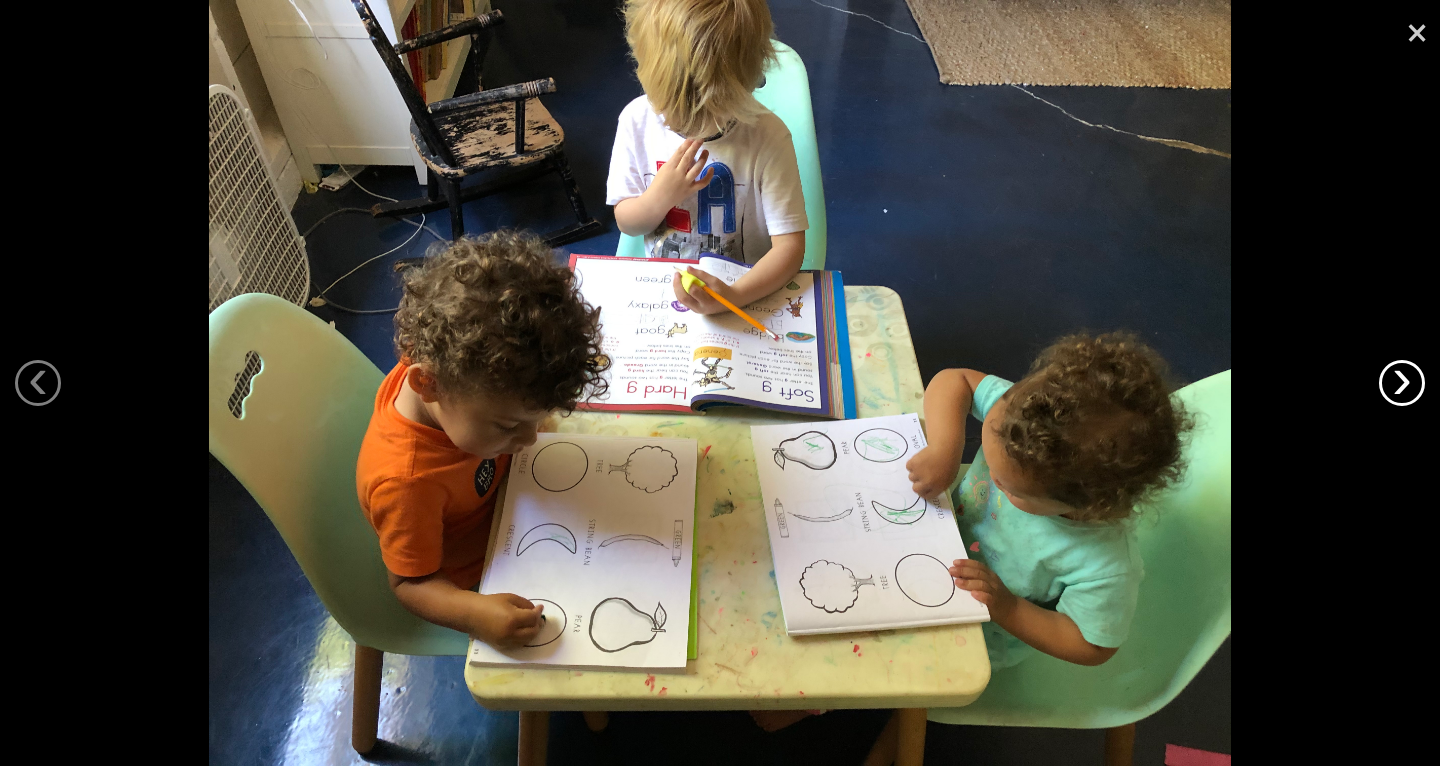 click on "›" at bounding box center (1402, 383) 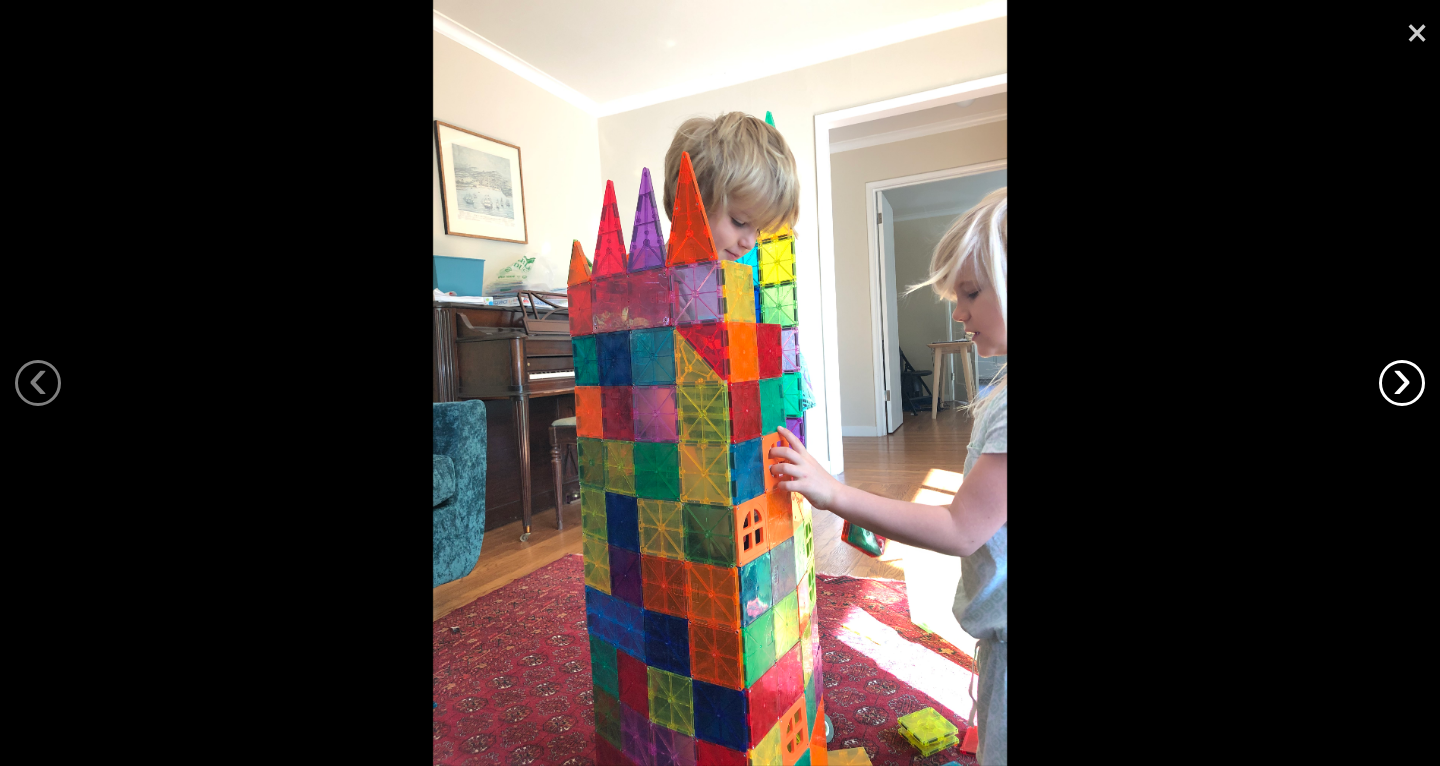 click on "›" at bounding box center (1402, 383) 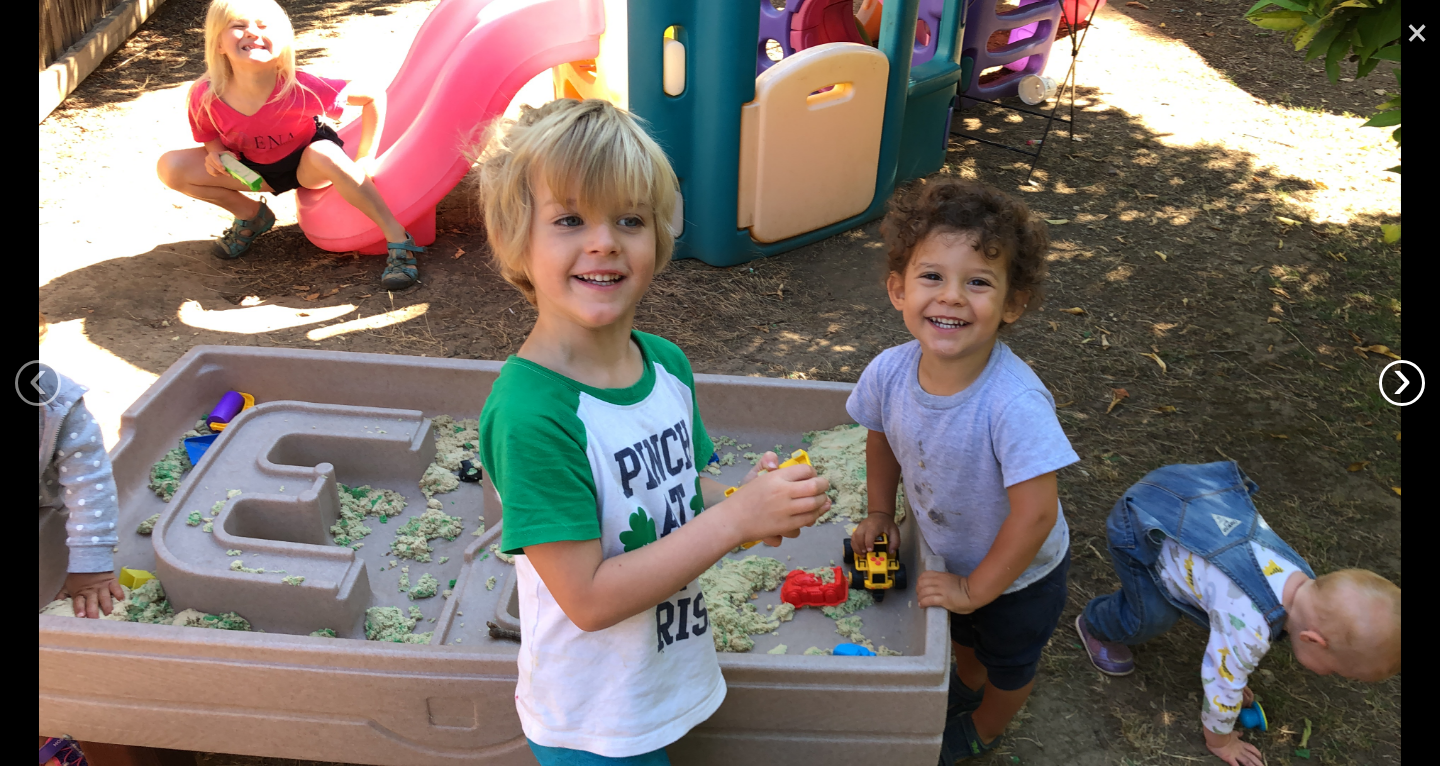 click on "›" at bounding box center (1402, 383) 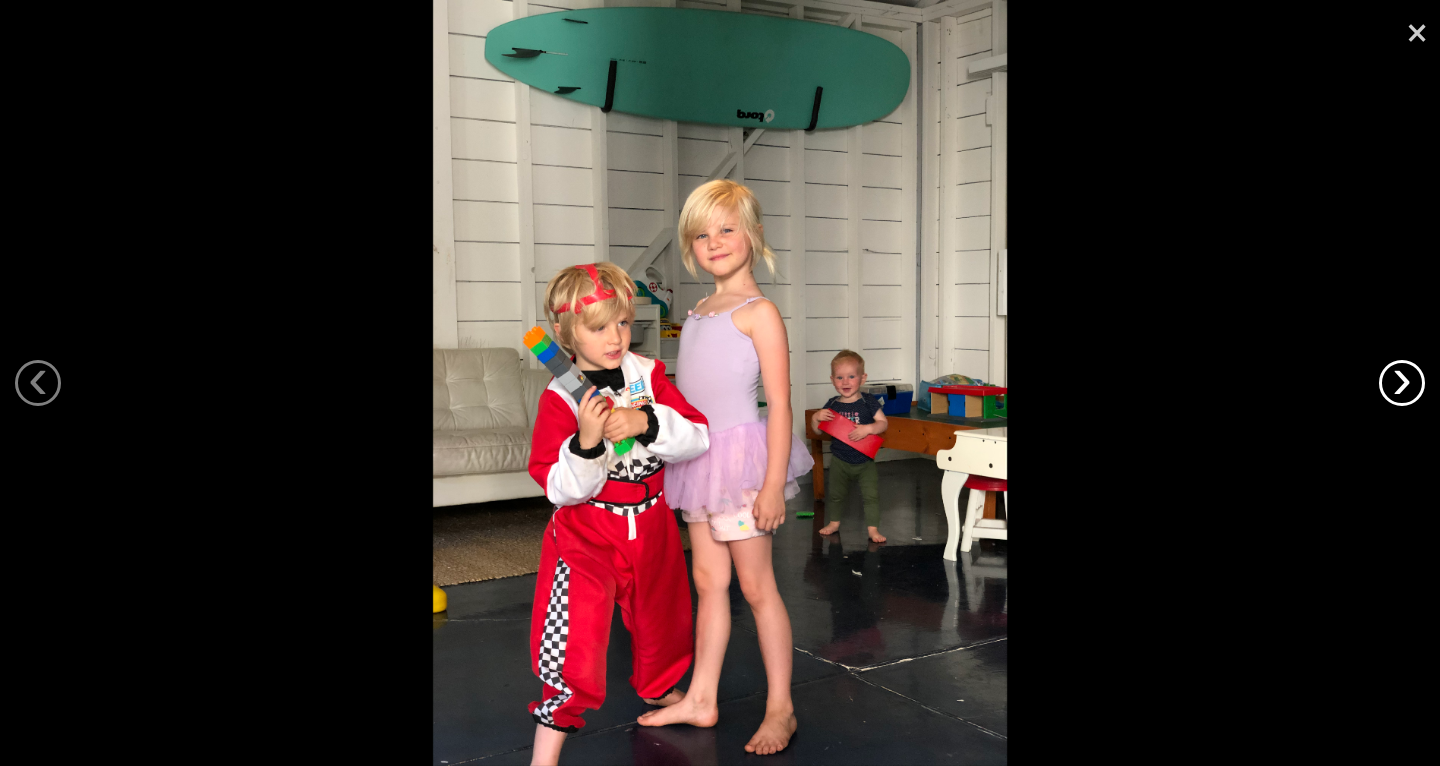 click on "›" at bounding box center (1402, 383) 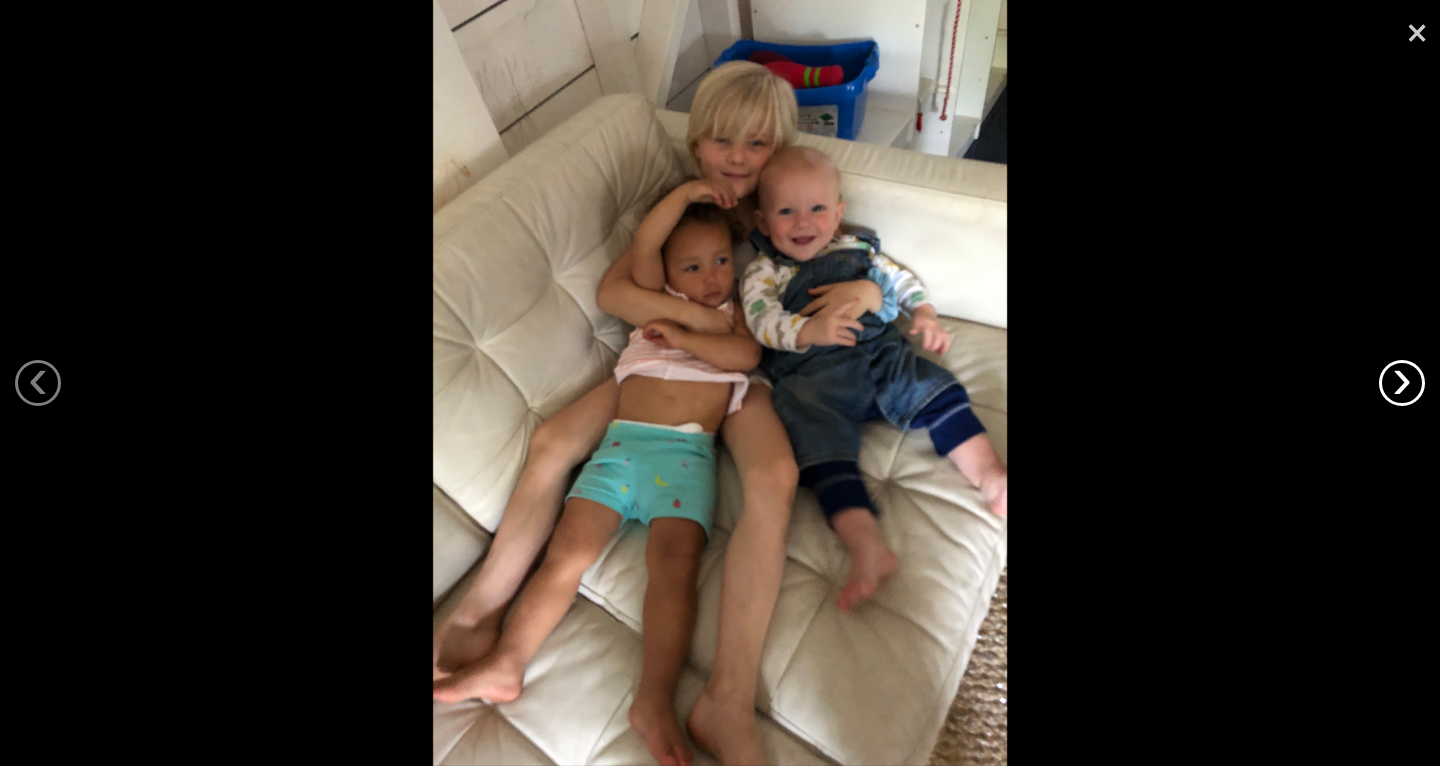 click on "›" at bounding box center (1402, 383) 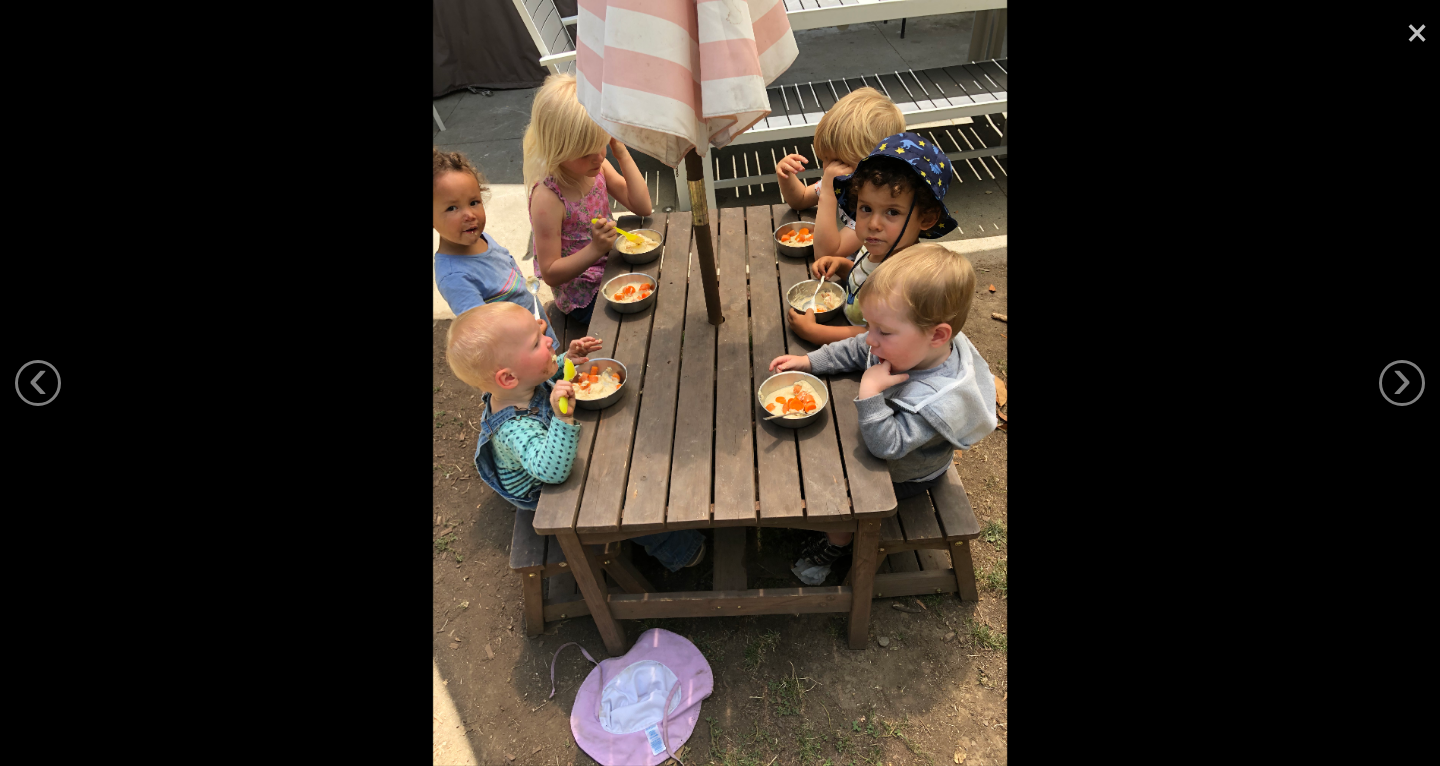 click on "×" at bounding box center (1417, 30) 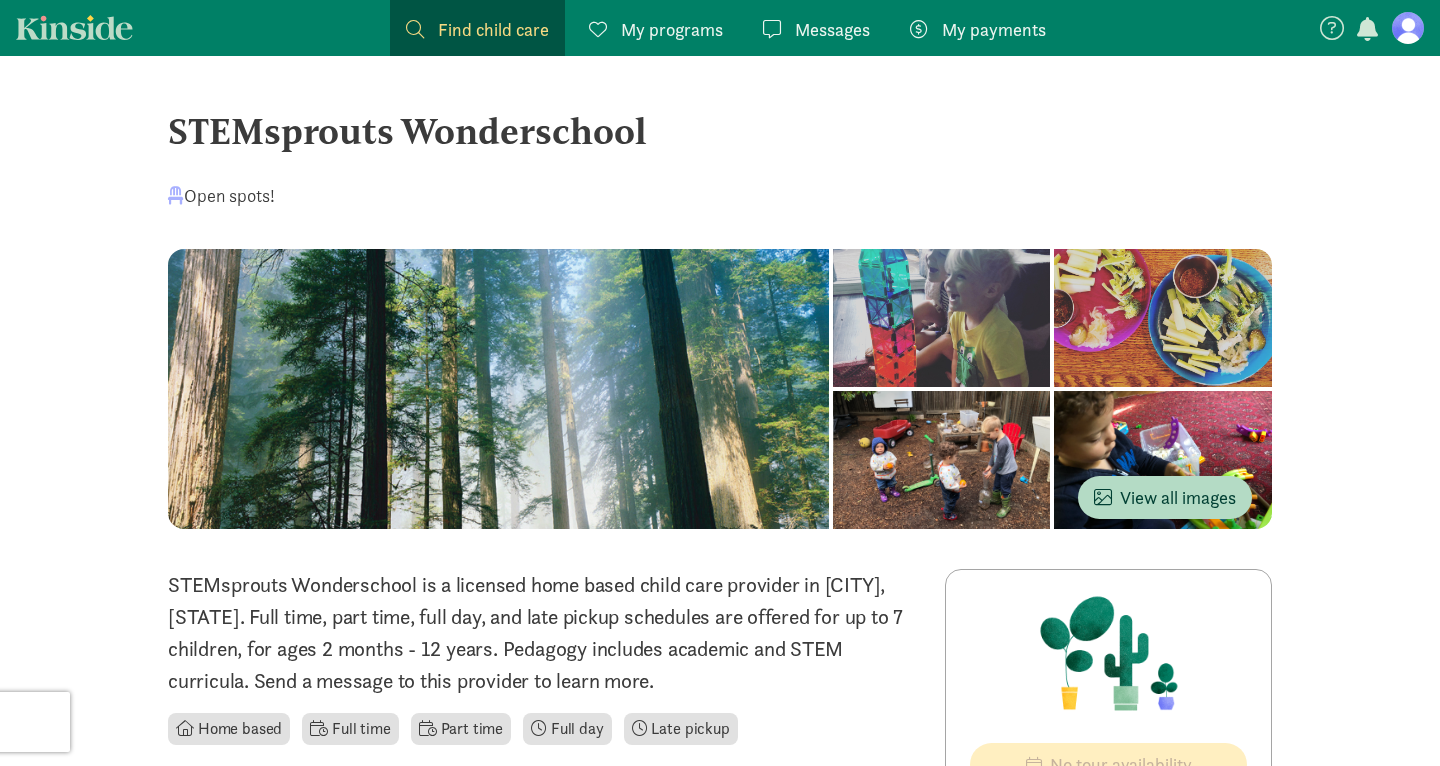 scroll, scrollTop: 257, scrollLeft: 0, axis: vertical 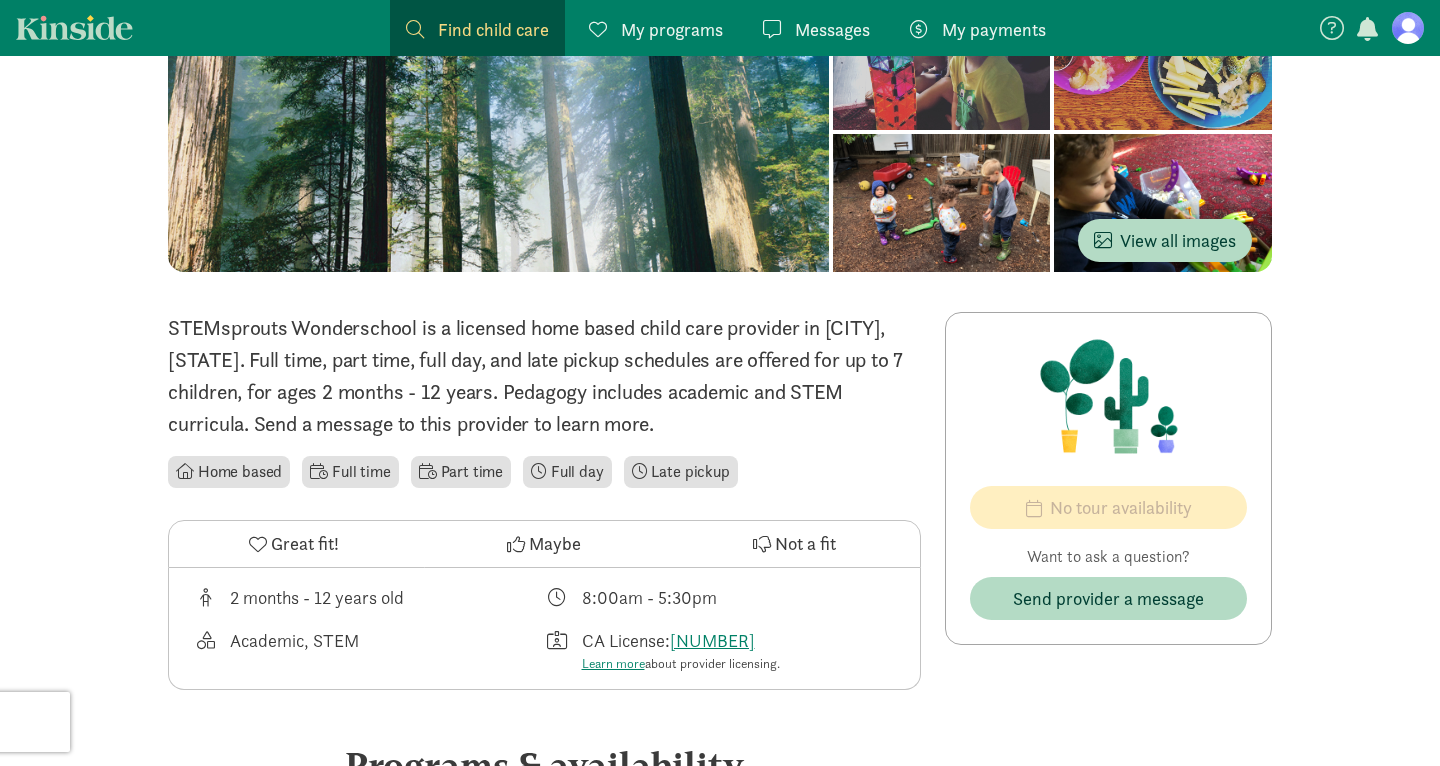 click on "Great fit!" at bounding box center [305, 543] 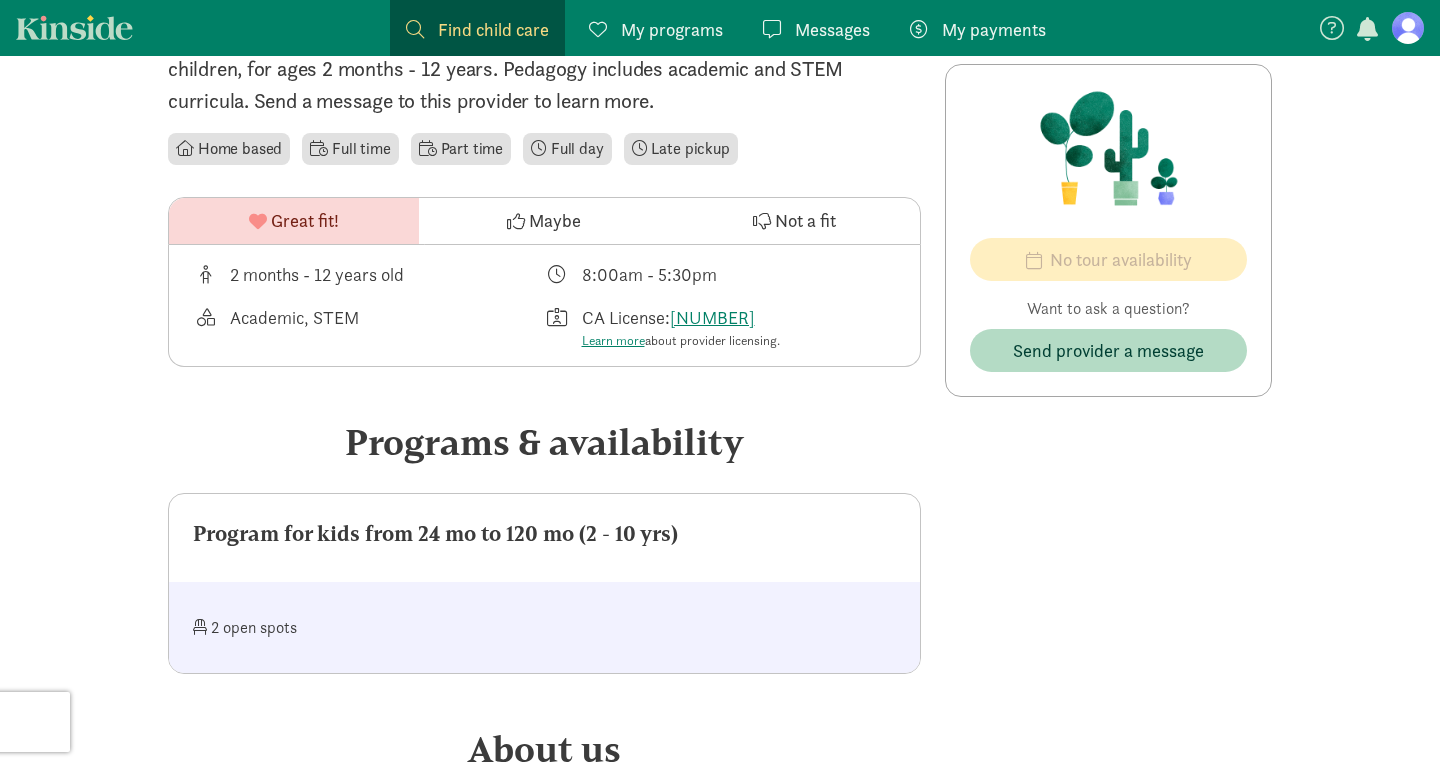 scroll, scrollTop: 670, scrollLeft: 0, axis: vertical 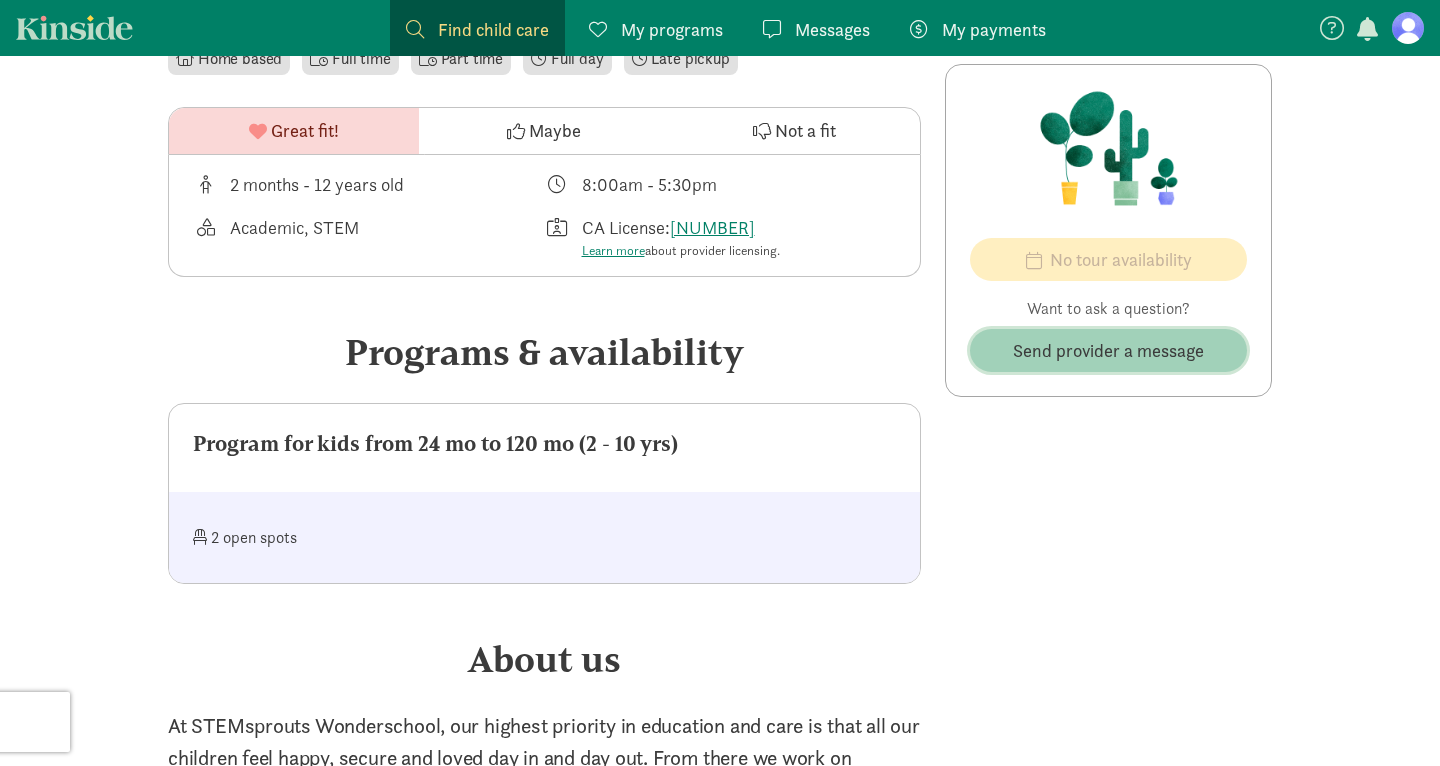 click on "Send provider a message" at bounding box center (1108, 350) 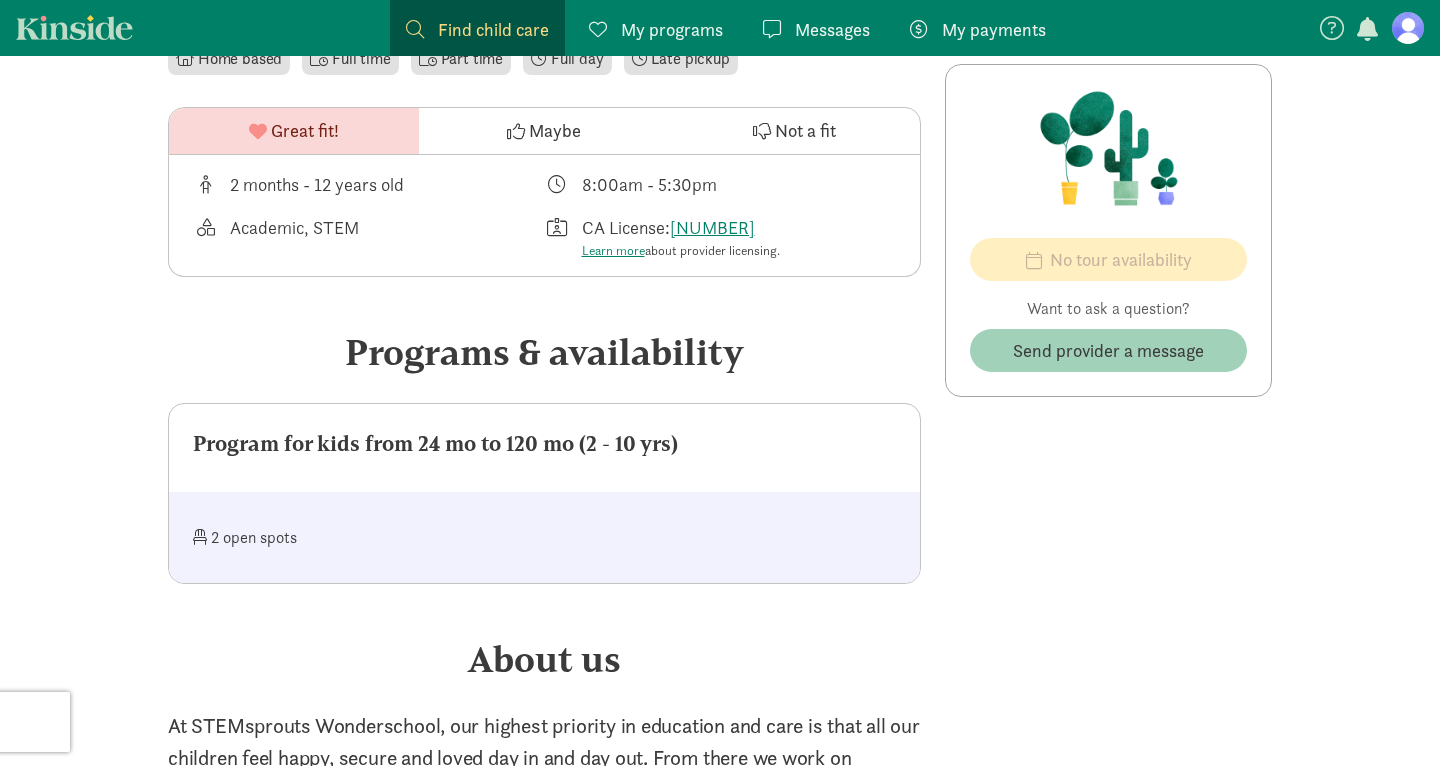 scroll, scrollTop: 0, scrollLeft: 0, axis: both 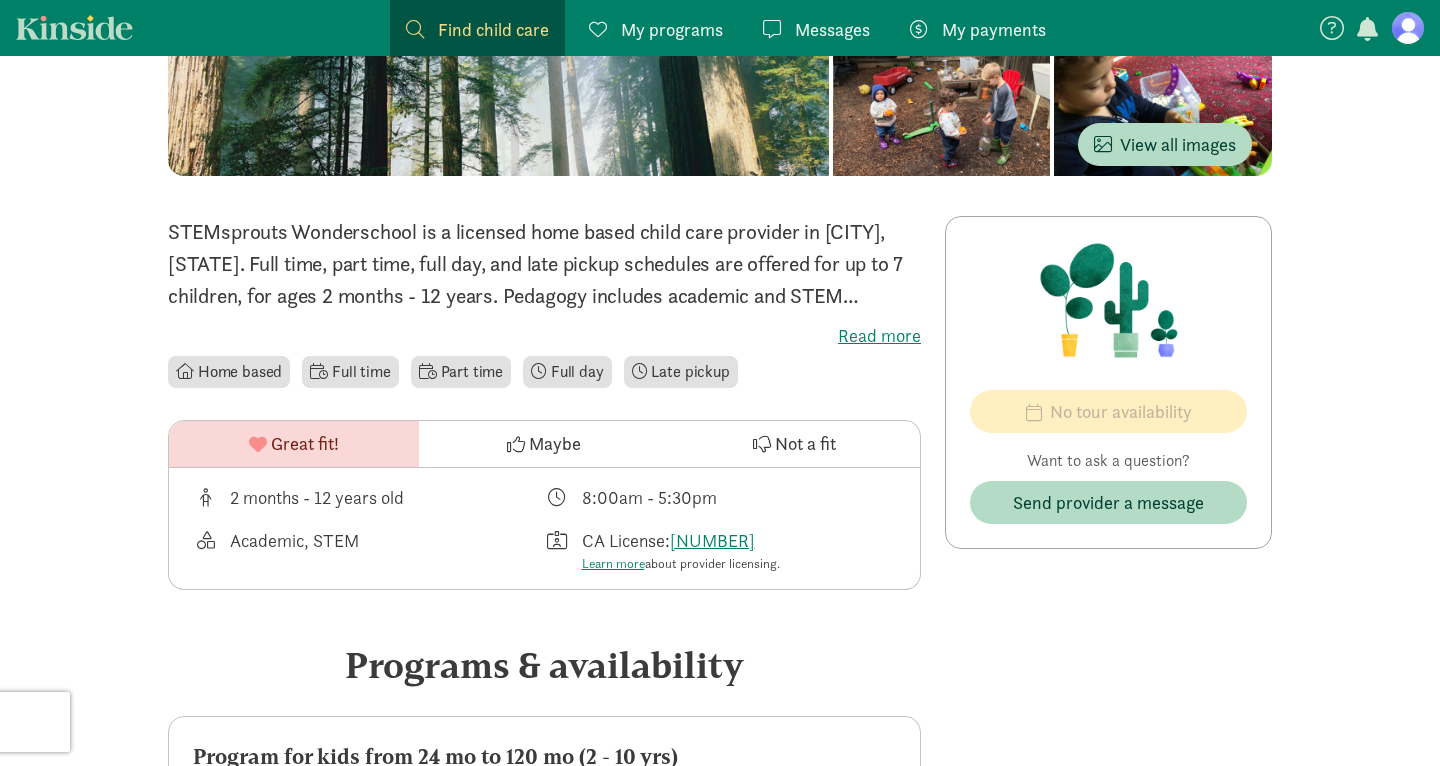 click on "Read more" at bounding box center [544, 336] 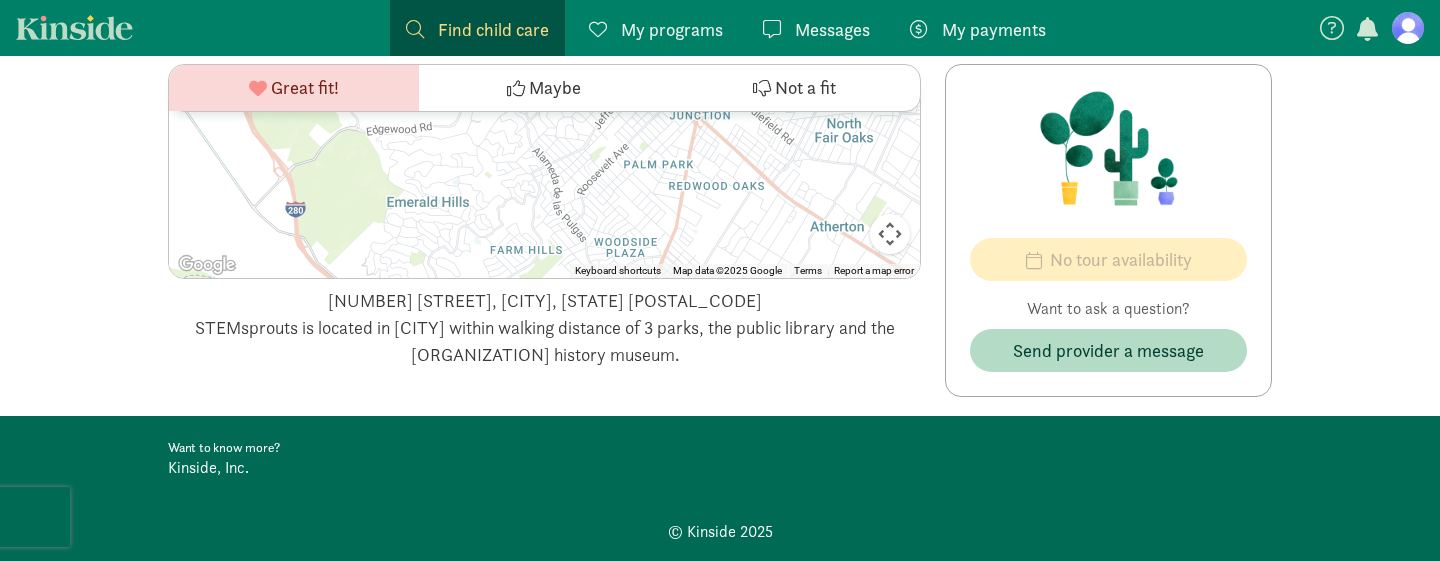 scroll, scrollTop: 1979, scrollLeft: 0, axis: vertical 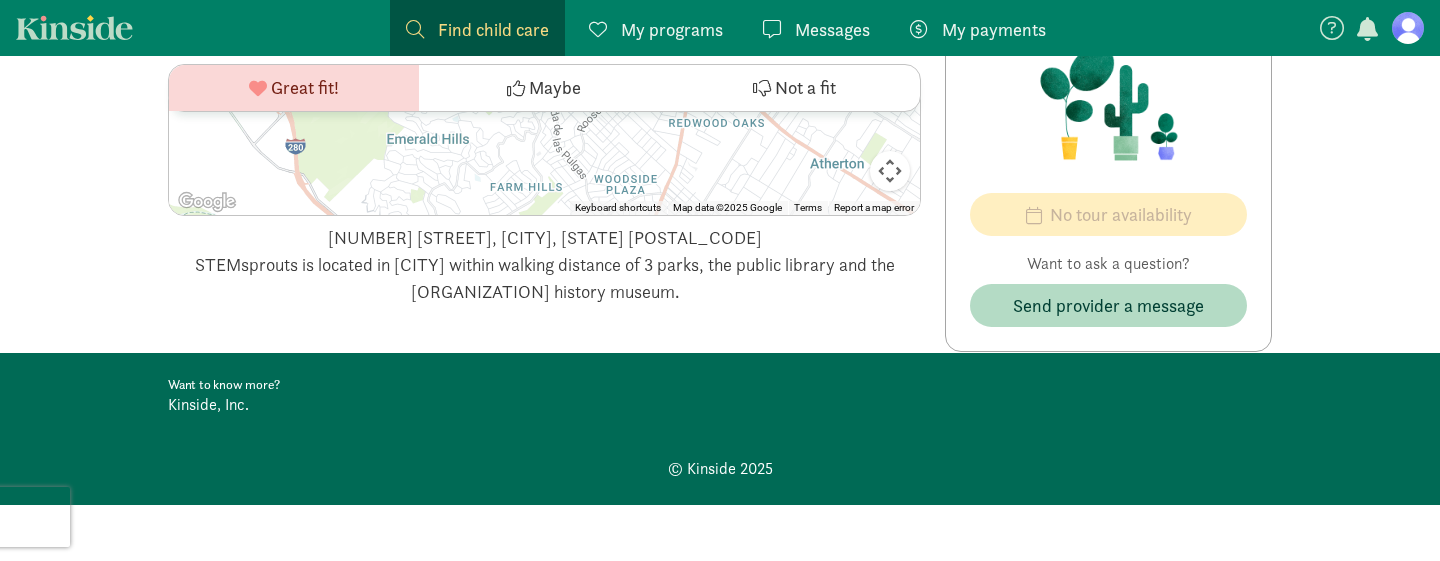 drag, startPoint x: 399, startPoint y: 237, endPoint x: 703, endPoint y: 243, distance: 304.0592 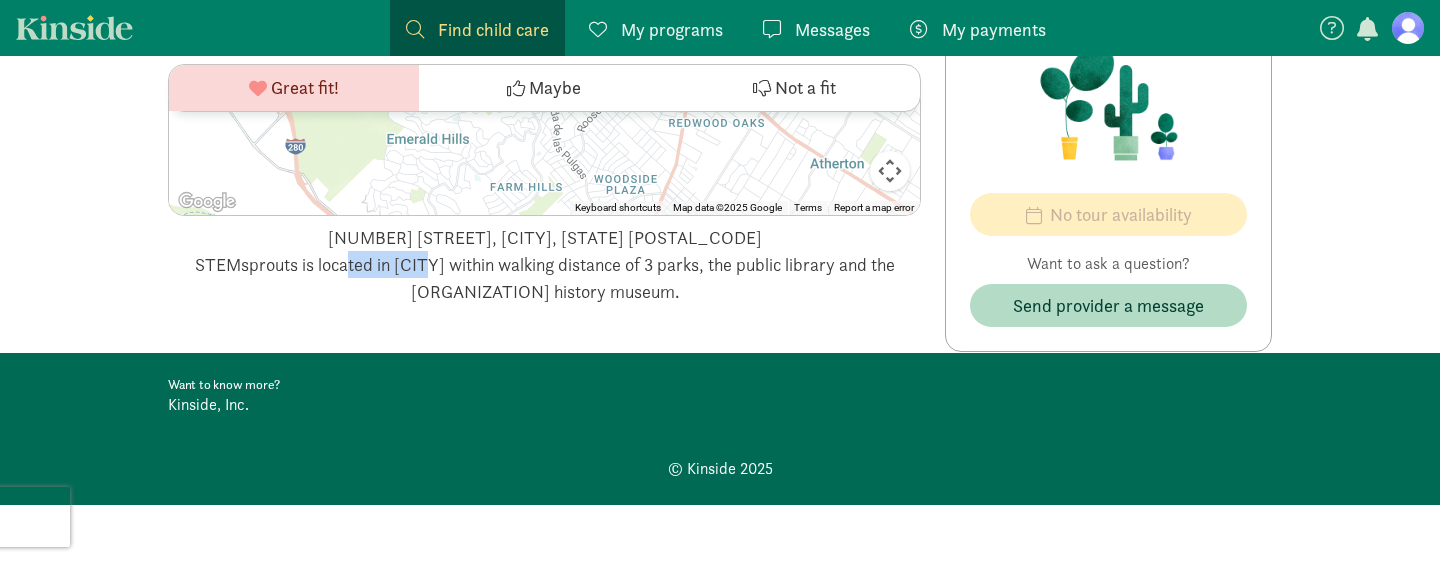 drag, startPoint x: 176, startPoint y: 269, endPoint x: 281, endPoint y: 272, distance: 105.04285 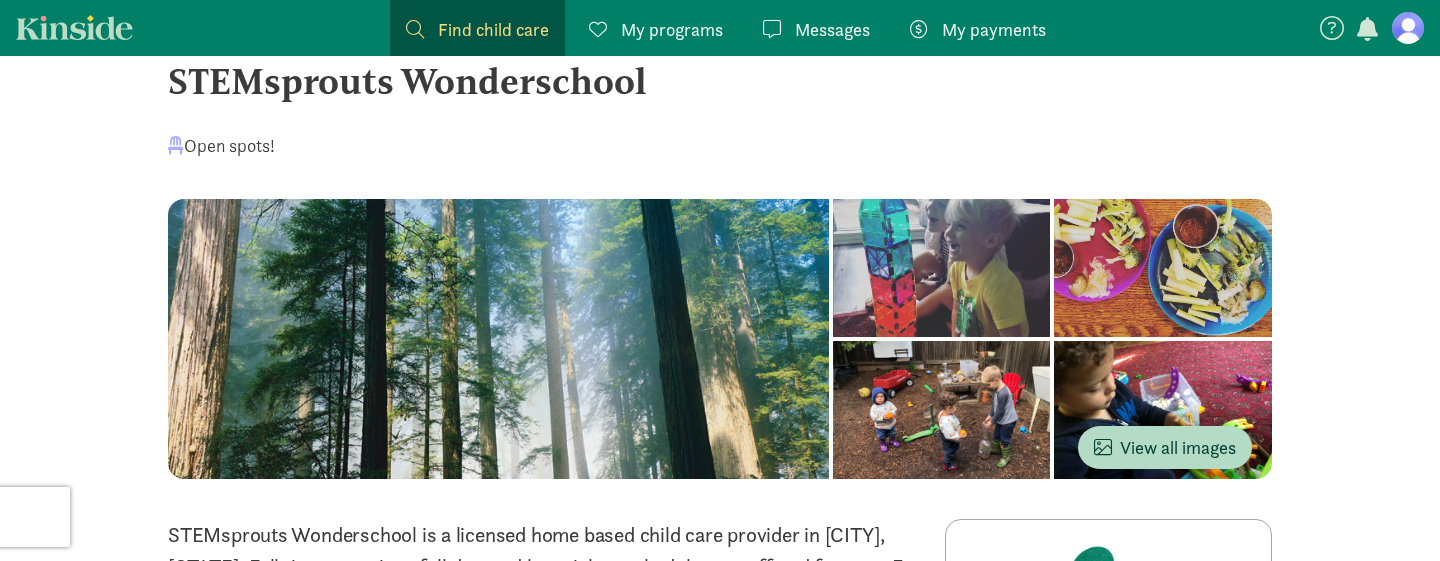 scroll, scrollTop: 0, scrollLeft: 0, axis: both 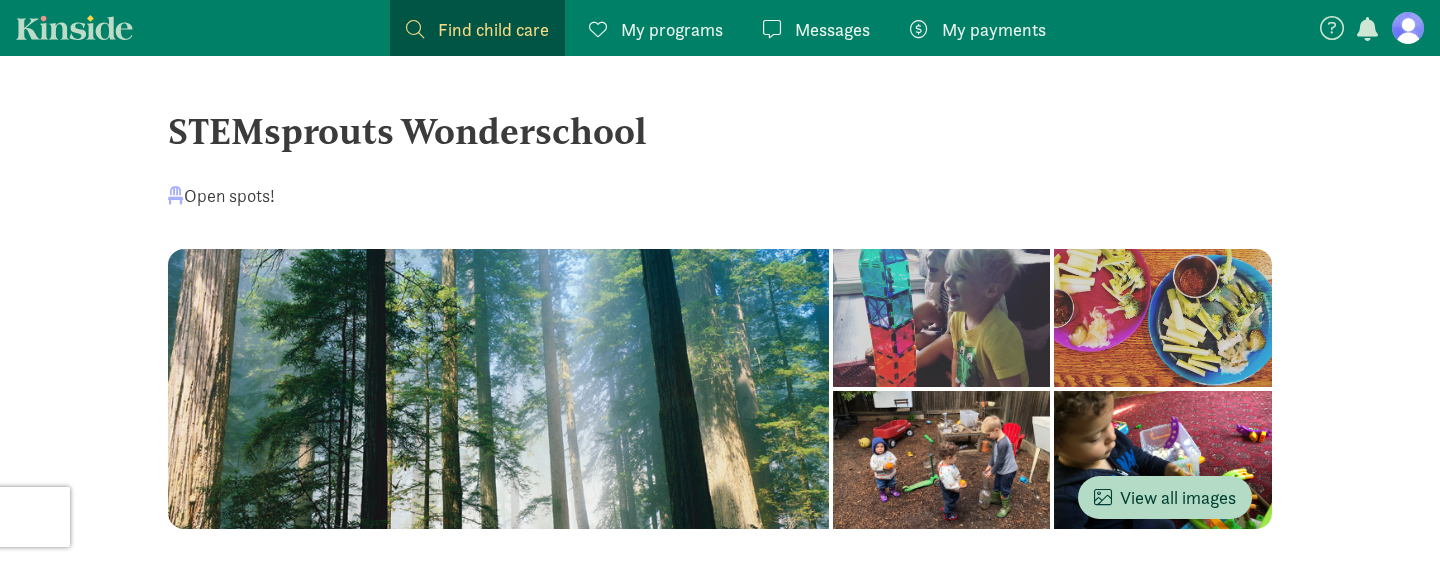 drag, startPoint x: 170, startPoint y: 134, endPoint x: 664, endPoint y: 121, distance: 494.17102 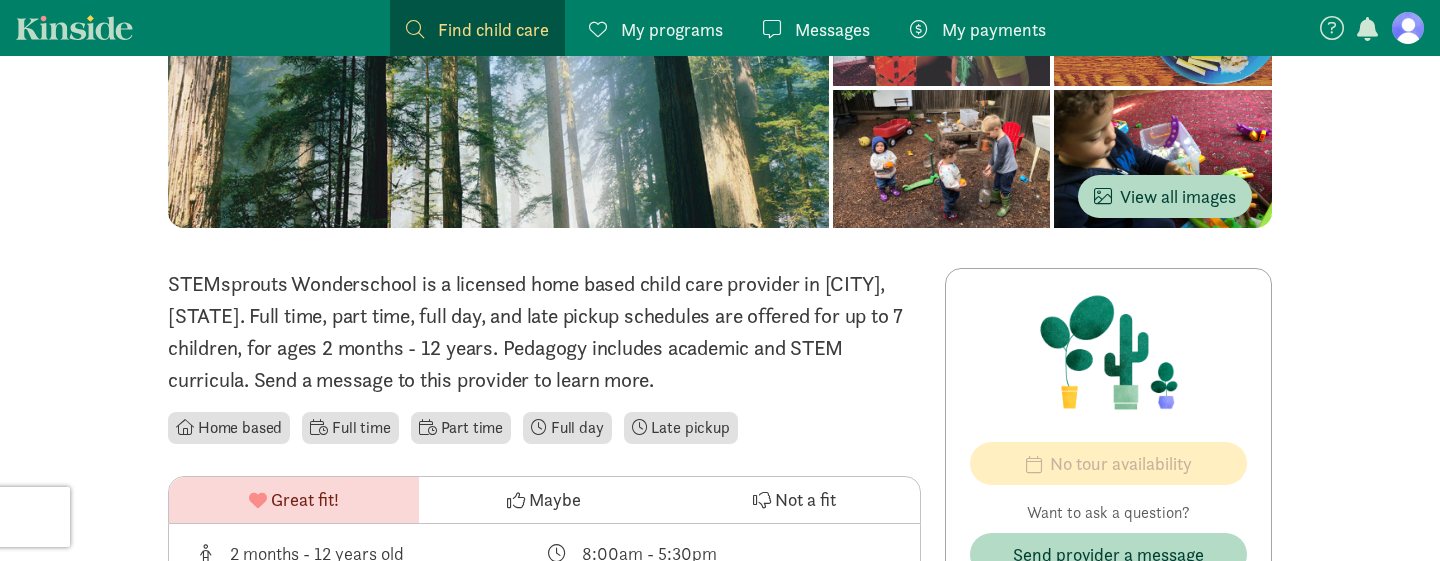 scroll, scrollTop: 305, scrollLeft: 0, axis: vertical 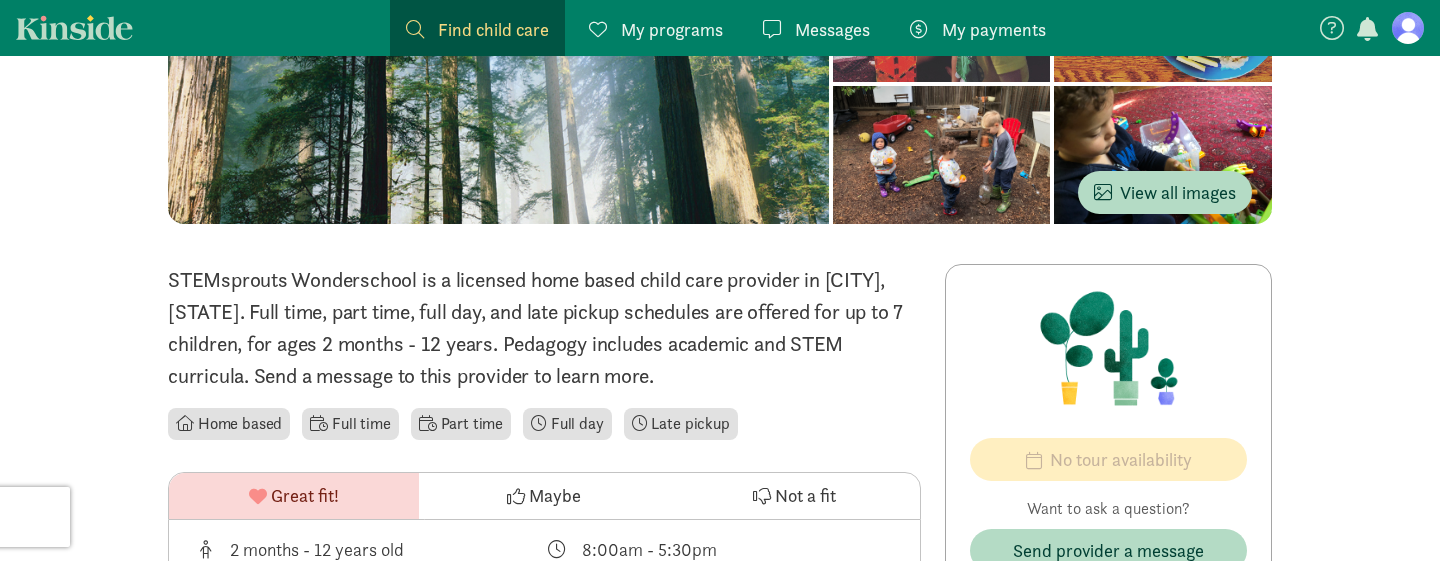 drag, startPoint x: 168, startPoint y: 276, endPoint x: 662, endPoint y: 363, distance: 501.60242 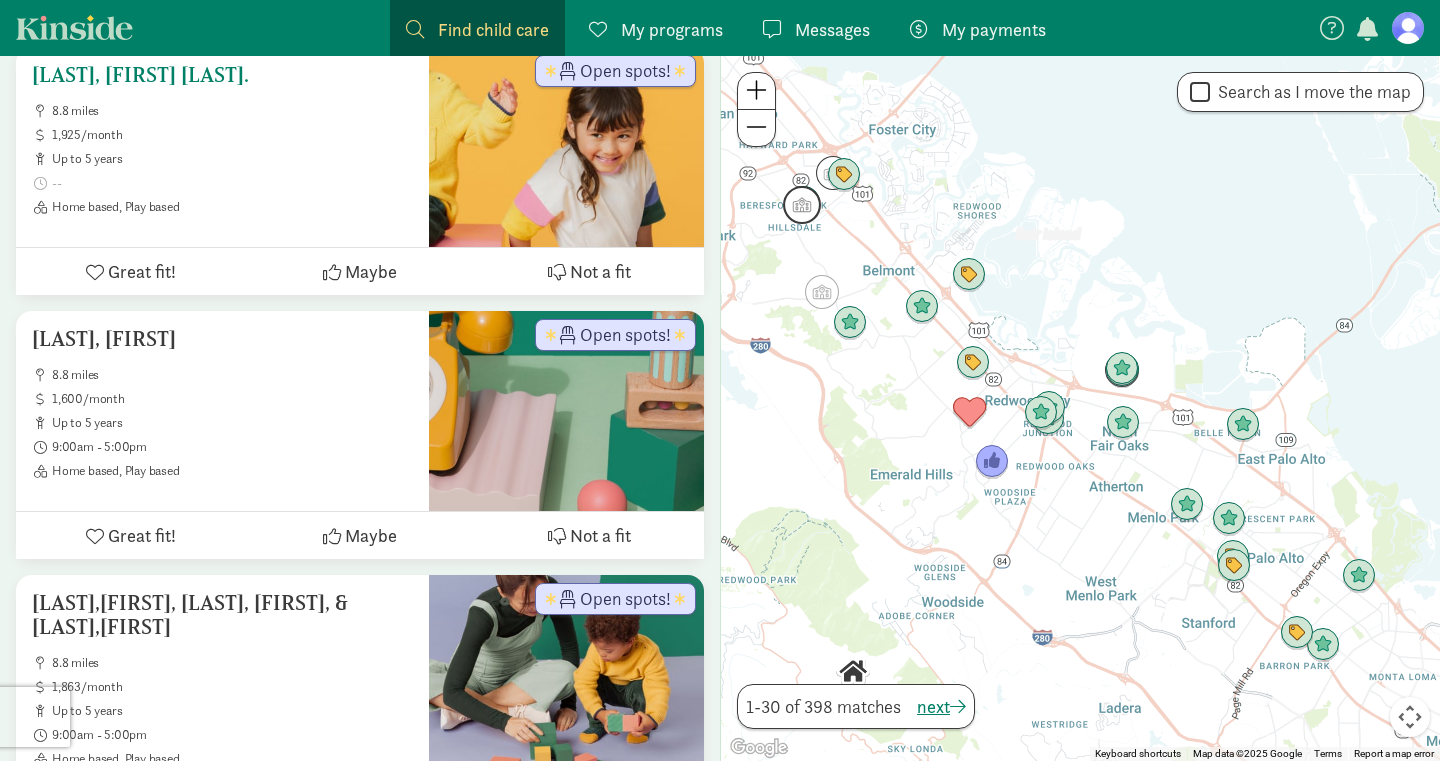 scroll, scrollTop: 957, scrollLeft: 0, axis: vertical 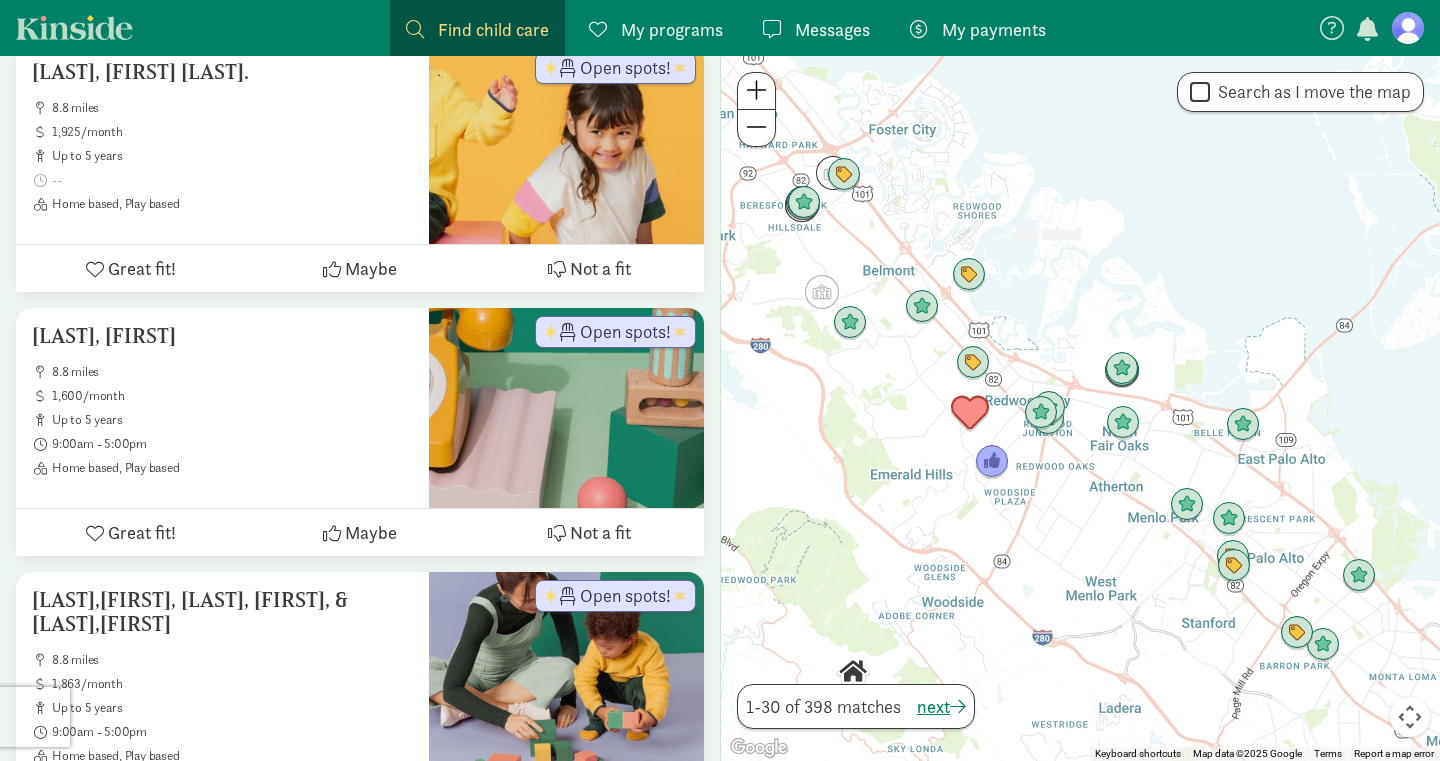 click at bounding box center [970, 413] 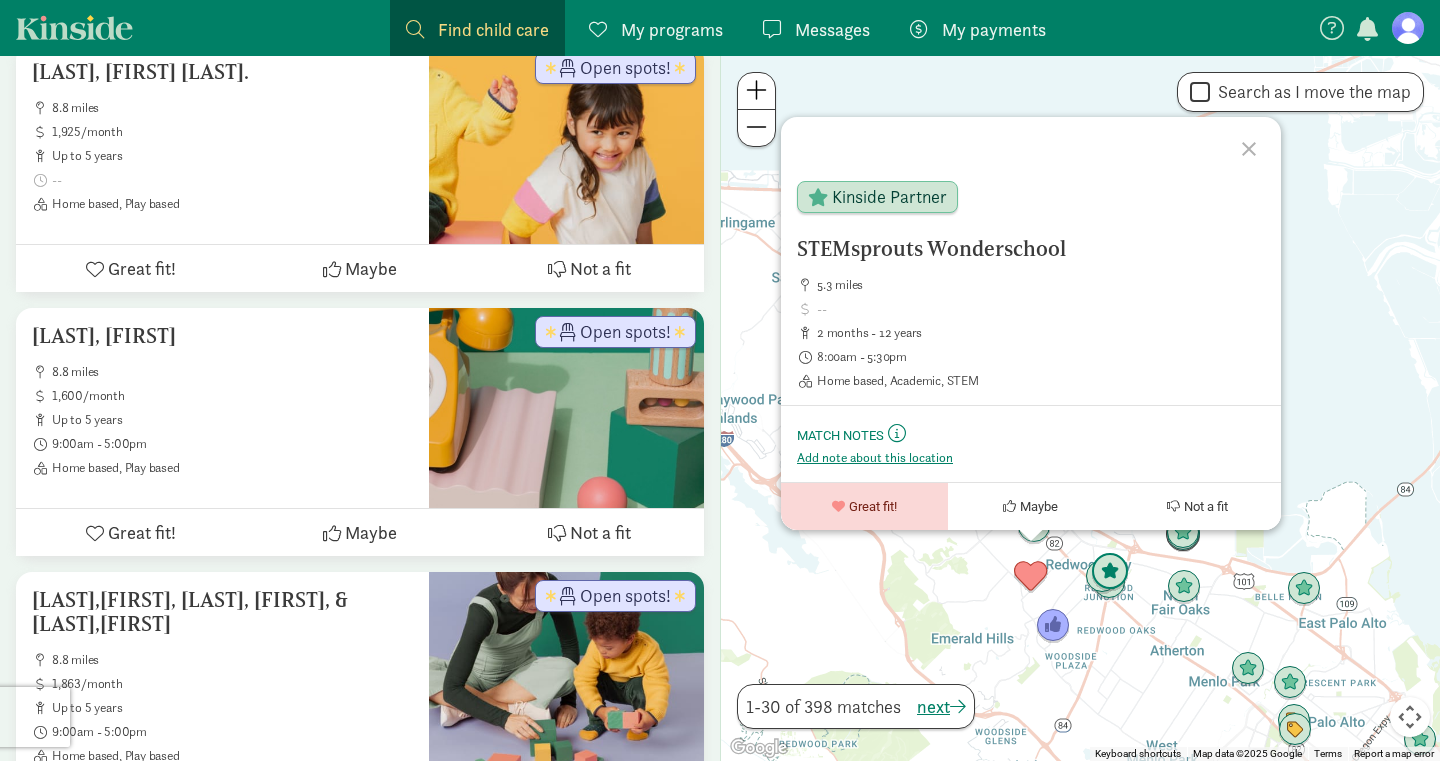 click at bounding box center (1110, 572) 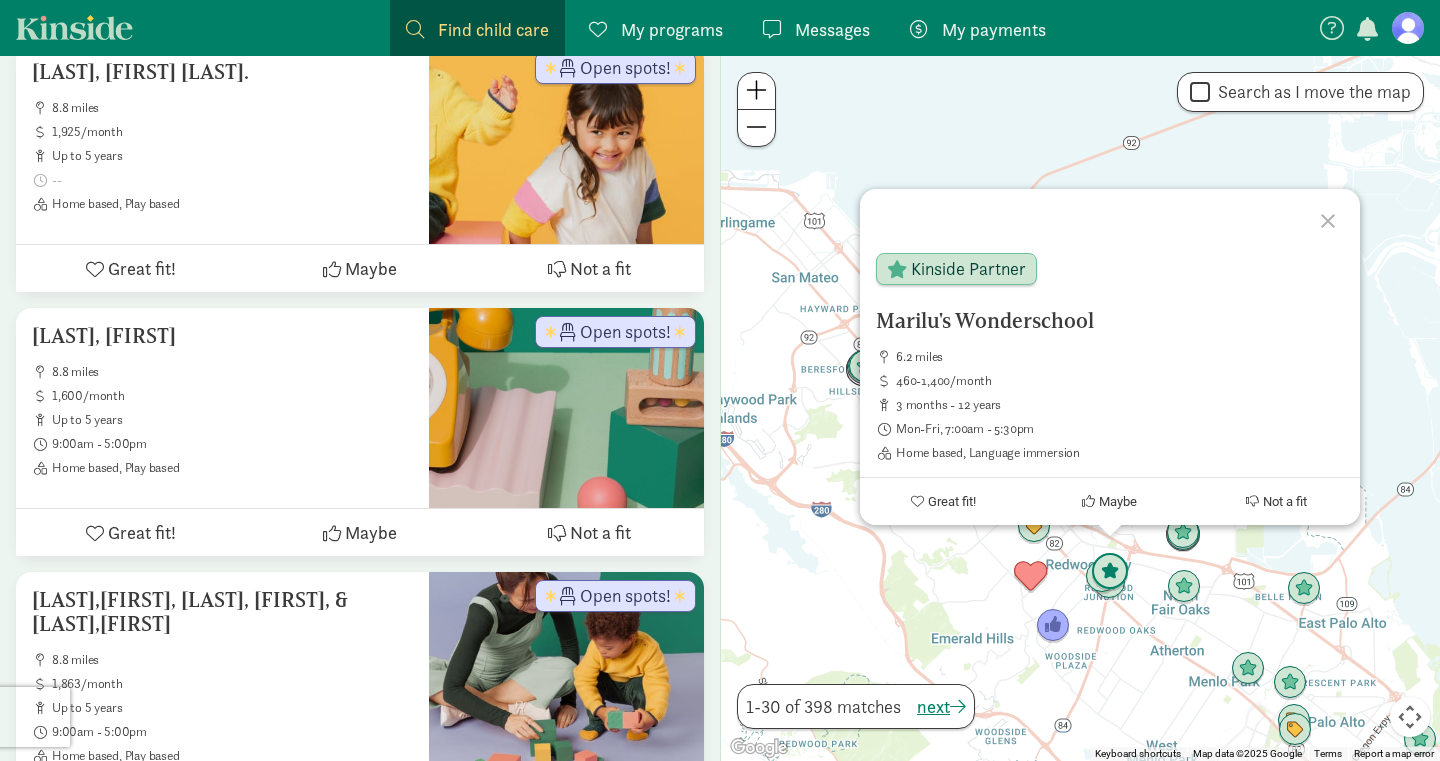 click at bounding box center [1110, 572] 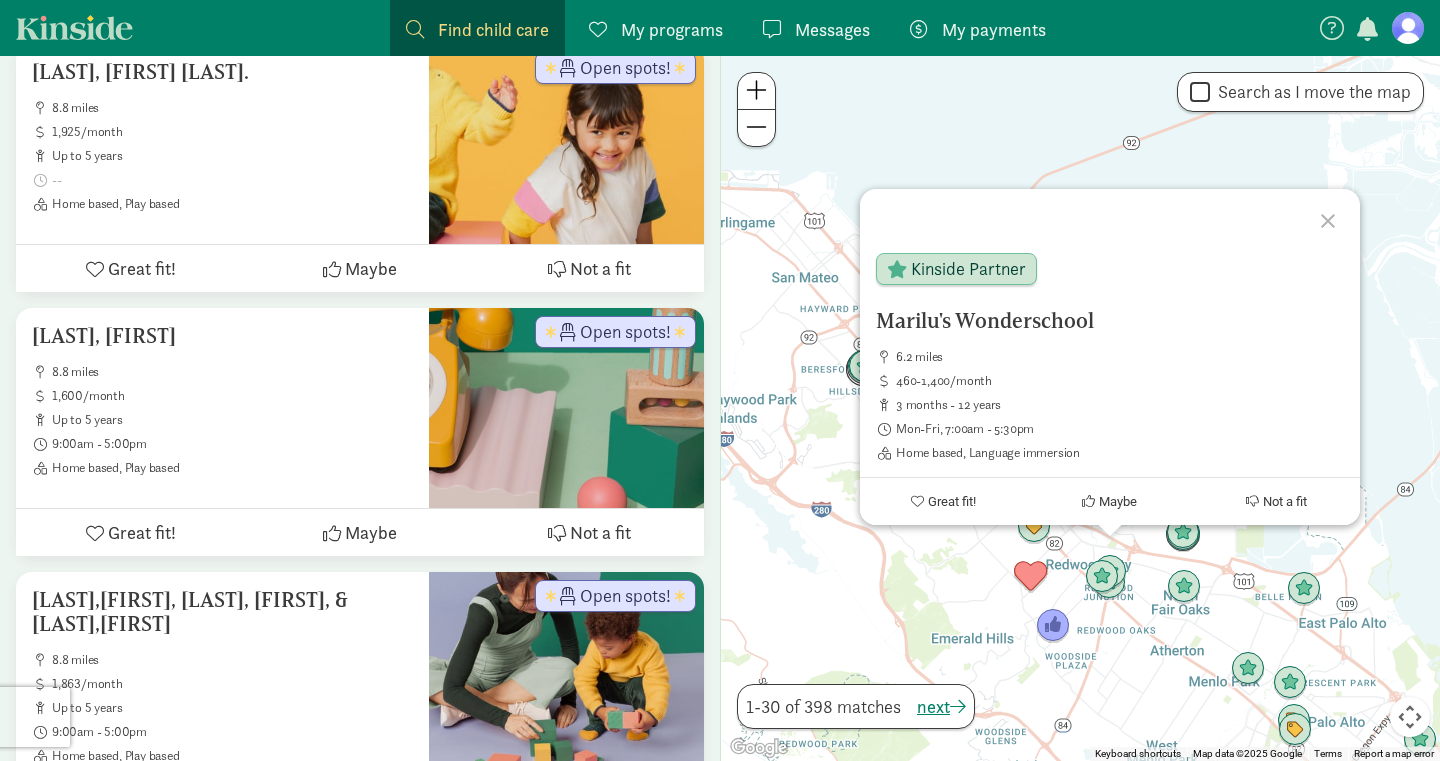 click on "To navigate, press the arrow keys.   Marilu's Wonderschool           6.2 miles   460-1,400/month   3 months - 12 years   Mon-Fri, 7:00am - 5:30pm   Home based, Language immersion           Kinside Partner               Great fit!       Maybe       Not a fit" at bounding box center (1080, 408) 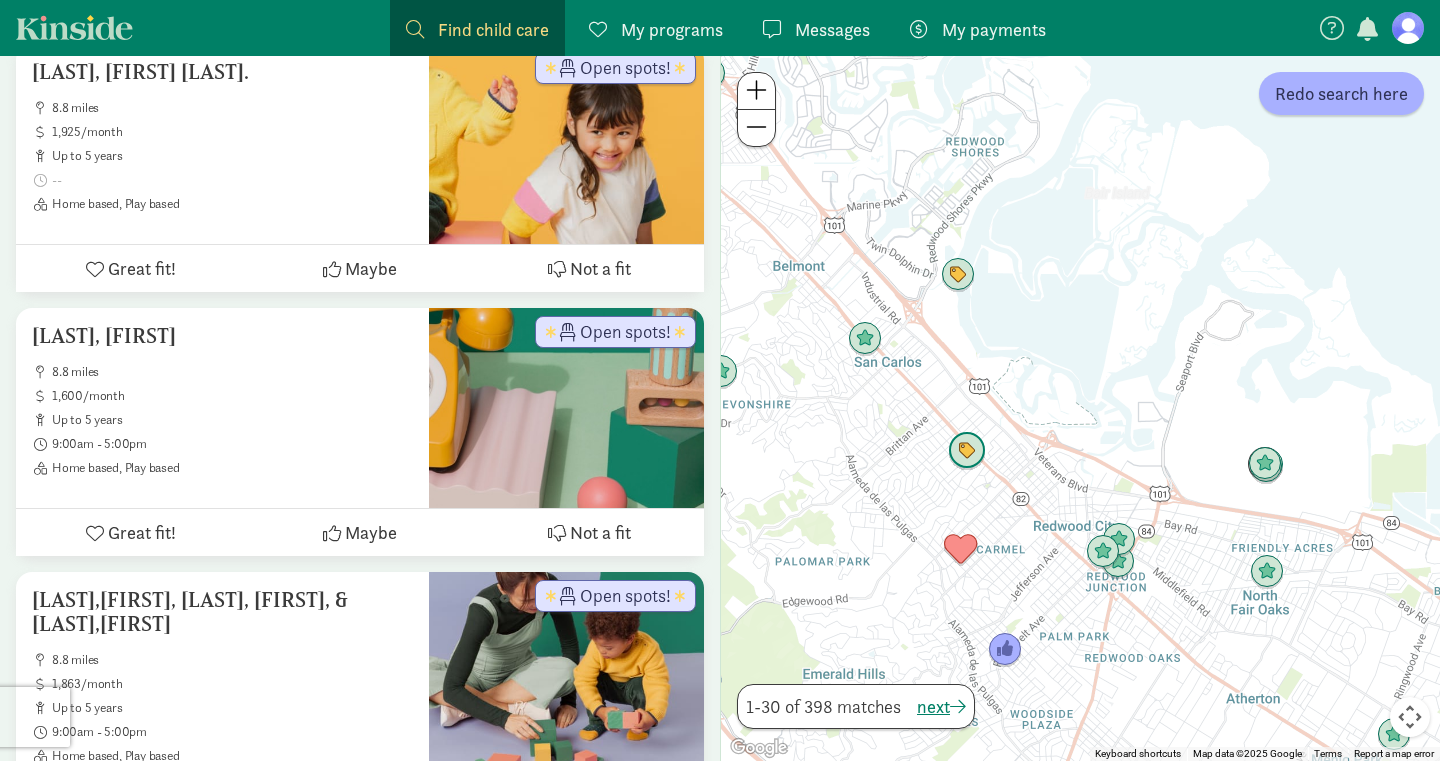 click at bounding box center [967, 451] 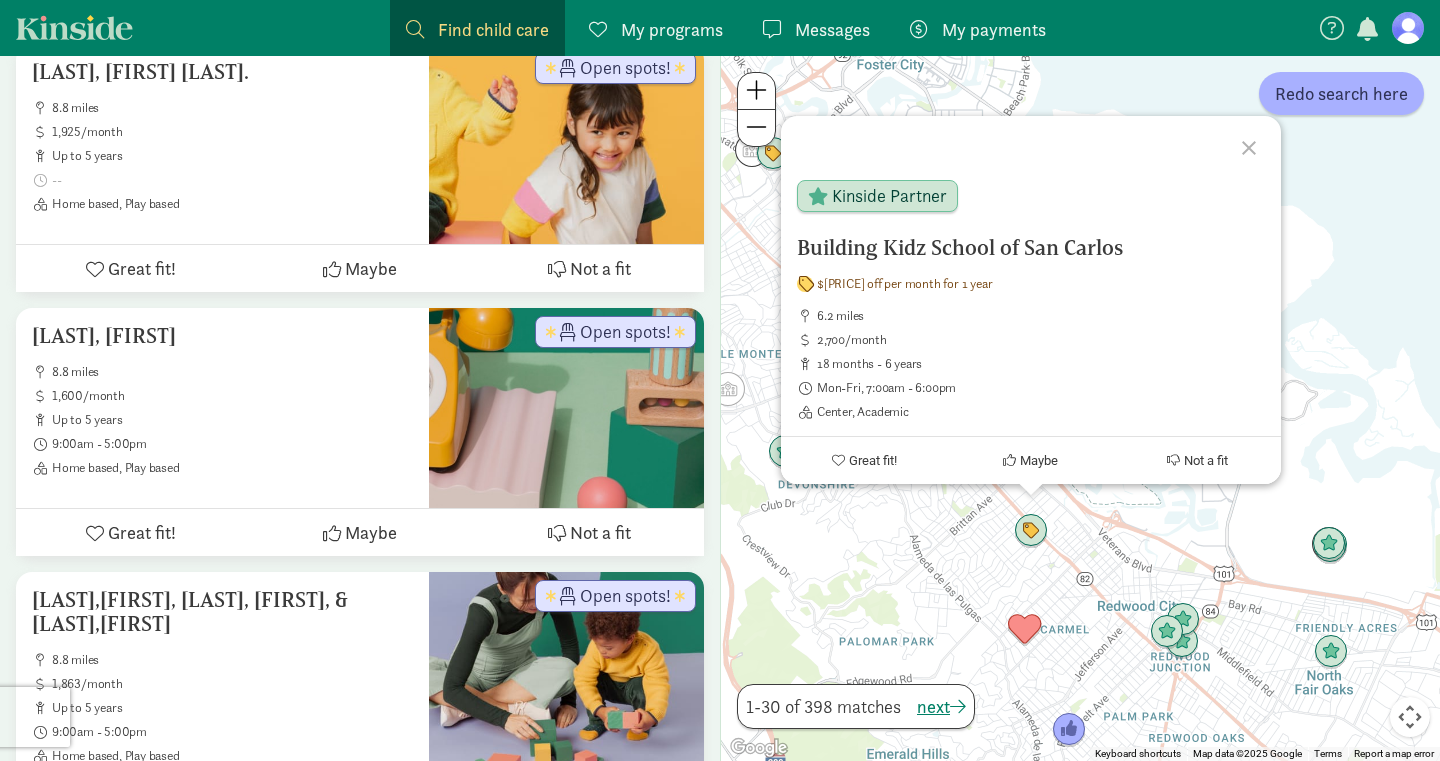 click on "Building Kidz School of San Carlos     $200 off per month for 1 year         6.2 miles   2,700/month   18 months - 6 years   Mon-Fri, 7:00am - 6:00pm   Center, Academic           Kinside Partner               Great fit!       Maybe       Not a fit" at bounding box center (1080, 408) 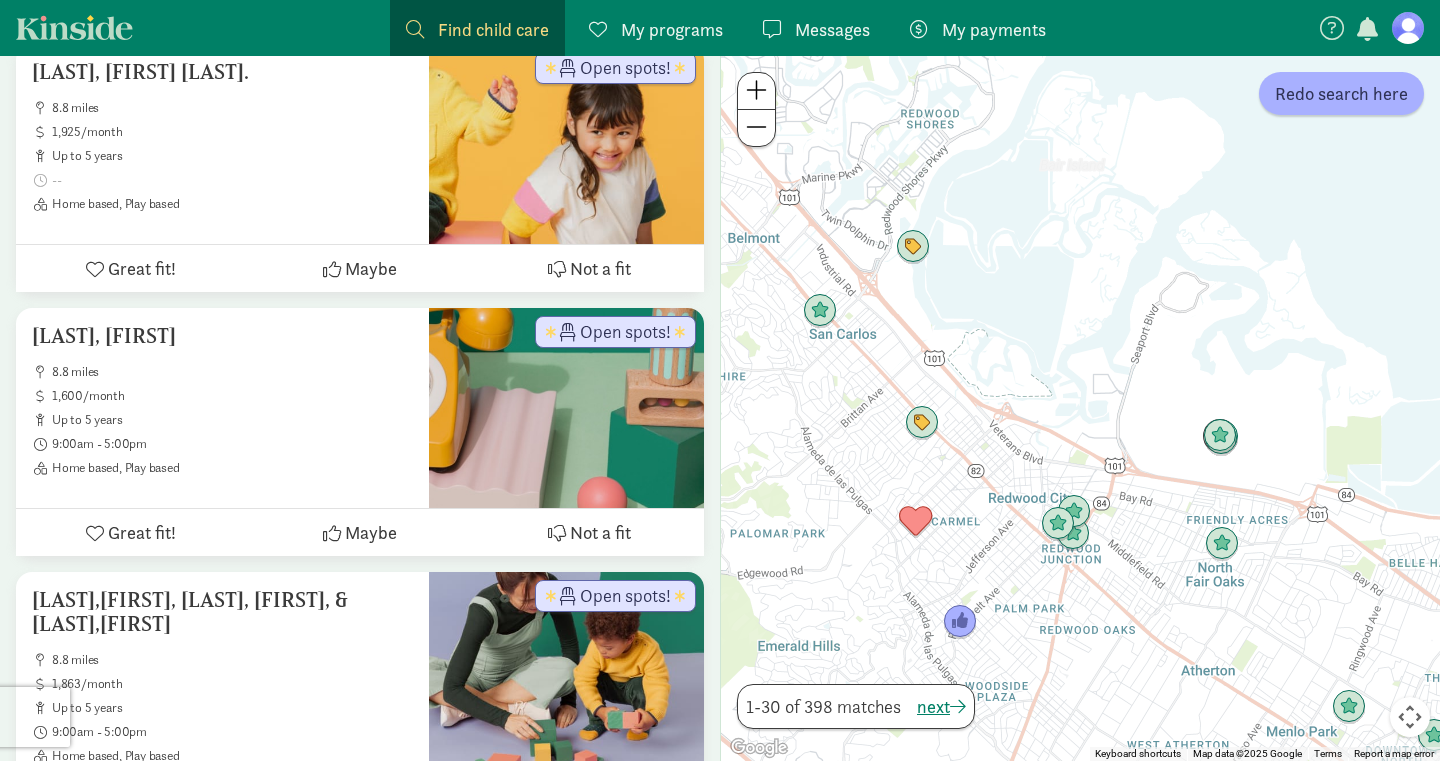 drag, startPoint x: 1116, startPoint y: 608, endPoint x: 977, endPoint y: 470, distance: 195.86986 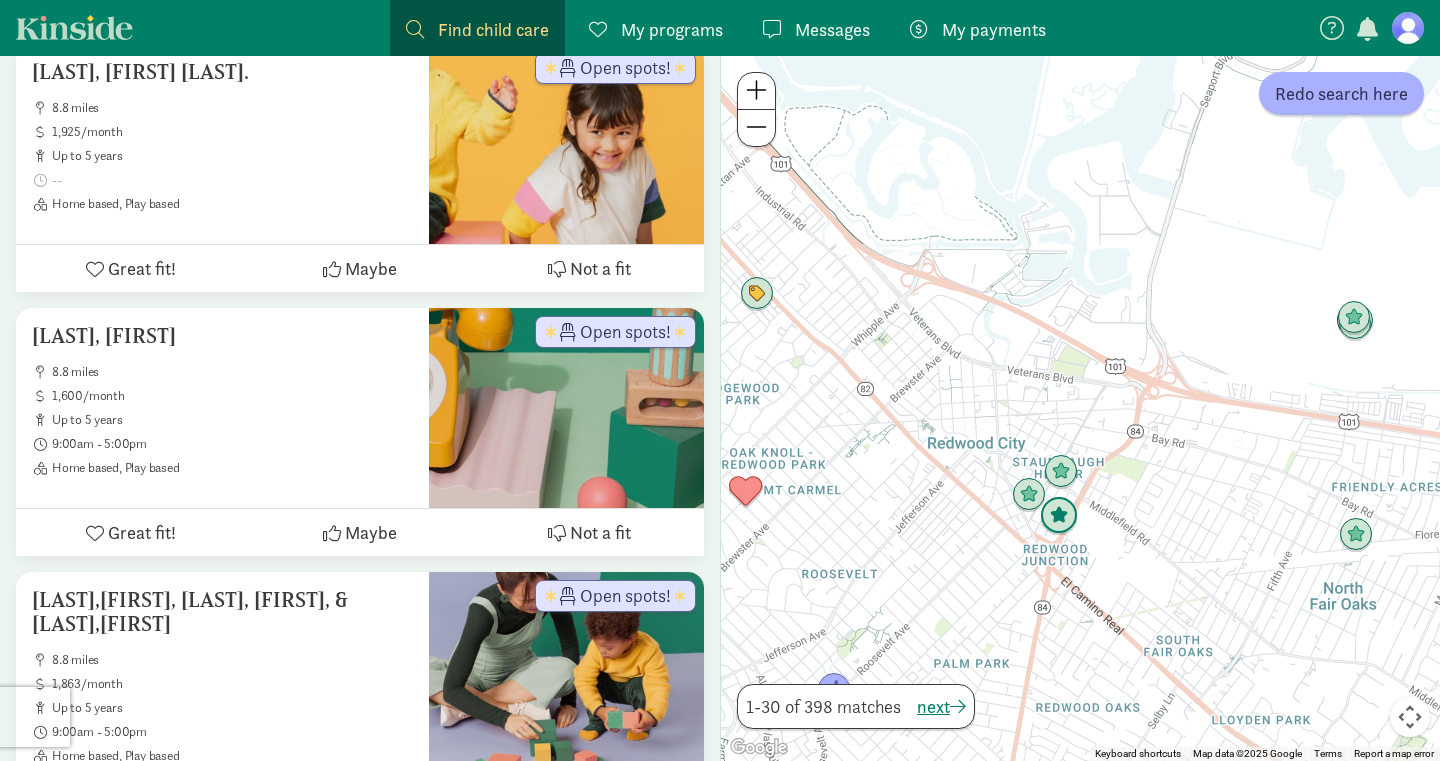 click at bounding box center (1059, 516) 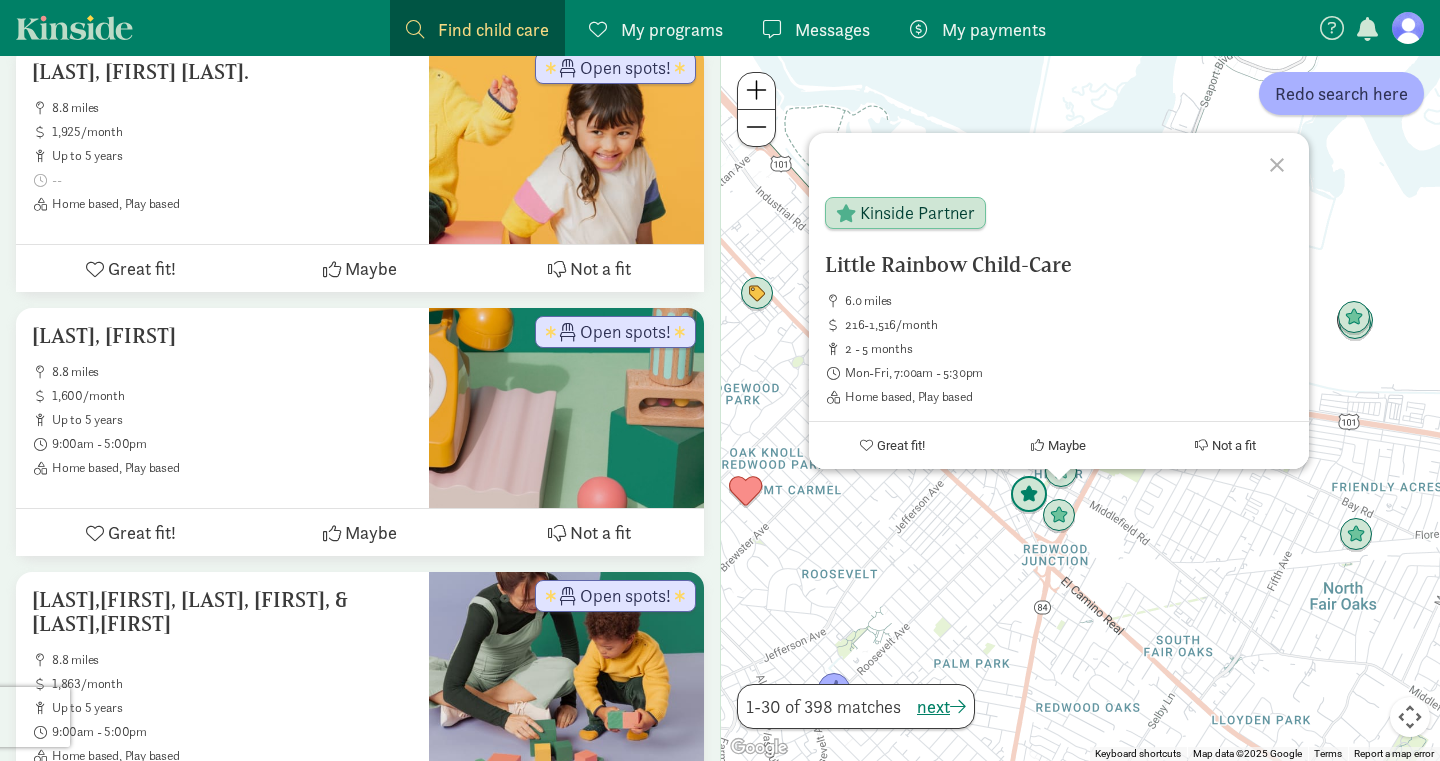 click at bounding box center [1029, 495] 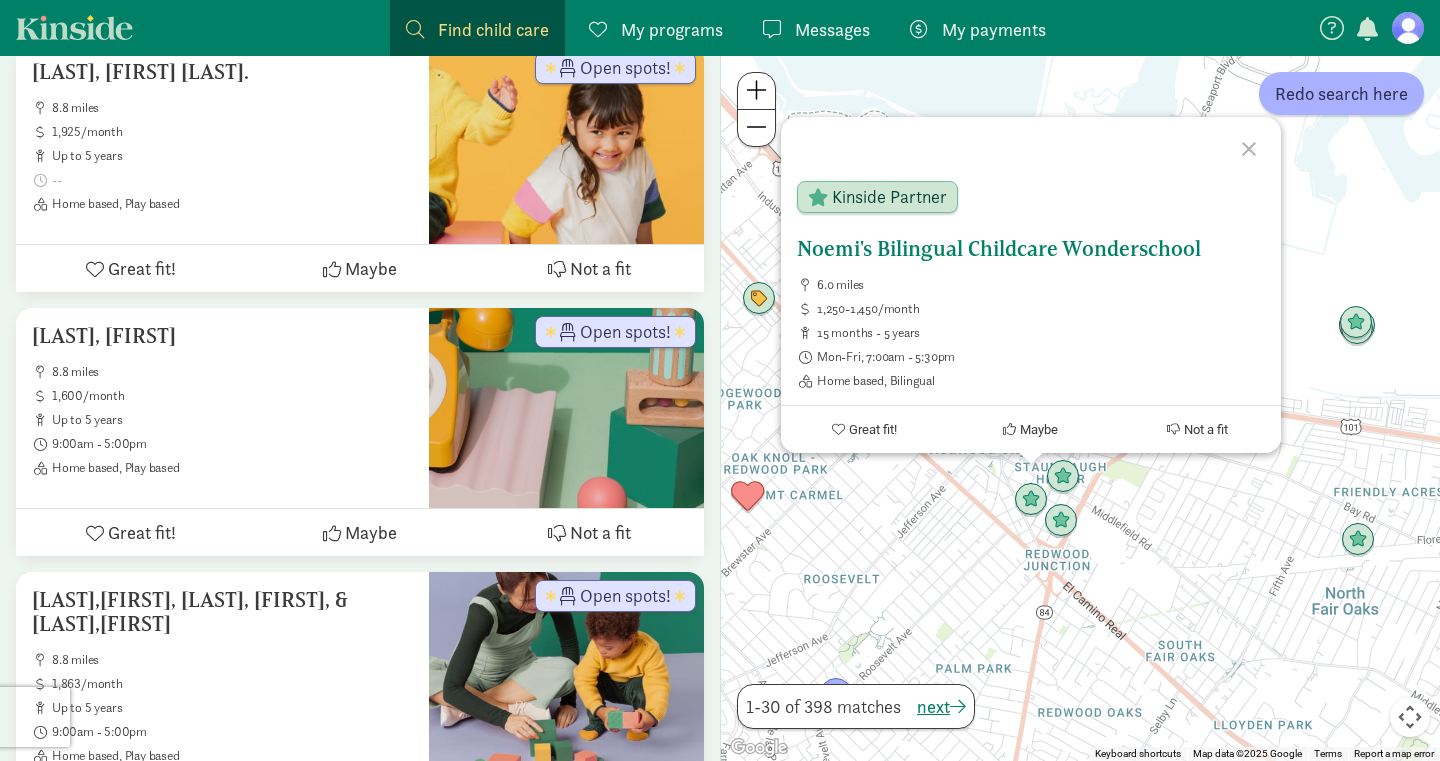 click on "Noemi's Bilingual Childcare Wonderschool" at bounding box center [1031, 249] 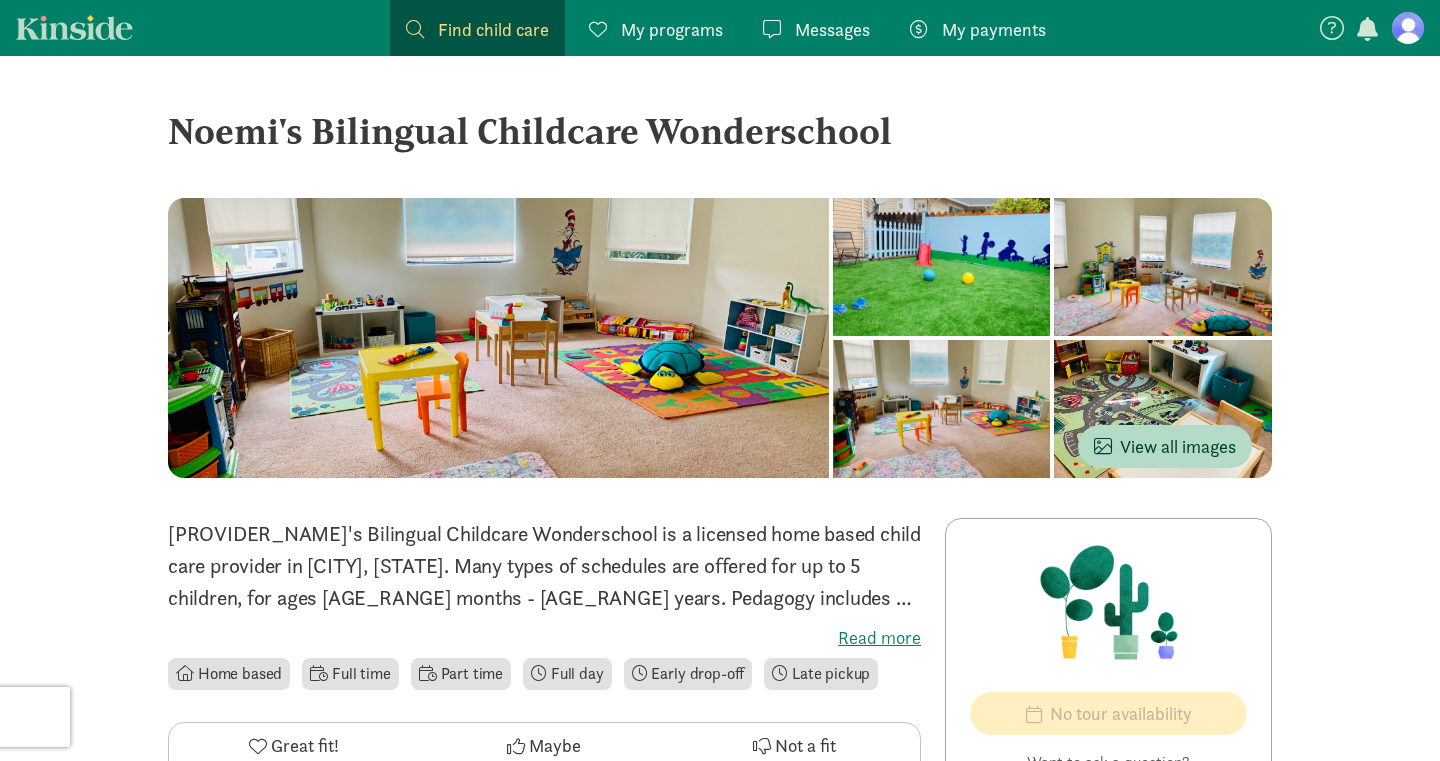 scroll, scrollTop: 0, scrollLeft: 0, axis: both 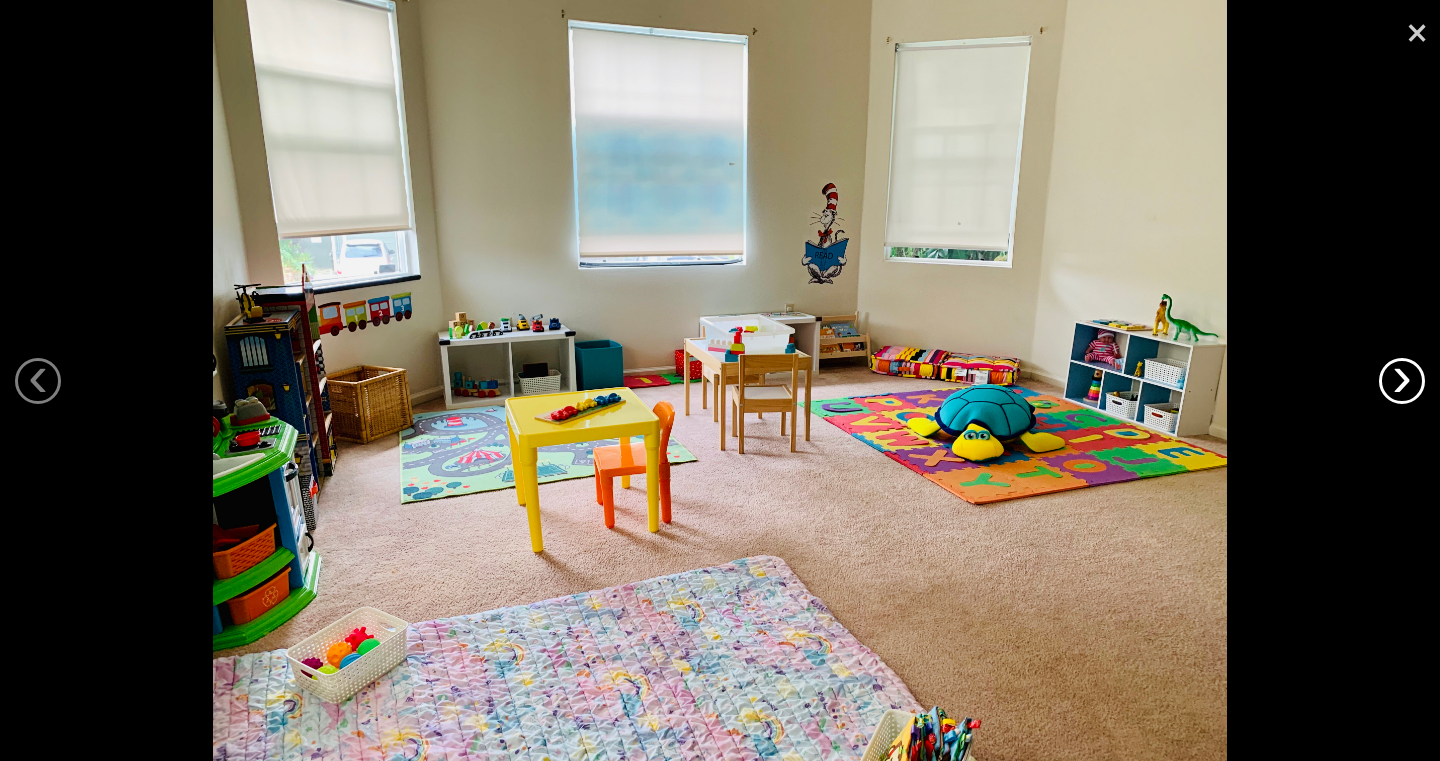click on "›" at bounding box center [1402, 381] 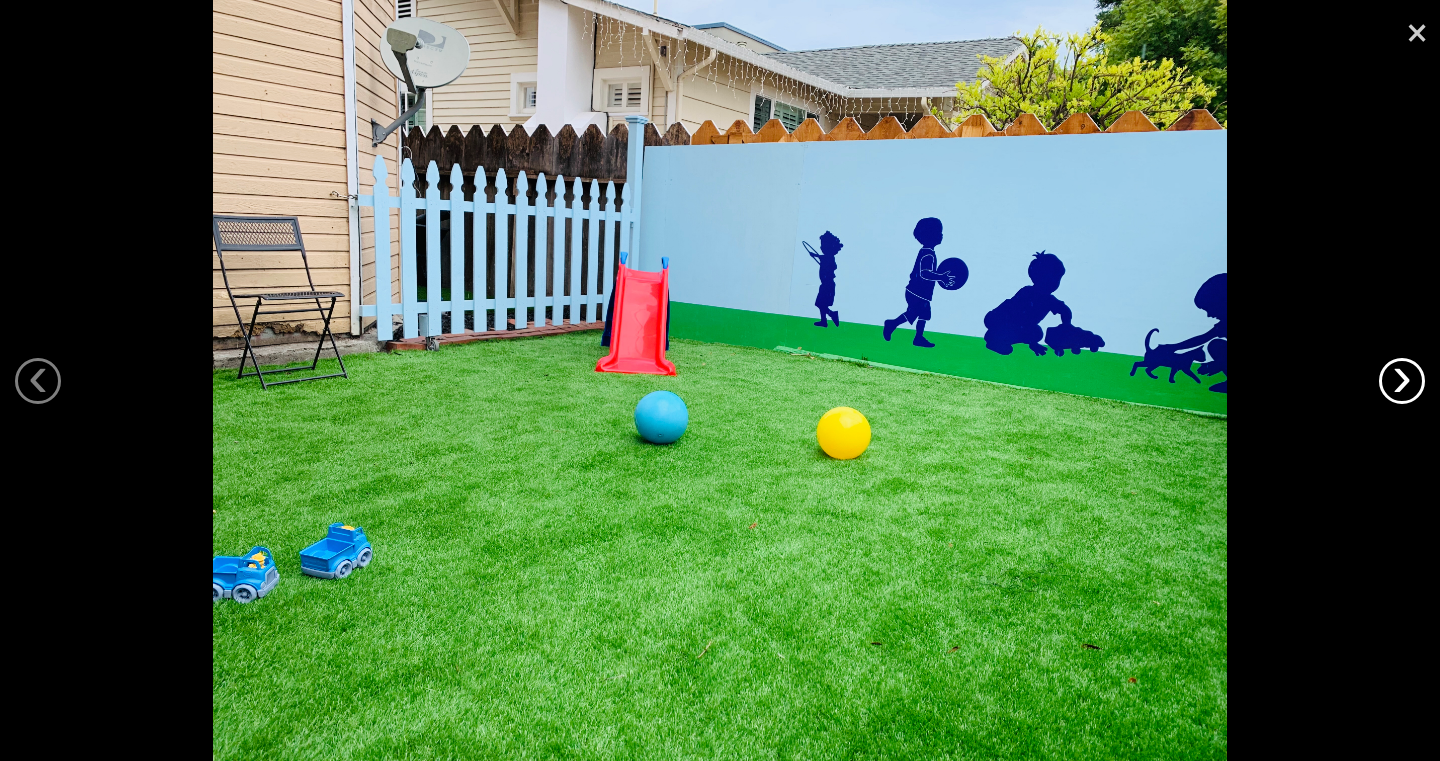 click on "›" at bounding box center [1402, 381] 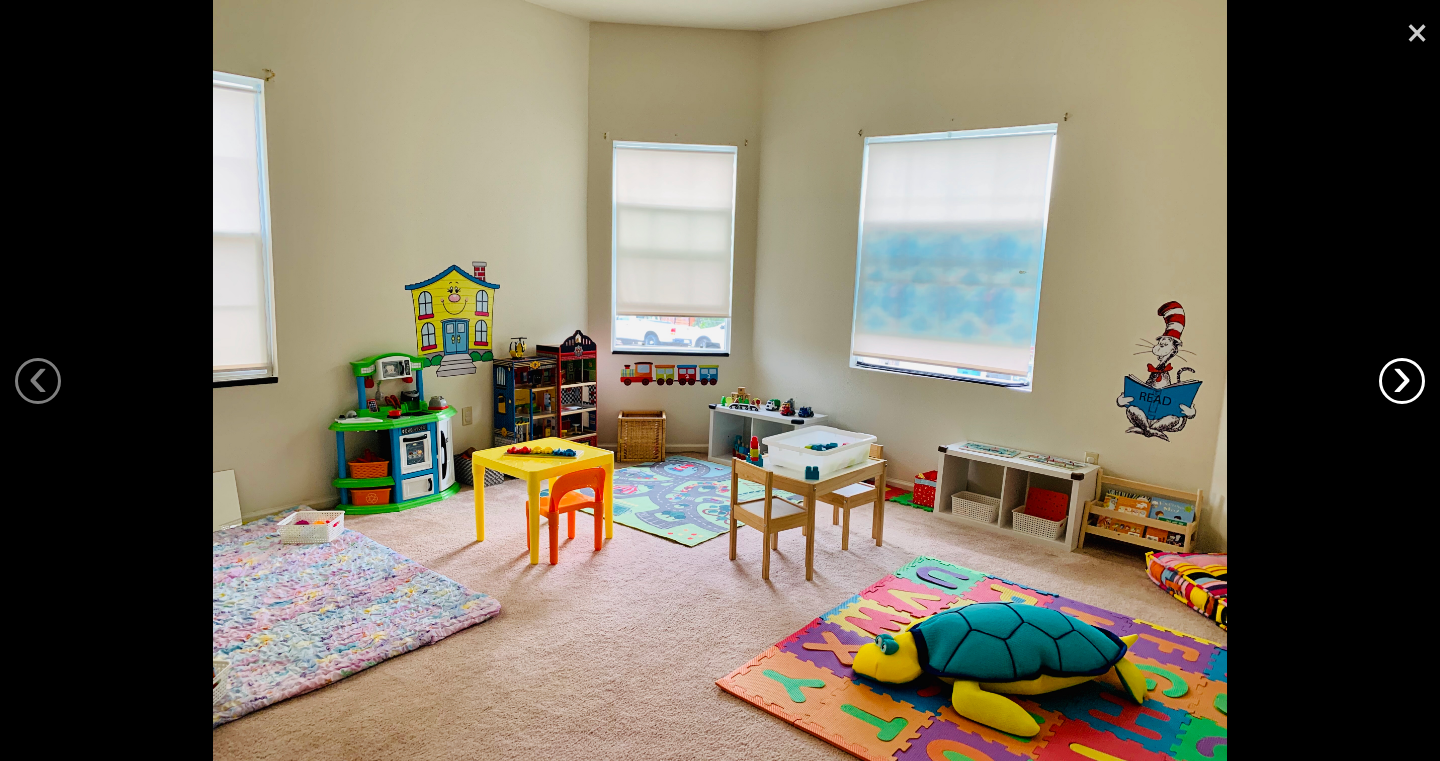 click on "›" at bounding box center (1402, 381) 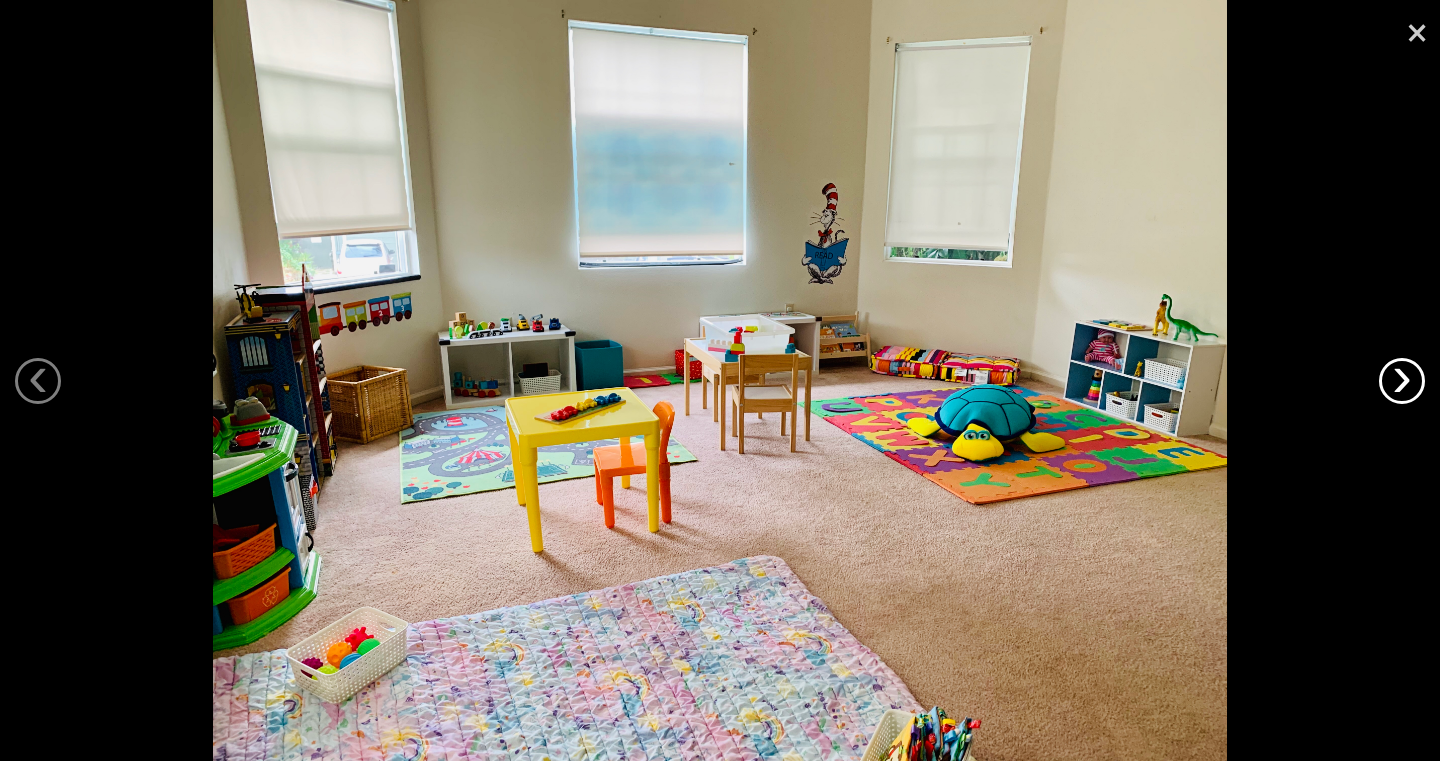 click on "›" at bounding box center [1402, 381] 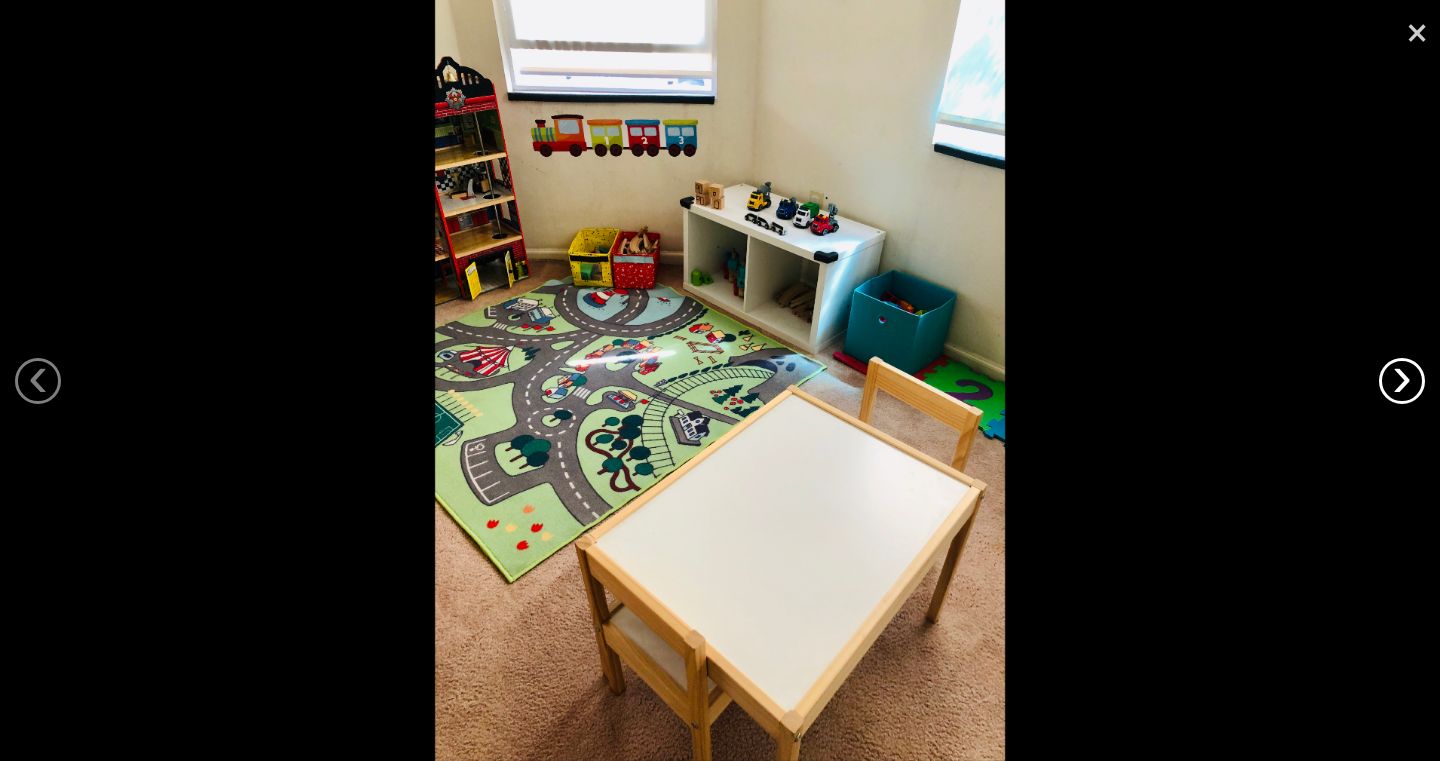 click on "›" at bounding box center [1402, 381] 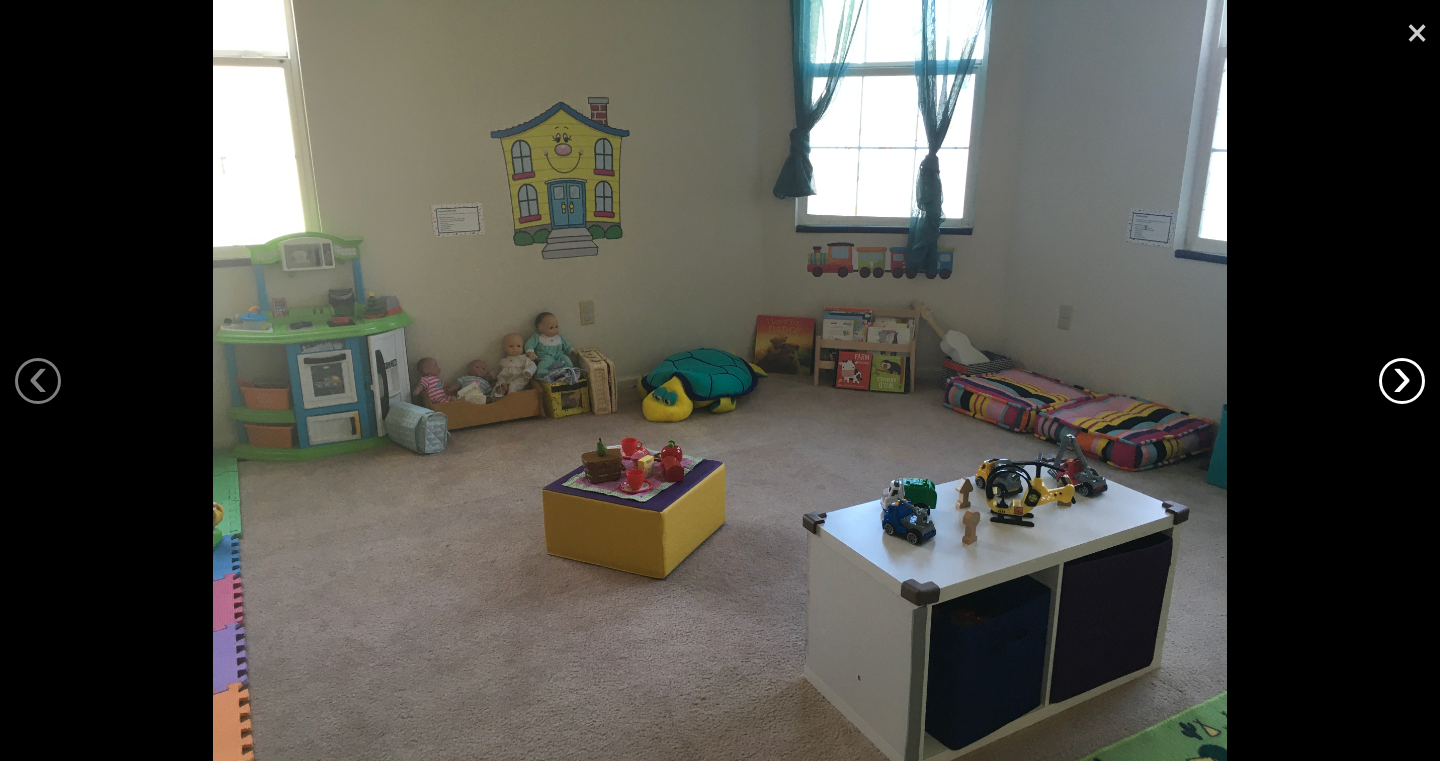 click on "›" at bounding box center (1402, 381) 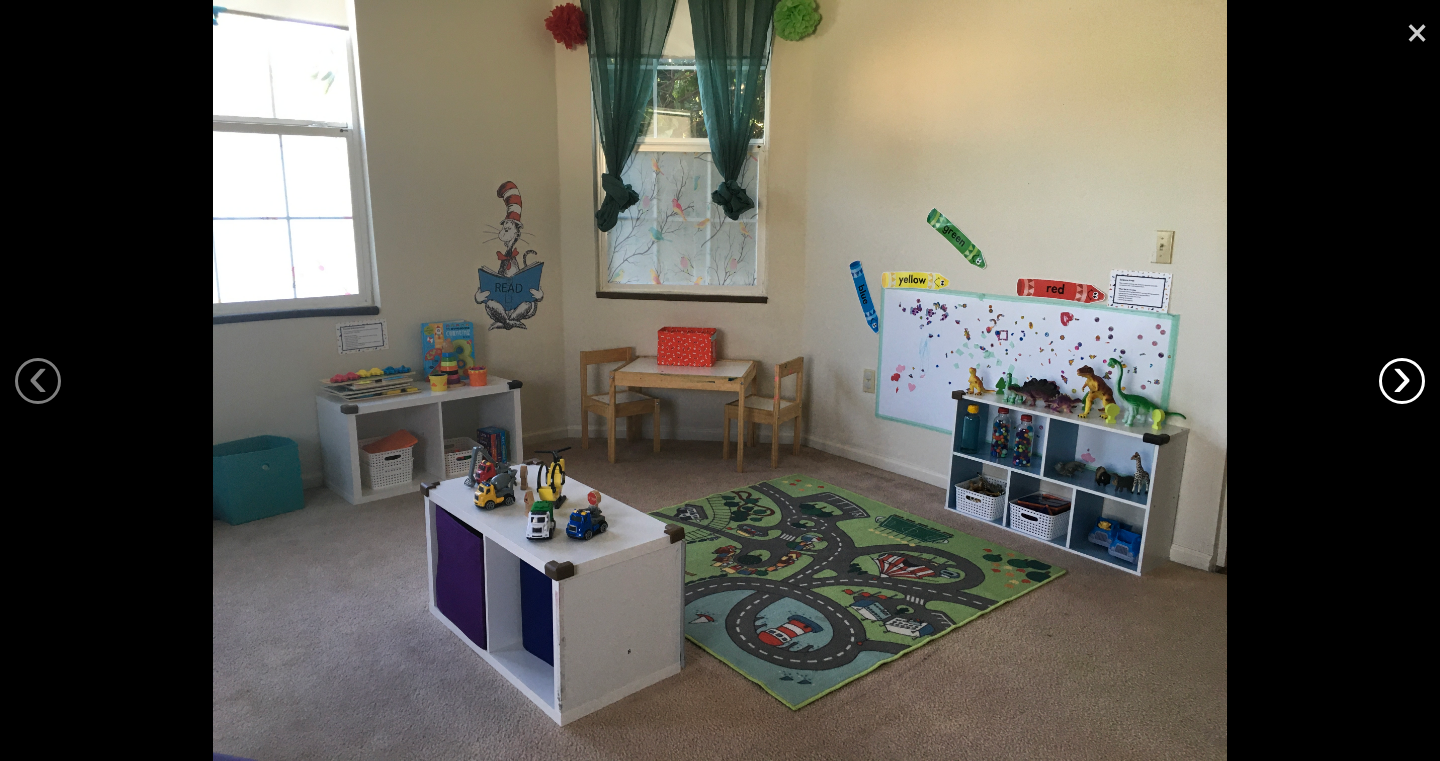 click on "›" at bounding box center (1402, 381) 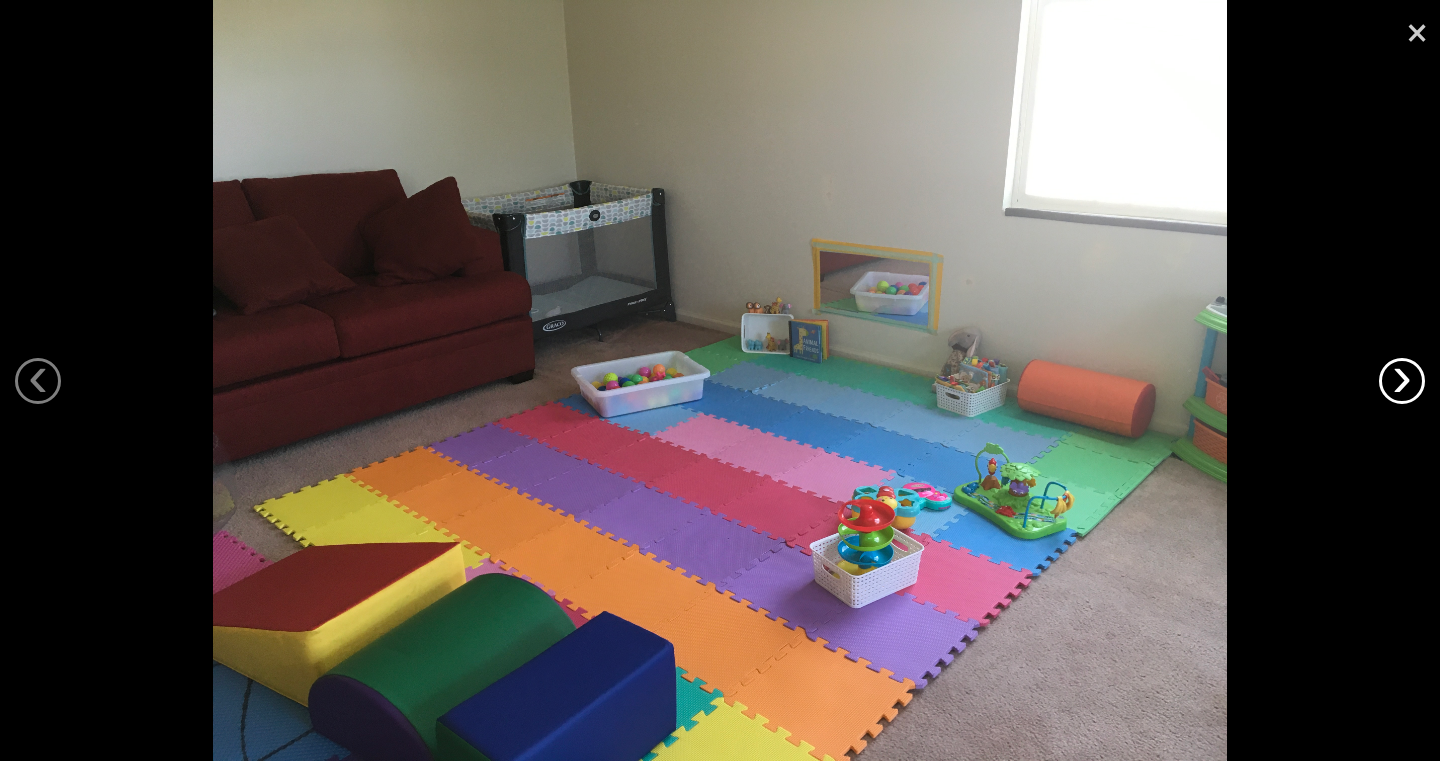 click on "›" at bounding box center [1402, 381] 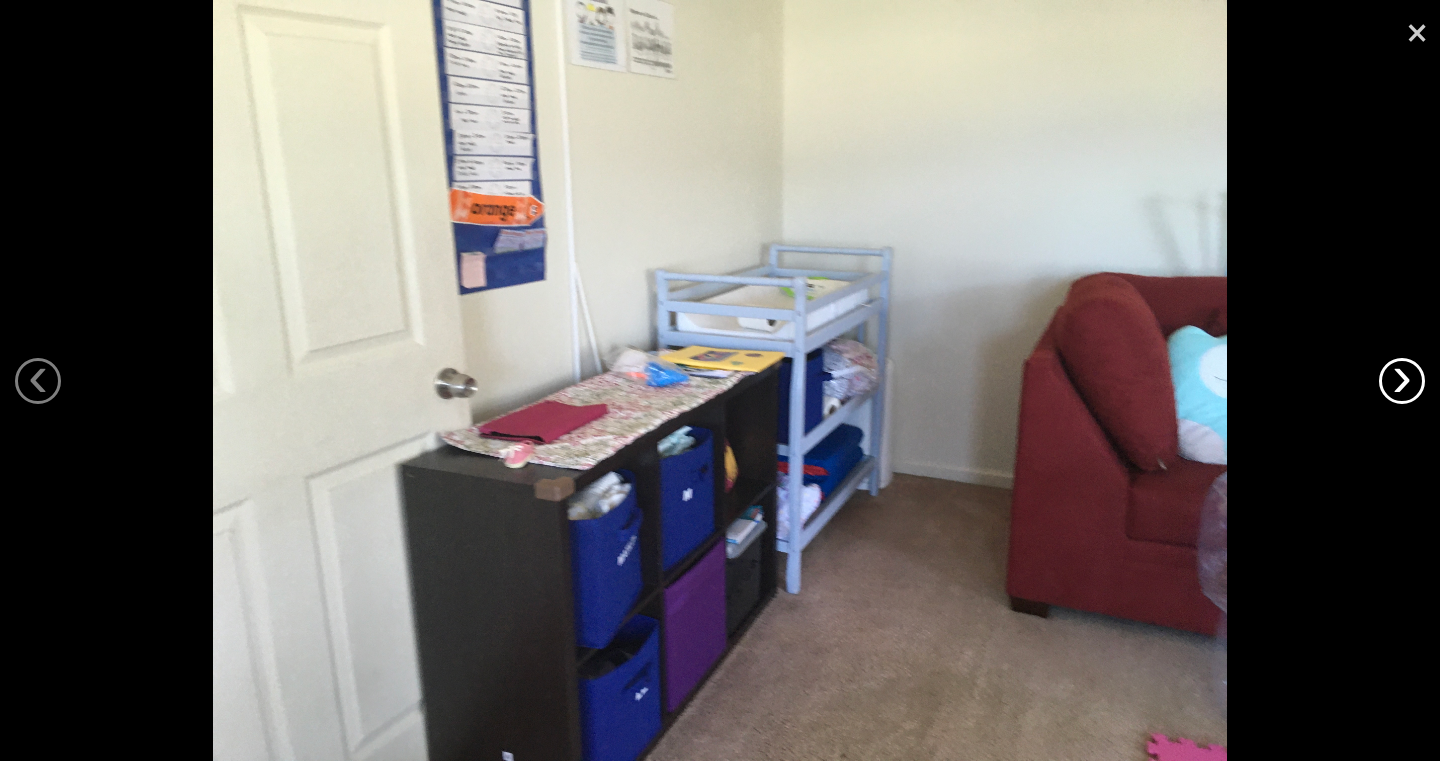 click on "›" at bounding box center [1402, 381] 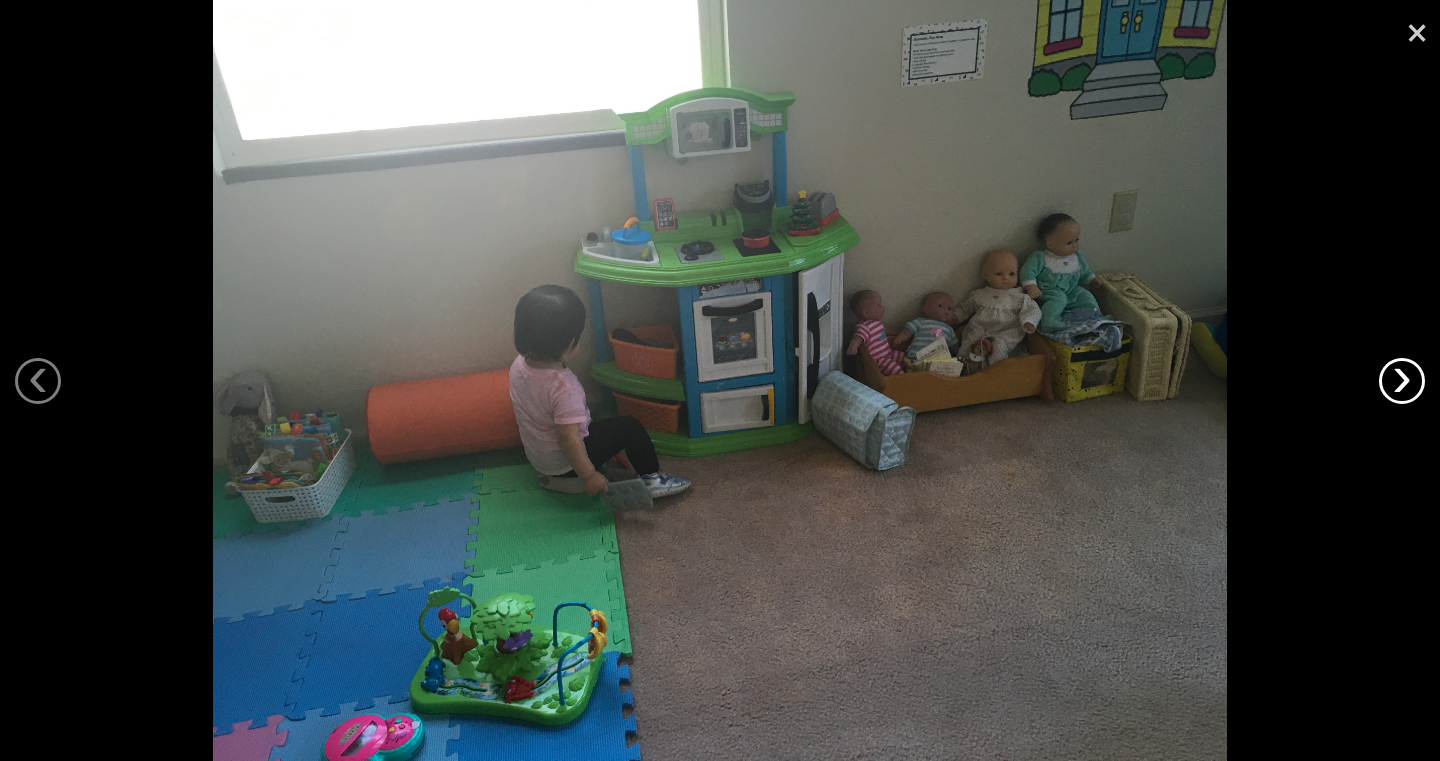 click on "›" at bounding box center [1402, 381] 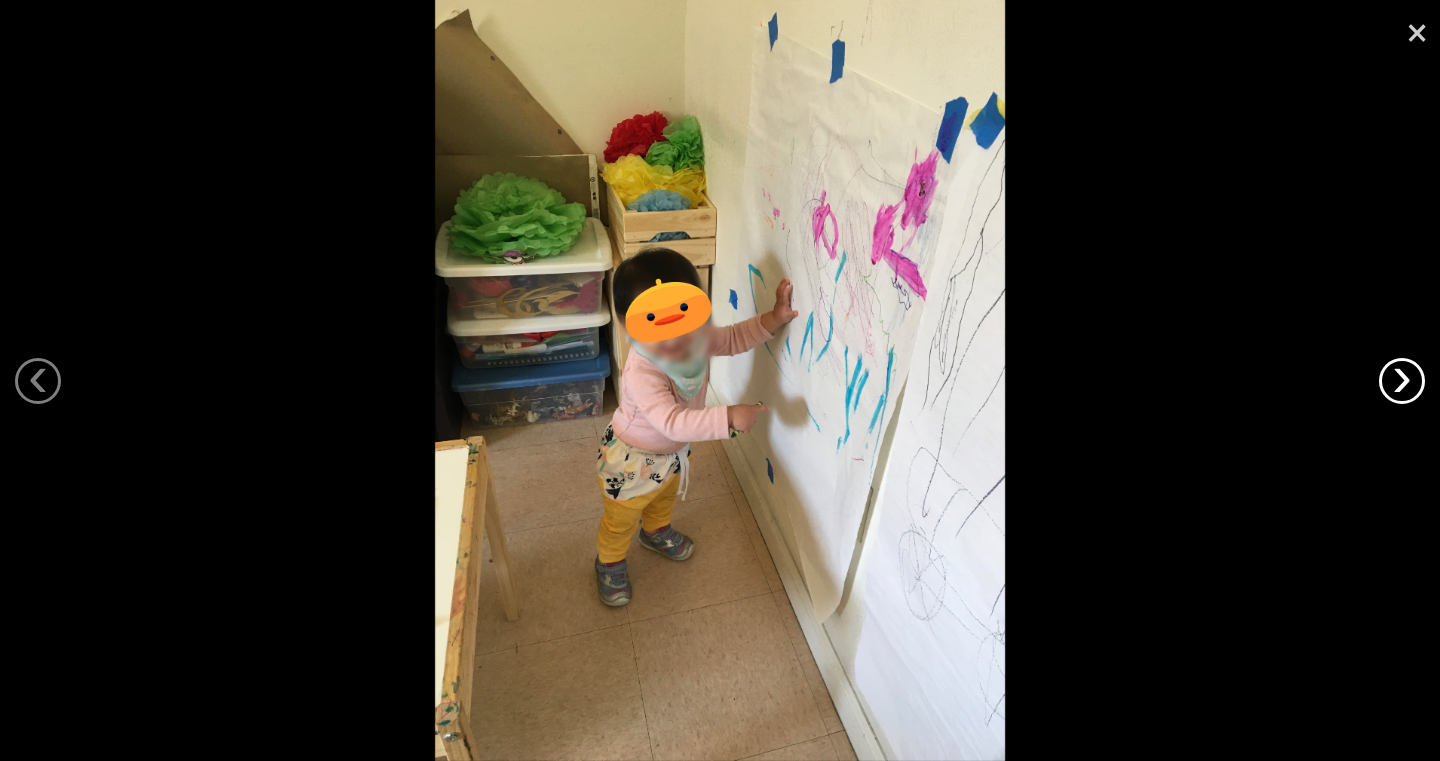 click on "›" at bounding box center (1402, 381) 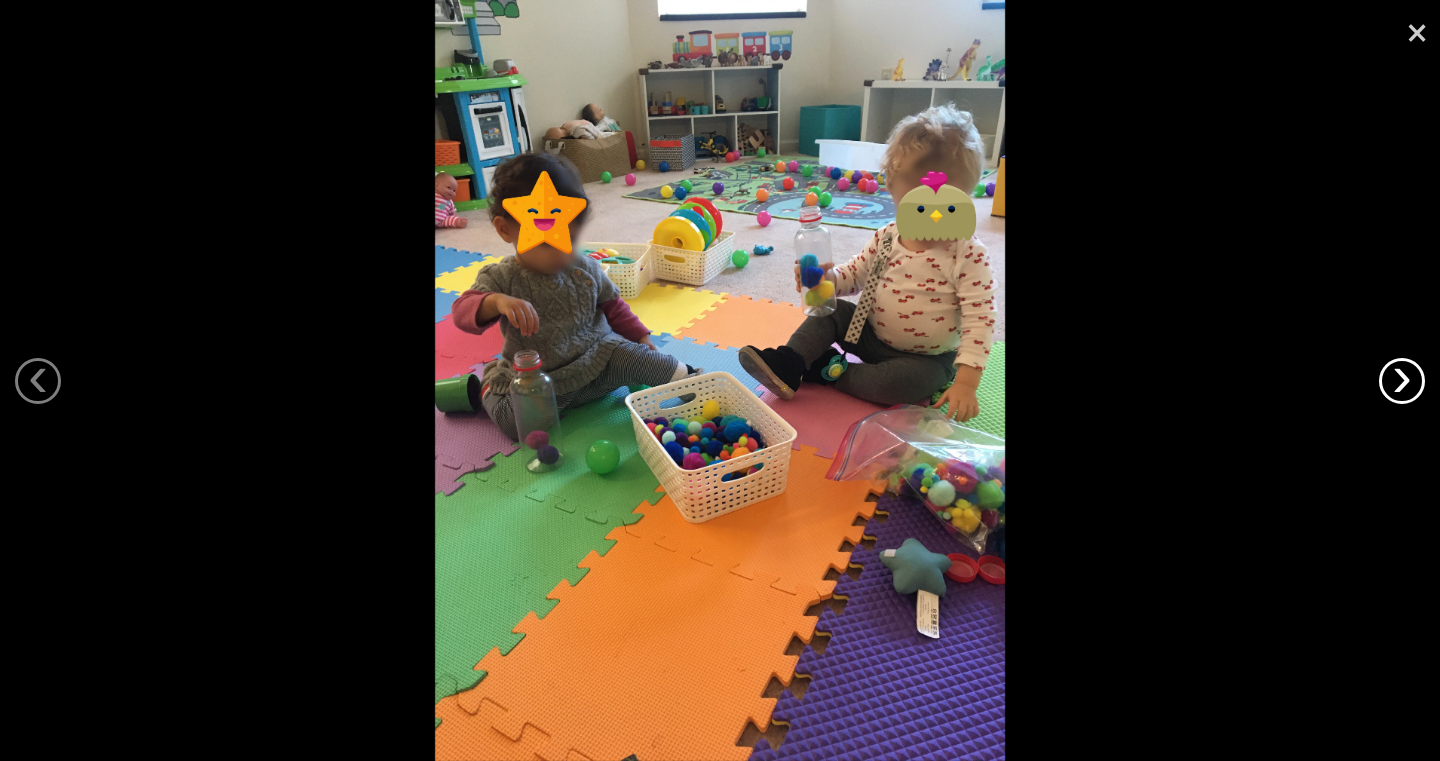 click on "›" at bounding box center [1402, 381] 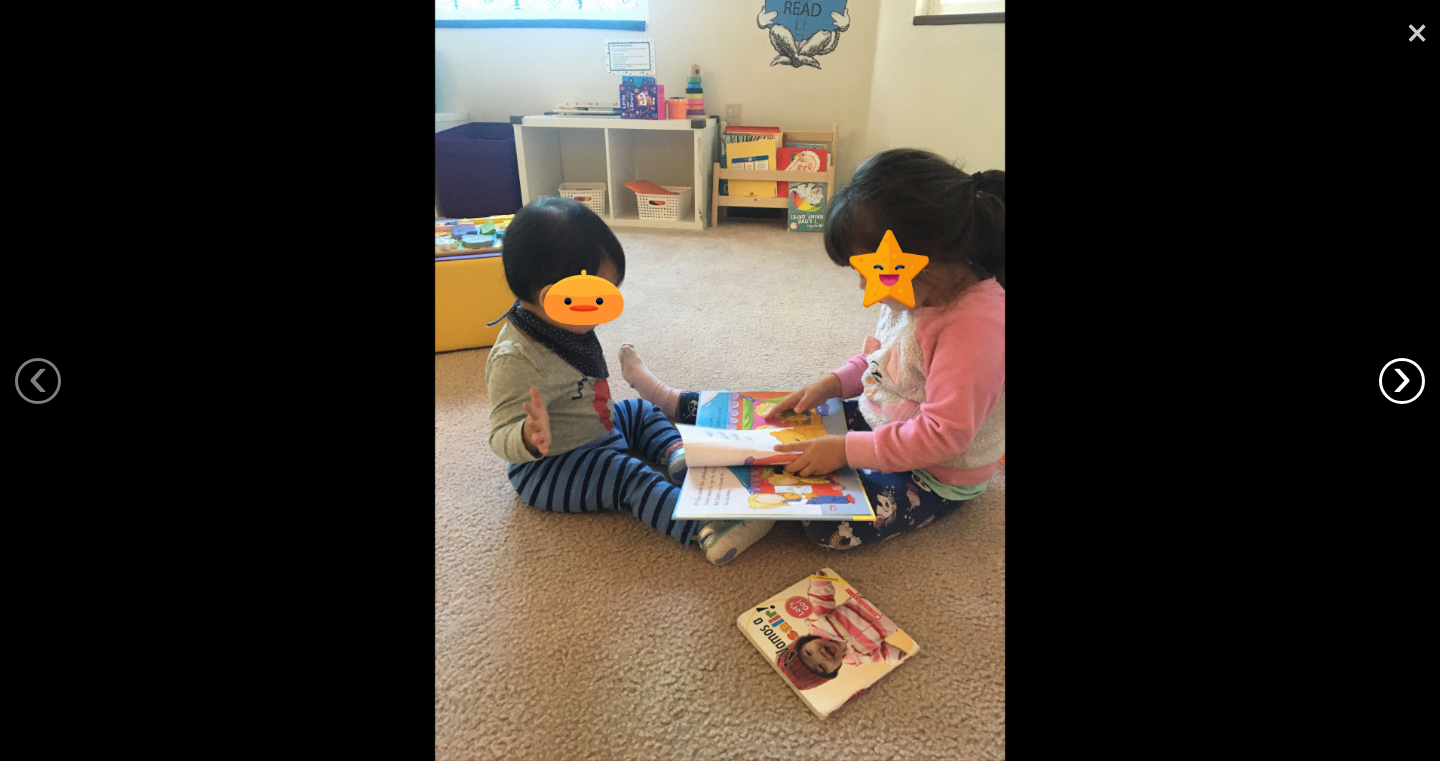 click on "›" at bounding box center [1402, 381] 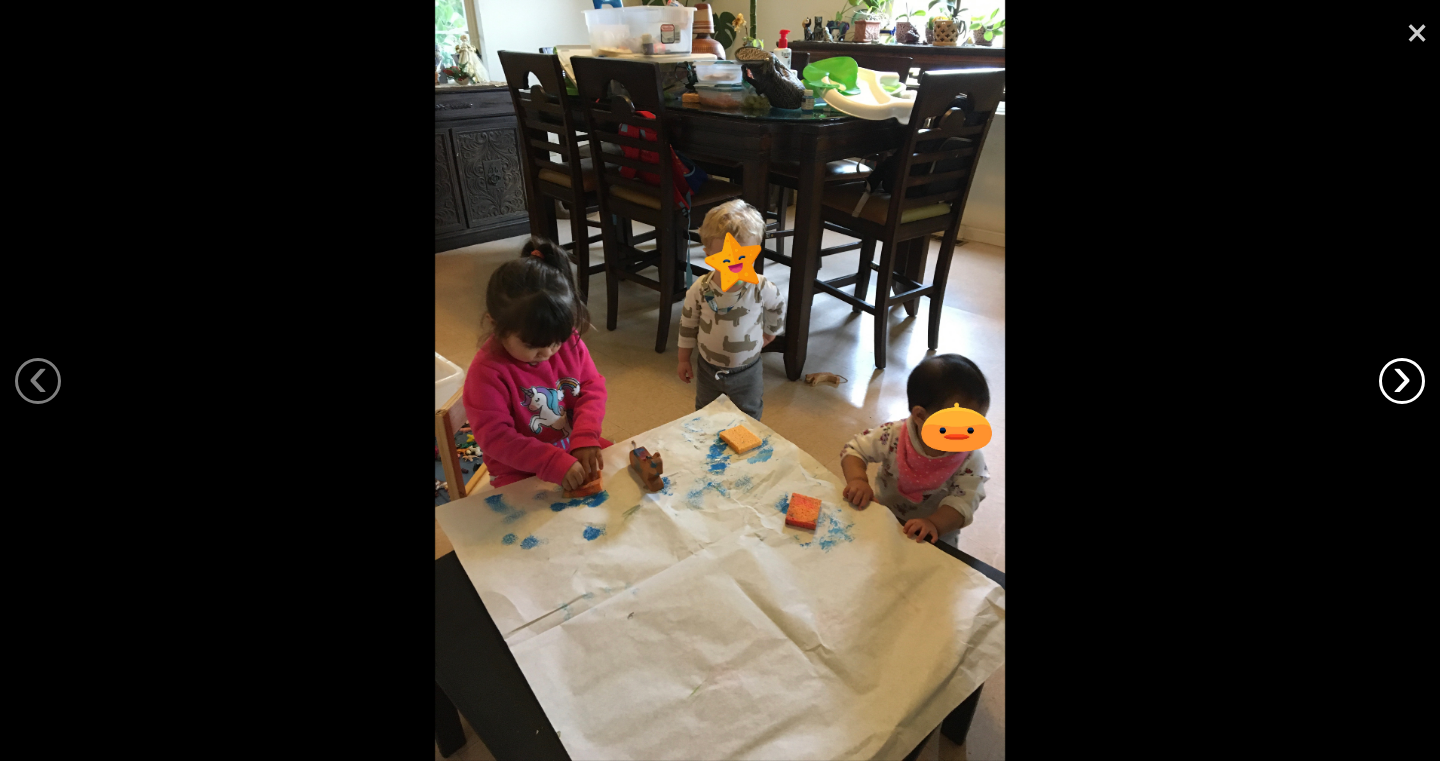 click on "›" at bounding box center [1402, 381] 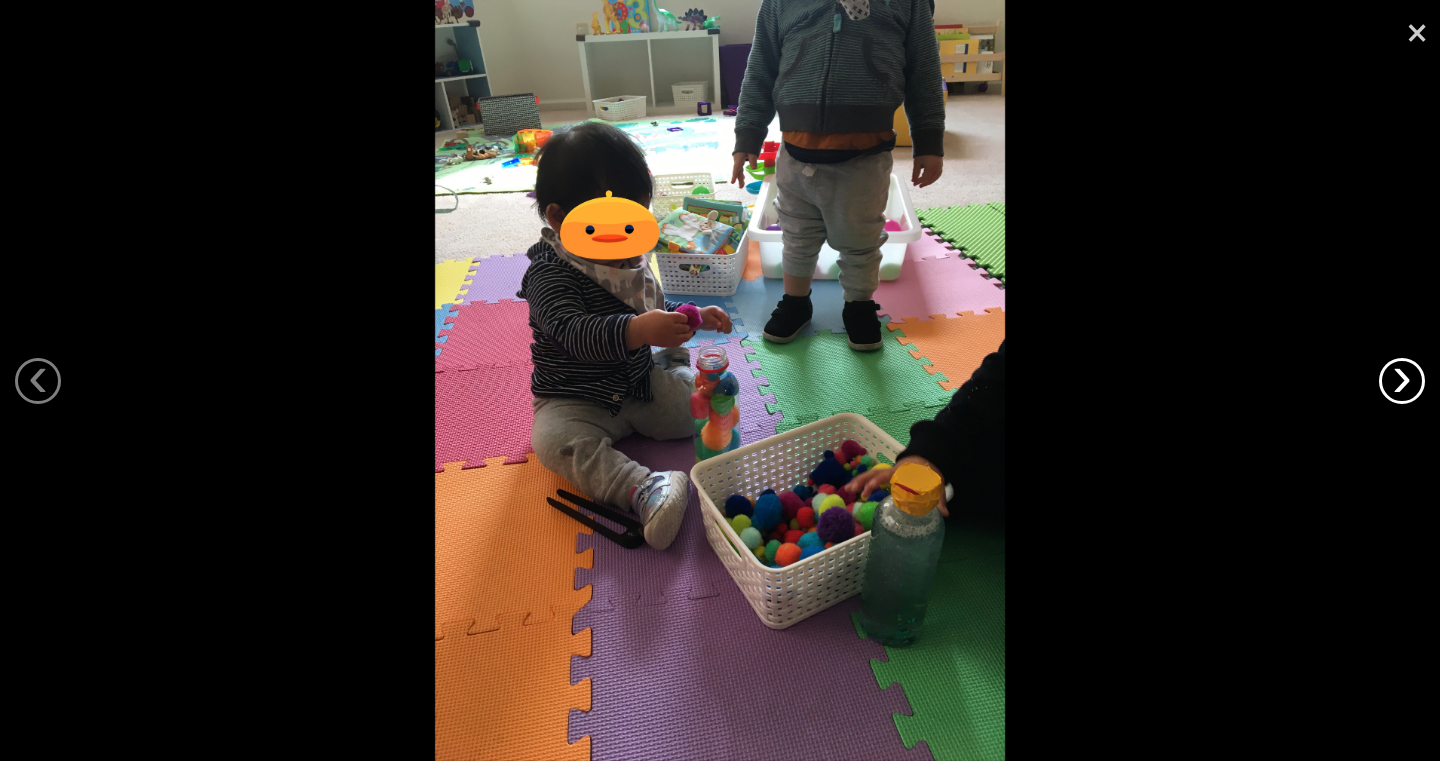 click on "›" at bounding box center (1402, 381) 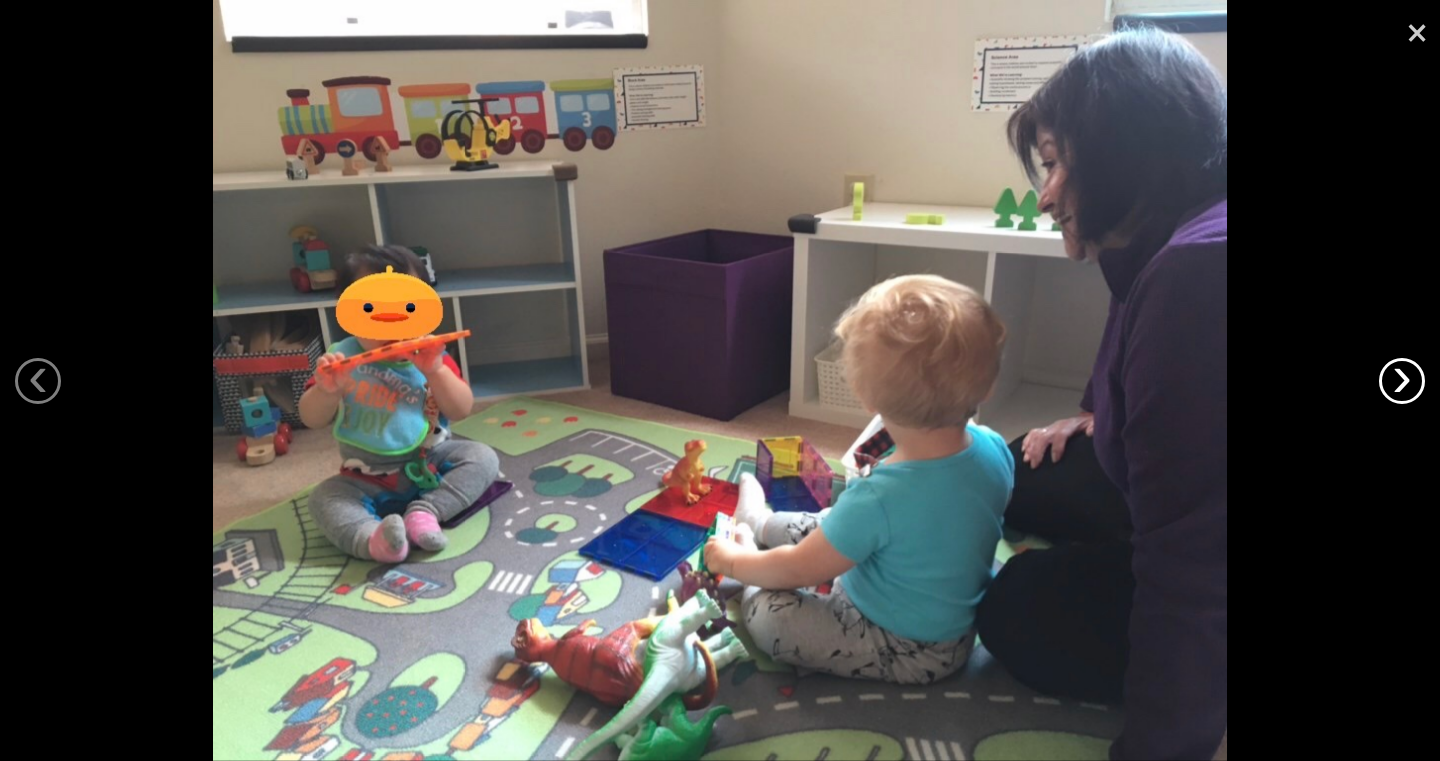 click on "›" at bounding box center (1402, 381) 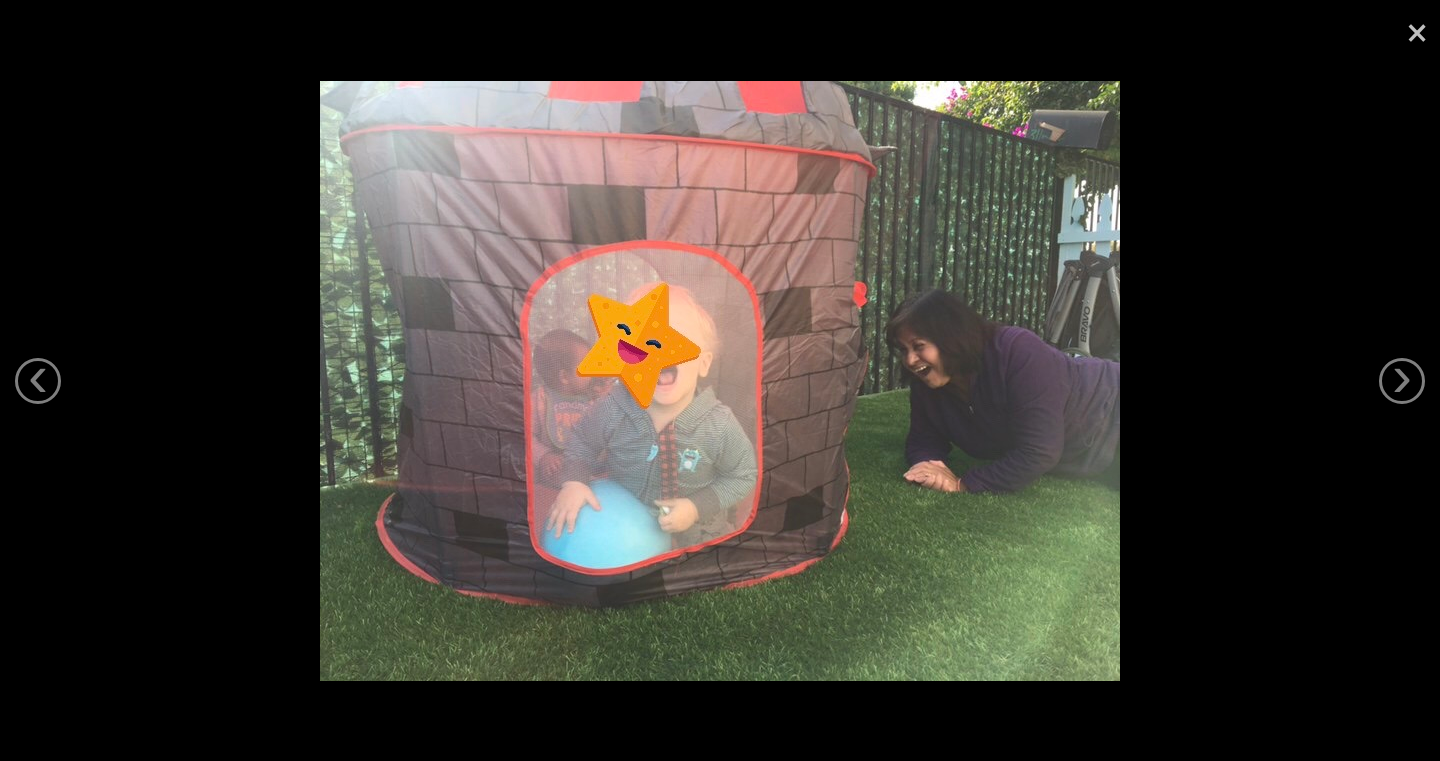 click on "×" at bounding box center (1417, 30) 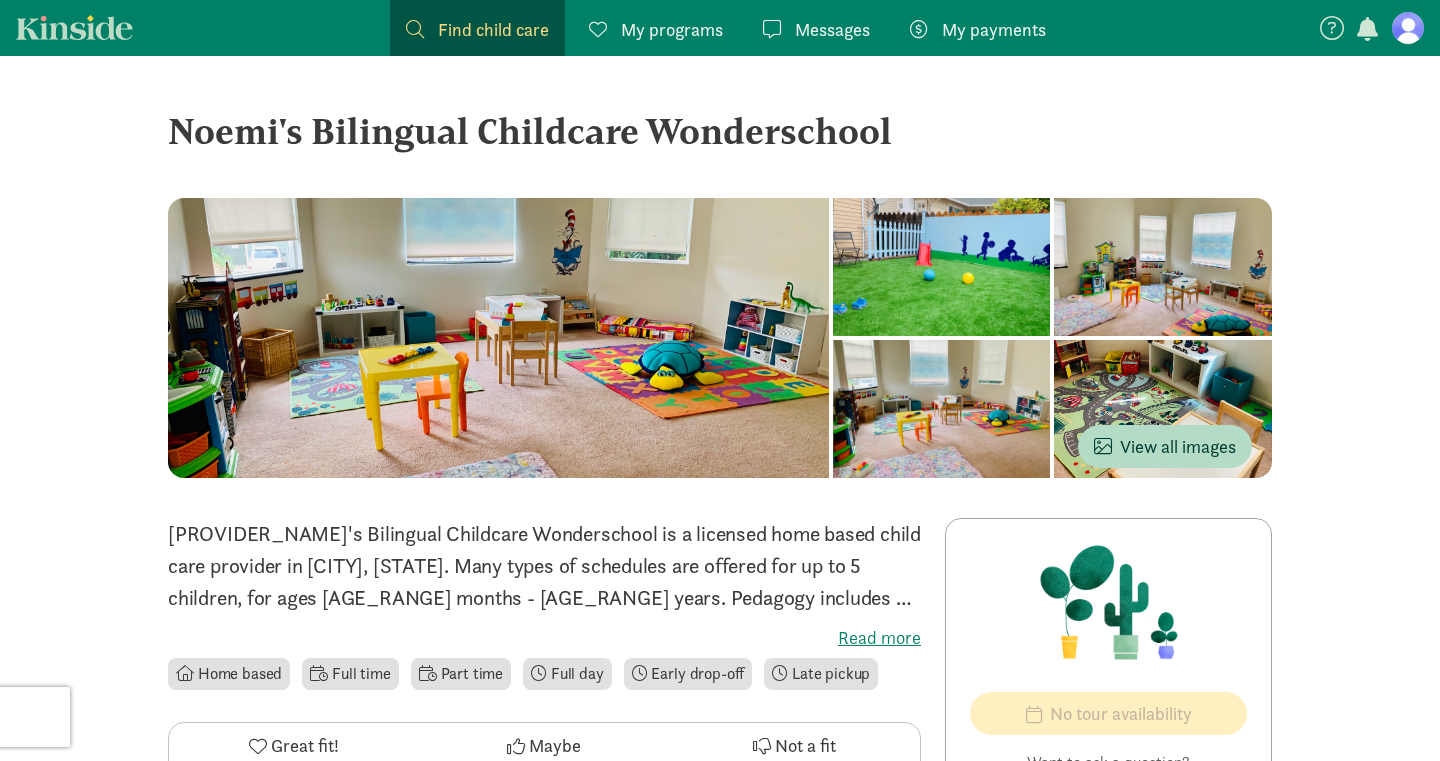 click on "Read more" at bounding box center [544, 638] 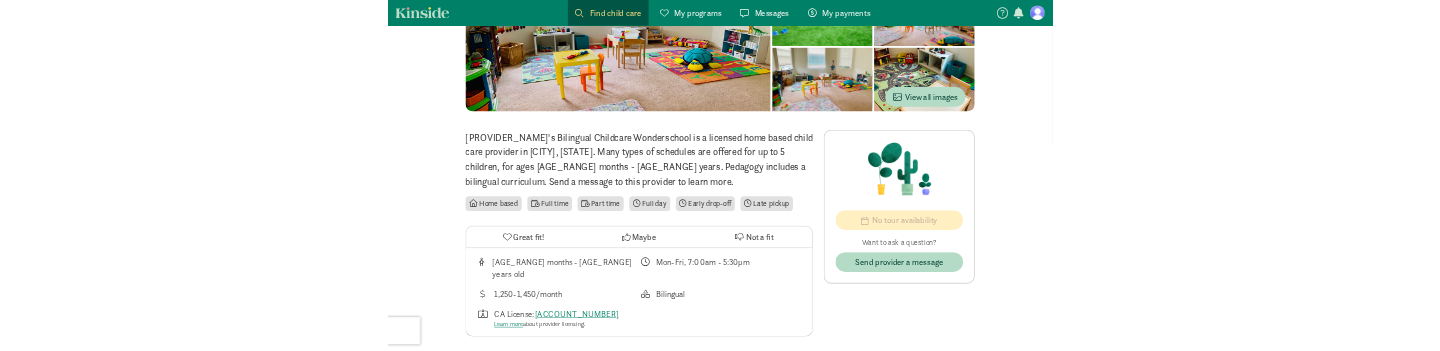 scroll, scrollTop: 0, scrollLeft: 0, axis: both 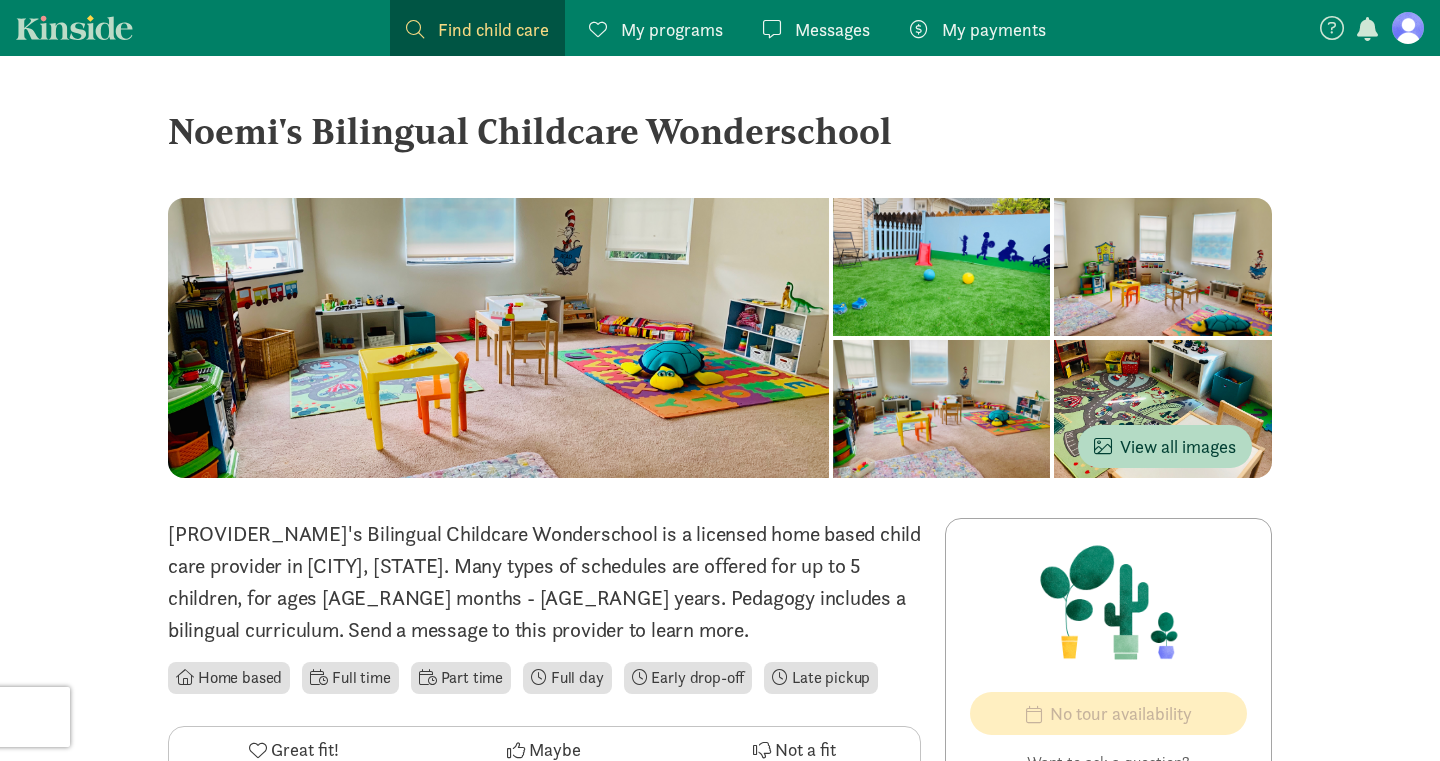 drag, startPoint x: 168, startPoint y: 144, endPoint x: 899, endPoint y: 135, distance: 731.0554 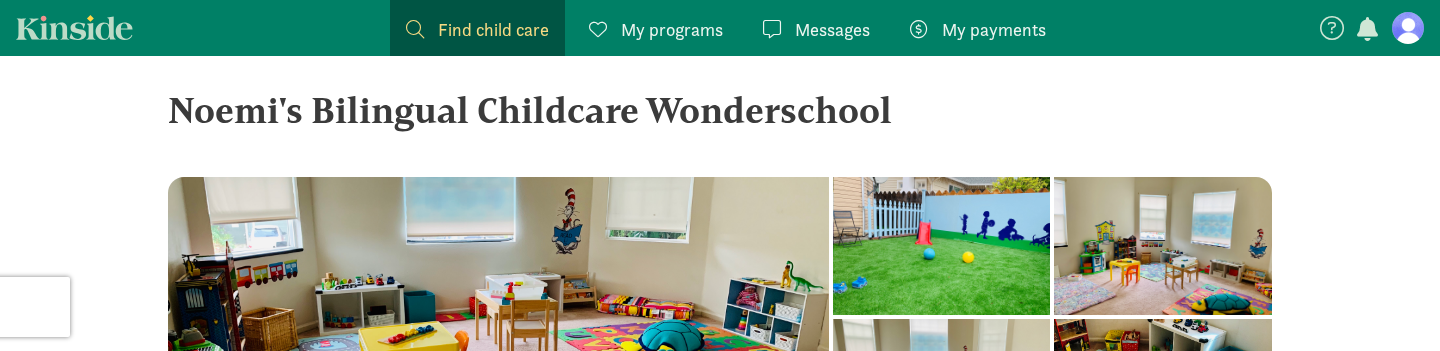 scroll, scrollTop: 0, scrollLeft: 0, axis: both 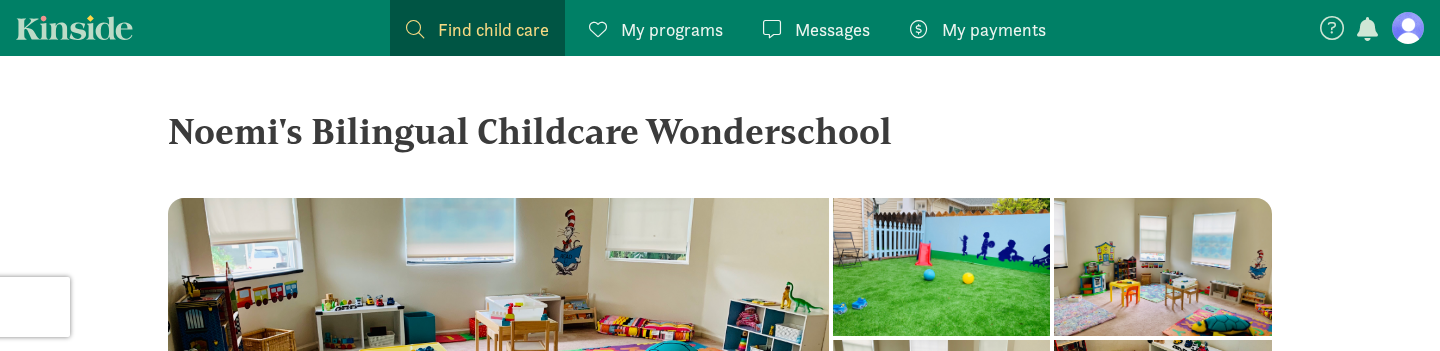 copy on "Noemi's Bilingual Childcare Wonderschool" 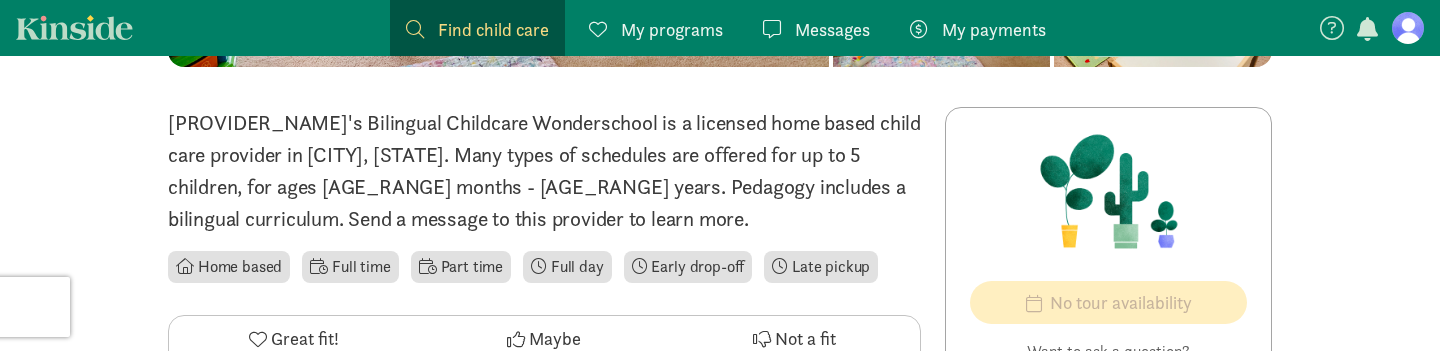 scroll, scrollTop: 423, scrollLeft: 0, axis: vertical 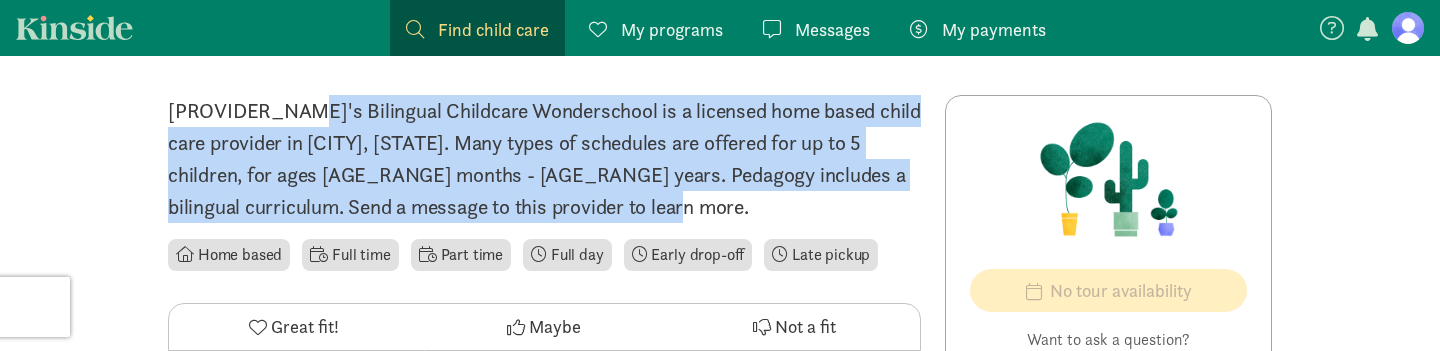 drag, startPoint x: 169, startPoint y: 108, endPoint x: 554, endPoint y: 206, distance: 397.27698 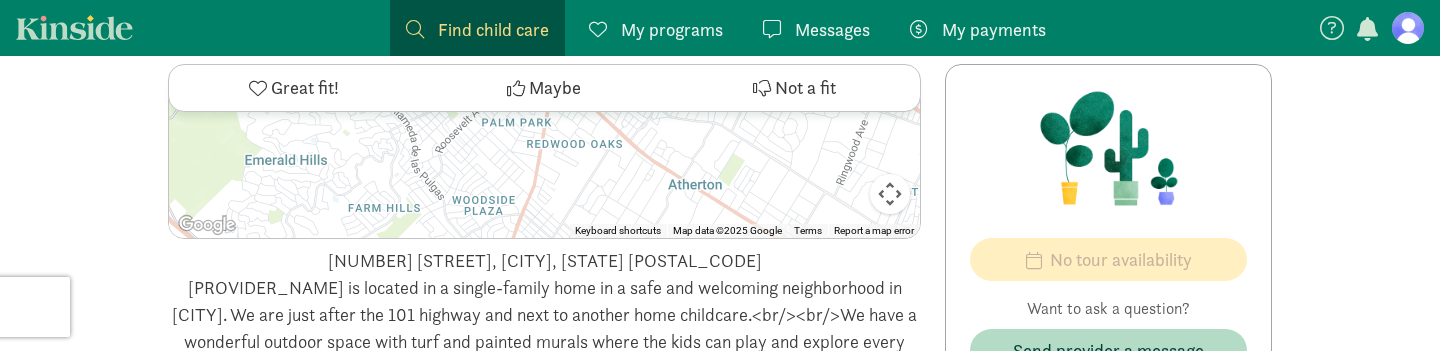 scroll, scrollTop: 2775, scrollLeft: 0, axis: vertical 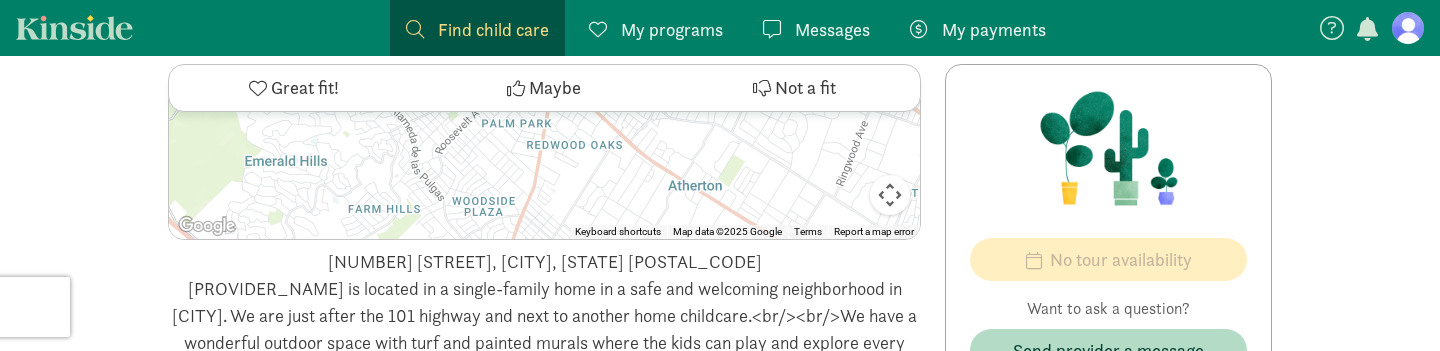drag, startPoint x: 383, startPoint y: 141, endPoint x: 711, endPoint y: 143, distance: 328.0061 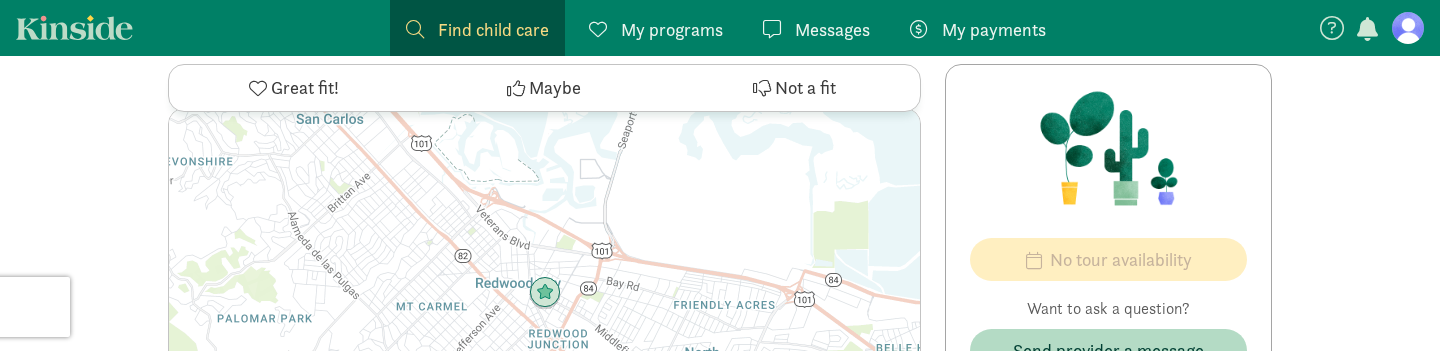 scroll, scrollTop: 2473, scrollLeft: 0, axis: vertical 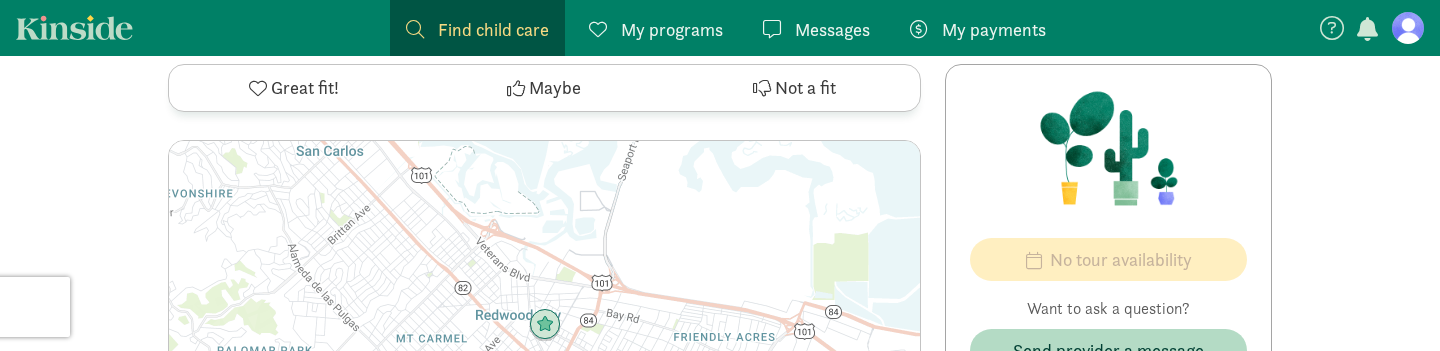 click on "Maybe" at bounding box center (555, 88) 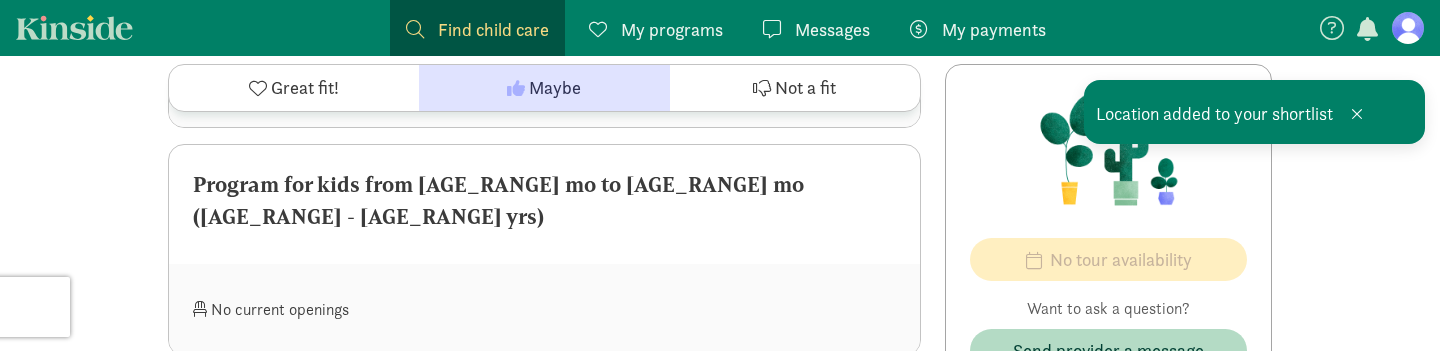 scroll, scrollTop: 1432, scrollLeft: 0, axis: vertical 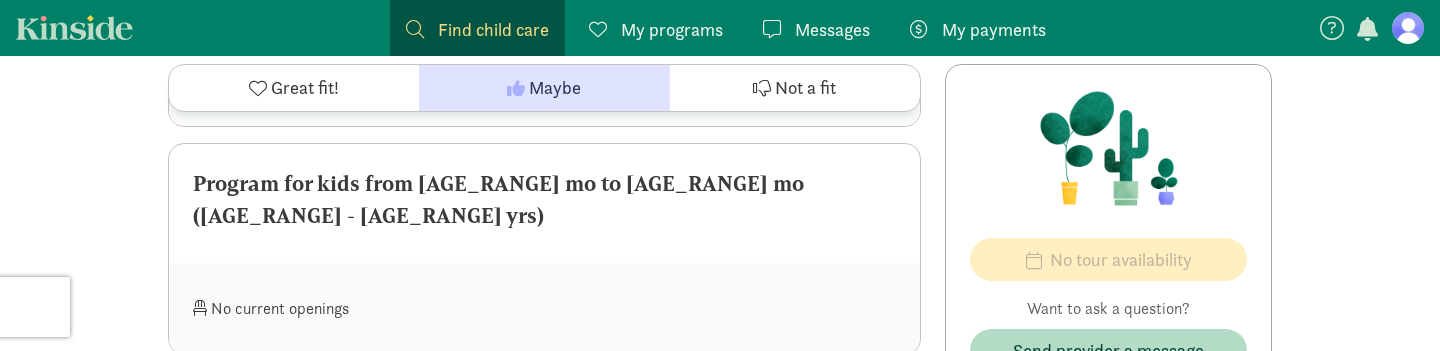 drag, startPoint x: 195, startPoint y: 290, endPoint x: 617, endPoint y: 301, distance: 422.14334 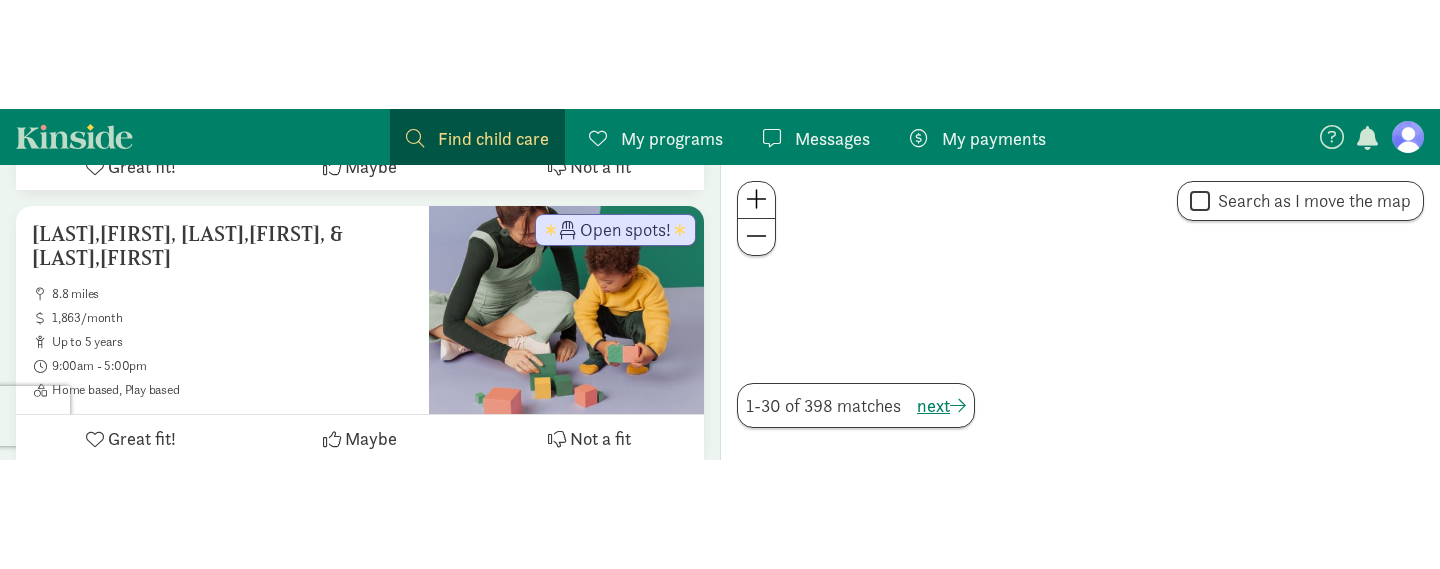 scroll, scrollTop: 957, scrollLeft: 0, axis: vertical 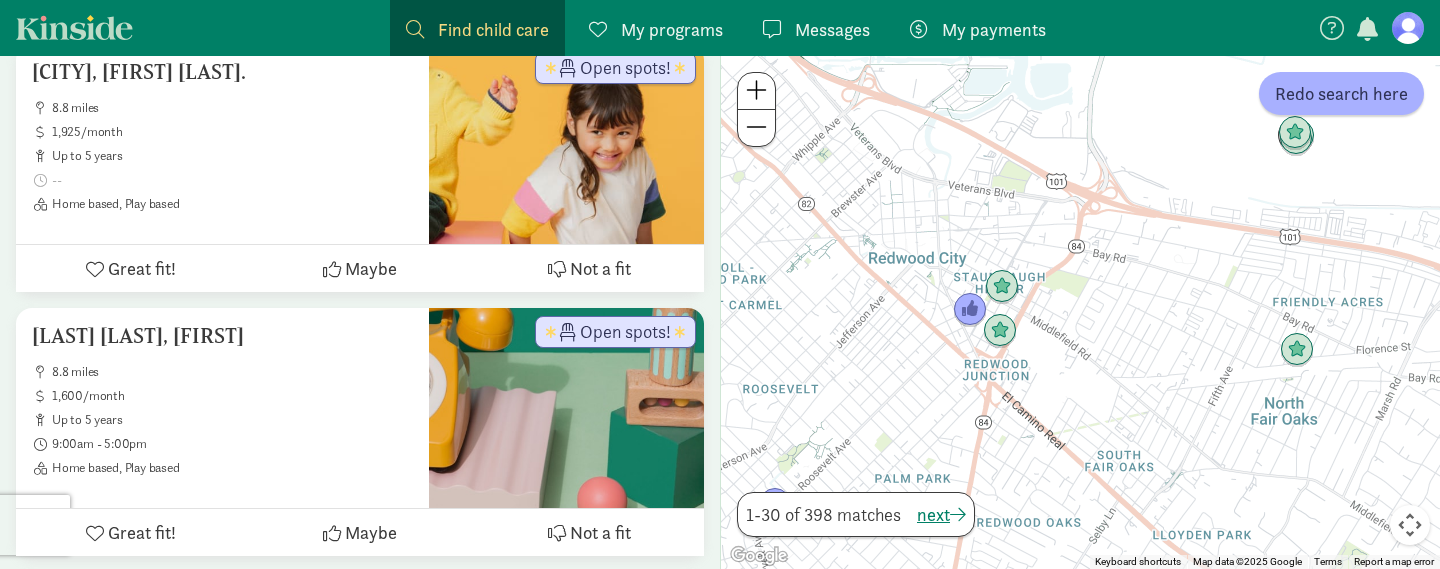 drag, startPoint x: 1240, startPoint y: 214, endPoint x: 956, endPoint y: 561, distance: 448.4027 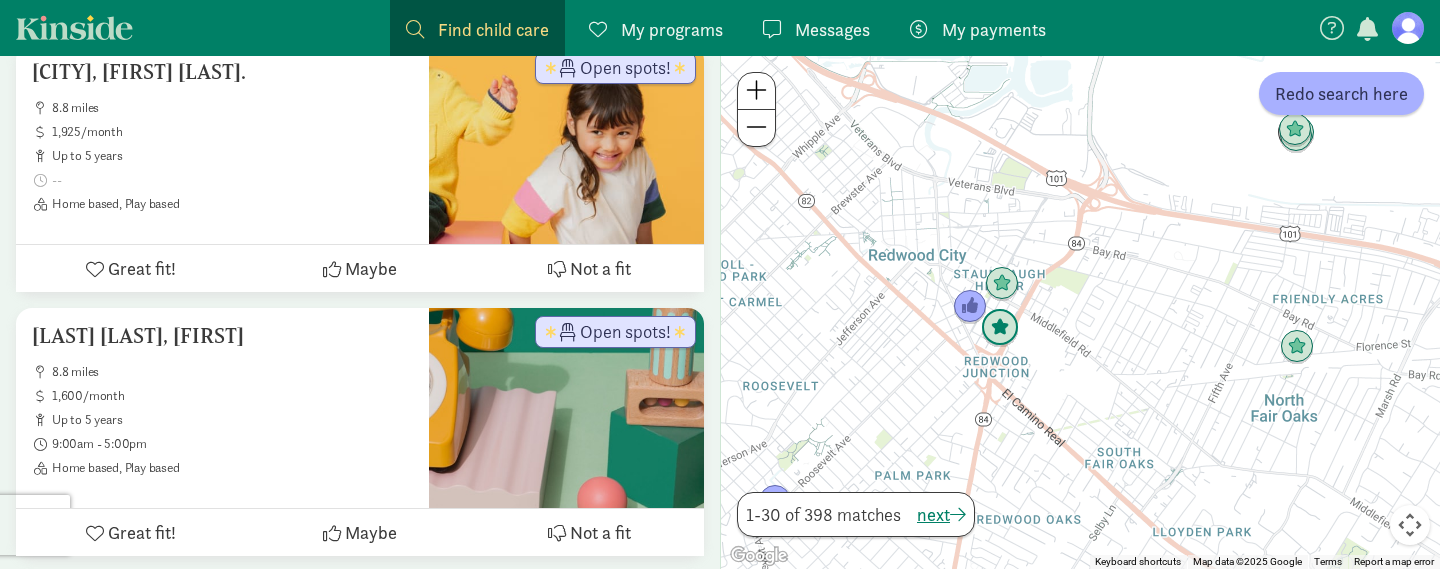 click at bounding box center [1000, 328] 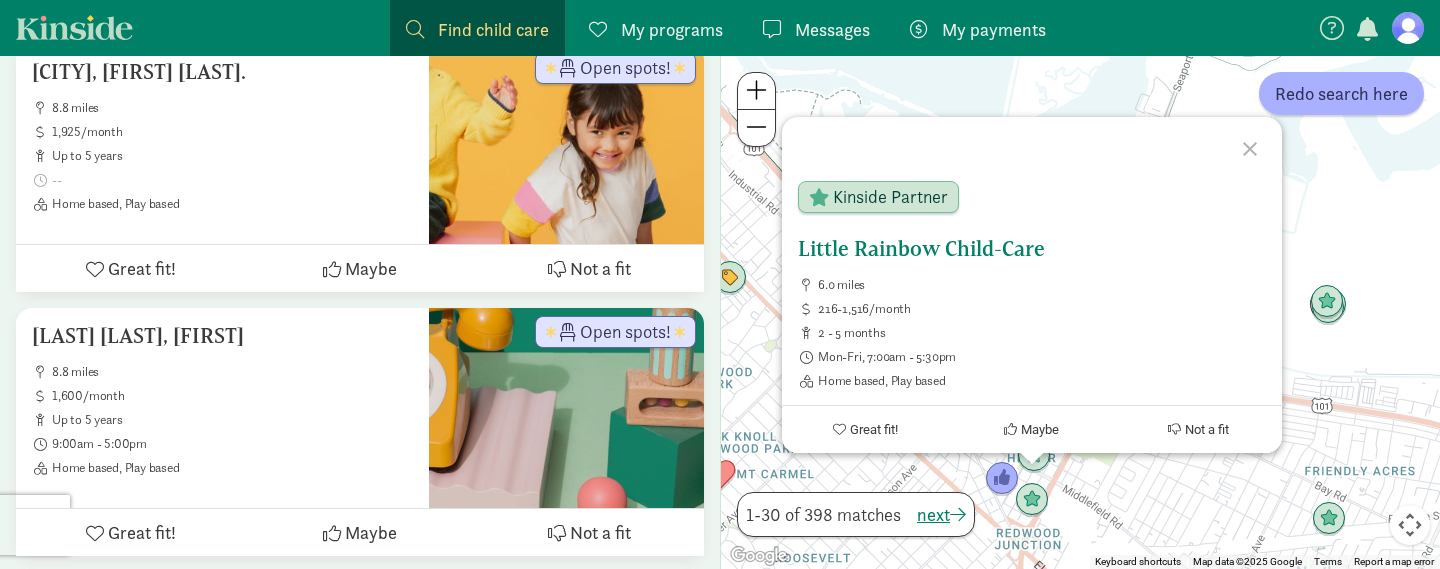 click on "Little Rainbow Child-Care" at bounding box center (1032, 249) 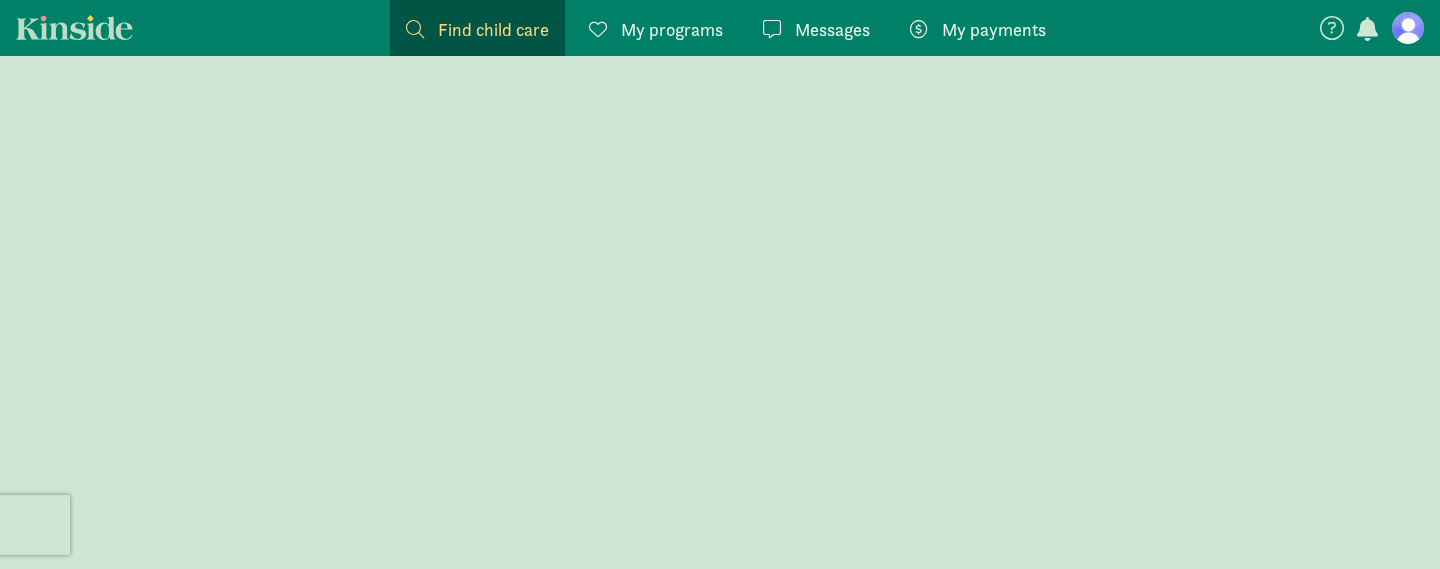 scroll, scrollTop: 0, scrollLeft: 0, axis: both 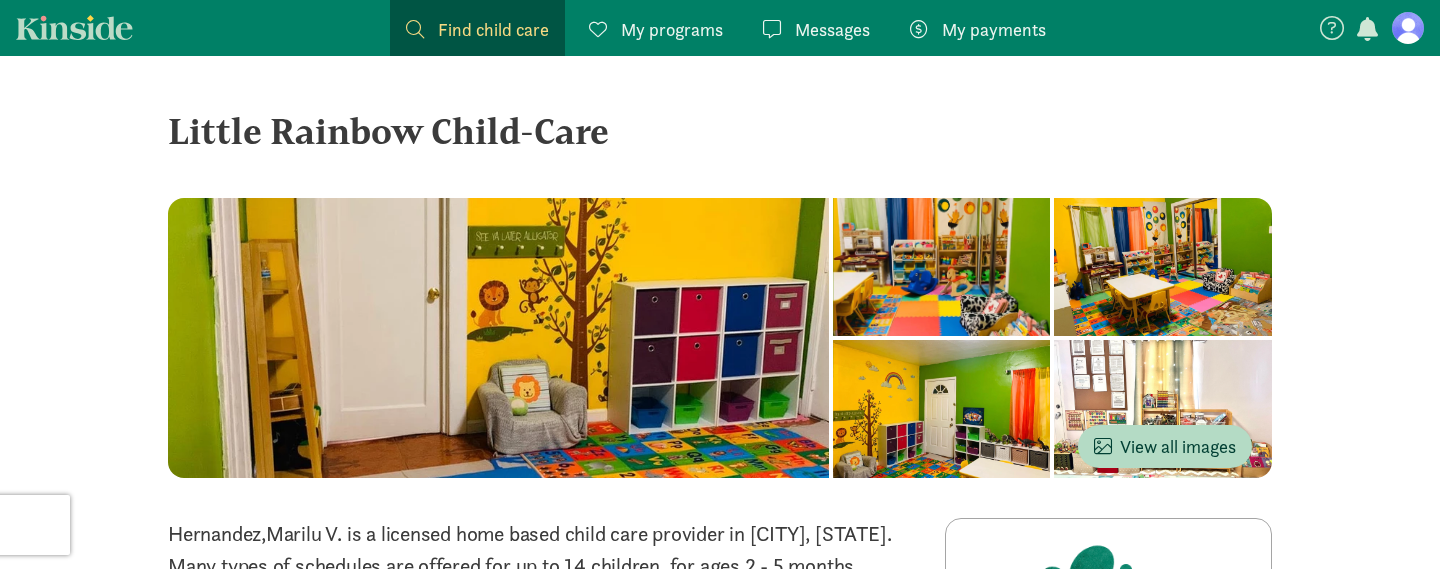 click 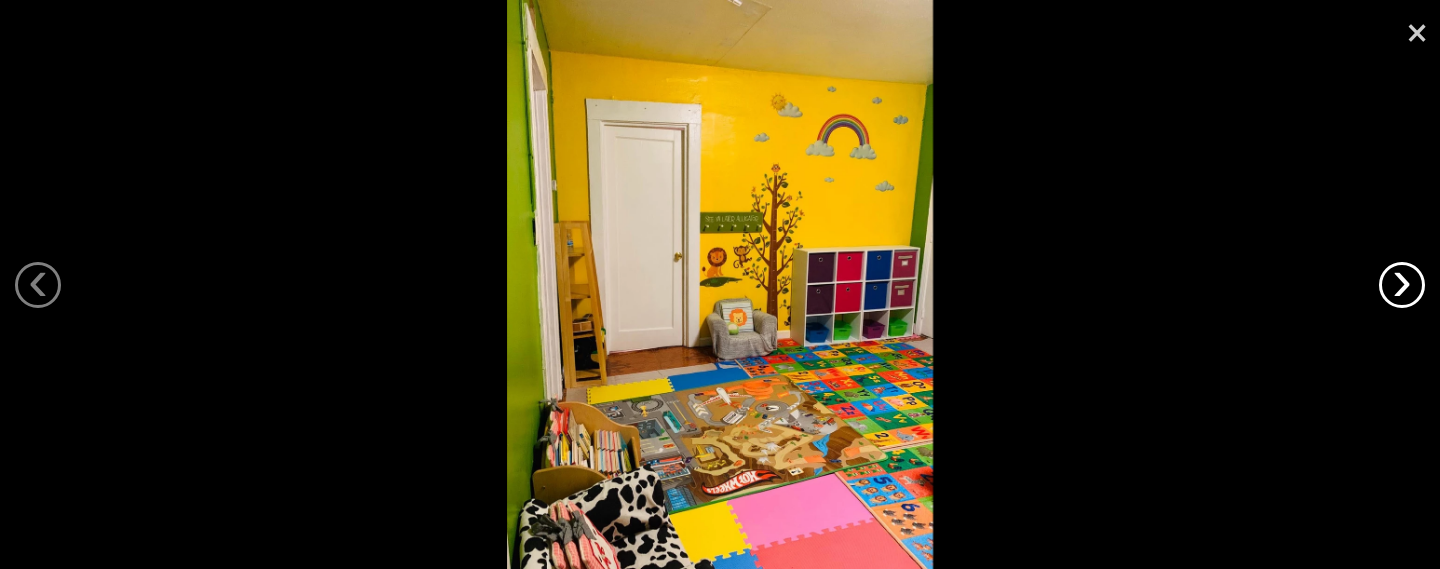 click on "›" at bounding box center [1402, 285] 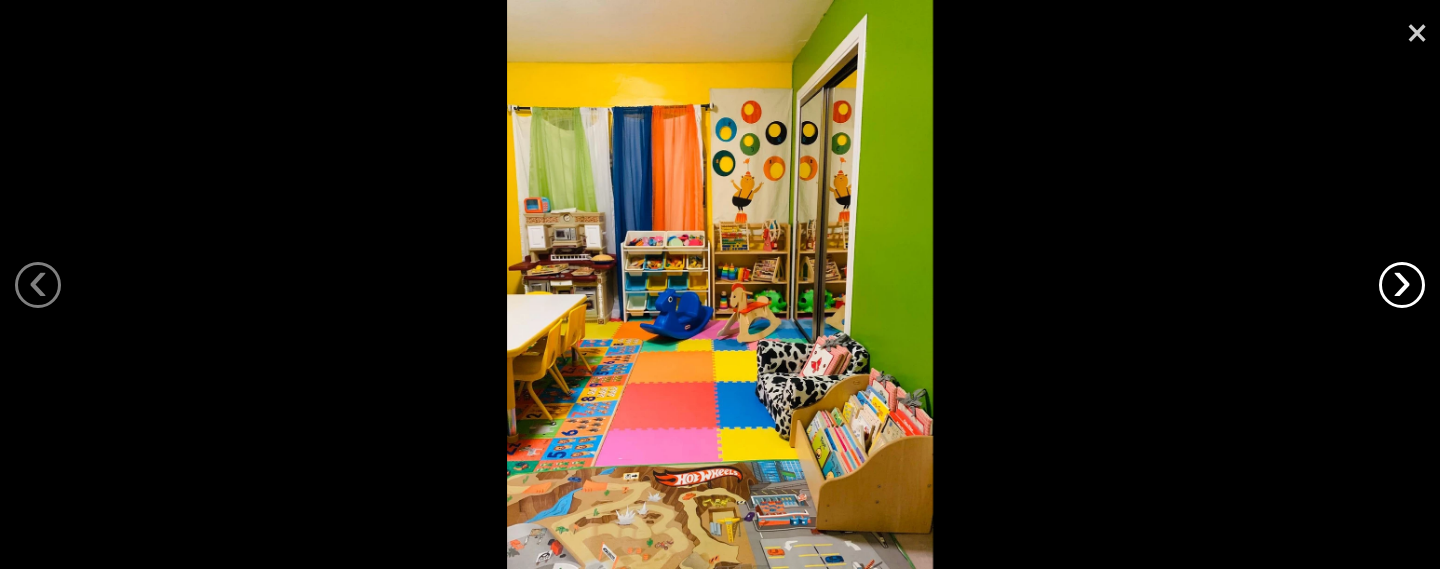 click on "›" at bounding box center (1402, 285) 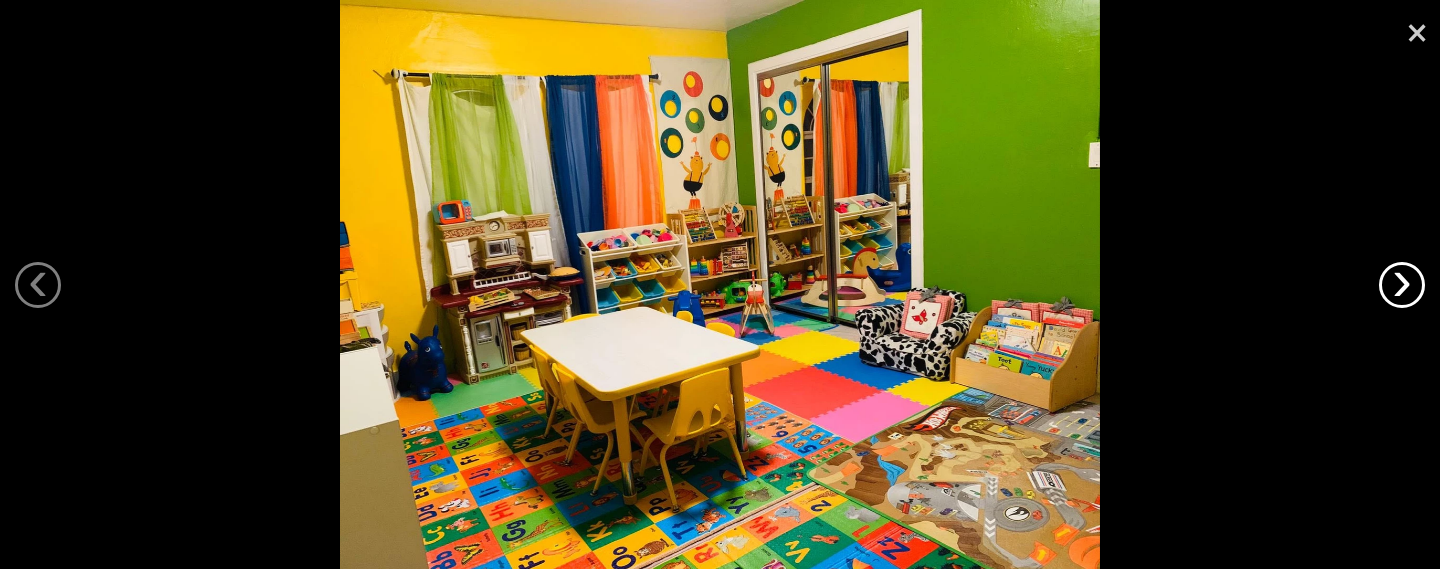 click on "›" at bounding box center (1402, 285) 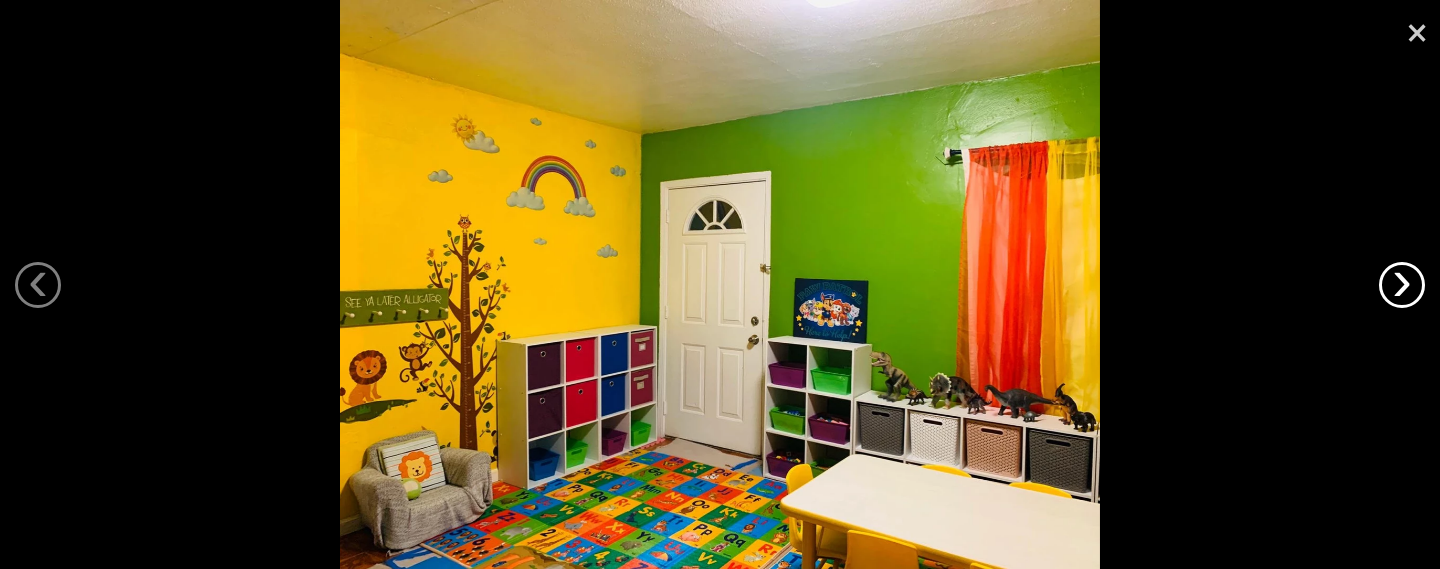 click on "›" at bounding box center [1402, 285] 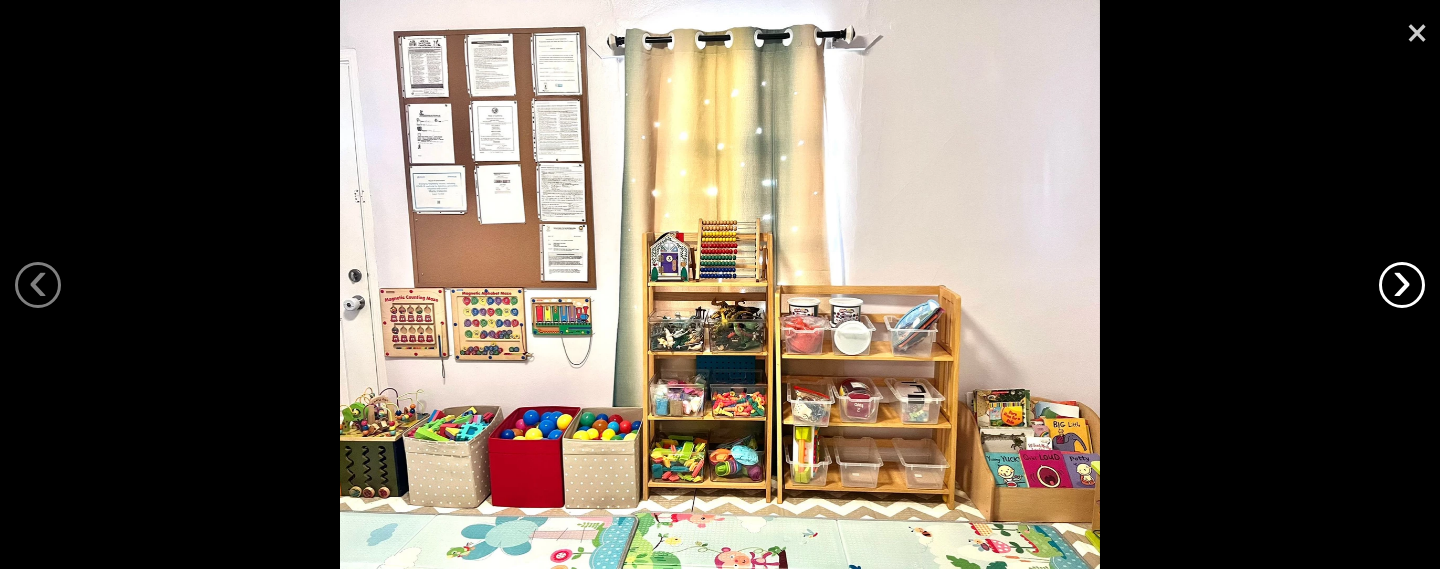 click on "›" at bounding box center (1402, 285) 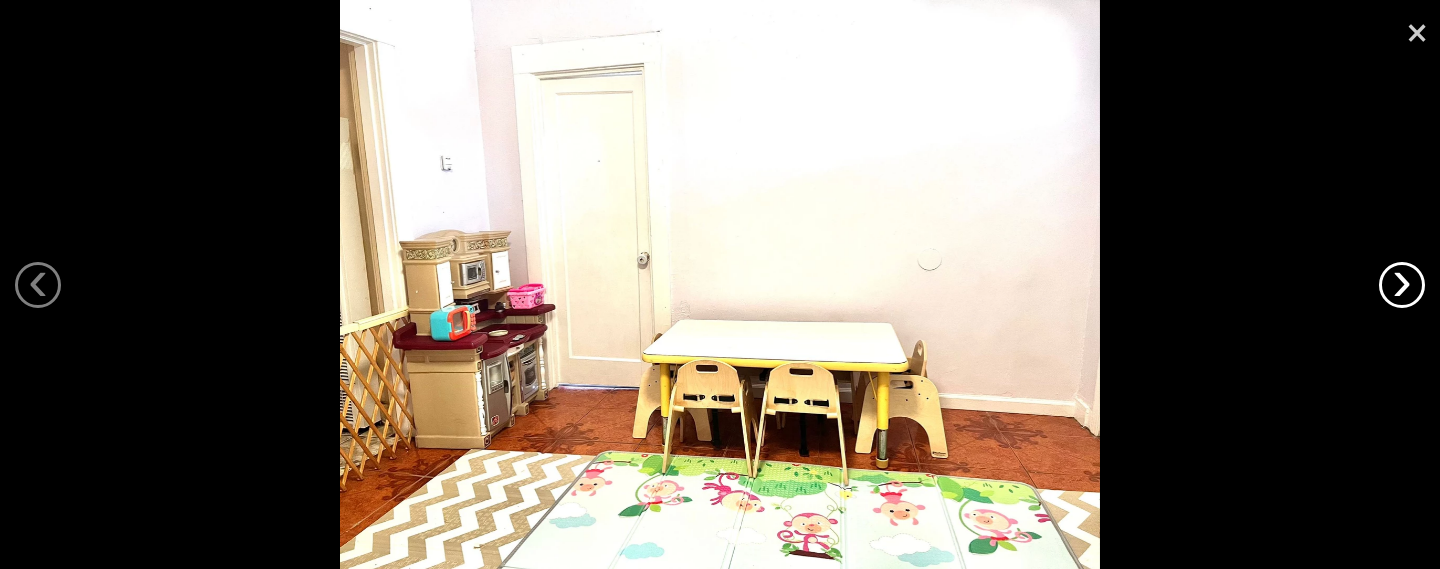 click on "›" at bounding box center (1402, 285) 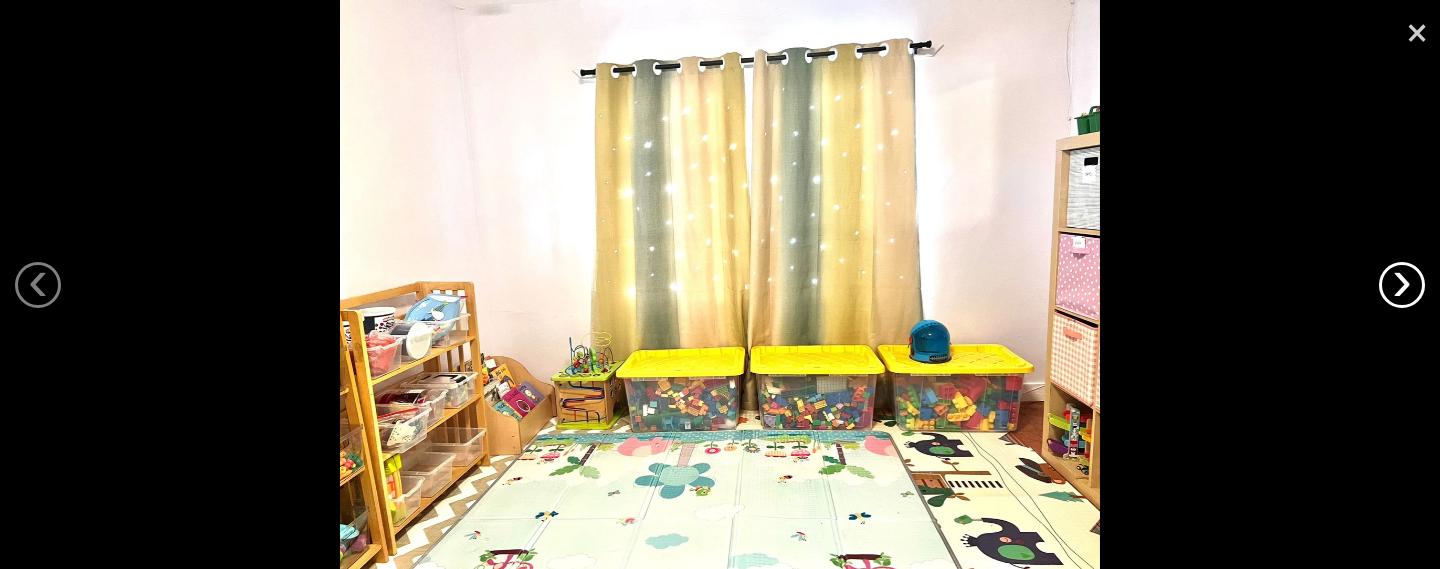 click on "›" at bounding box center [1402, 285] 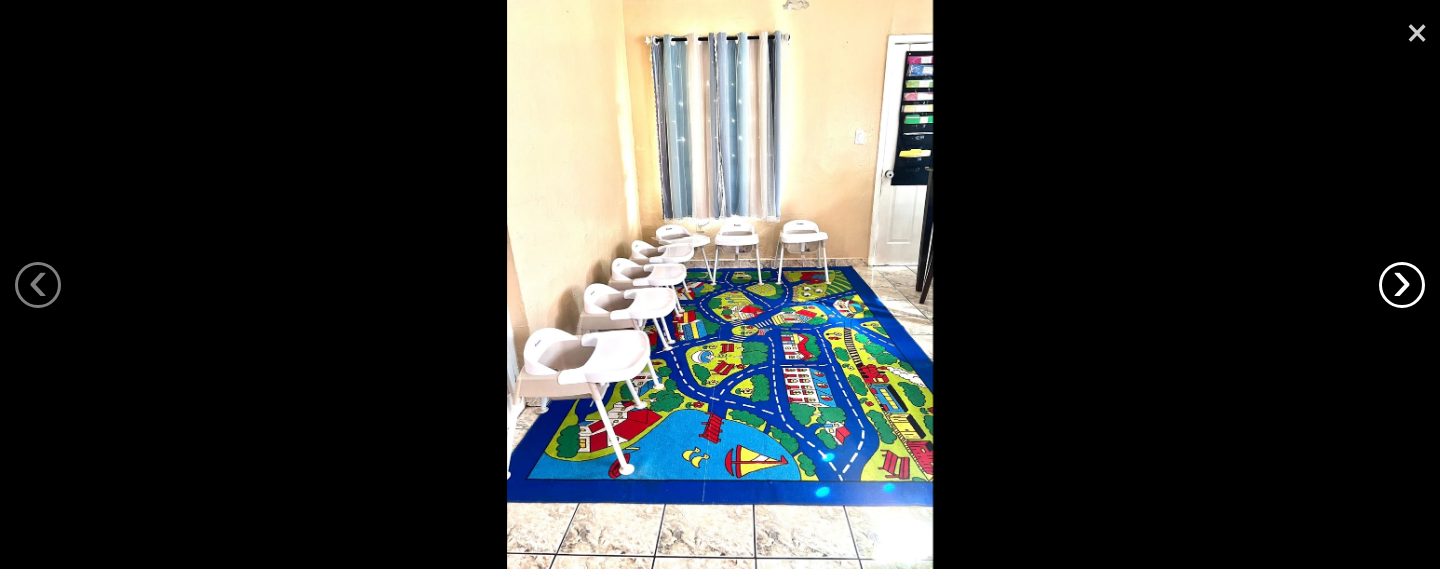 click on "›" at bounding box center (1402, 285) 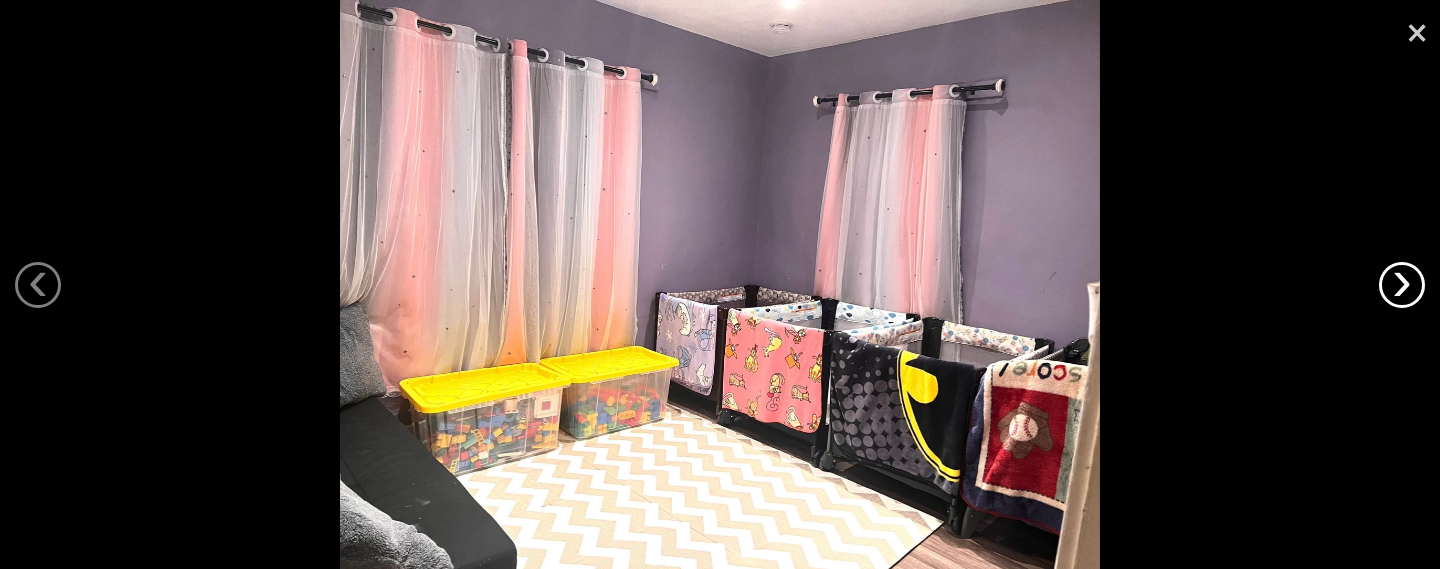 click on "›" at bounding box center [1402, 285] 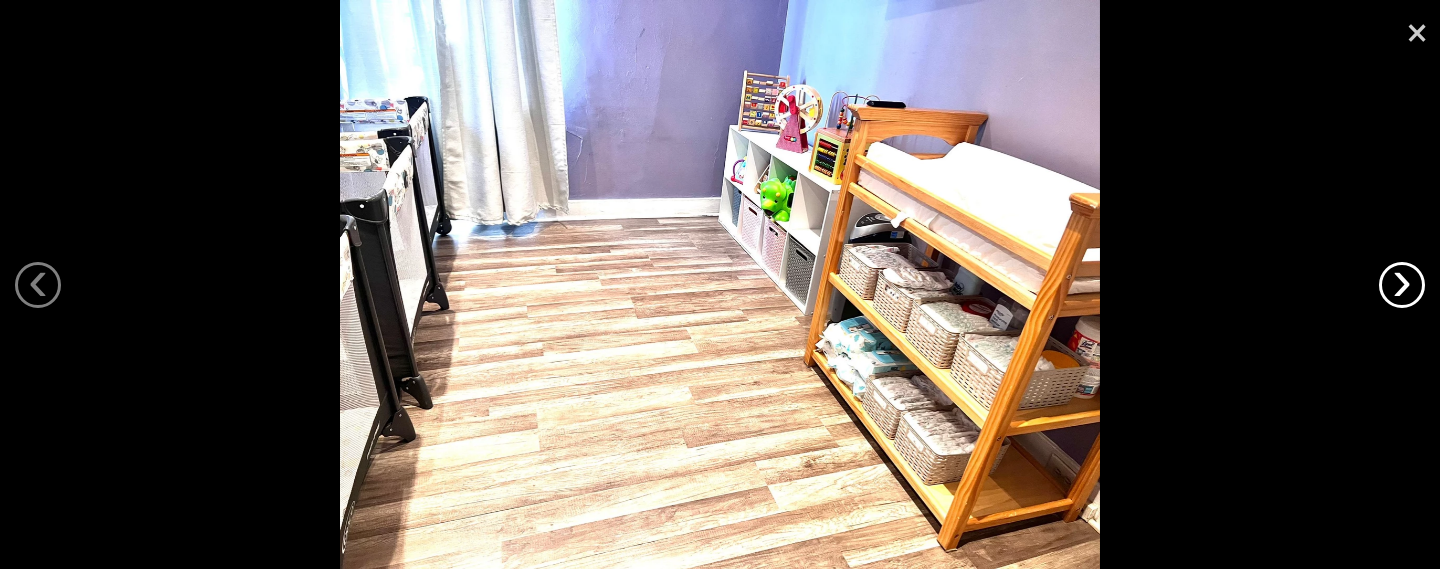 click on "›" at bounding box center (1402, 285) 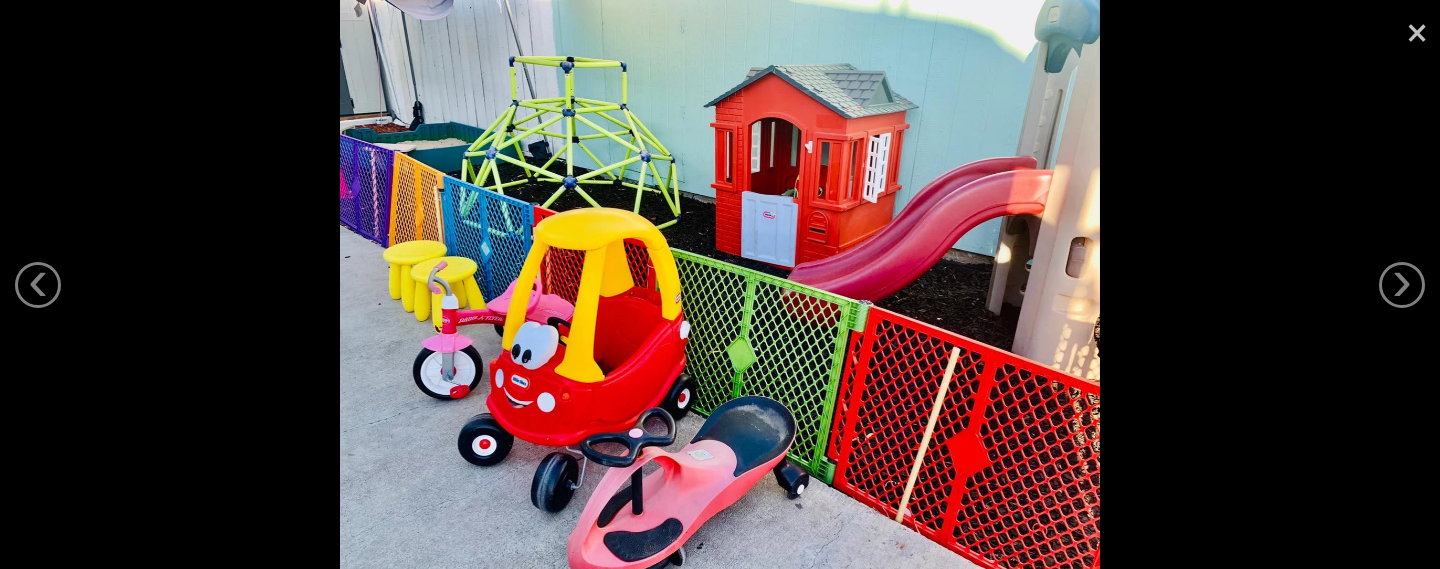 click on "×" at bounding box center [1417, 30] 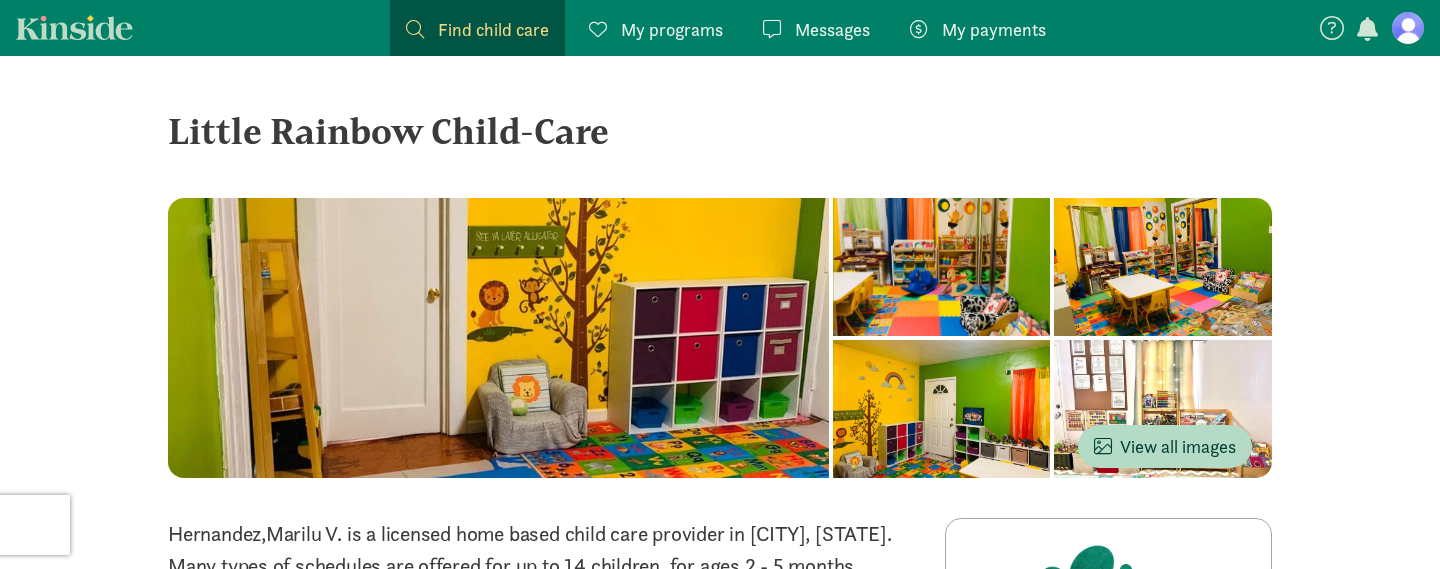 click 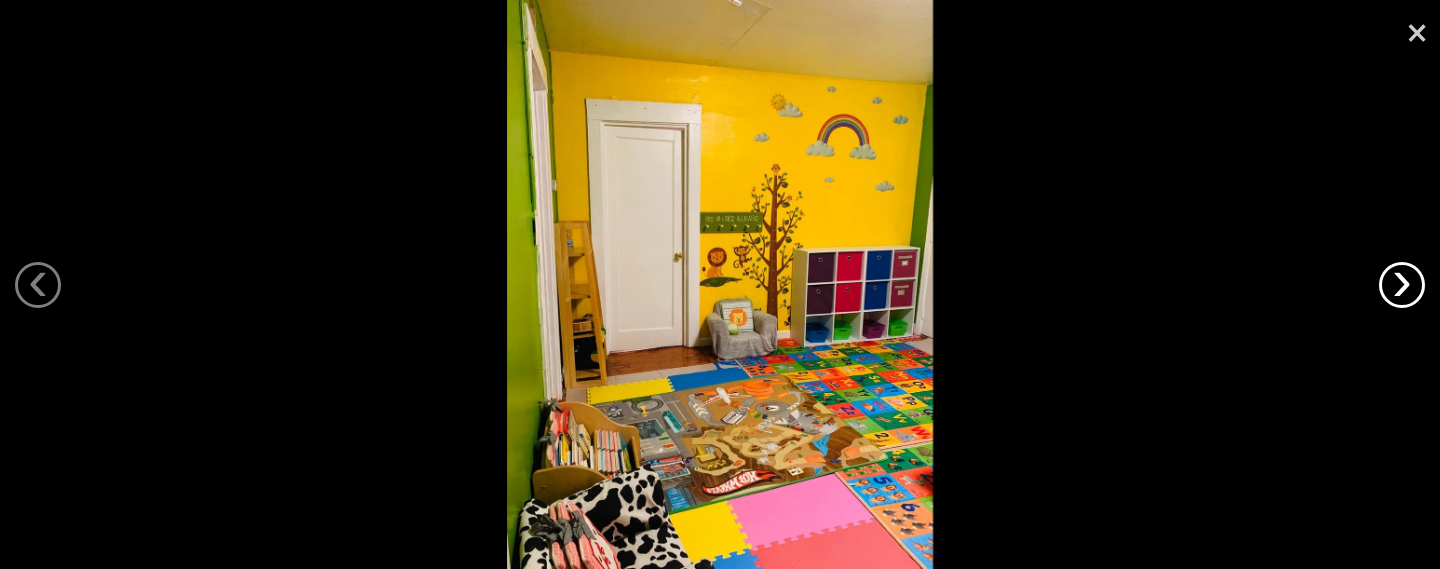 click on "›" at bounding box center [1402, 285] 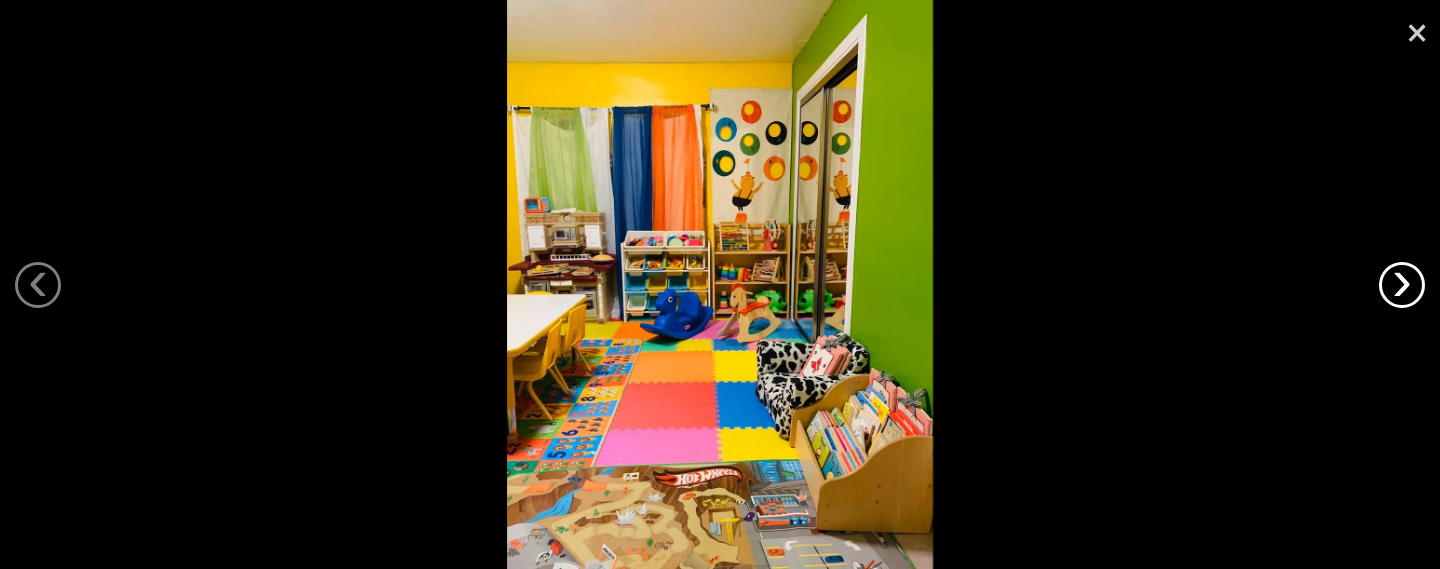 click on "›" at bounding box center [1402, 285] 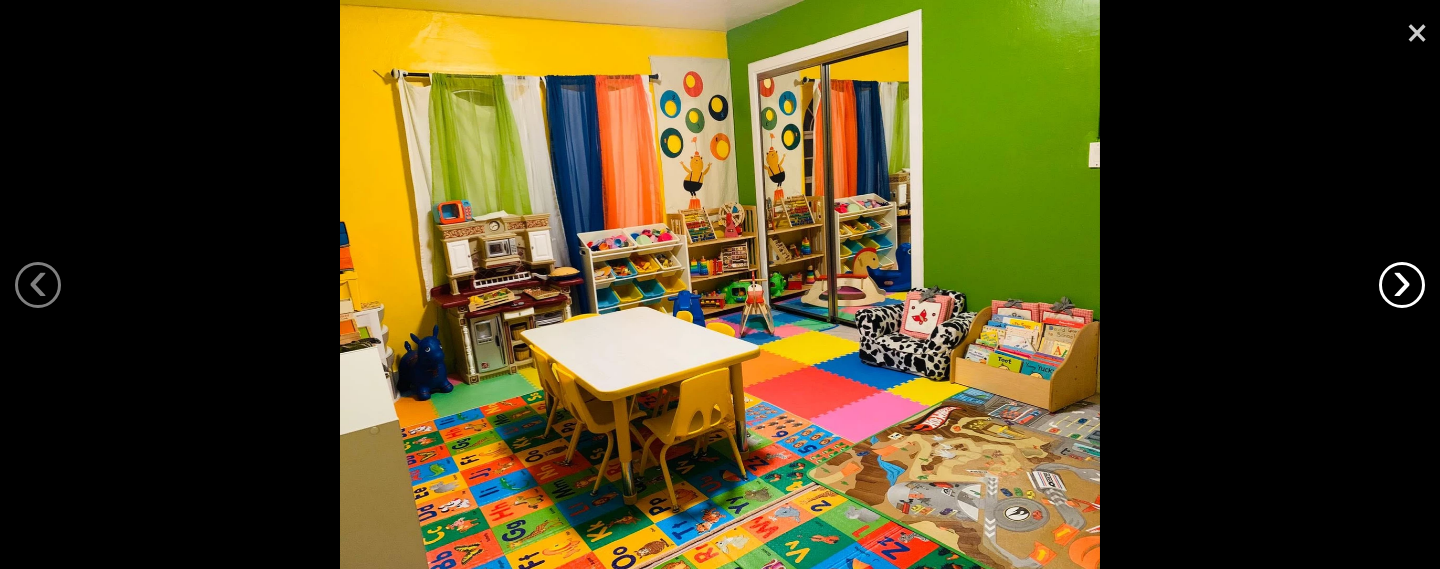 click on "›" at bounding box center [1402, 285] 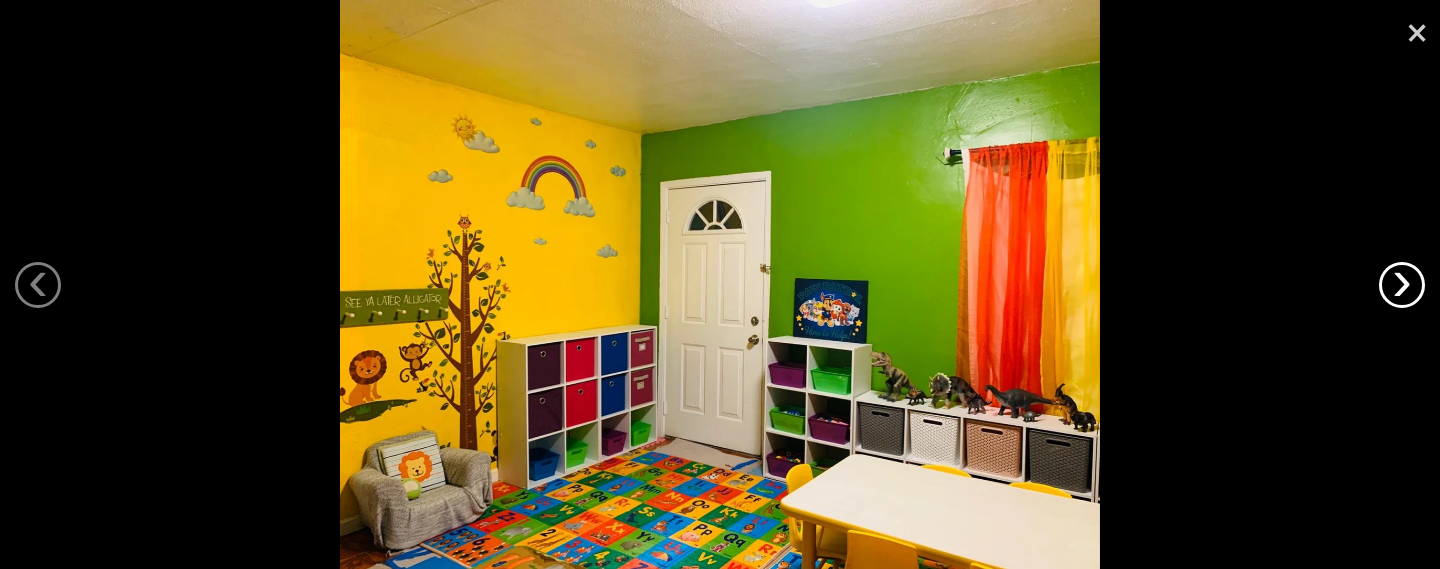 click on "›" at bounding box center [1402, 285] 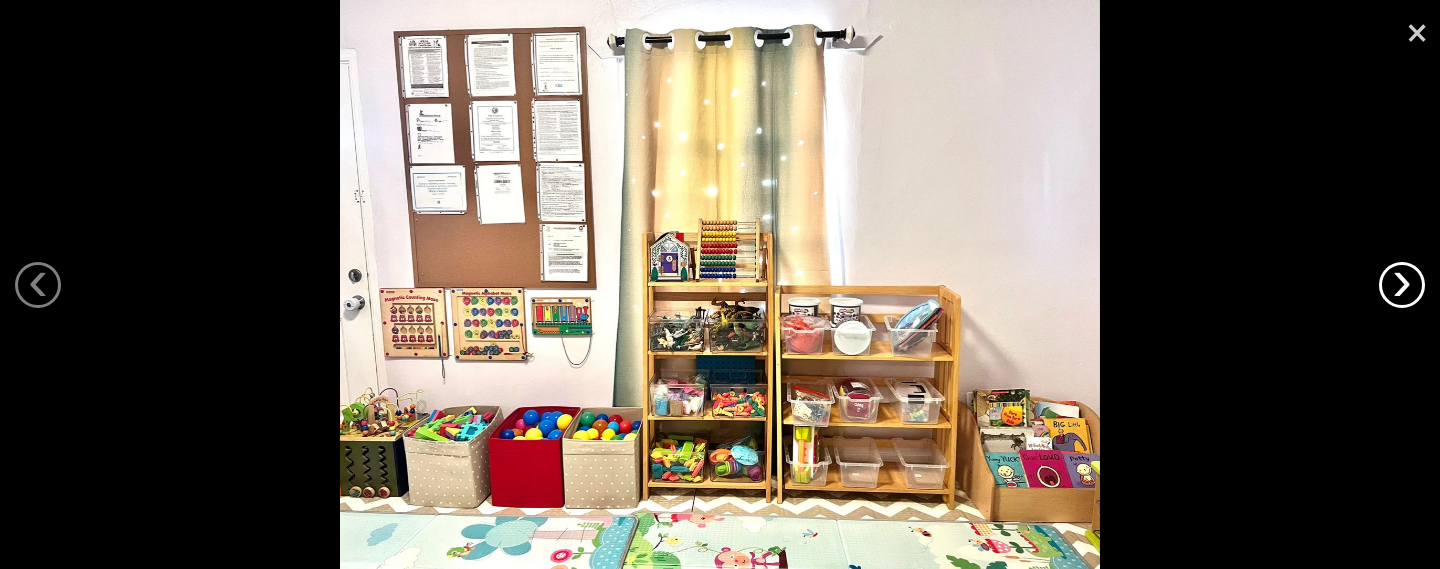 click on "›" at bounding box center [1402, 285] 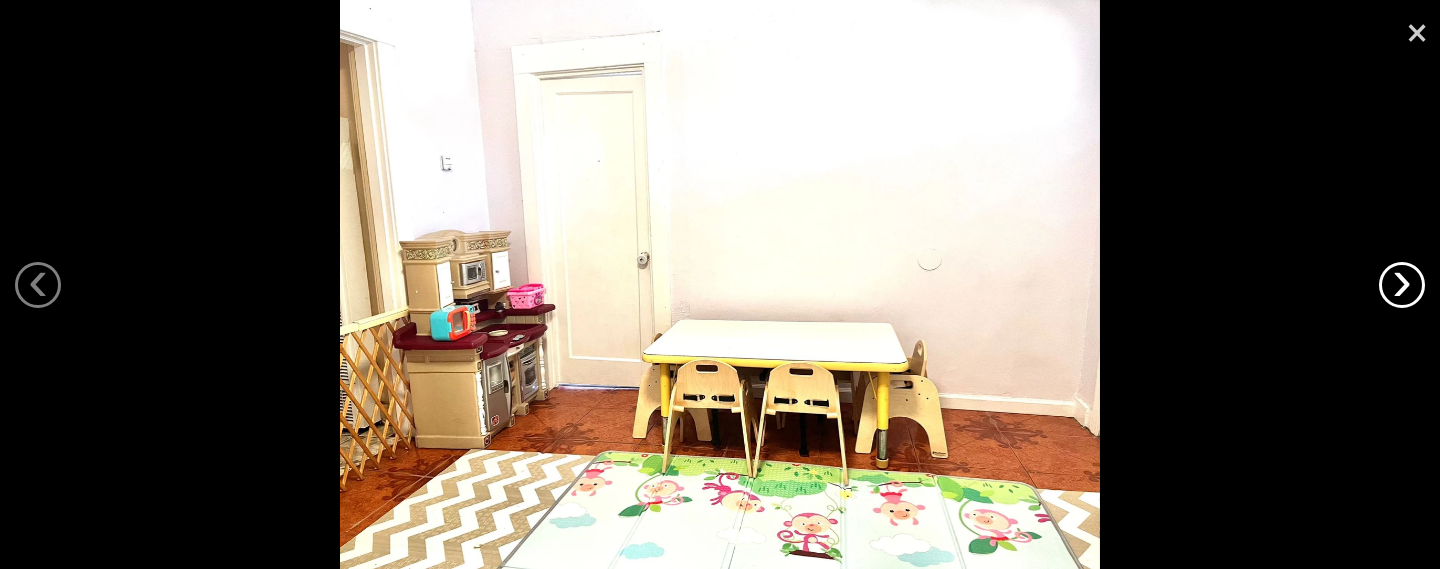 click on "›" at bounding box center [1402, 285] 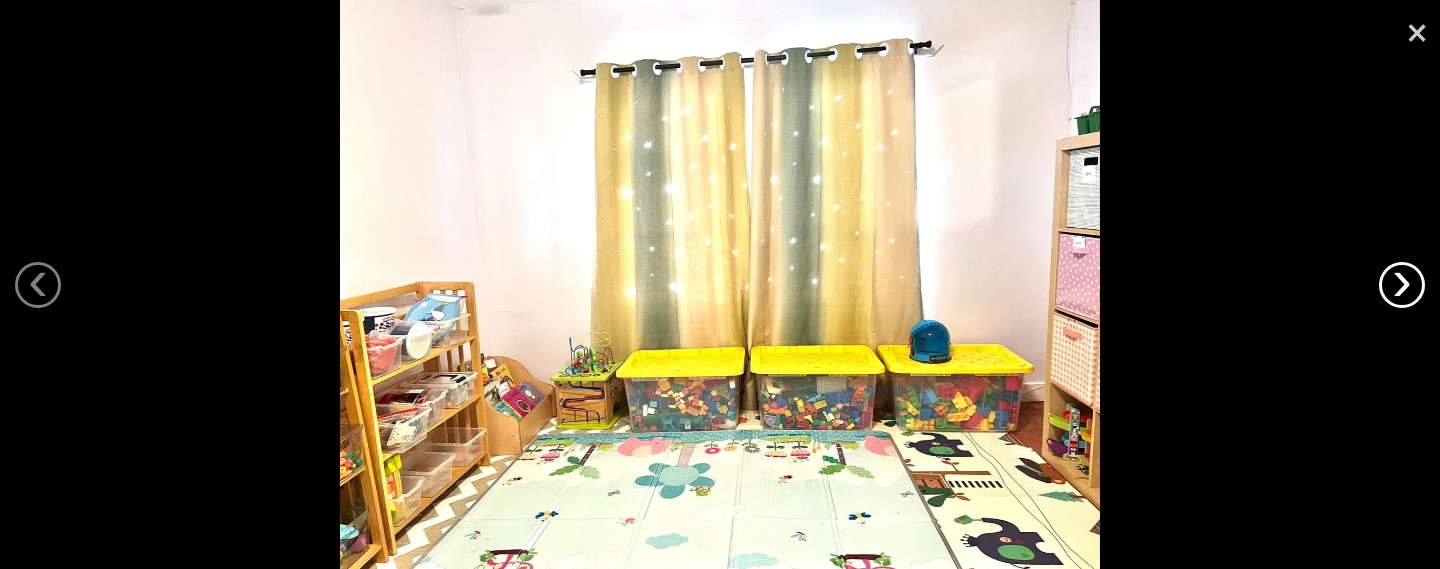 click on "›" at bounding box center [1402, 285] 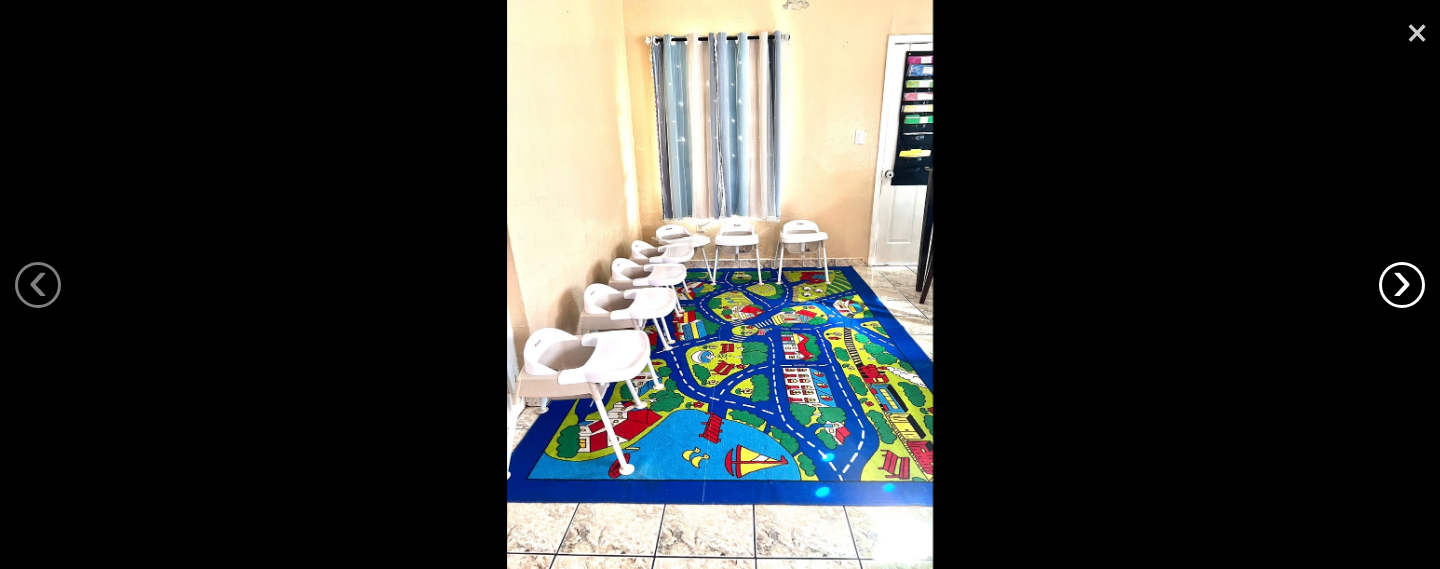 click on "›" at bounding box center (1402, 285) 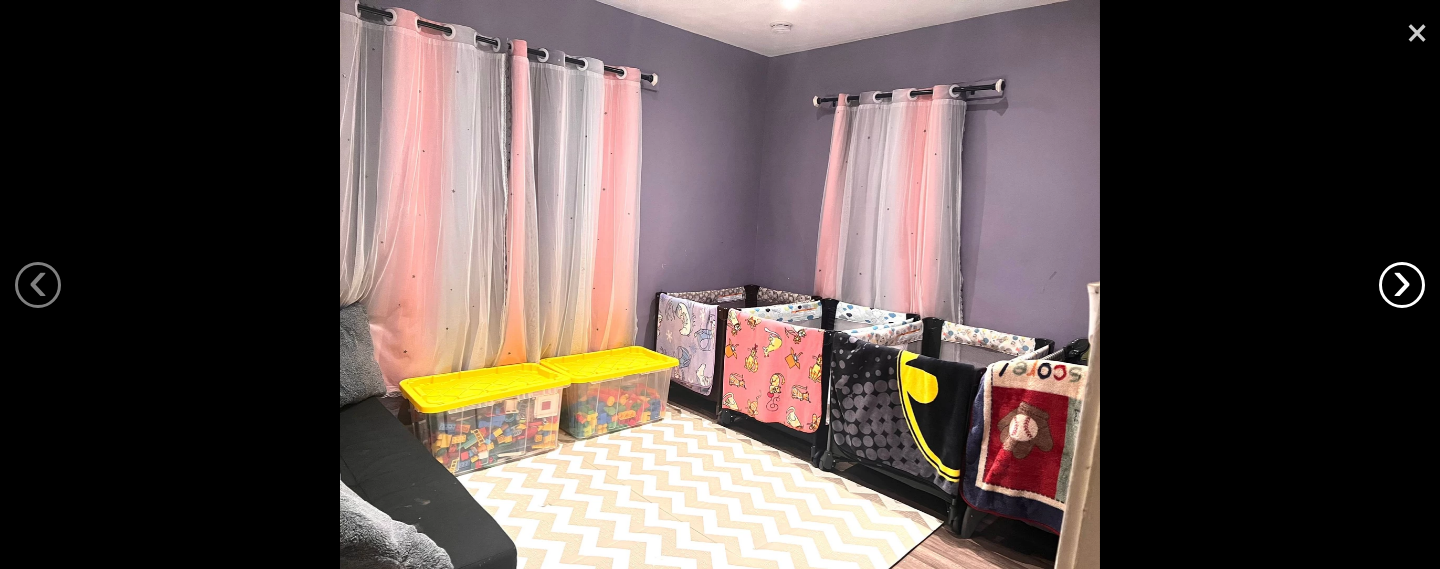 click on "›" at bounding box center [1402, 285] 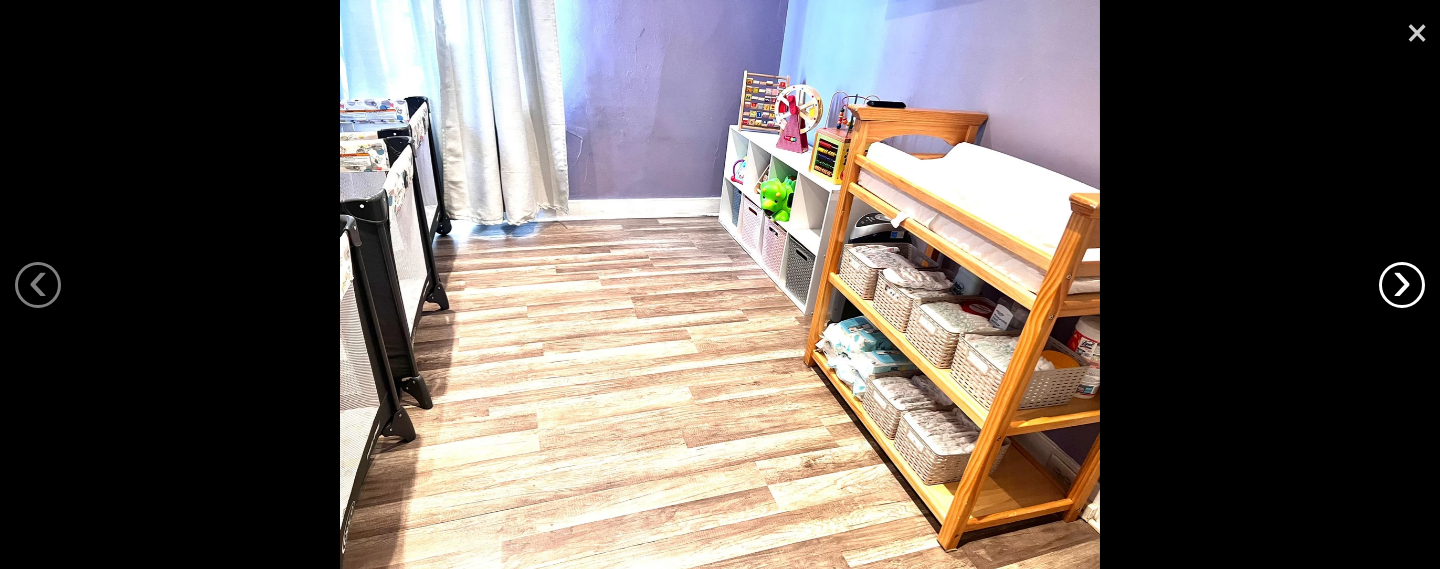 click on "›" at bounding box center (1402, 285) 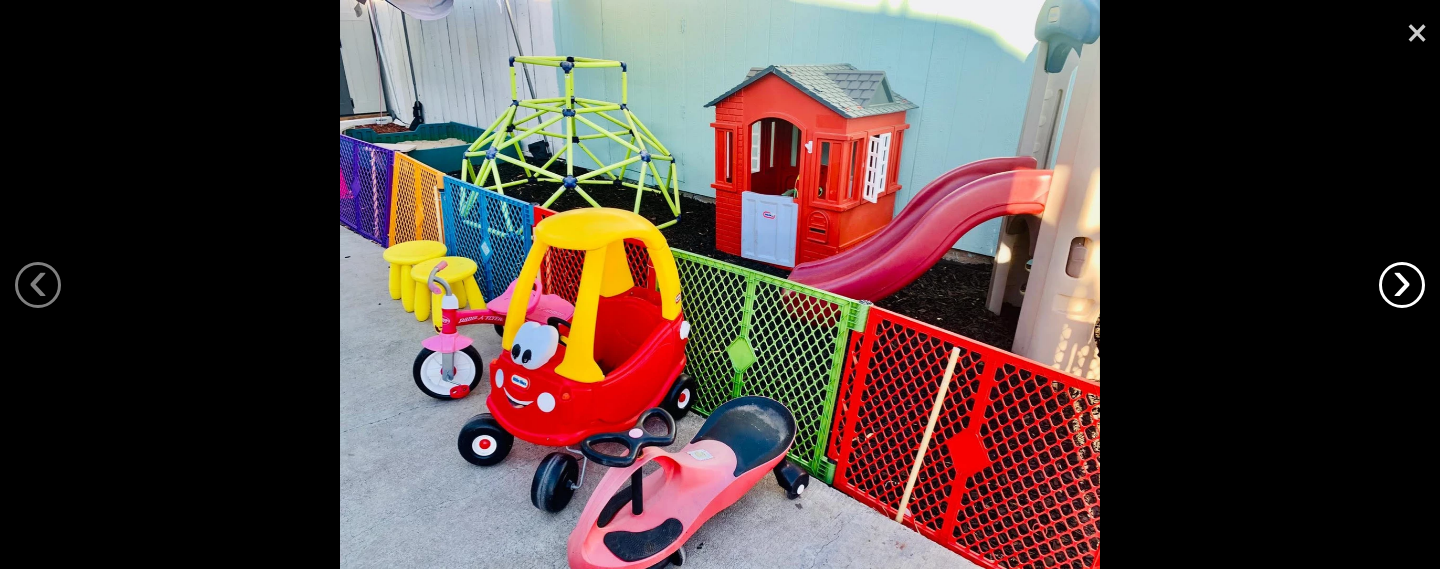 click on "›" at bounding box center [1402, 285] 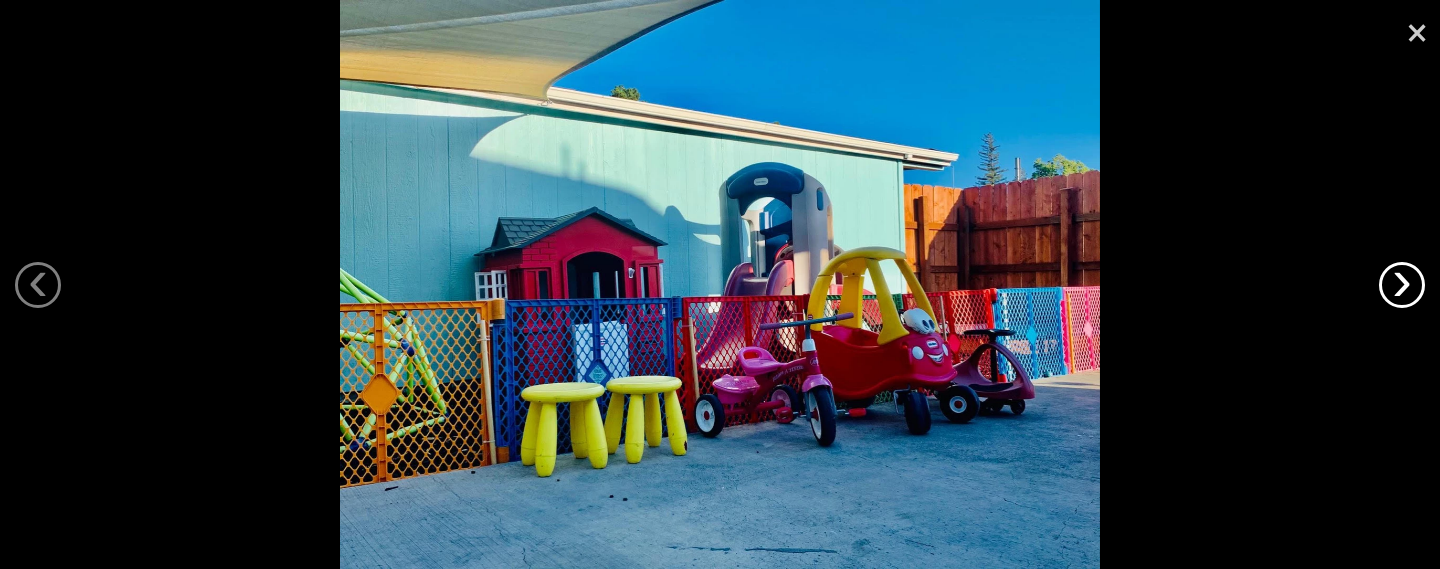 click on "›" at bounding box center (1402, 285) 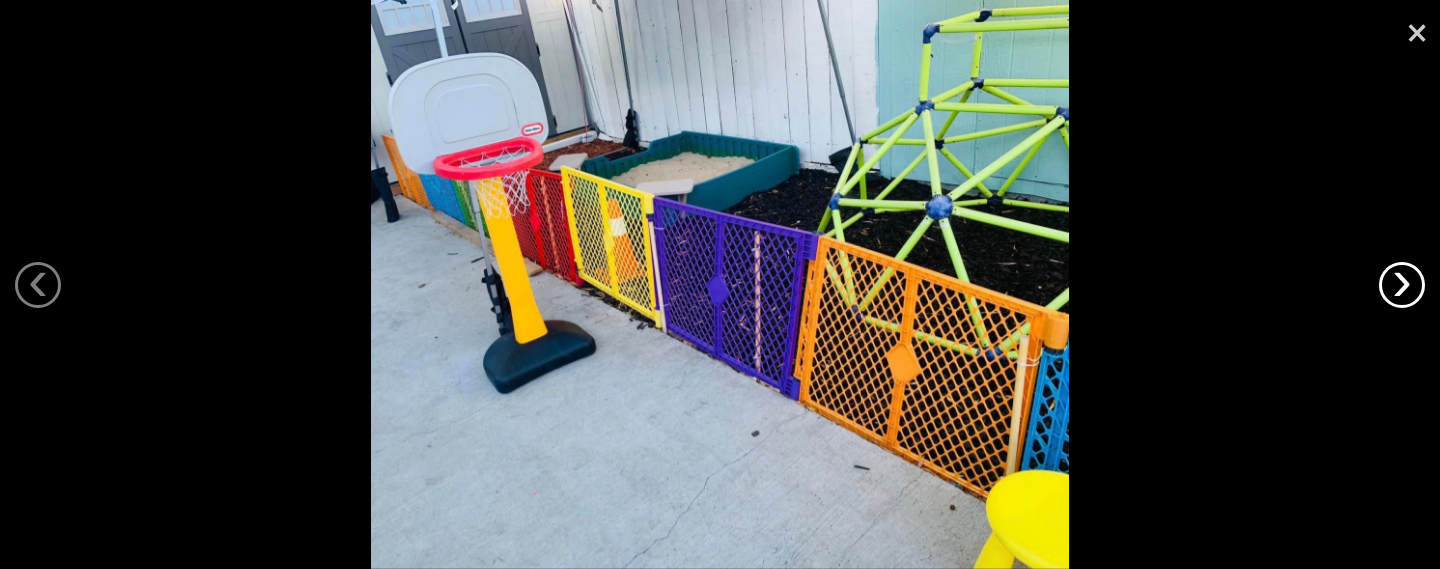 click on "›" at bounding box center (1402, 285) 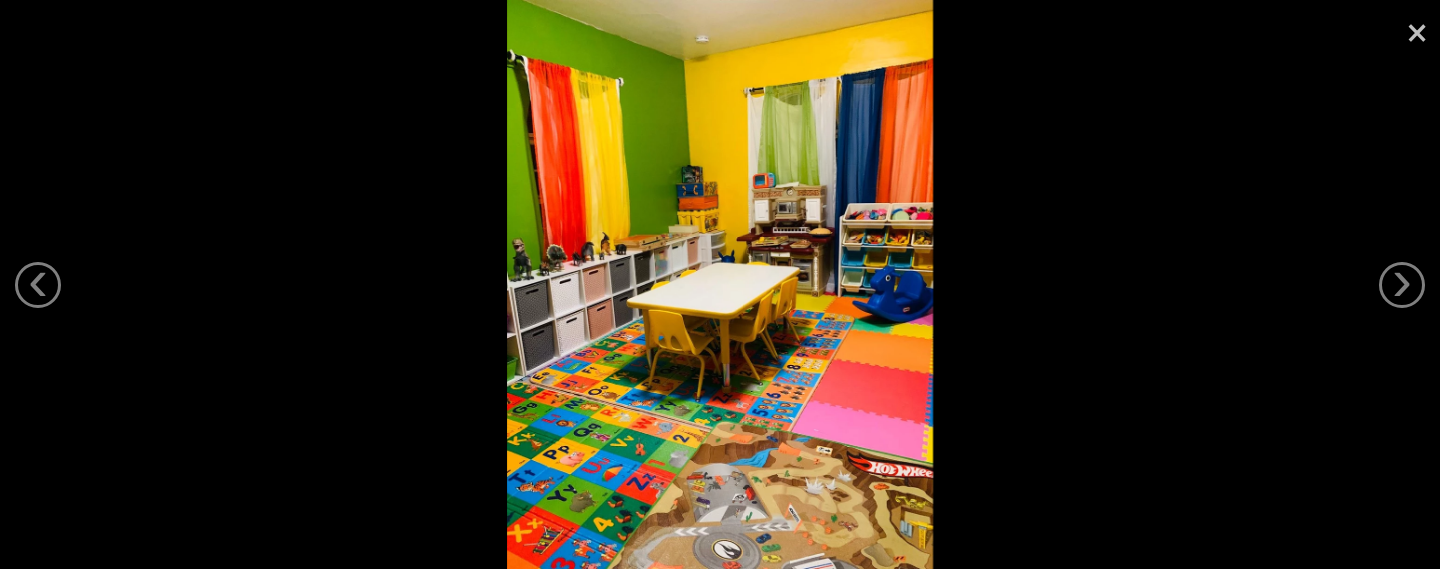 click on "×" at bounding box center [1417, 30] 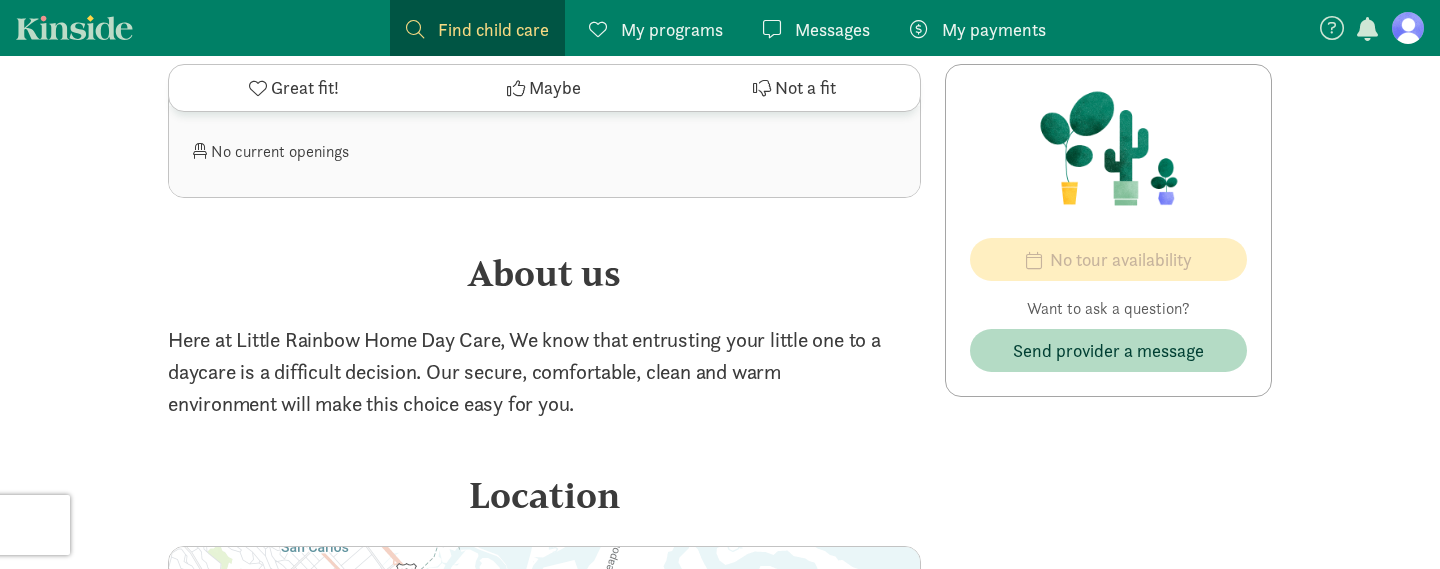 scroll, scrollTop: 1363, scrollLeft: 0, axis: vertical 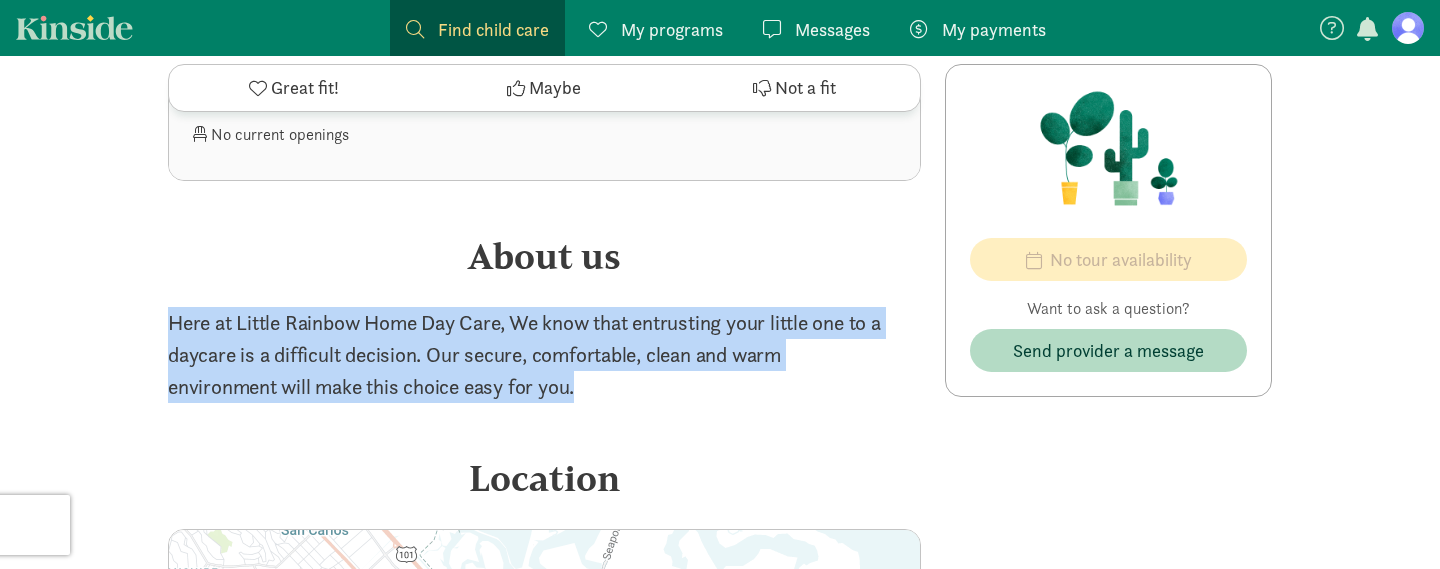 drag, startPoint x: 170, startPoint y: 325, endPoint x: 608, endPoint y: 375, distance: 440.84464 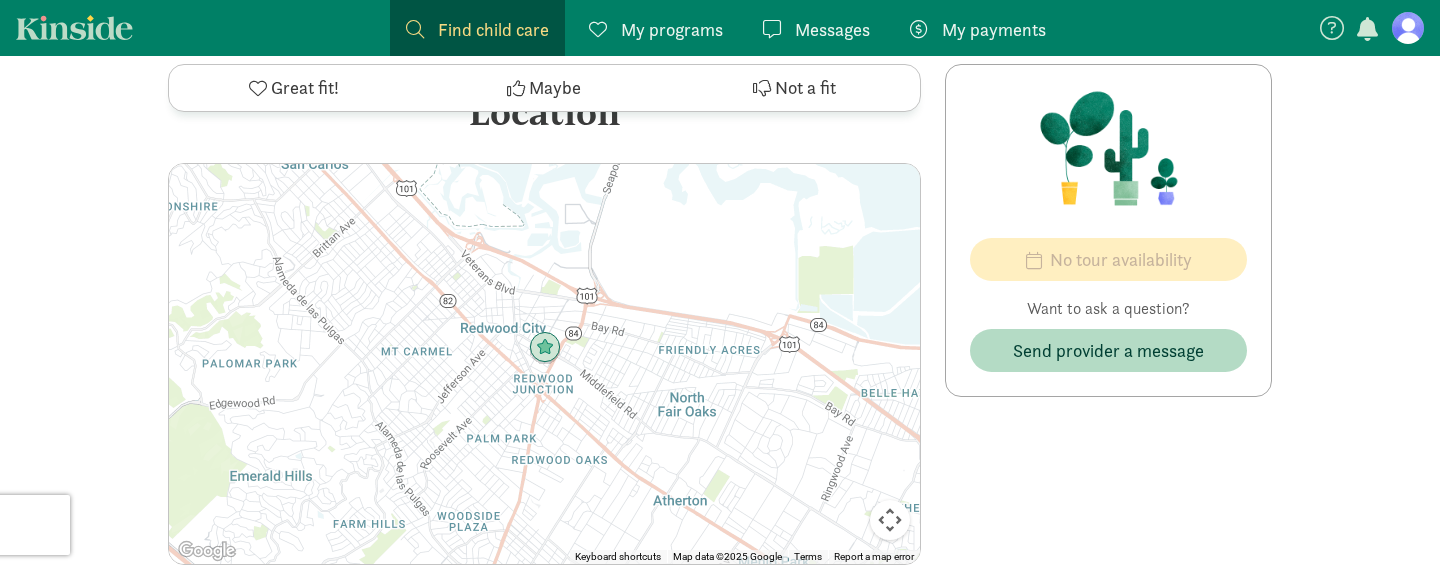 scroll, scrollTop: 1985, scrollLeft: 0, axis: vertical 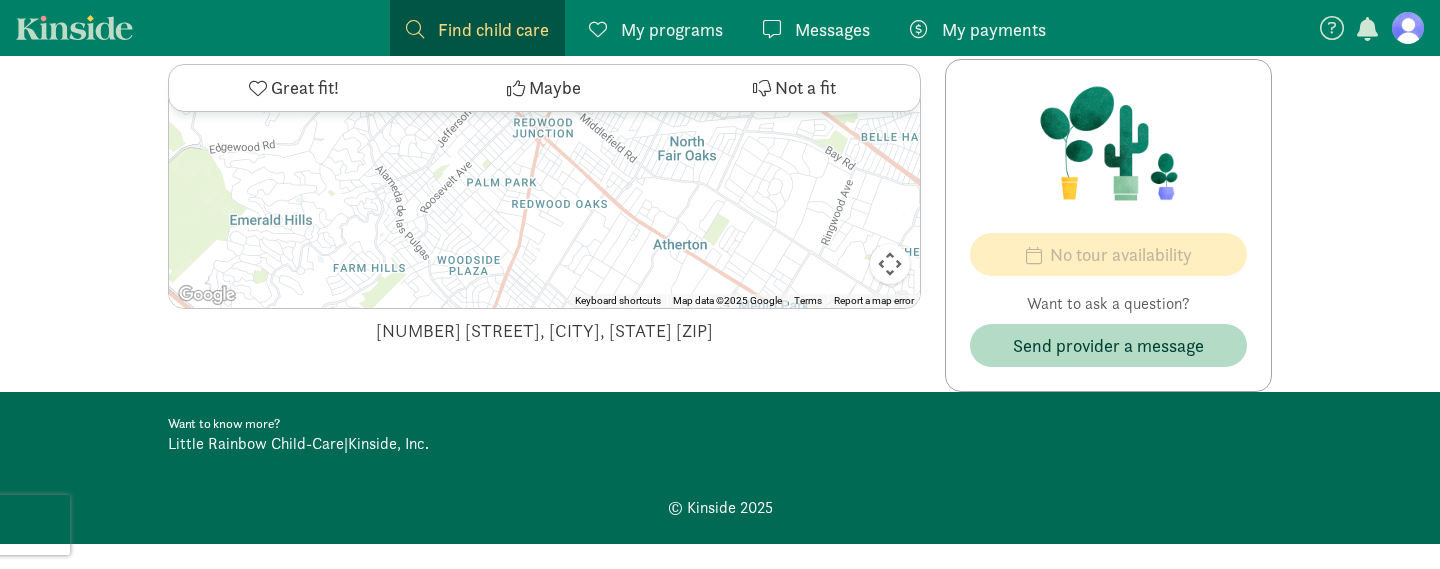 drag, startPoint x: 386, startPoint y: 331, endPoint x: 735, endPoint y: 336, distance: 349.03583 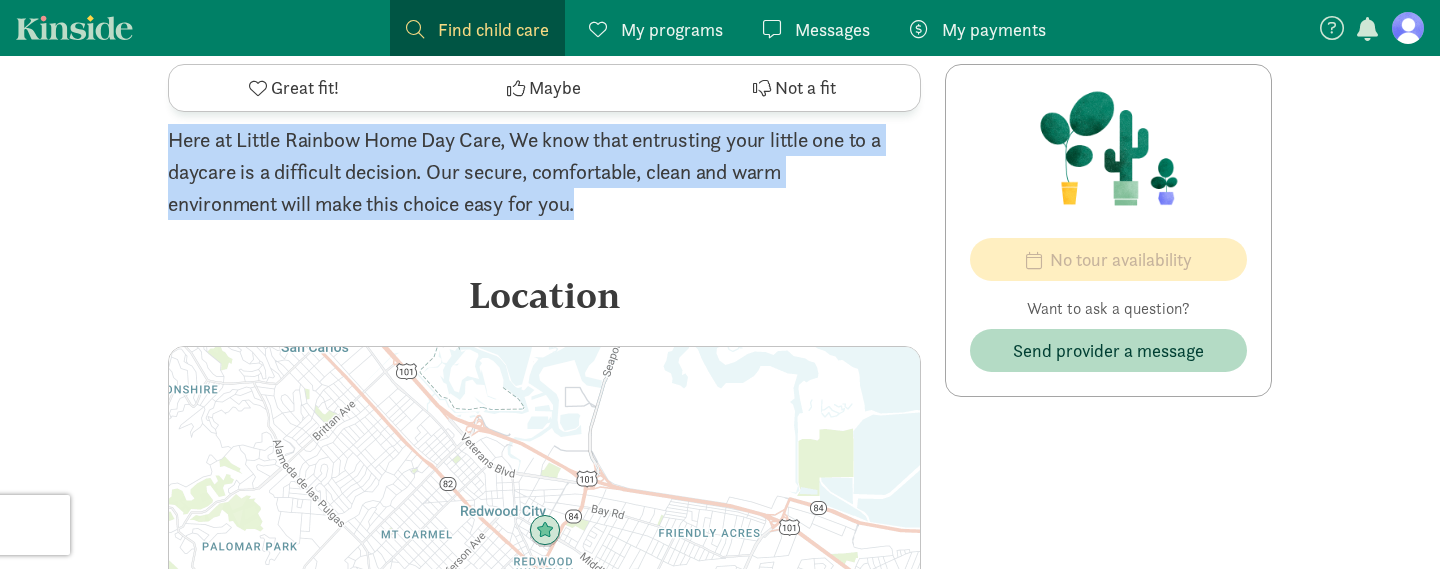 scroll, scrollTop: 1414, scrollLeft: 0, axis: vertical 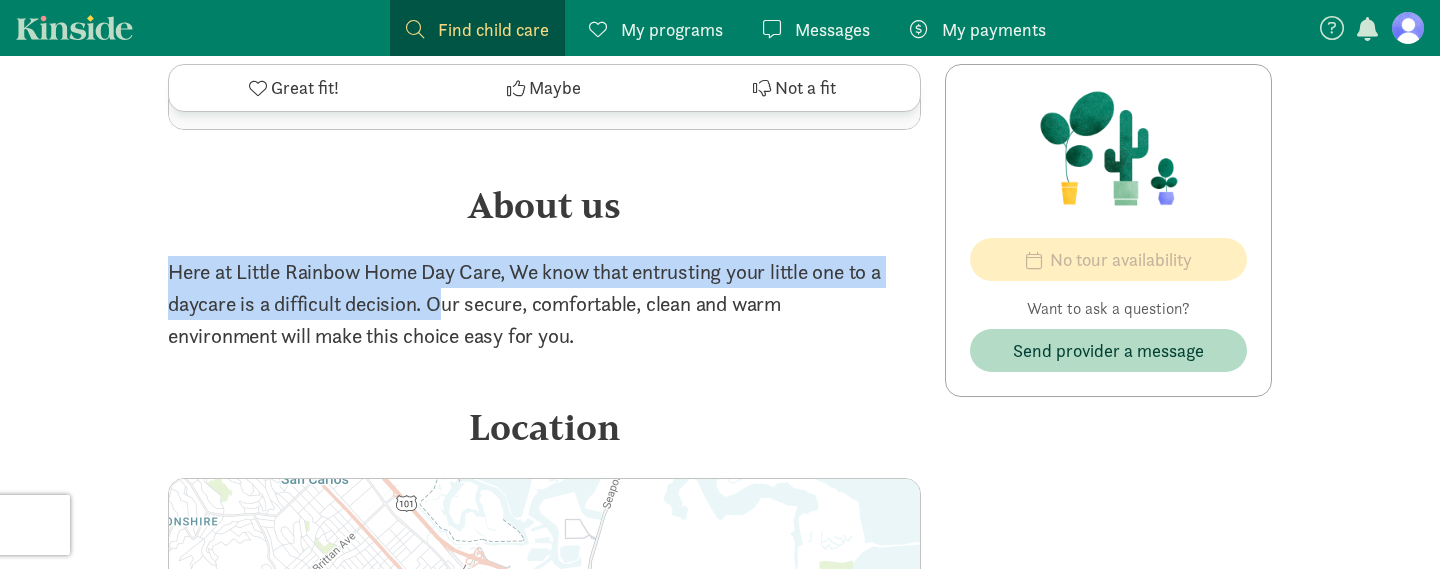 drag, startPoint x: 163, startPoint y: 270, endPoint x: 444, endPoint y: 301, distance: 282.7048 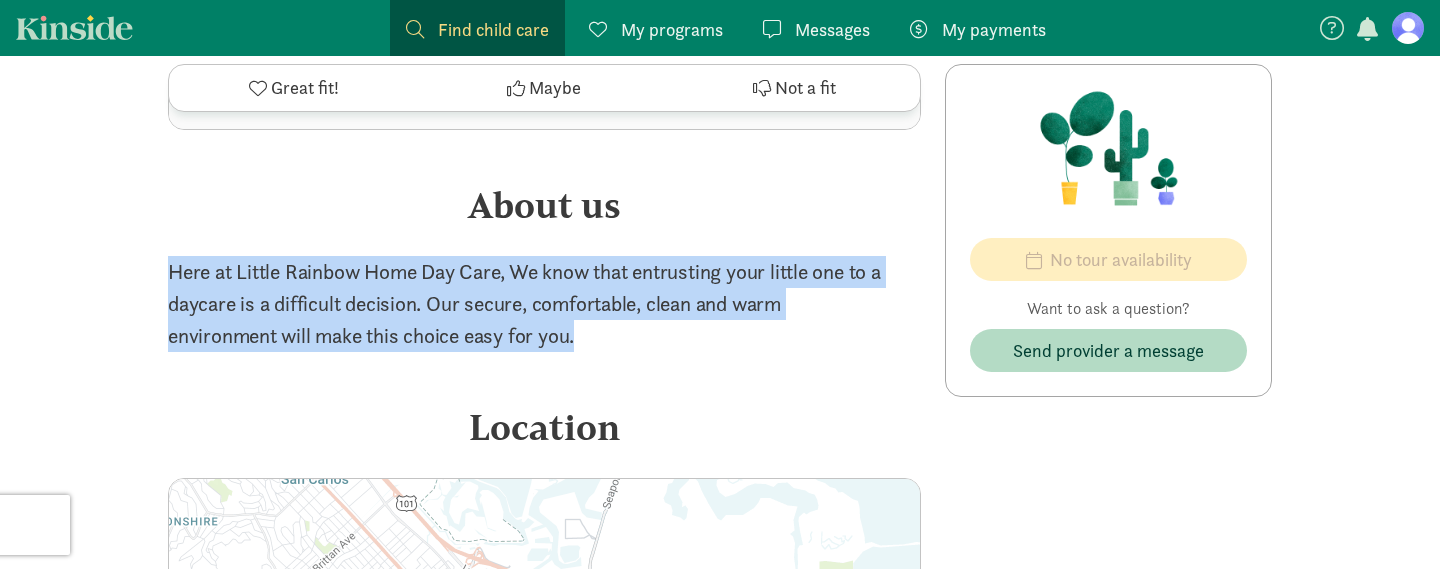 drag, startPoint x: 595, startPoint y: 337, endPoint x: 158, endPoint y: 274, distance: 441.51782 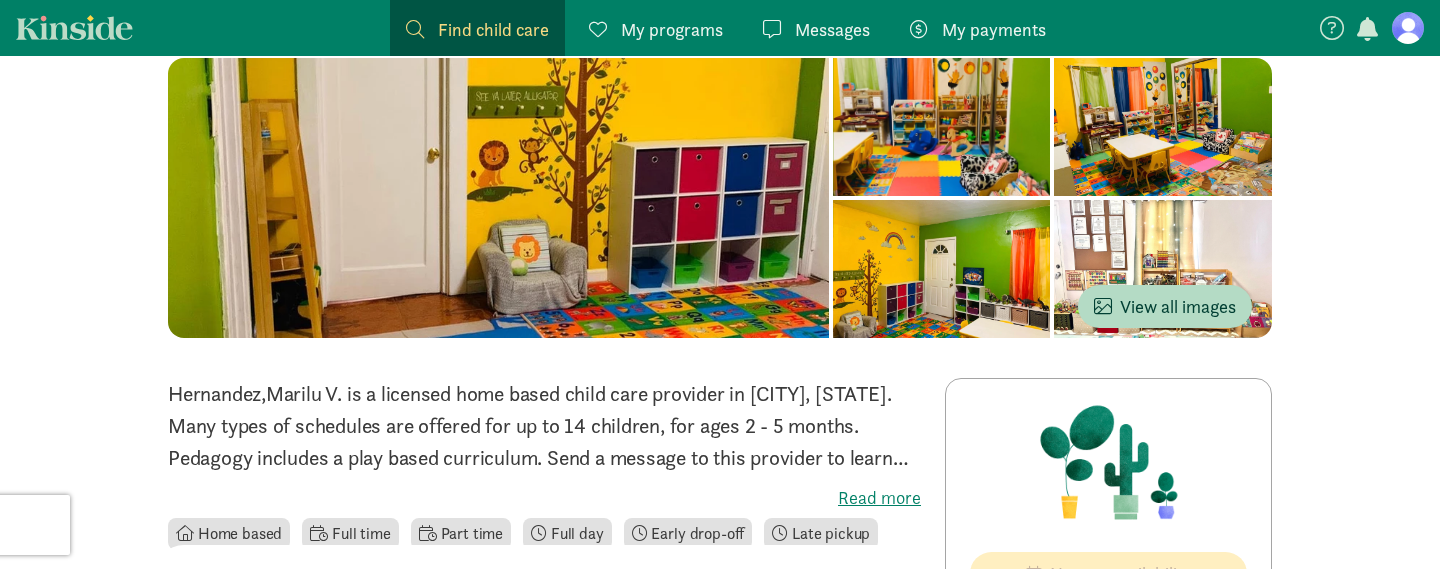 scroll, scrollTop: 0, scrollLeft: 0, axis: both 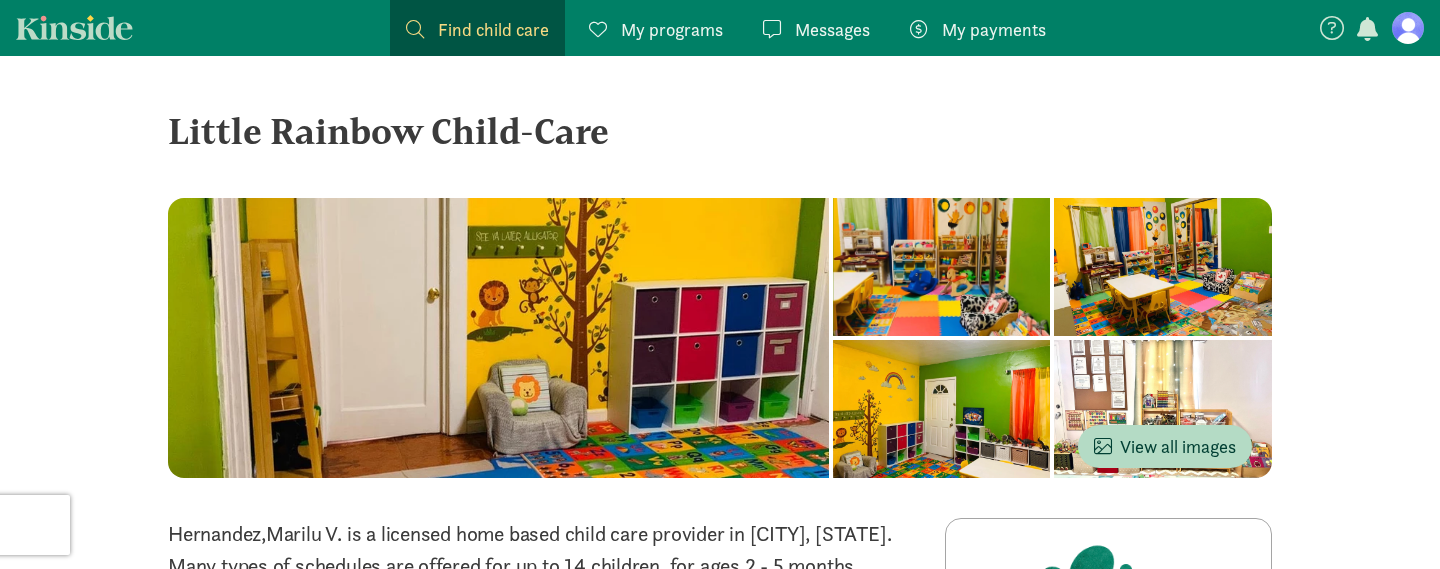 drag, startPoint x: 605, startPoint y: 129, endPoint x: 172, endPoint y: 125, distance: 433.01846 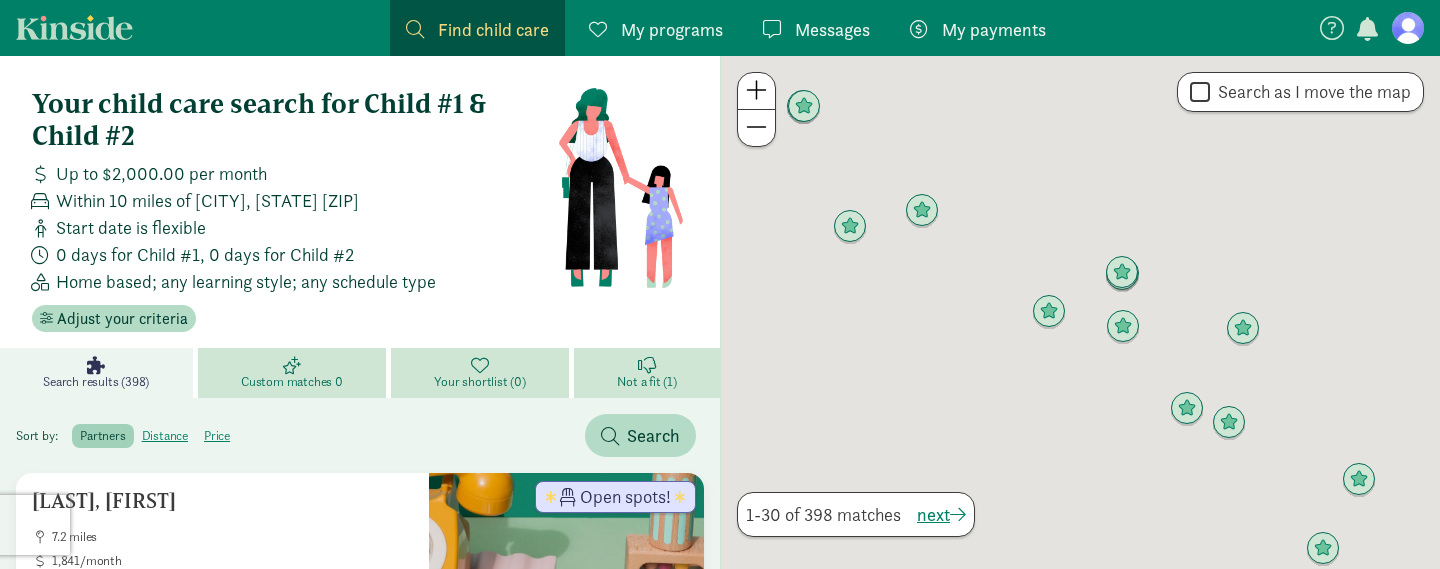 scroll, scrollTop: 957, scrollLeft: 0, axis: vertical 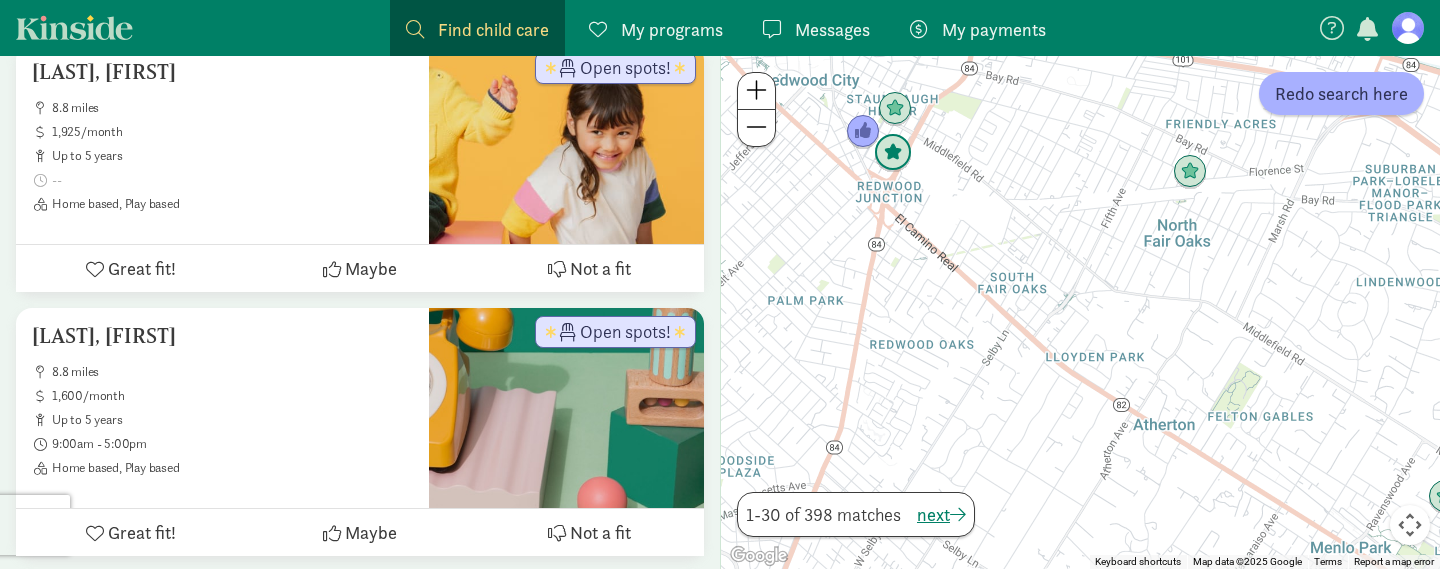 click at bounding box center [893, 153] 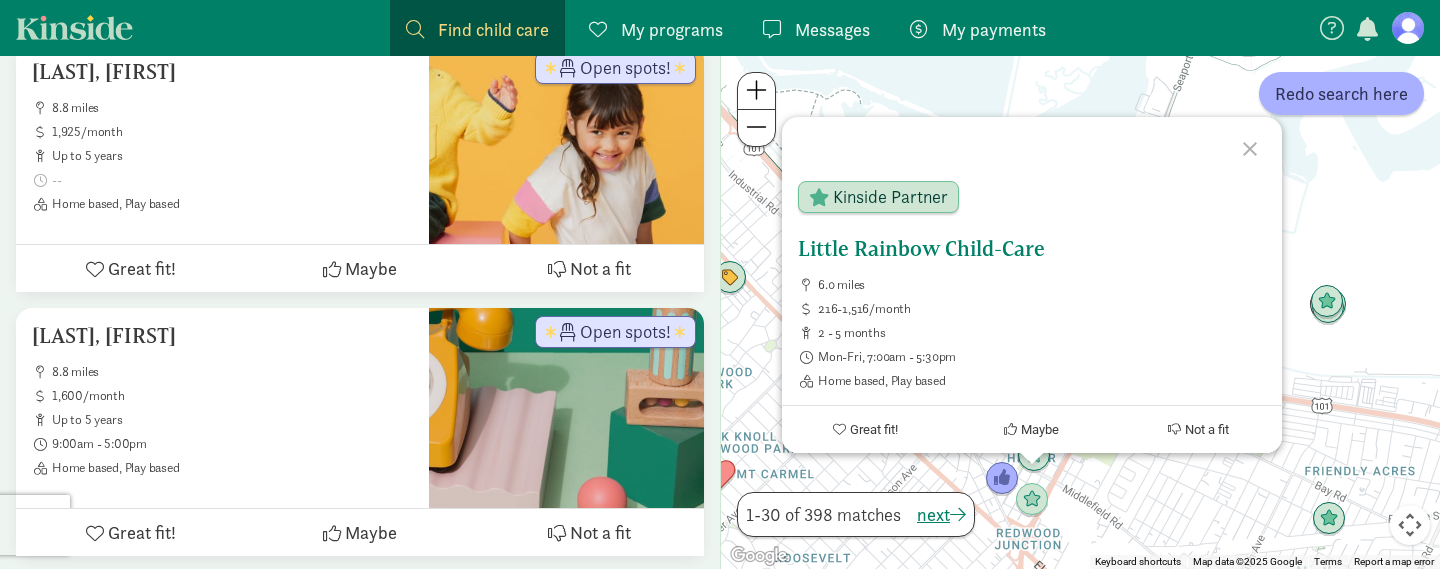 click on "Maybe" at bounding box center (1040, 429) 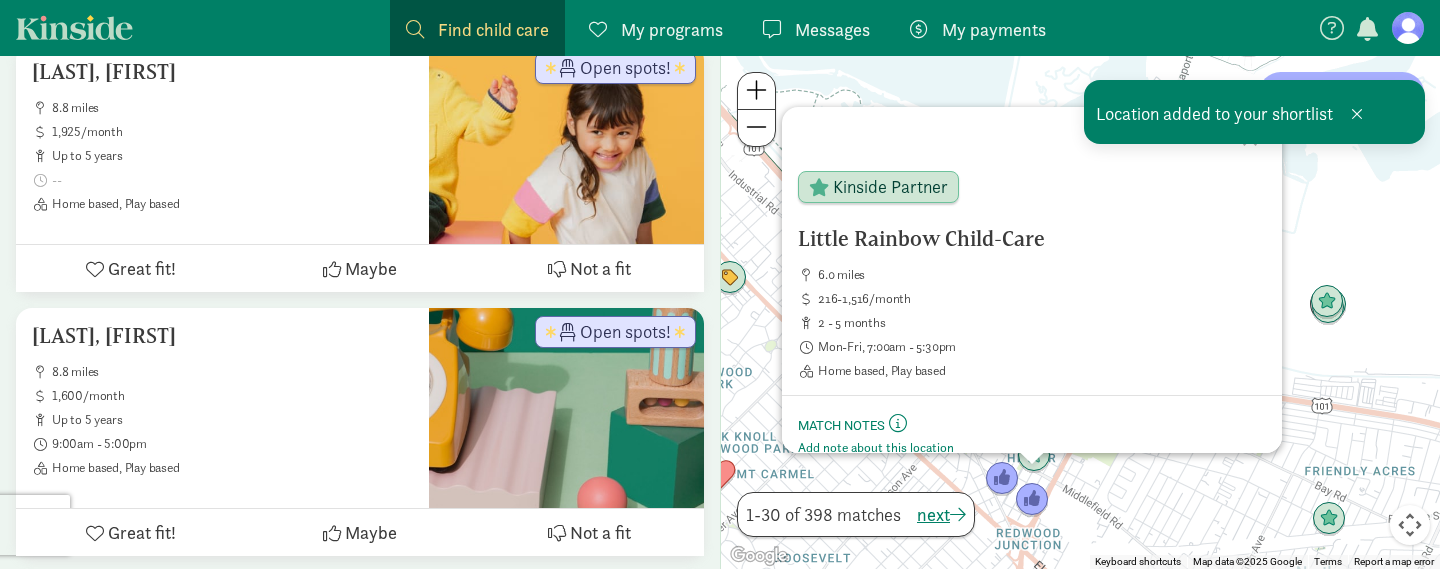 click at bounding box center (1031, 459) 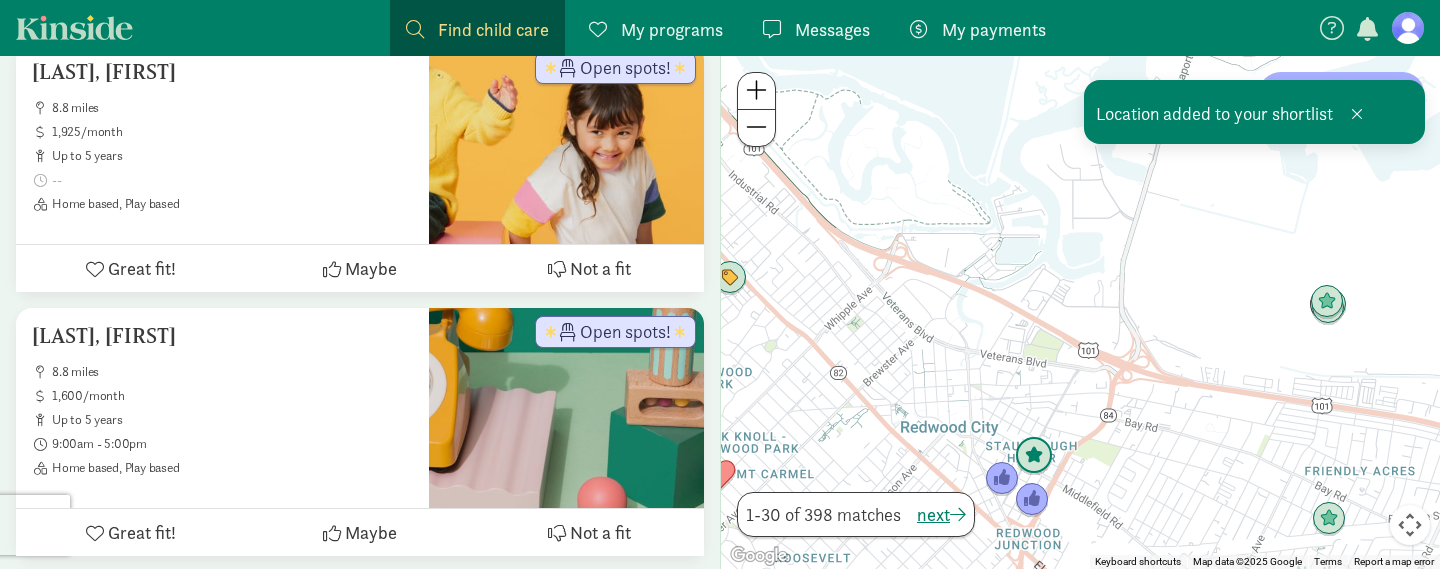 click at bounding box center [1034, 456] 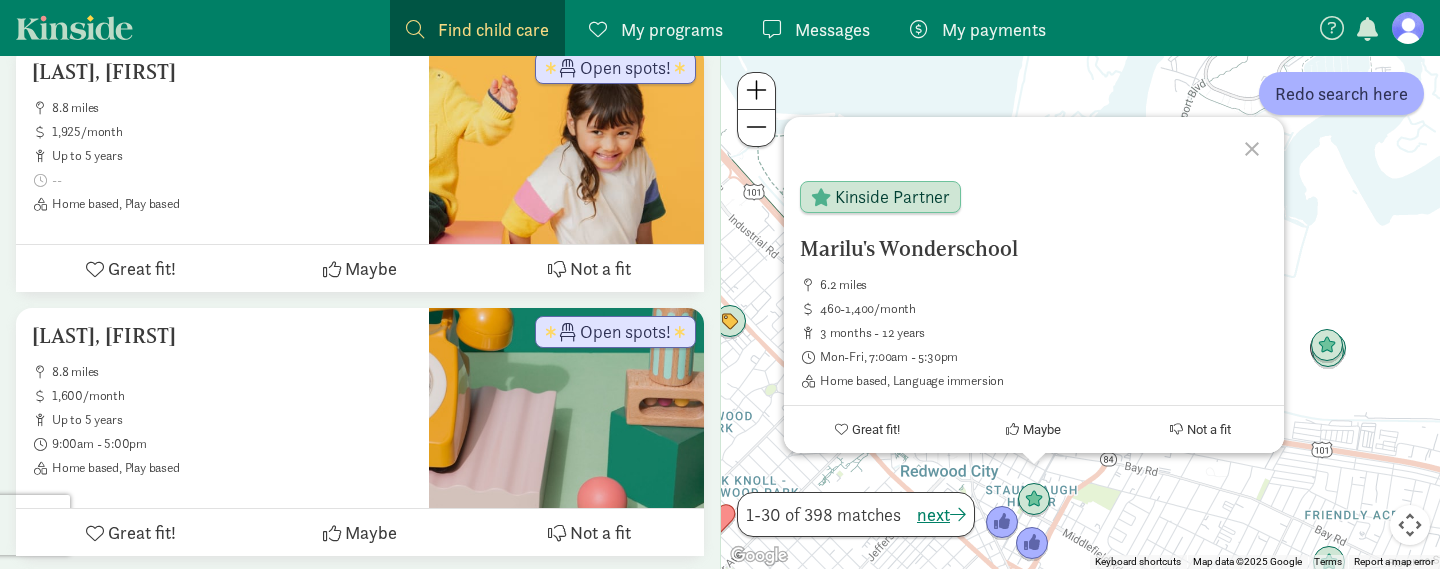 click on "Marilu's Wonderschool           6.2 miles   460-1,400/month   3 months - 12 years   Mon-Fri, 7:00am - 5:30pm   Home based, Language immersion           Kinside Partner               Great fit!       Maybe       Not a fit" at bounding box center (1080, 312) 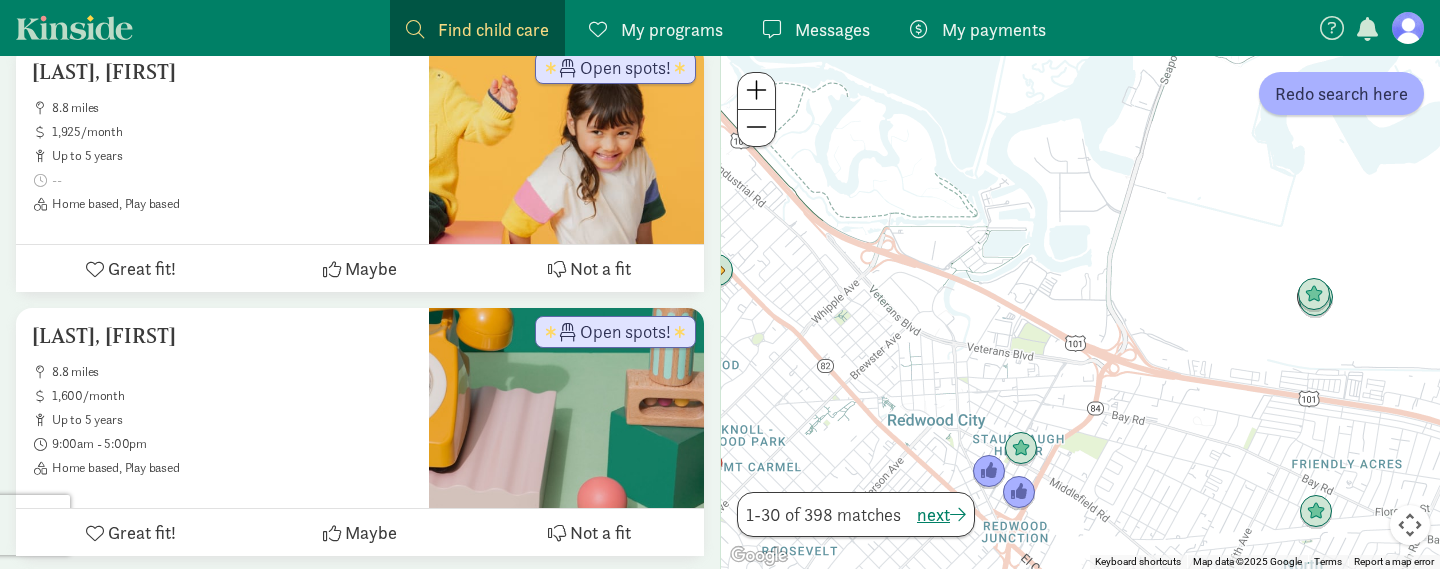 drag, startPoint x: 1085, startPoint y: 516, endPoint x: 1067, endPoint y: 446, distance: 72.277245 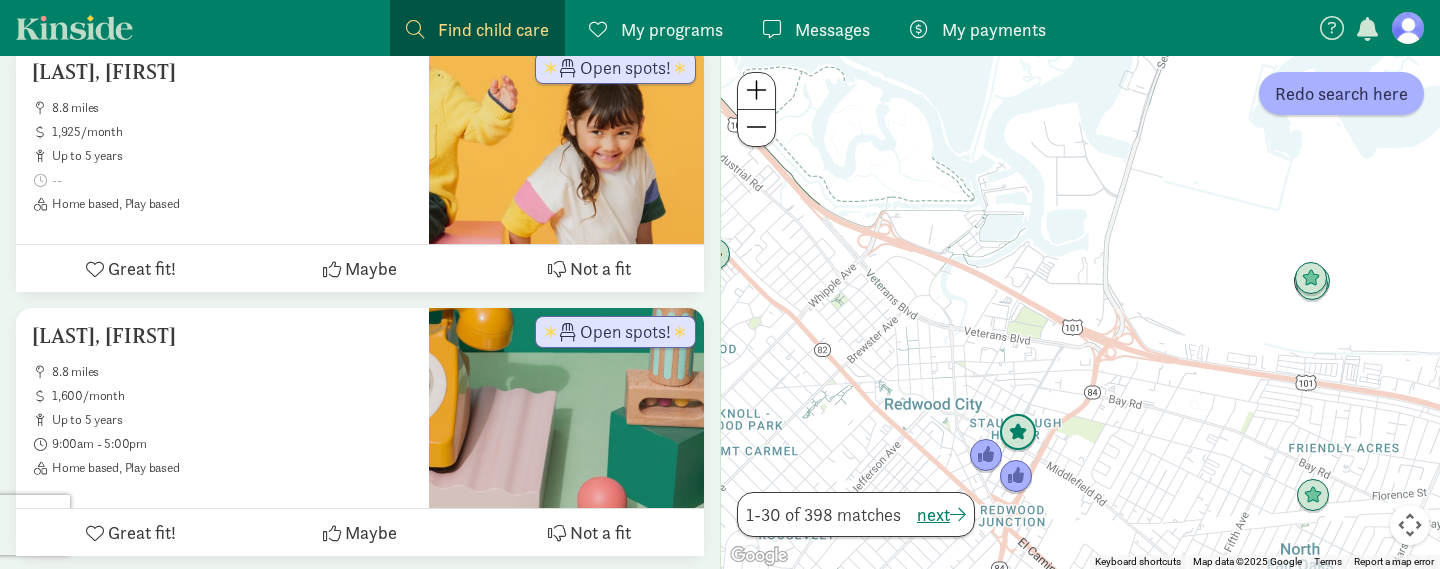 click at bounding box center [1018, 433] 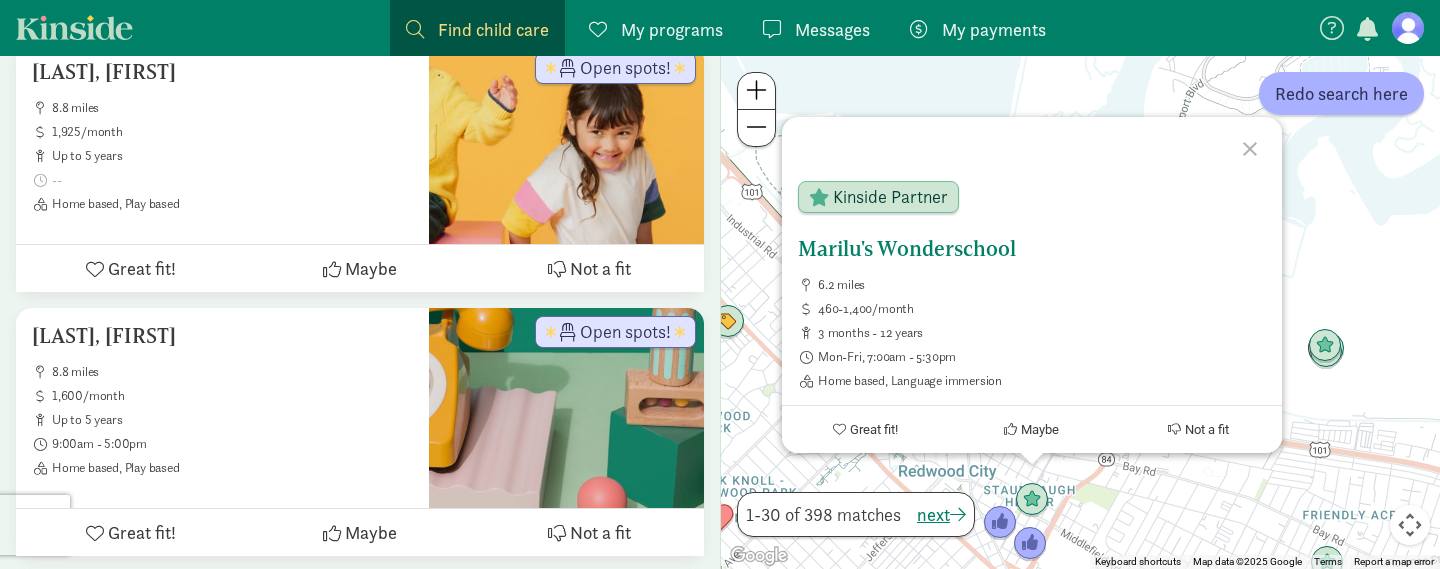 click on "Marilu's Wonderschool" at bounding box center [1032, 249] 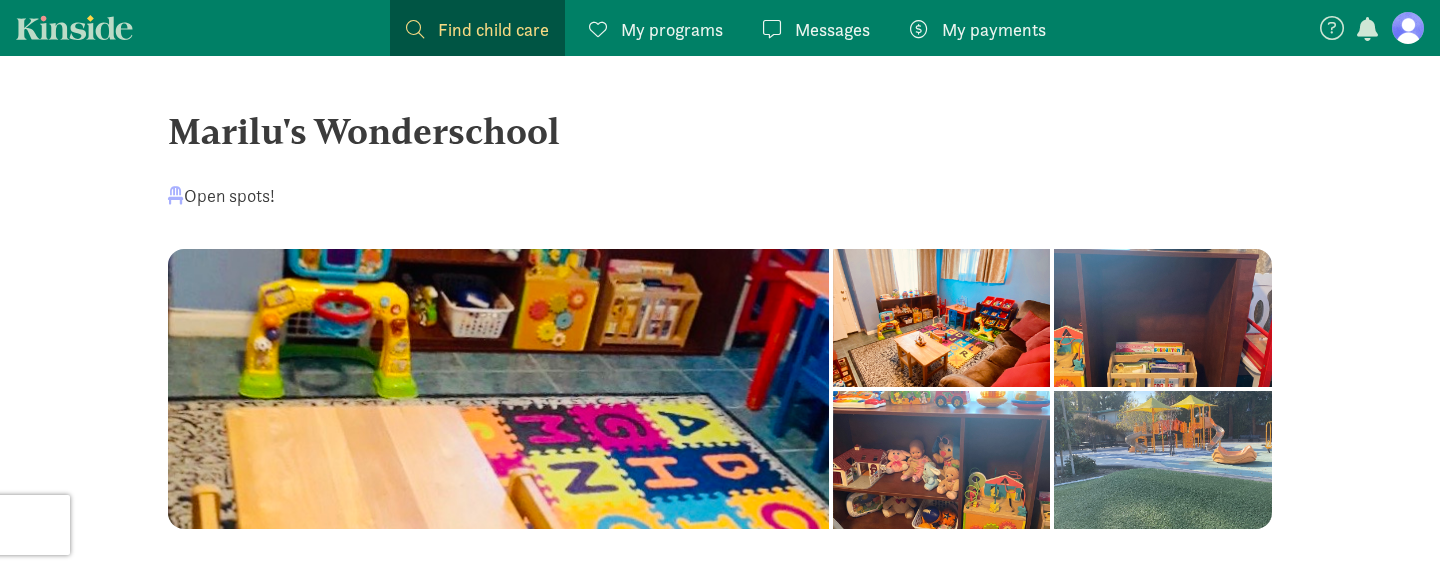 scroll, scrollTop: 0, scrollLeft: 0, axis: both 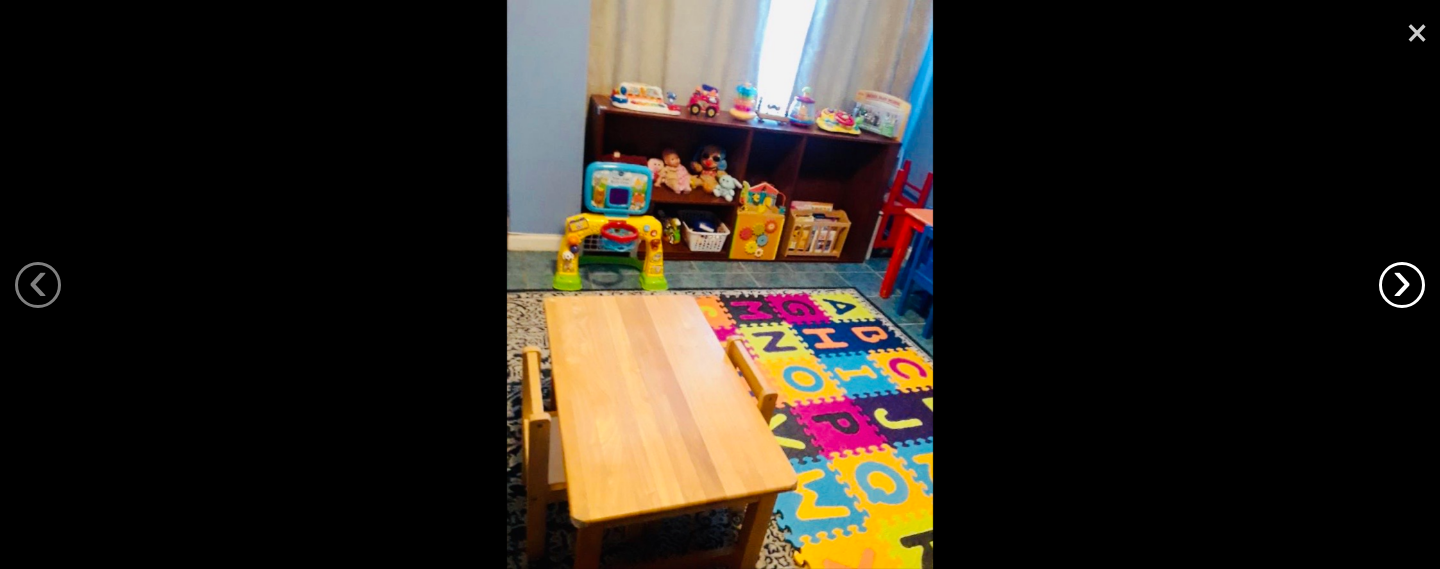 click on "›" at bounding box center (1402, 285) 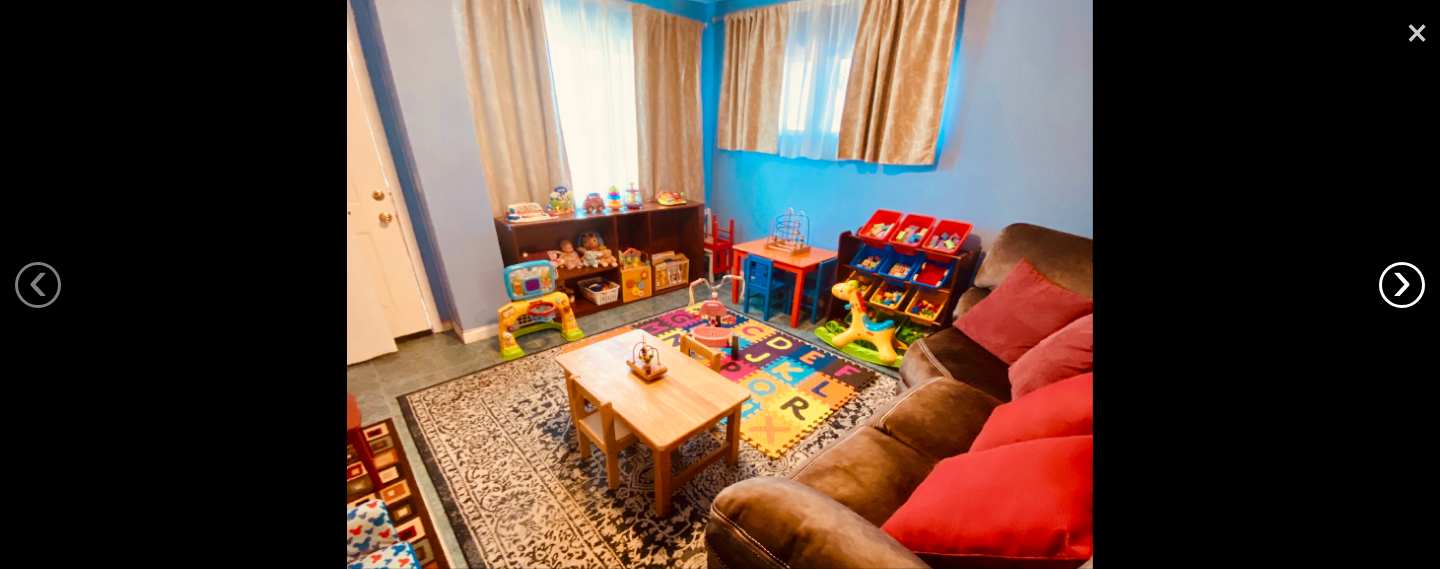 click on "›" at bounding box center [1402, 285] 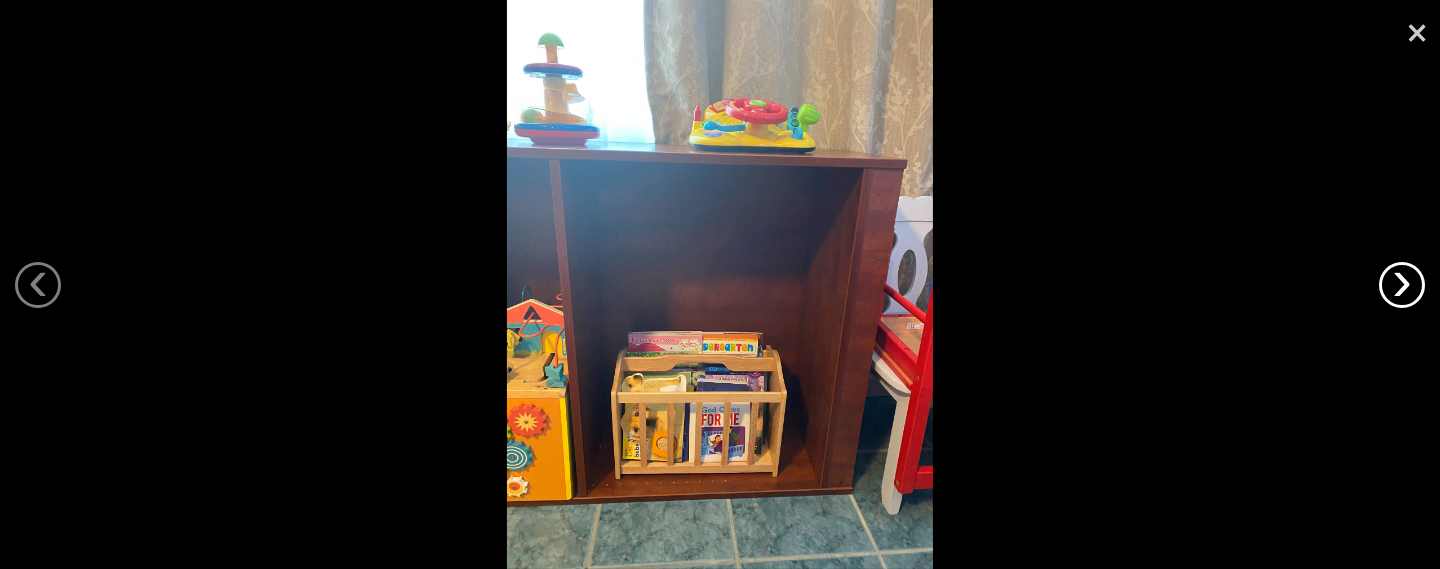 click on "›" at bounding box center (1402, 285) 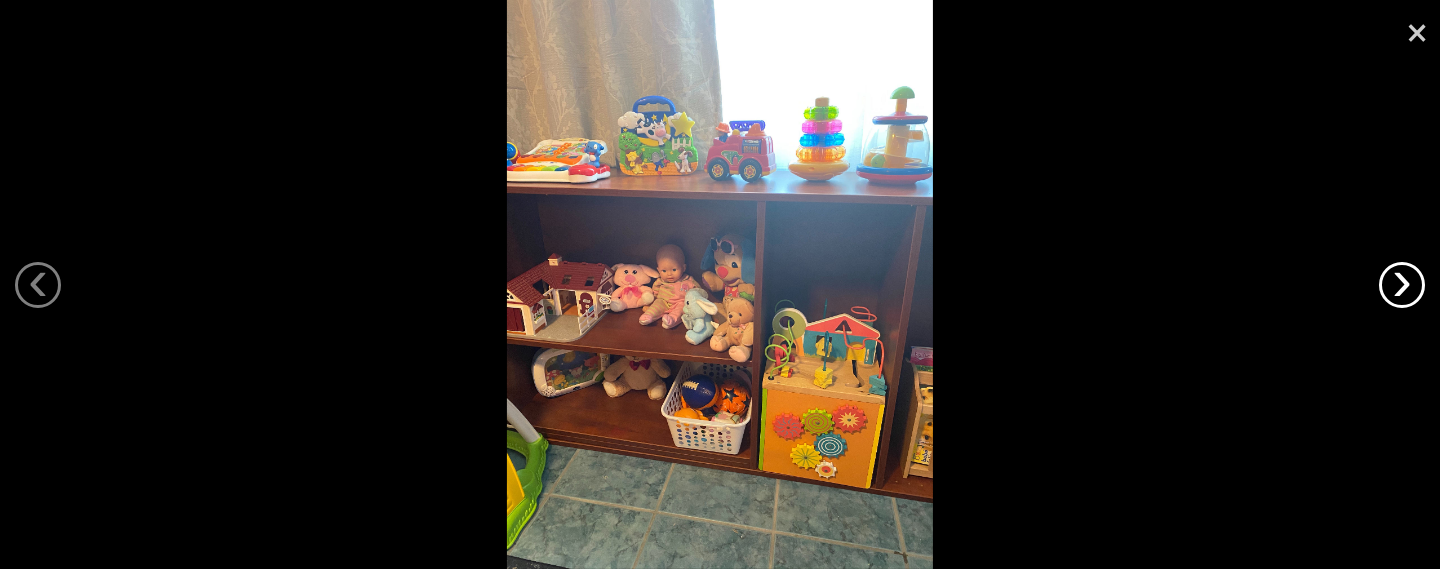 click on "›" at bounding box center (1402, 285) 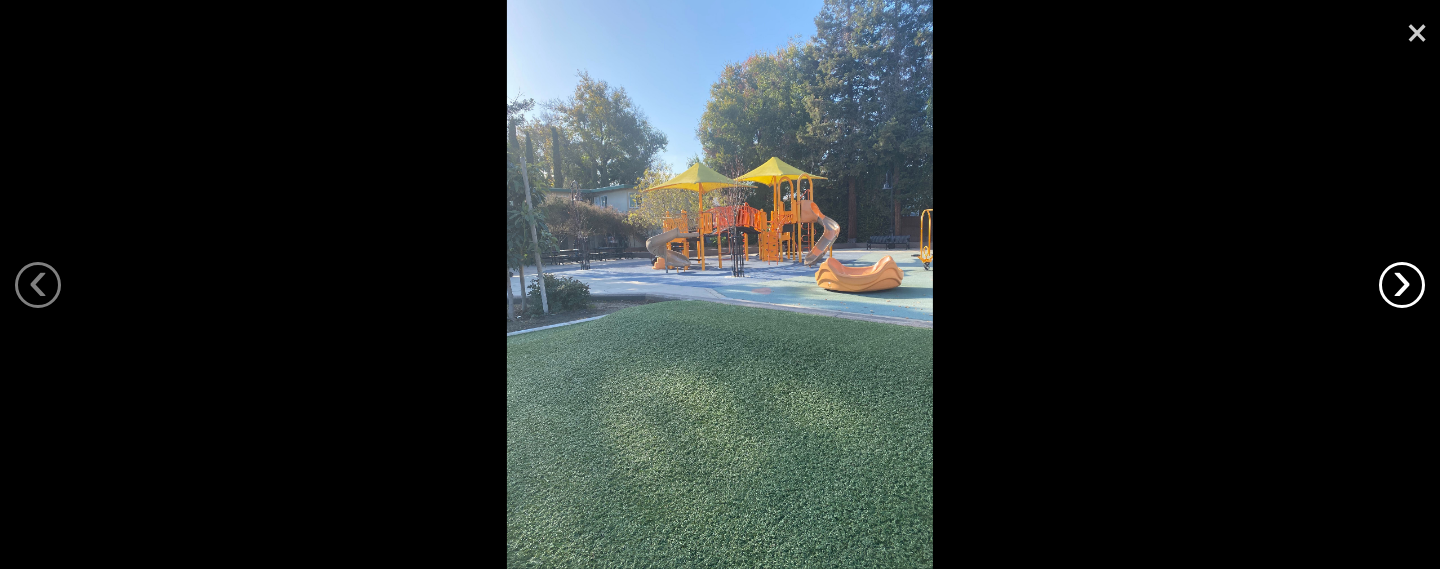 click on "›" at bounding box center (1402, 285) 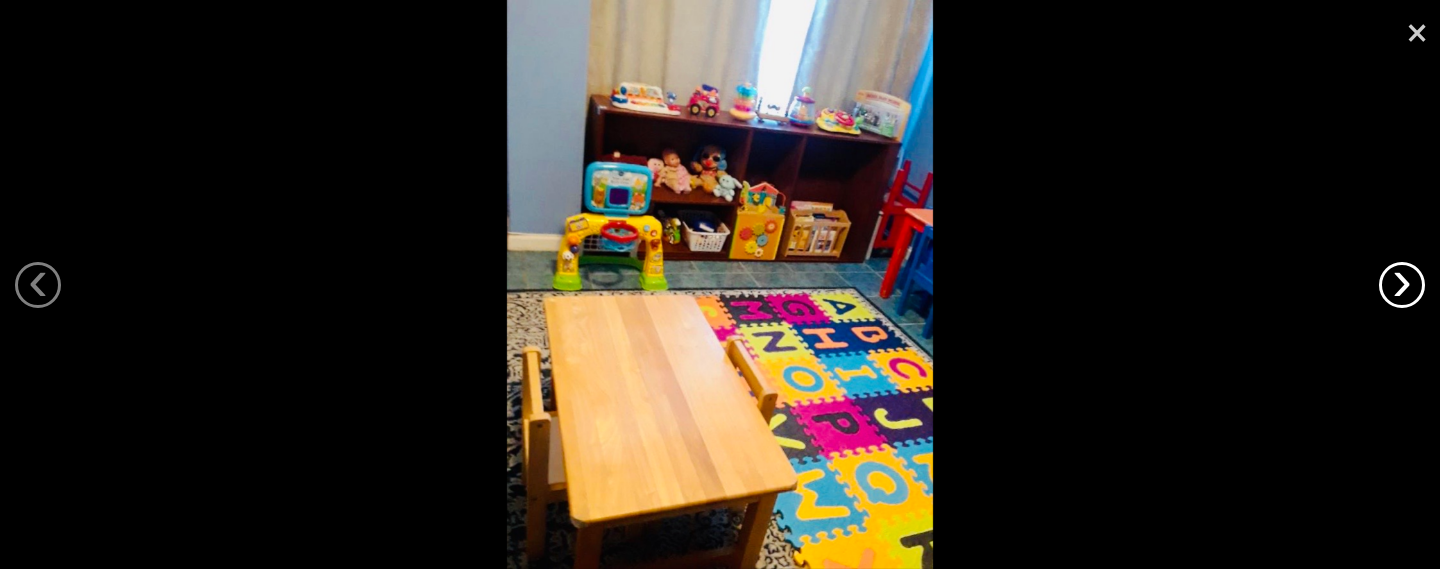 click on "›" at bounding box center (1402, 285) 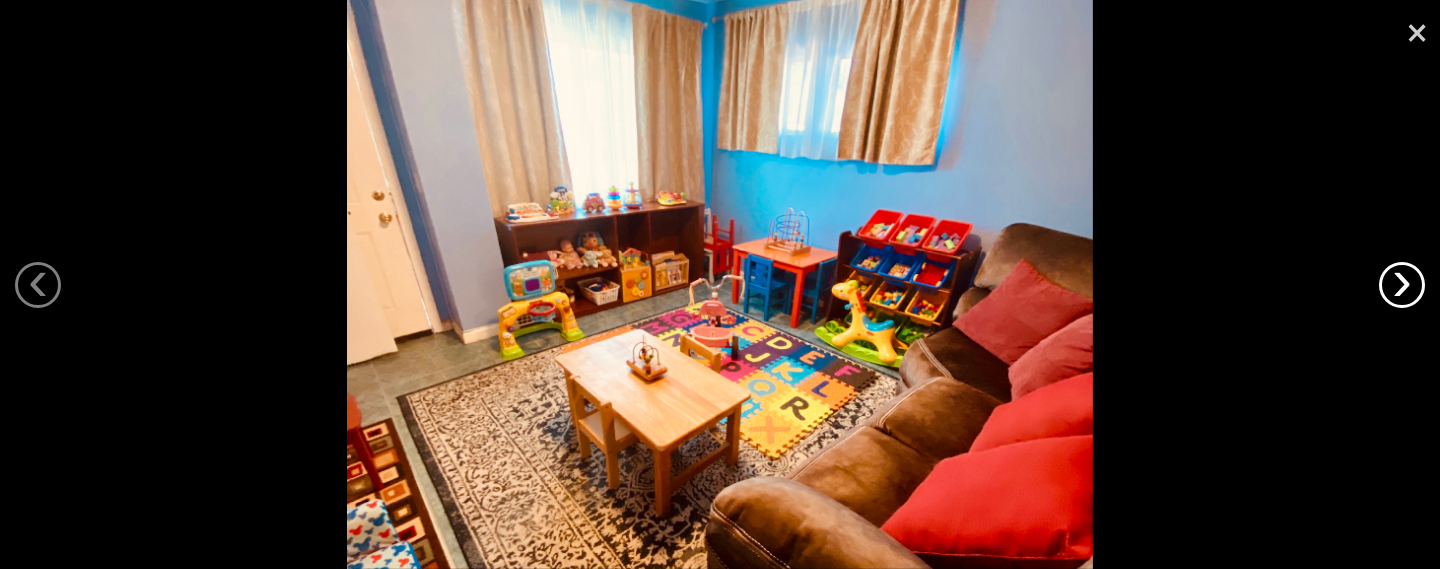 click on "›" at bounding box center [1402, 285] 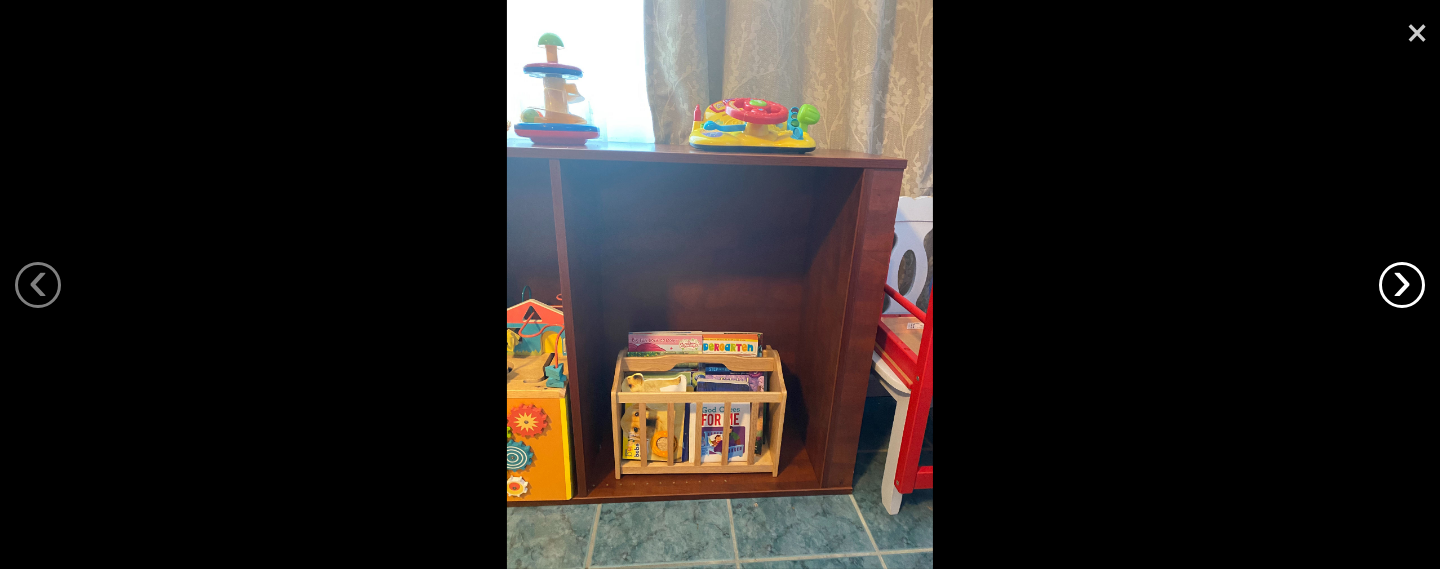 click on "›" at bounding box center [1402, 285] 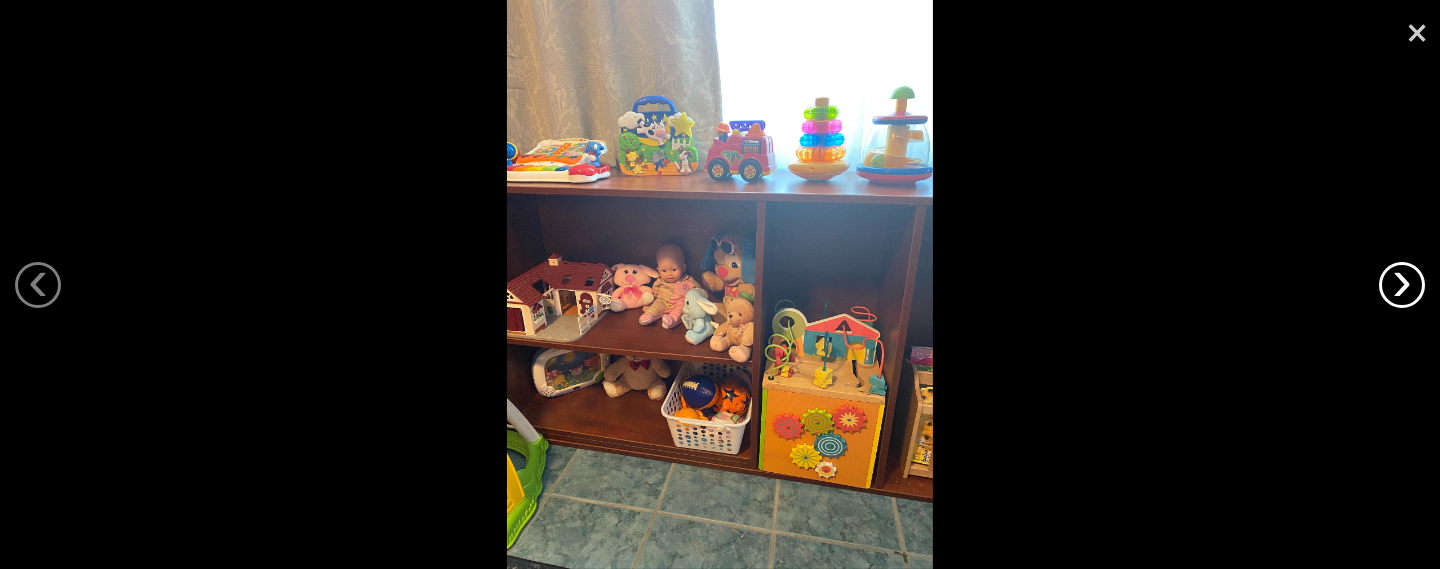 click on "›" at bounding box center [1402, 285] 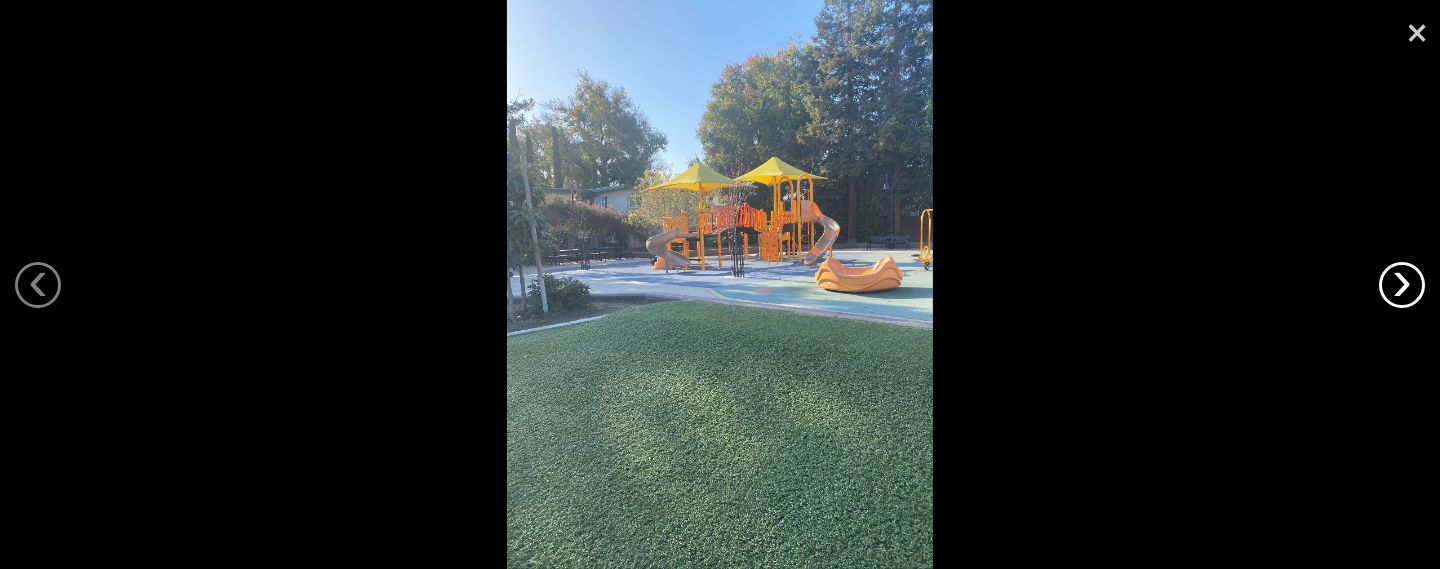 click on "›" at bounding box center (1402, 285) 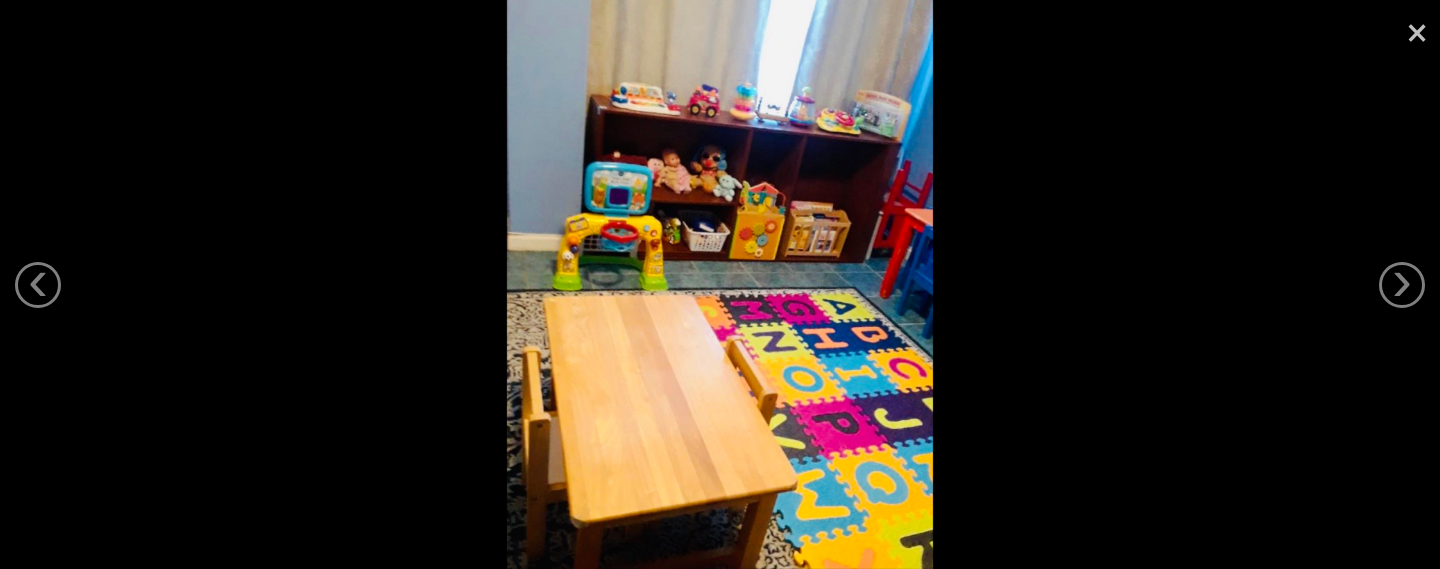 click on "×" at bounding box center (1417, 30) 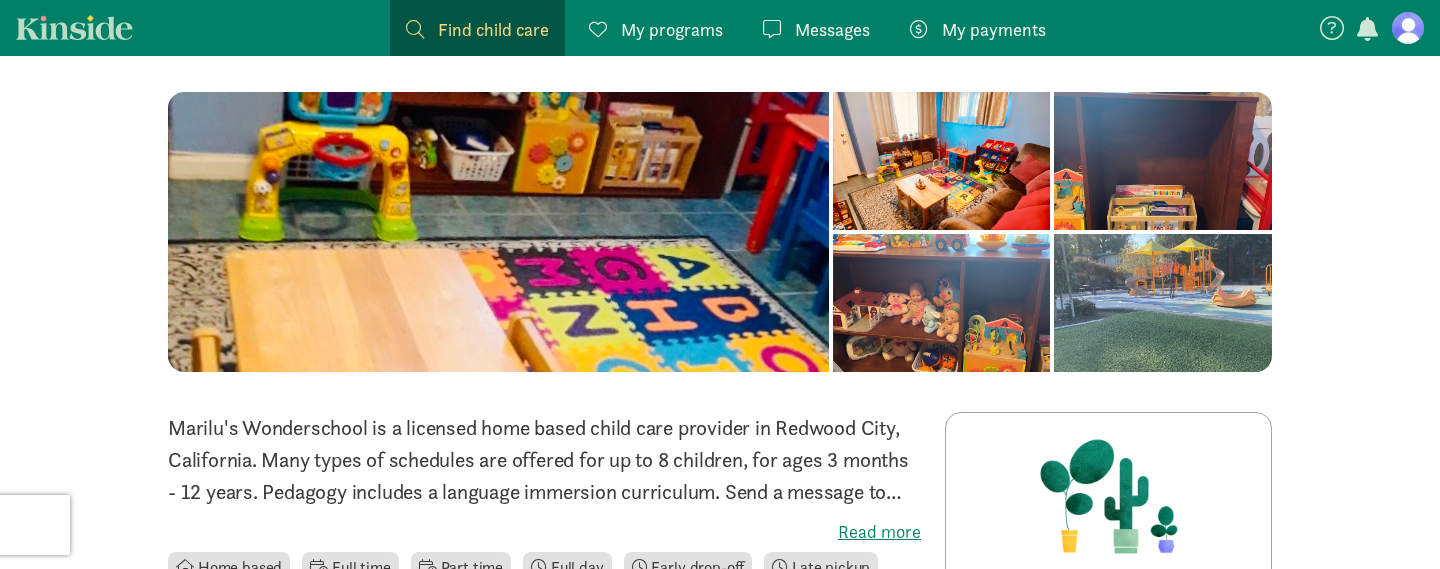 scroll, scrollTop: 155, scrollLeft: 0, axis: vertical 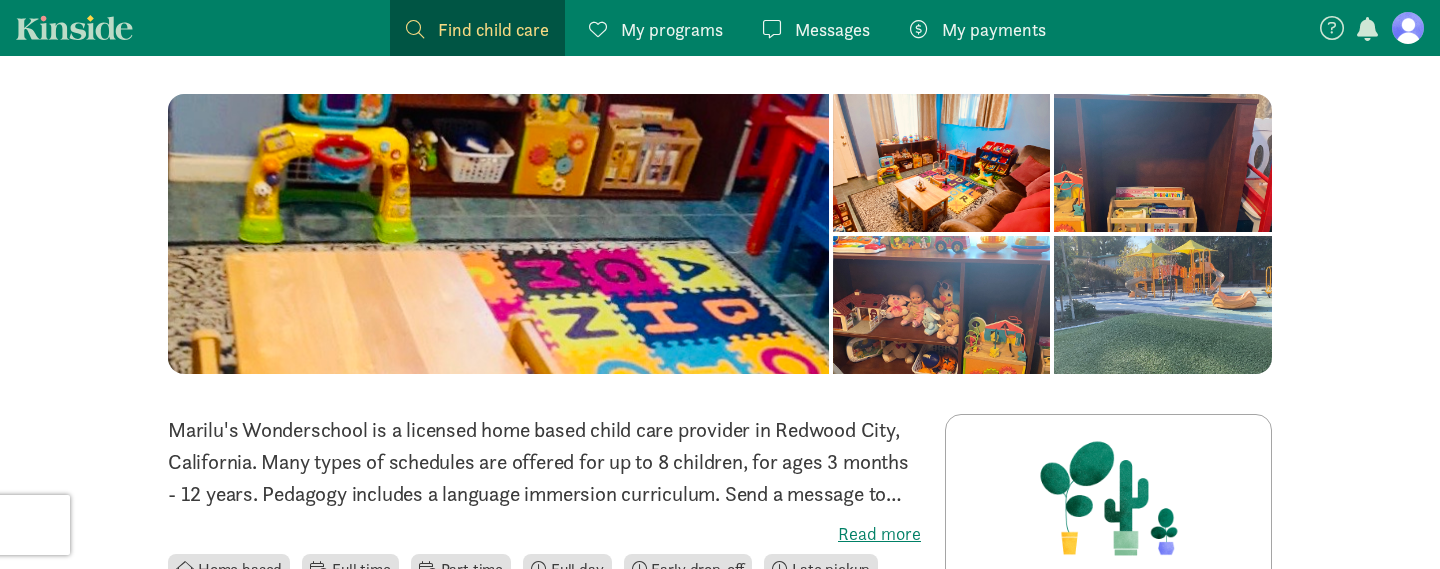click 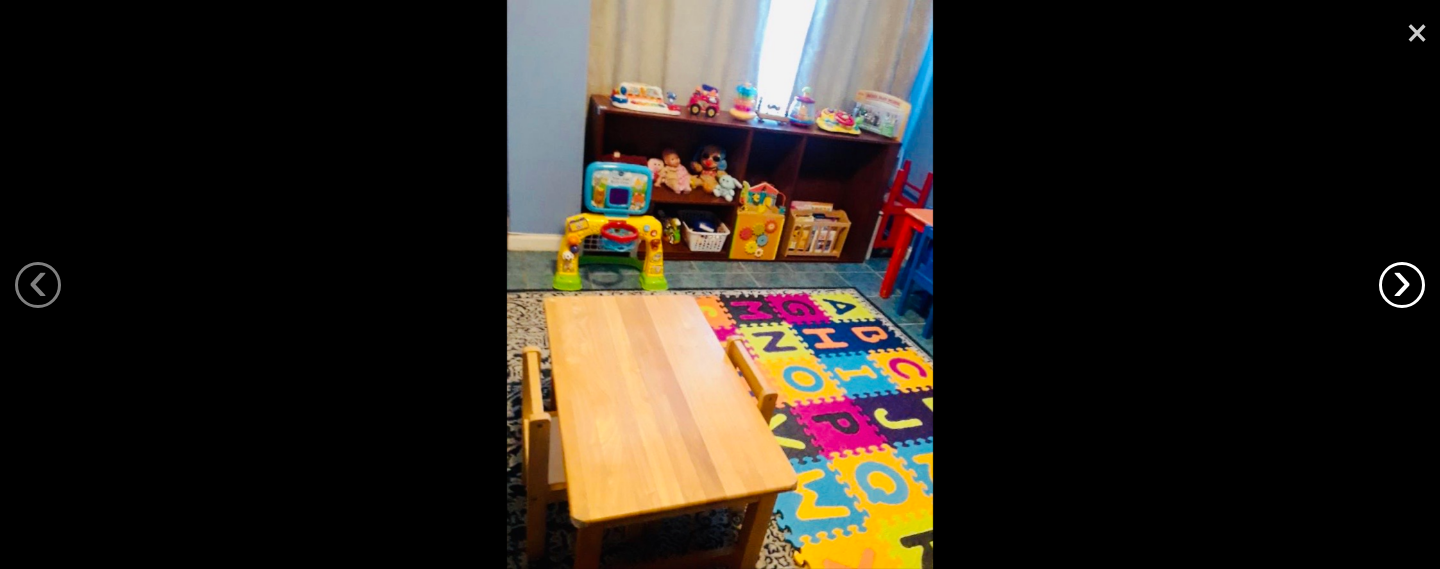 click on "›" at bounding box center [1402, 285] 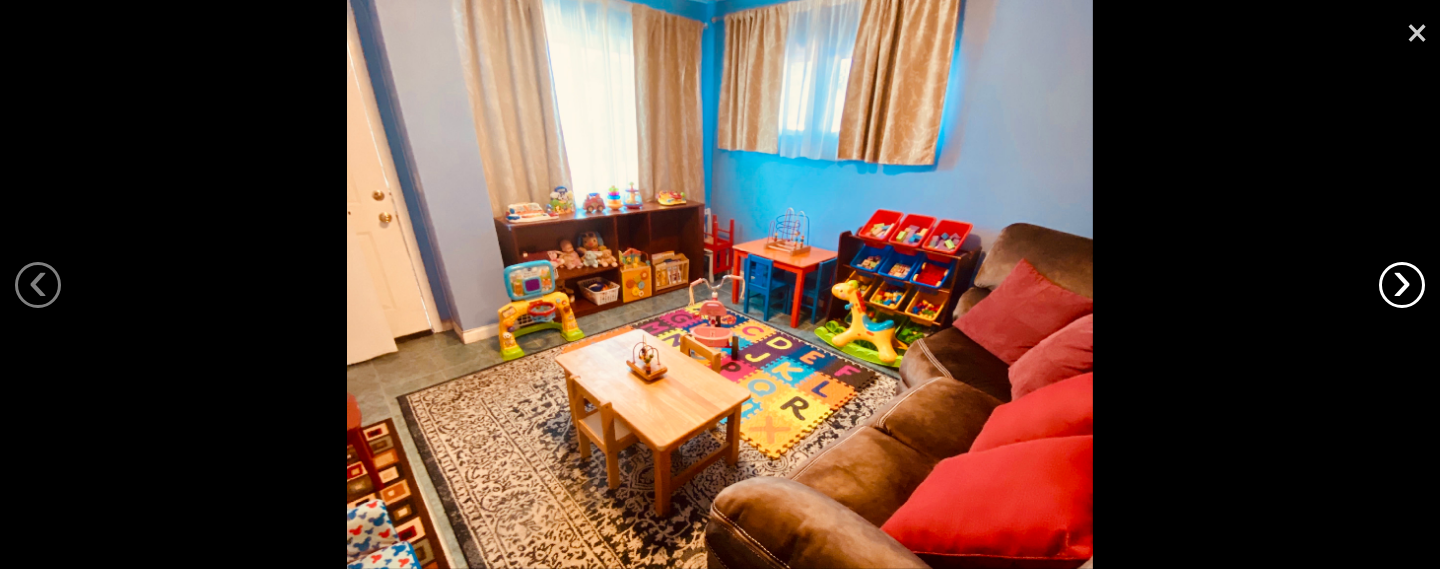 click on "›" at bounding box center [1402, 285] 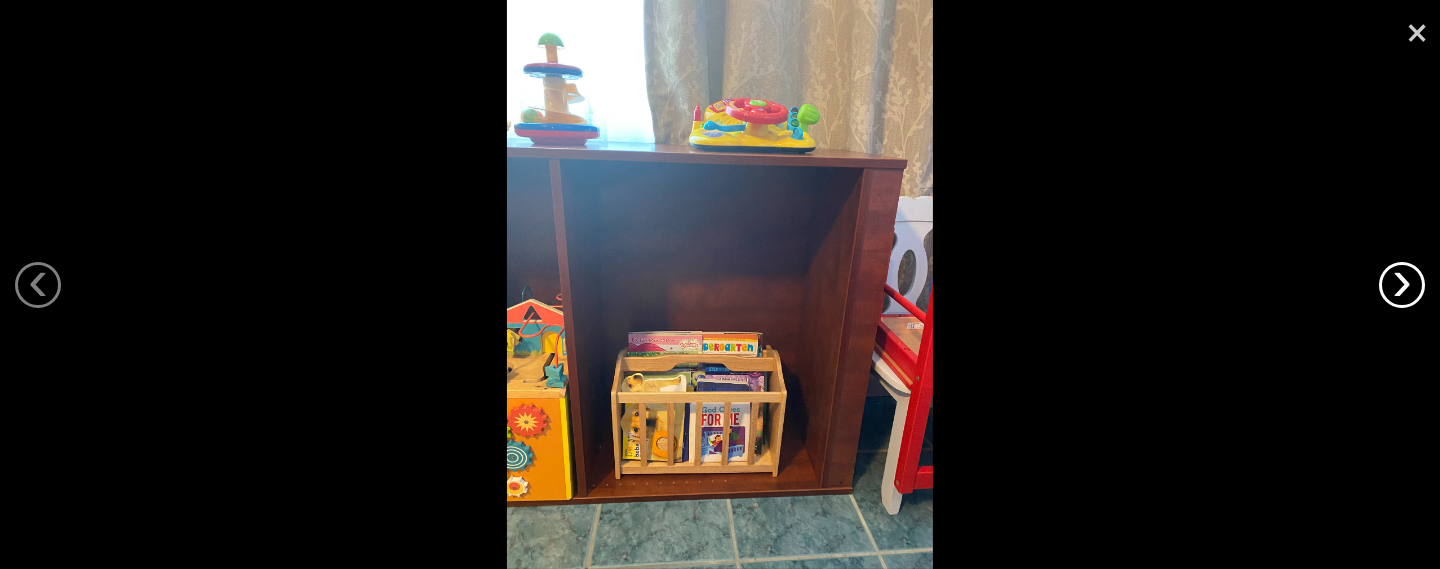 click on "›" at bounding box center (1402, 285) 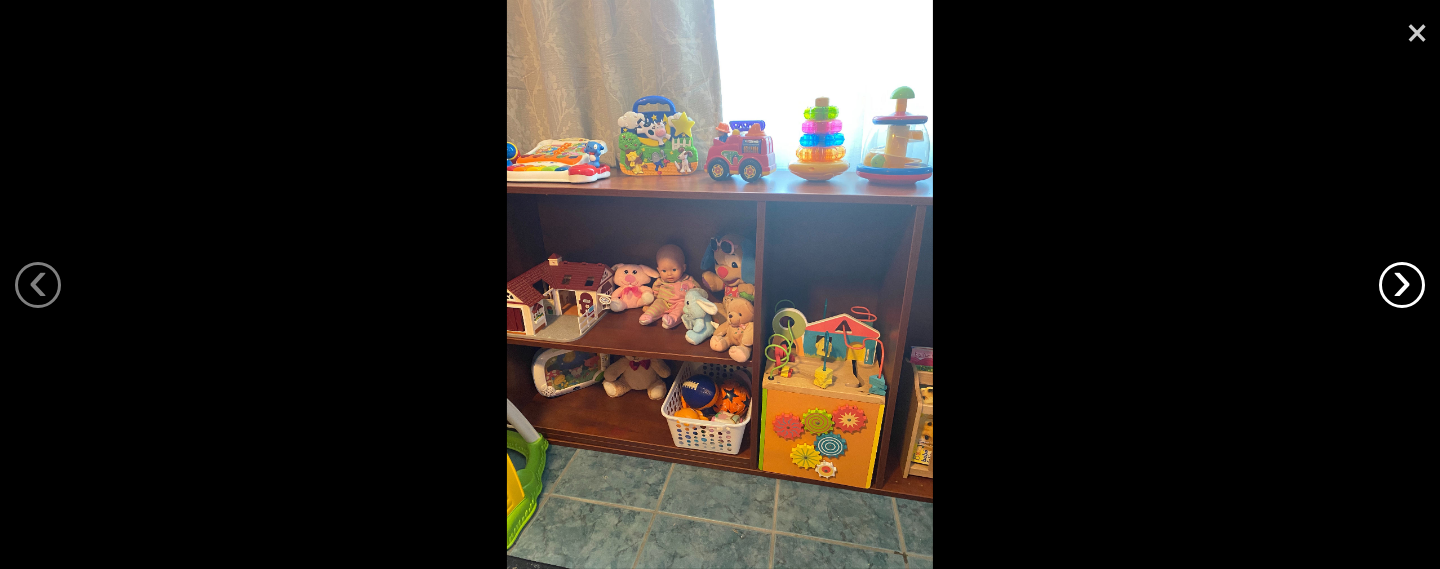 click on "›" at bounding box center (1402, 285) 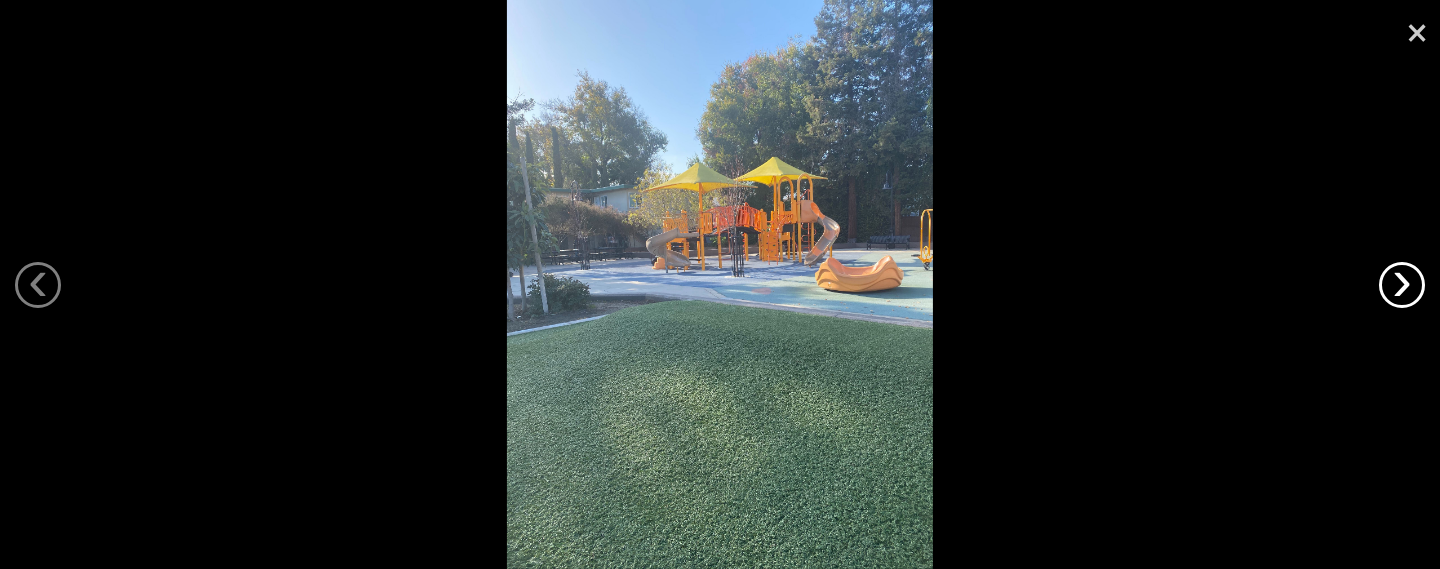 click on "›" at bounding box center (1402, 285) 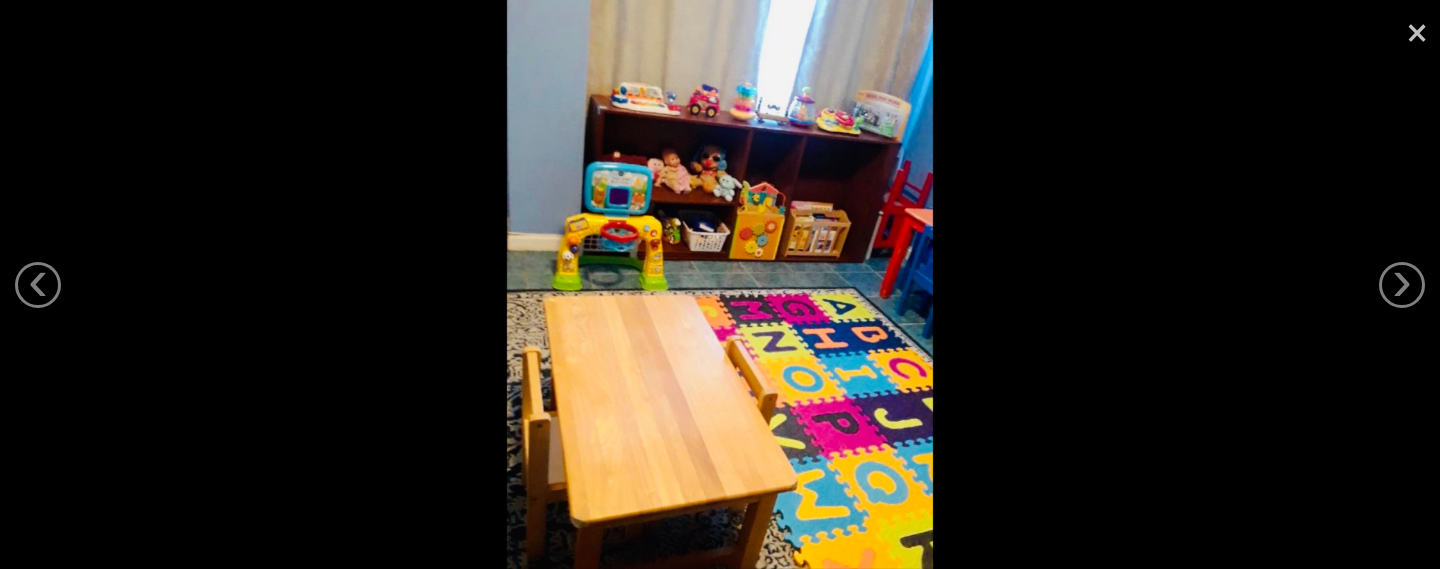 click on "×" at bounding box center [1417, 30] 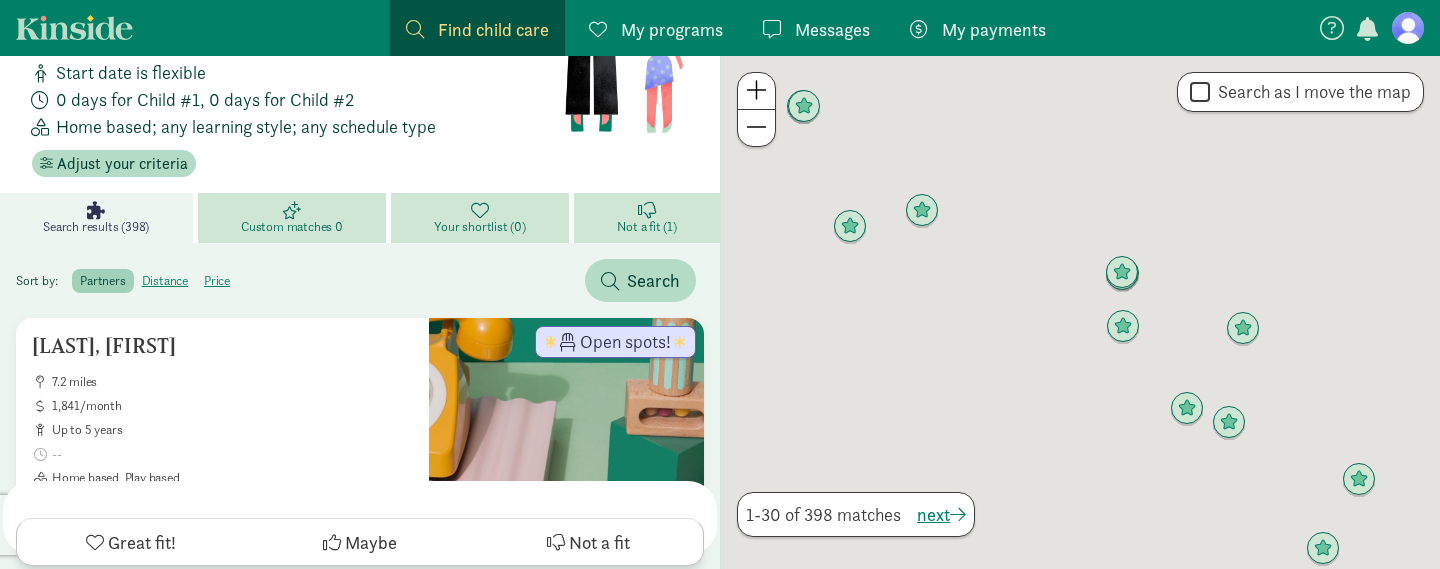 scroll, scrollTop: 957, scrollLeft: 0, axis: vertical 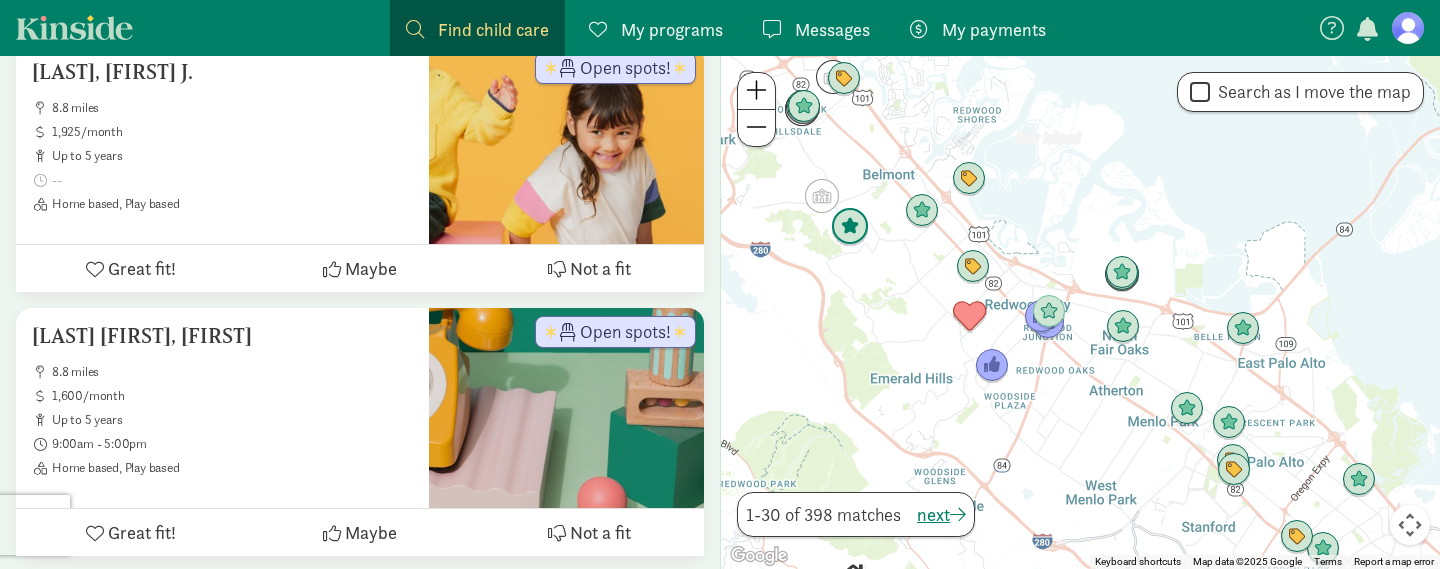 click at bounding box center (850, 227) 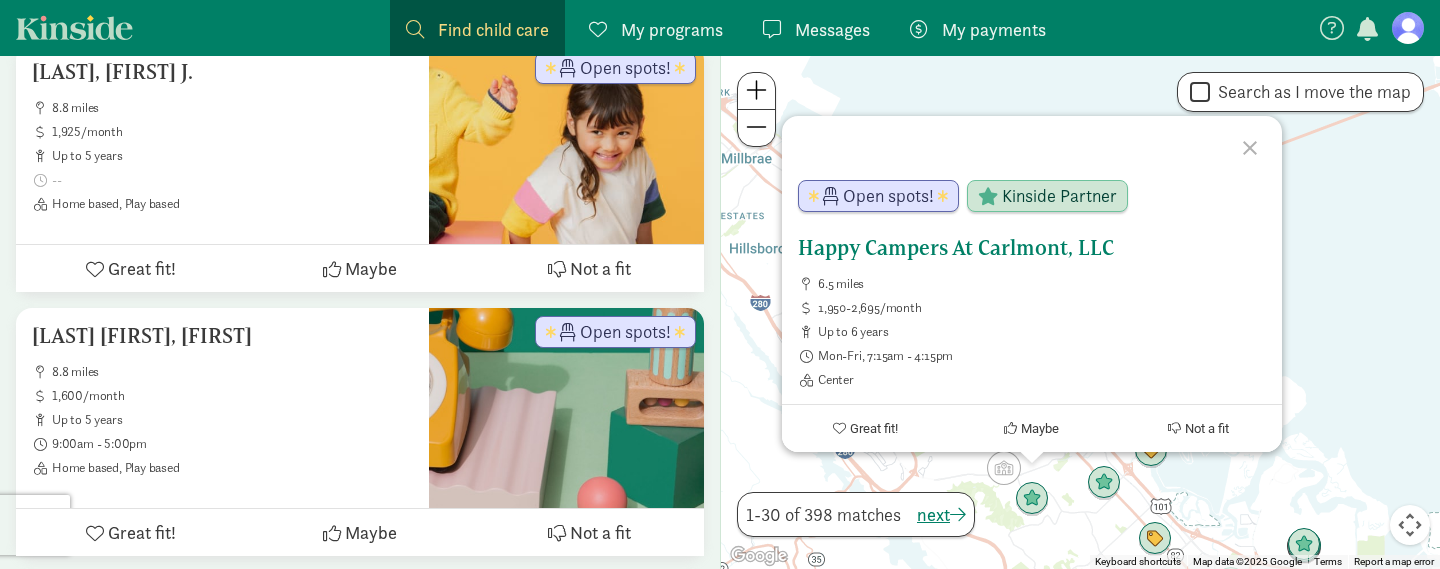 click on "Happy Campers At Carlmont, LLC" at bounding box center [1032, 248] 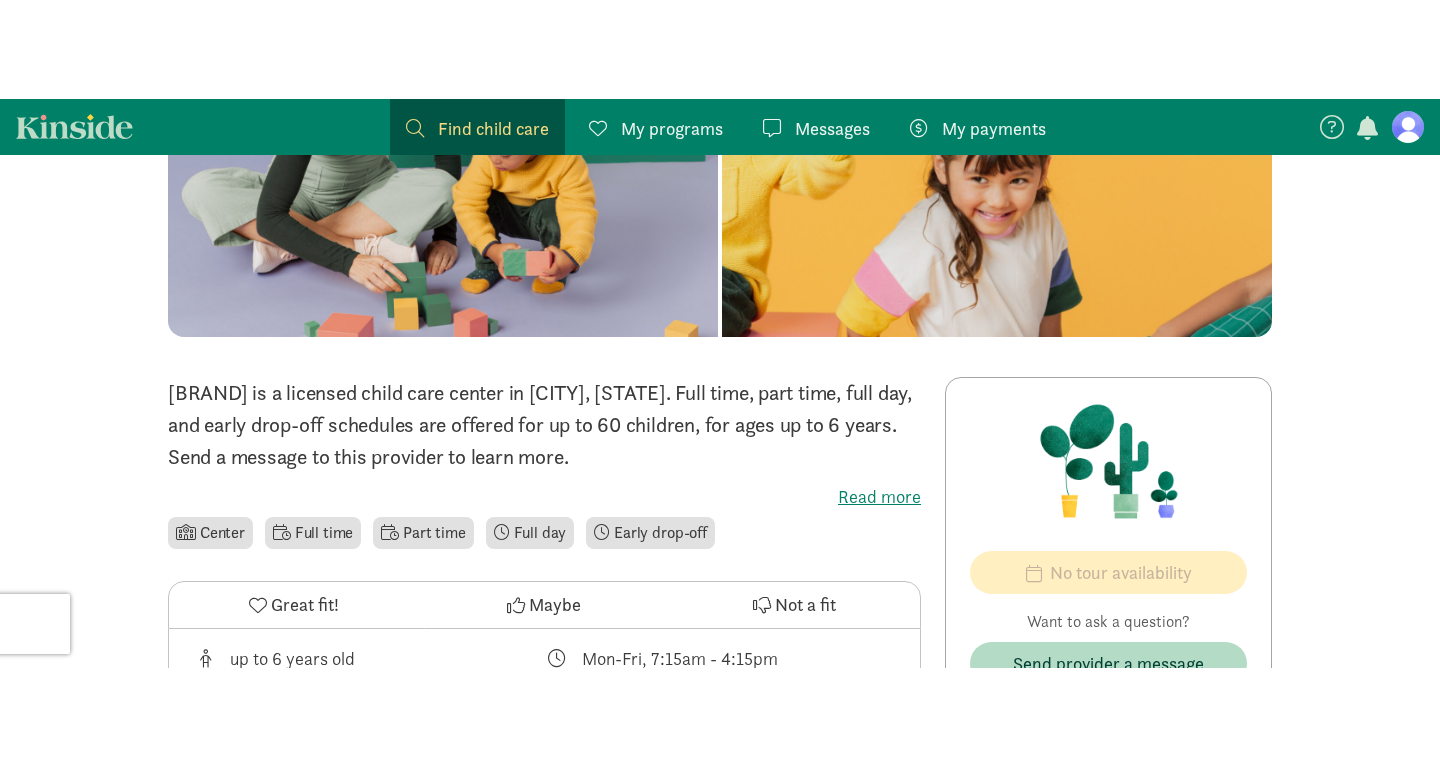 scroll, scrollTop: 262, scrollLeft: 0, axis: vertical 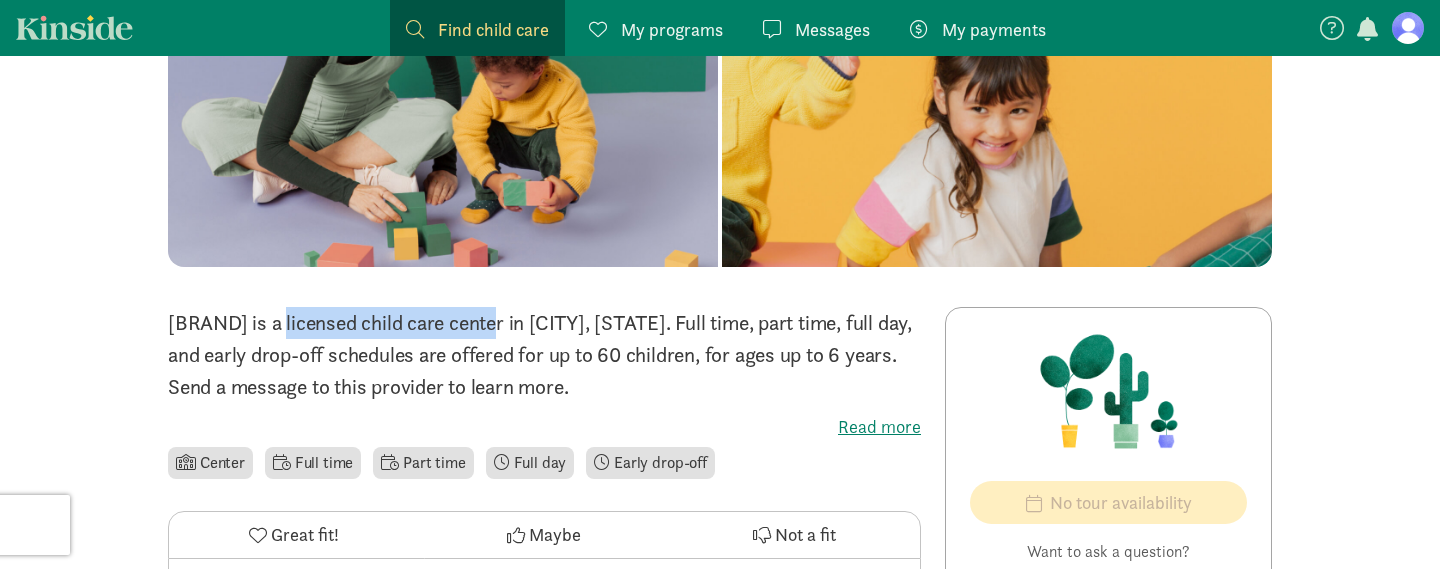 drag, startPoint x: 167, startPoint y: 327, endPoint x: 416, endPoint y: 333, distance: 249.07228 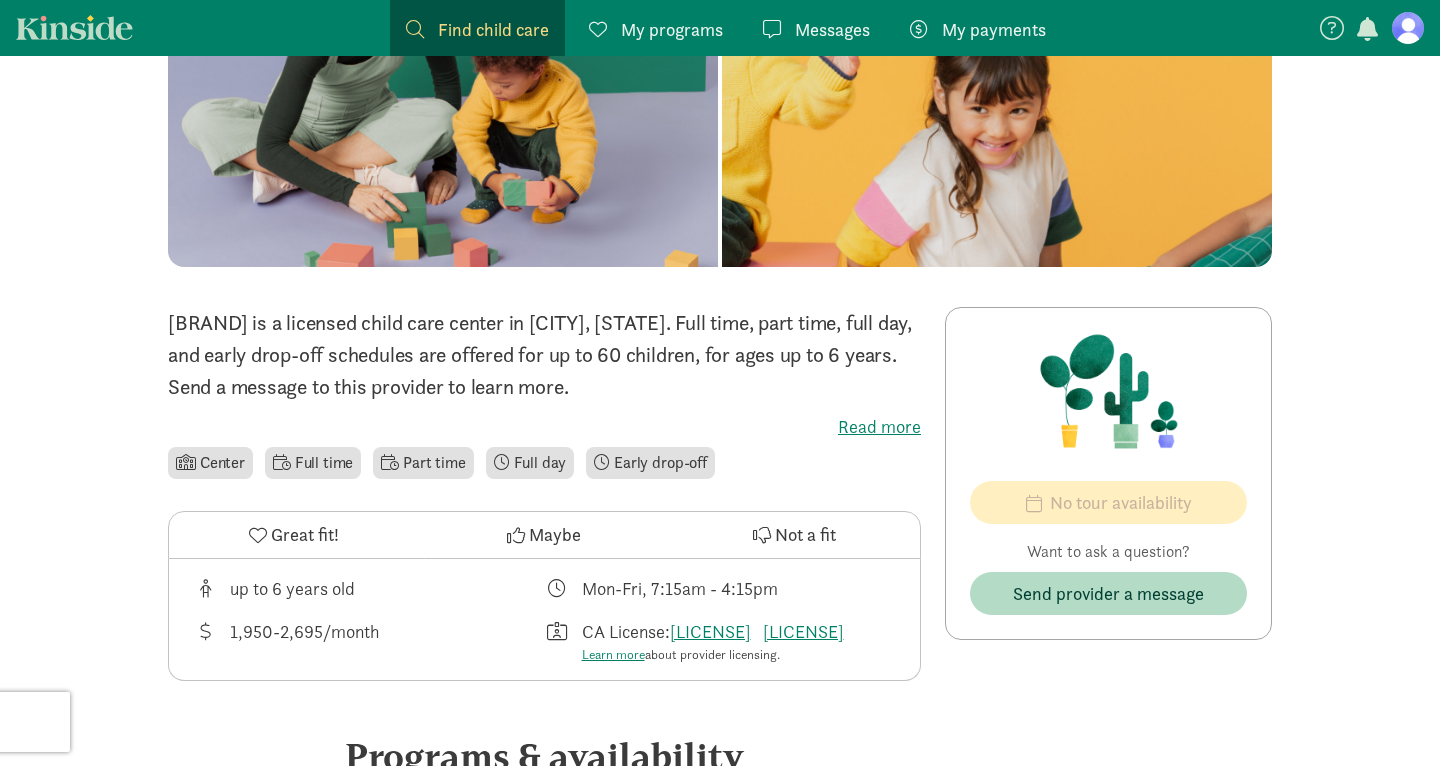 click on "Happy Campers At Carlmont, LLC is a licensed child care center in Belmont, California. Full time, part time, full day, and early drop-off schedules are offered for up to 60 children,  for ages up to 6 years. Send a message to this provider to learn more." at bounding box center [544, 355] 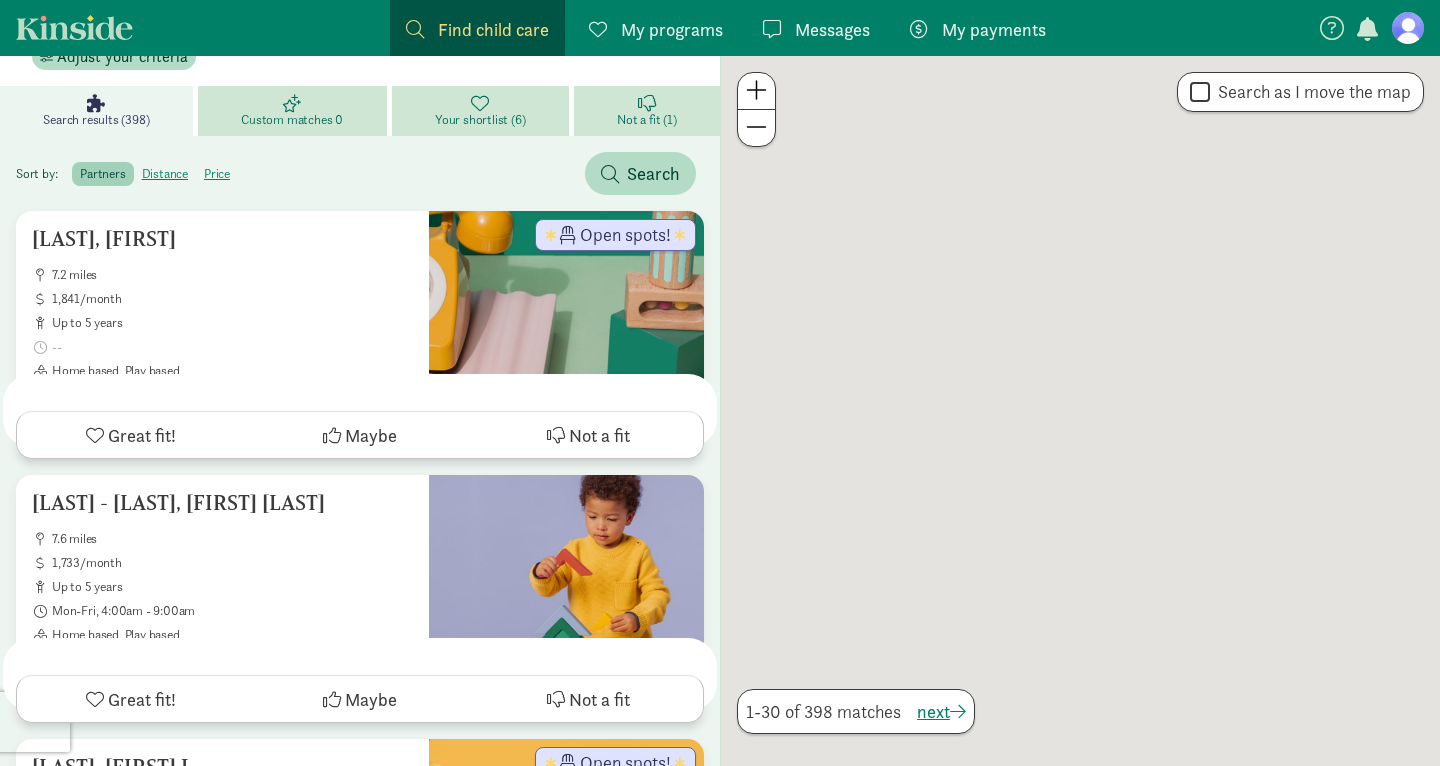 scroll, scrollTop: 957, scrollLeft: 0, axis: vertical 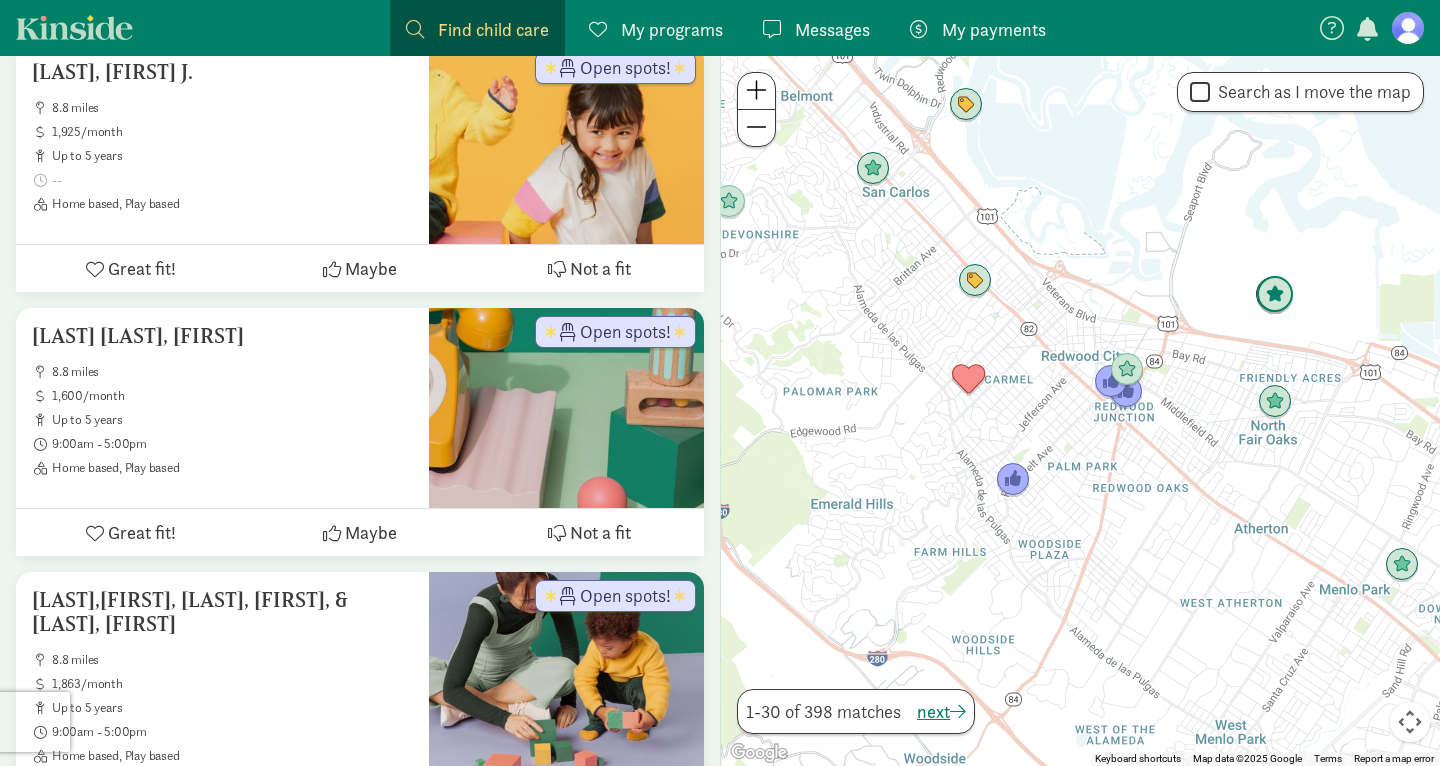 click at bounding box center [1275, 295] 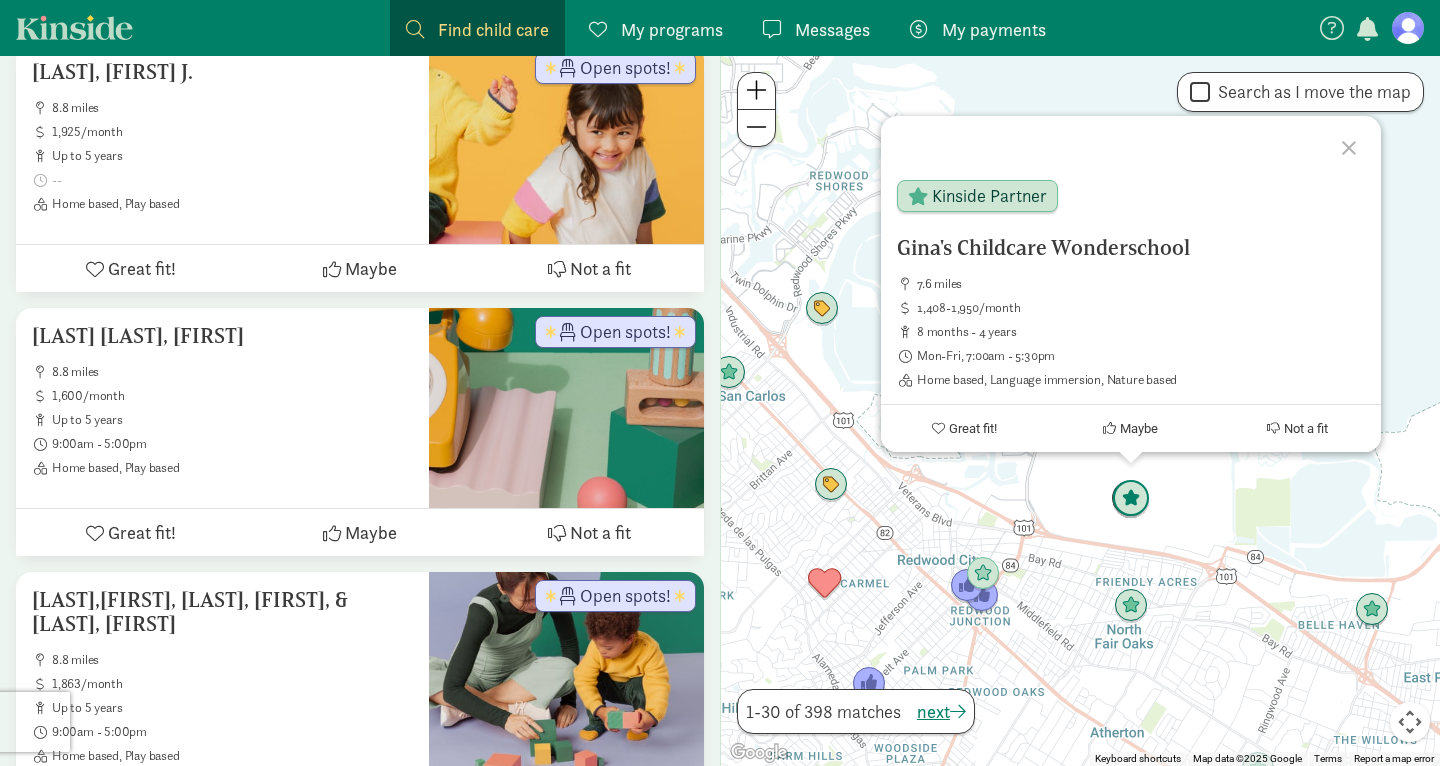 click at bounding box center (1131, 499) 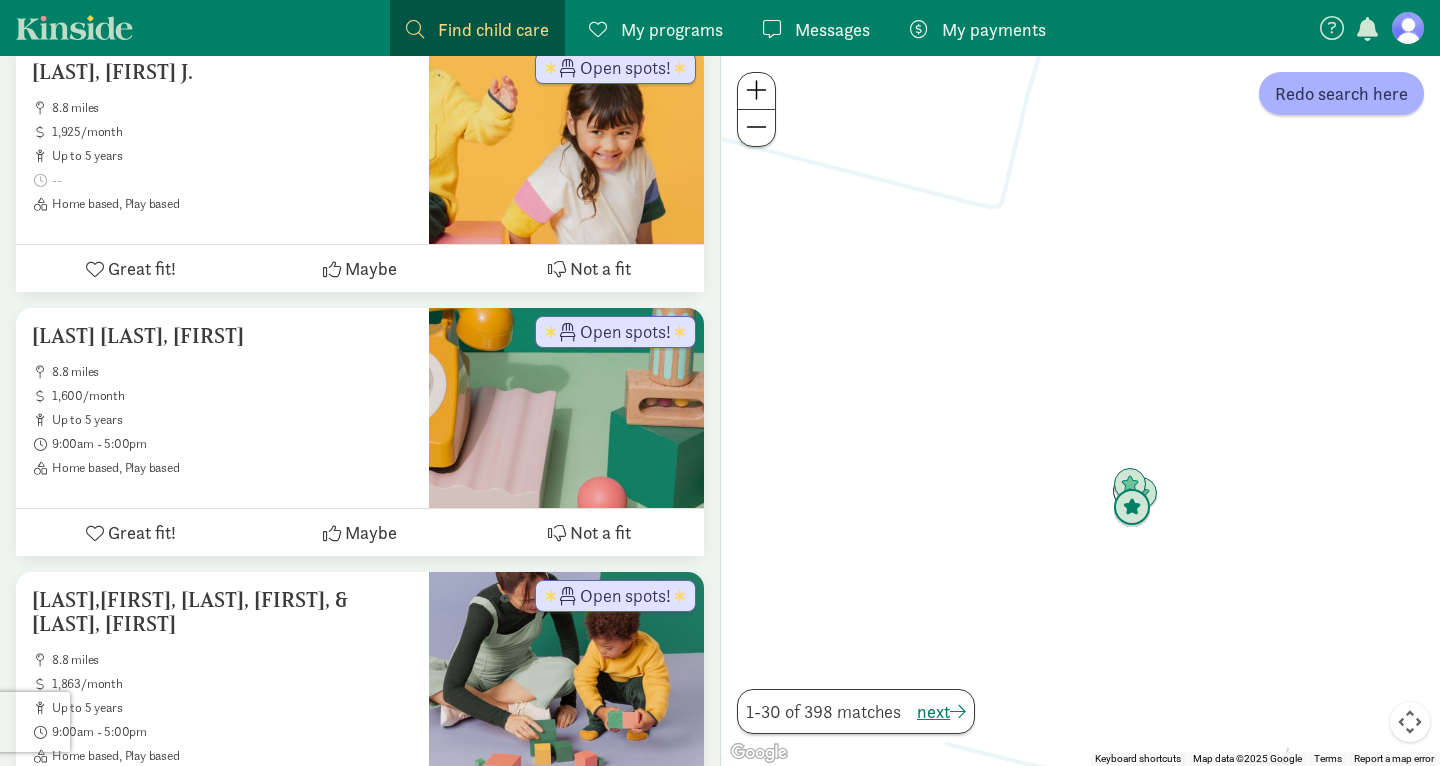 click at bounding box center (1132, 508) 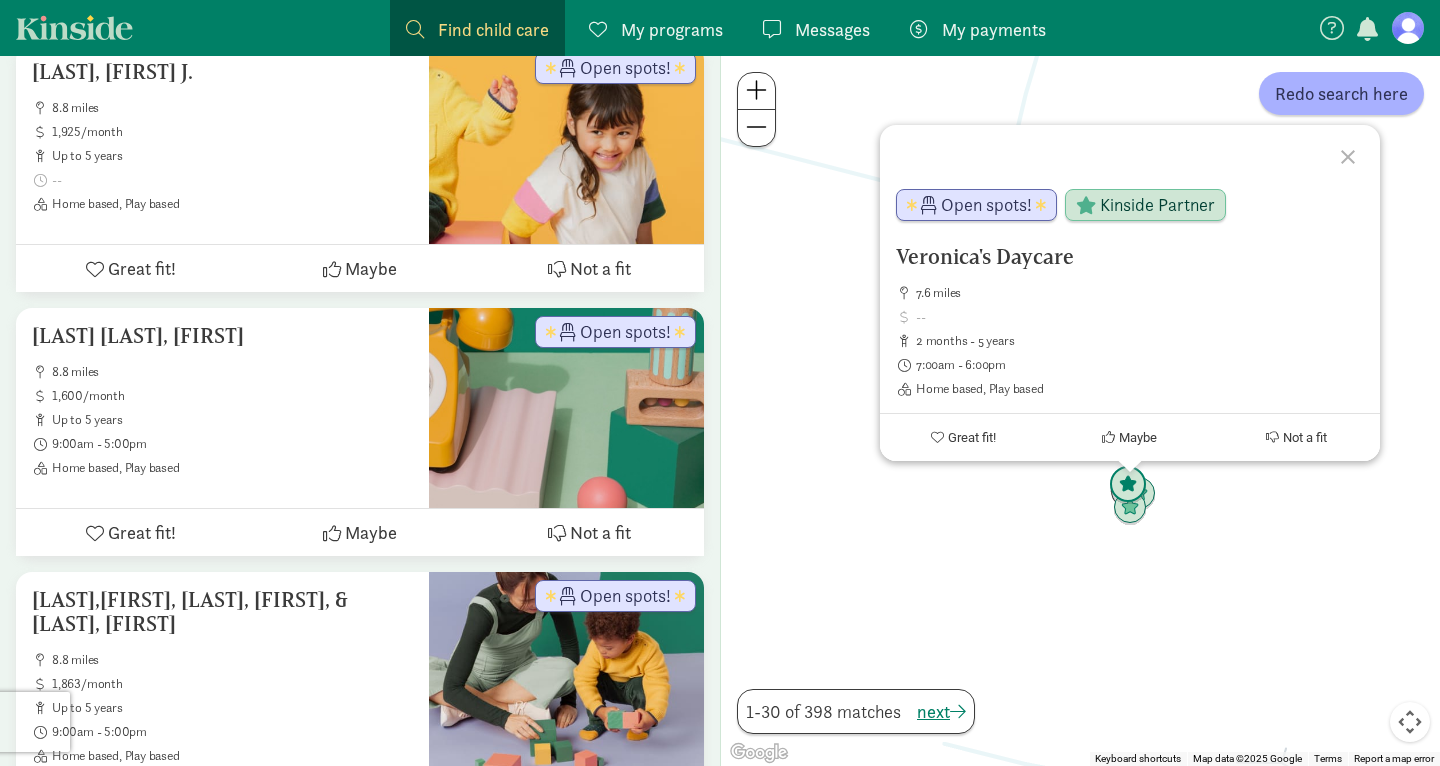 click at bounding box center (1128, 485) 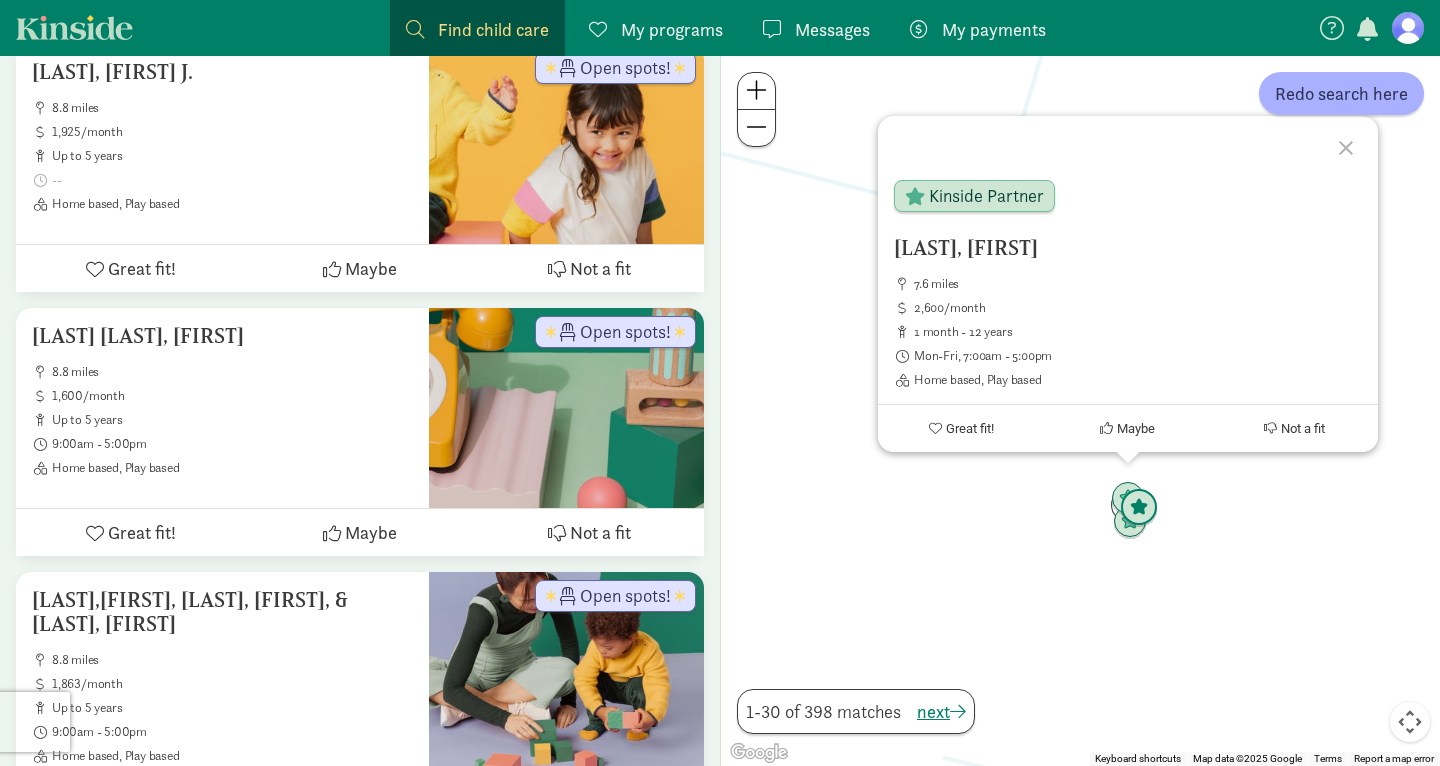 click at bounding box center (1139, 508) 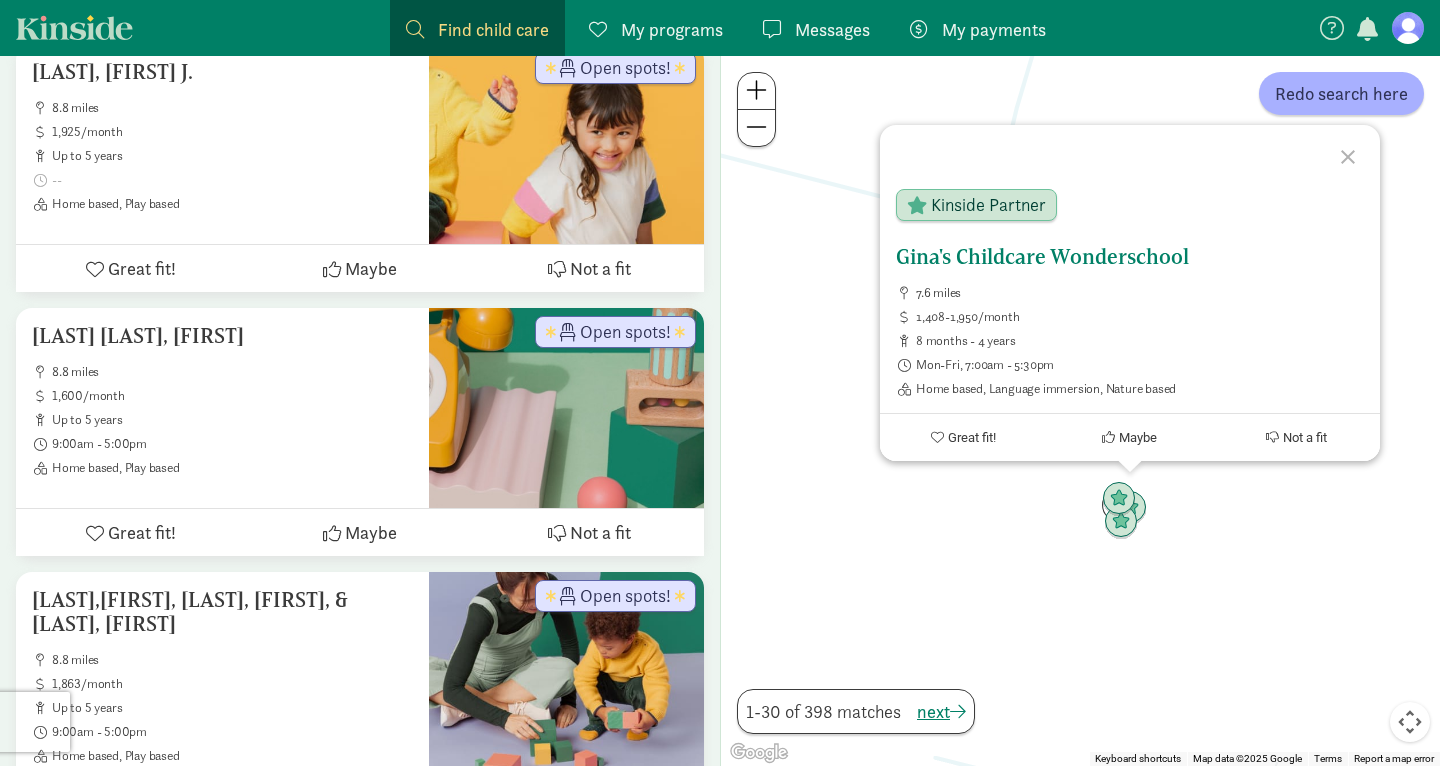 click on "Gina's Childcare Wonderschool" at bounding box center [1130, 257] 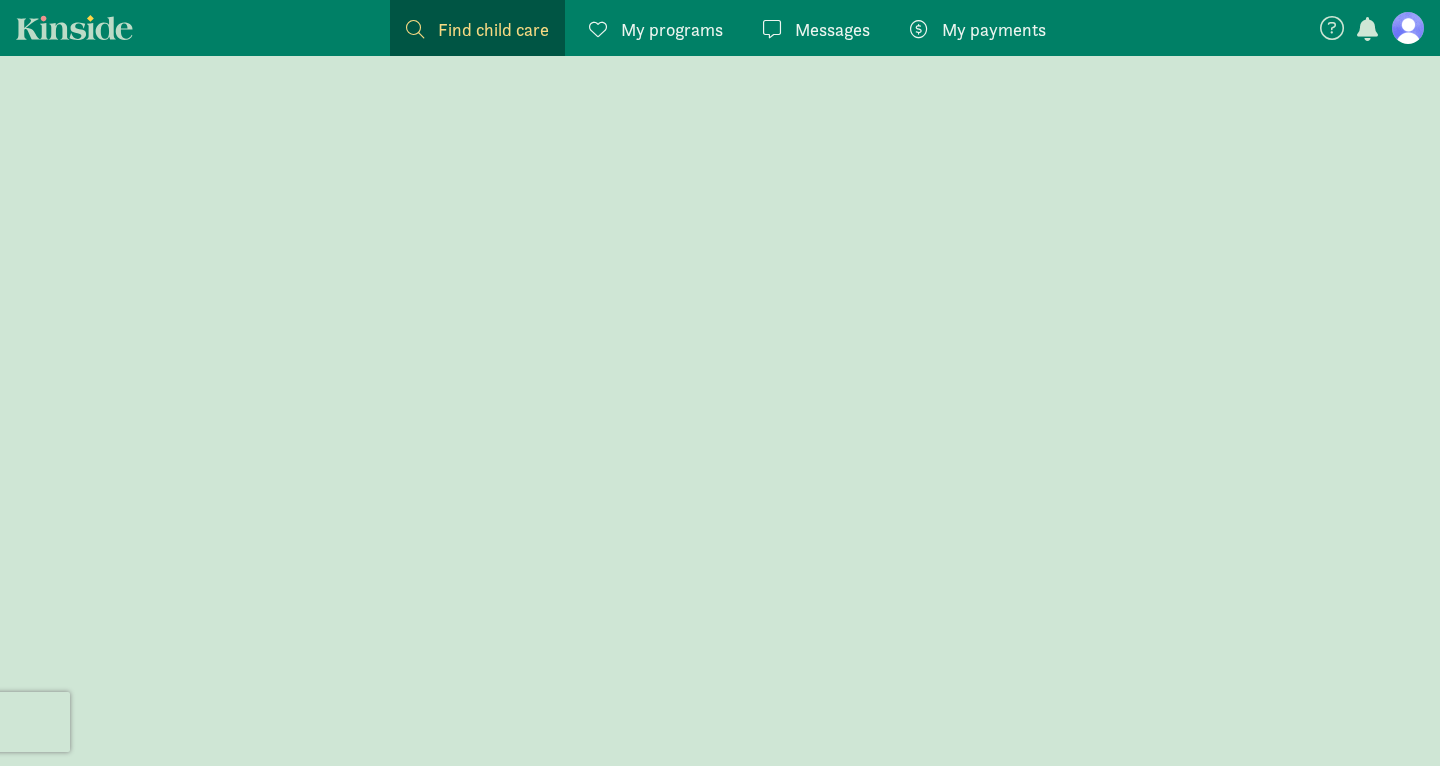 scroll, scrollTop: 0, scrollLeft: 0, axis: both 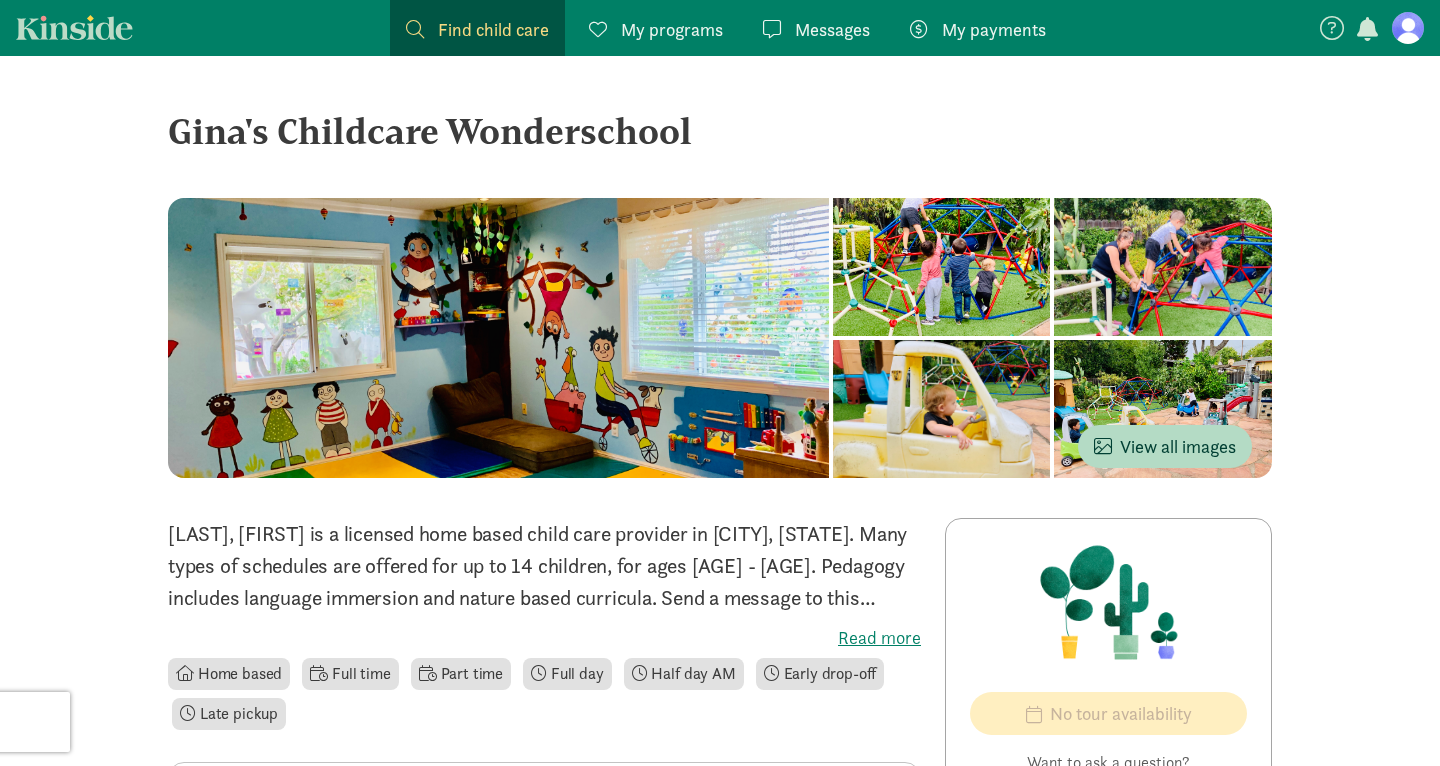 click 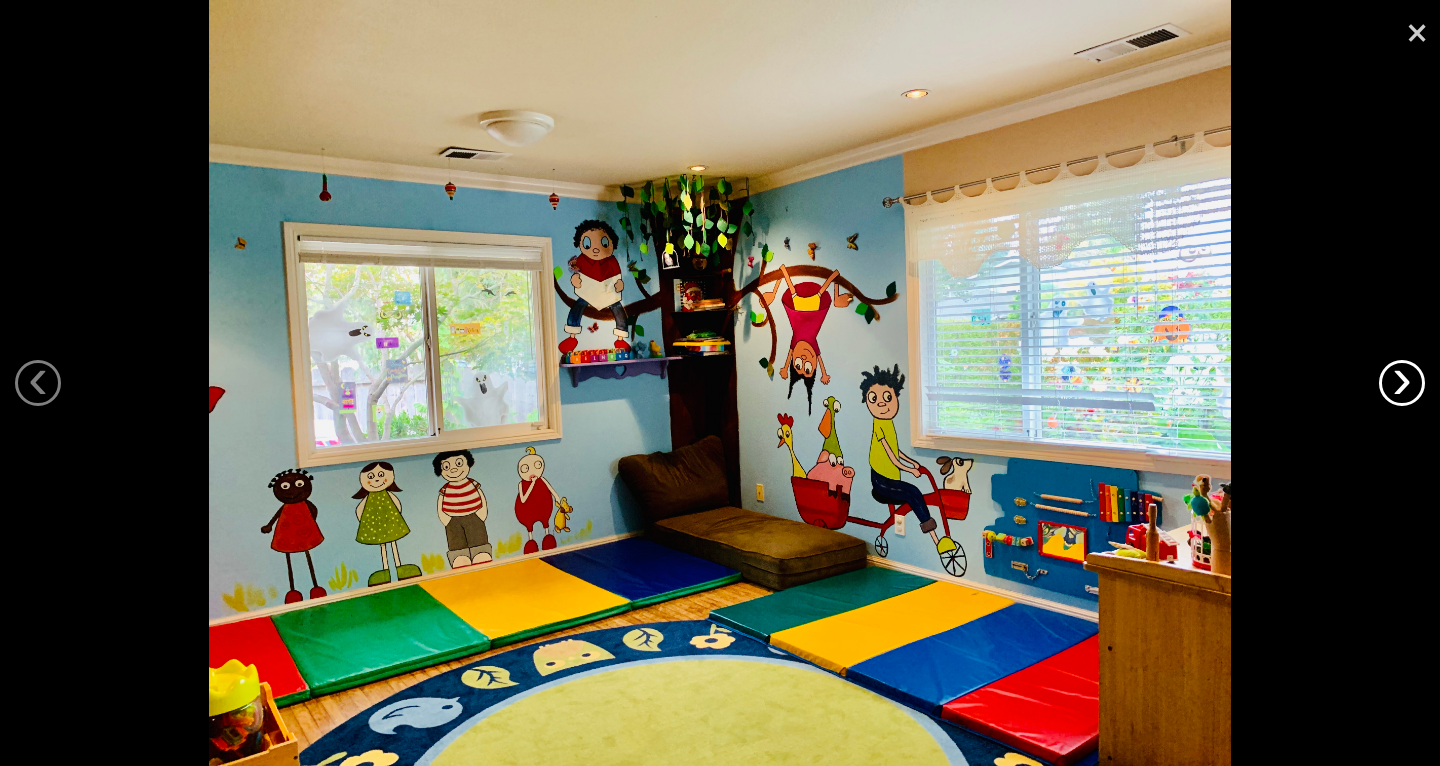 click on "›" at bounding box center [1402, 383] 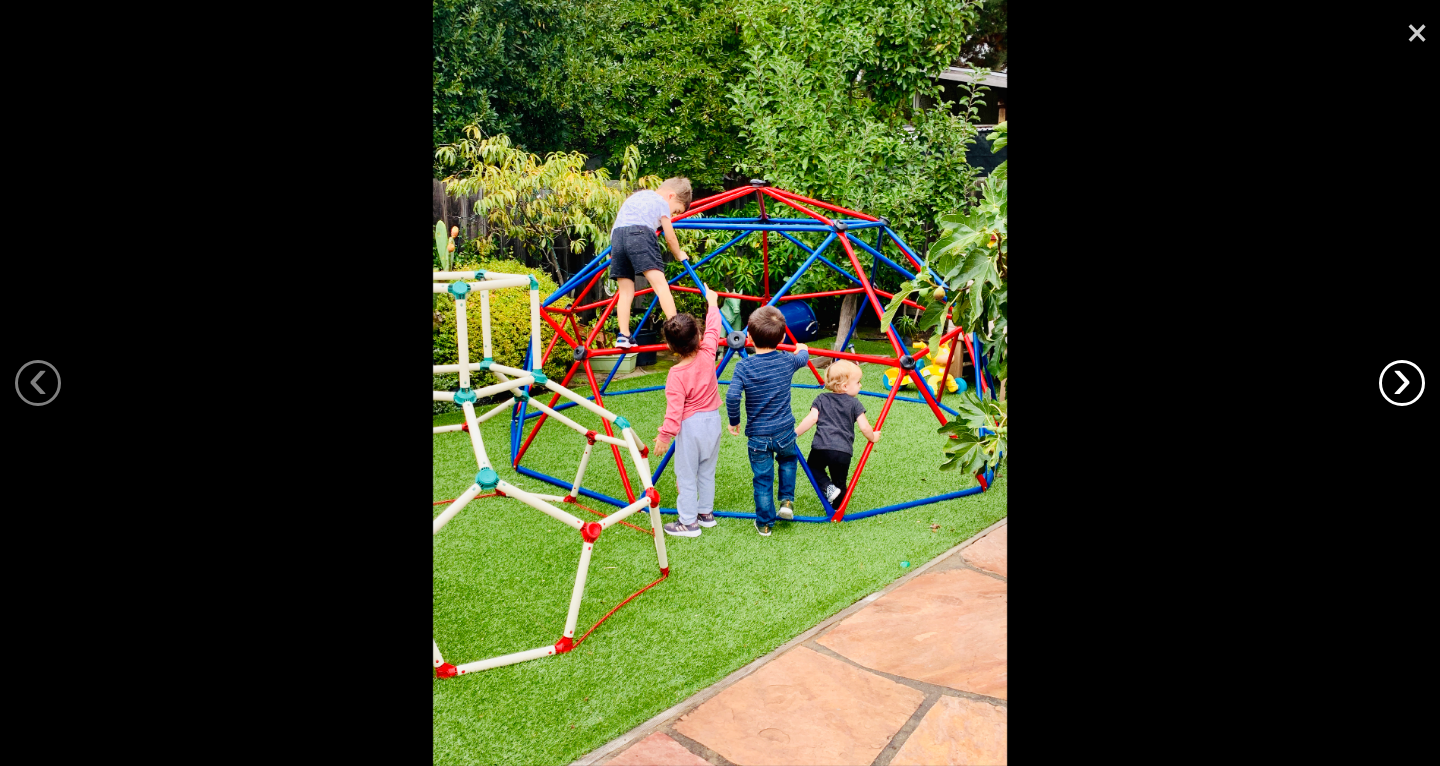 click on "›" at bounding box center (1402, 383) 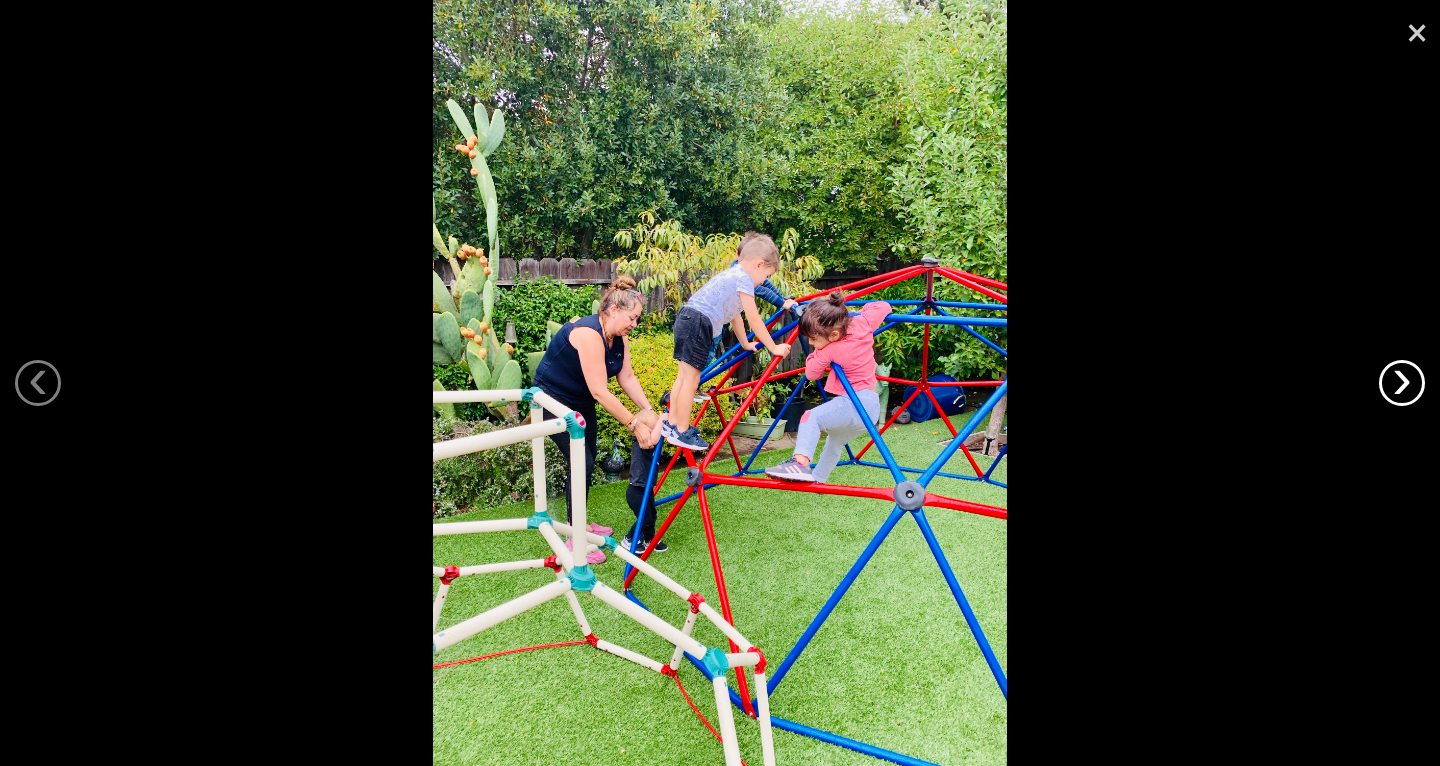click on "›" at bounding box center [1402, 383] 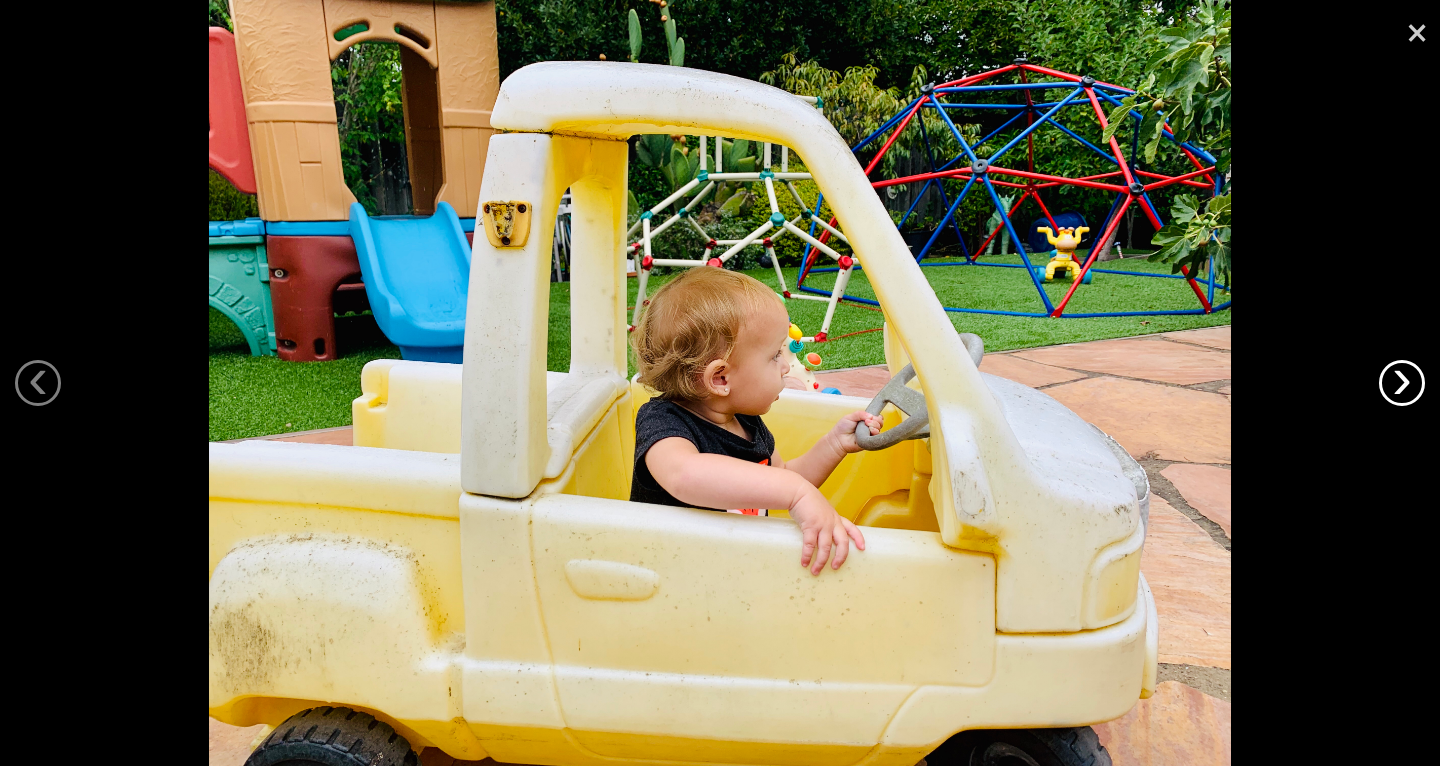 click on "›" at bounding box center (1402, 383) 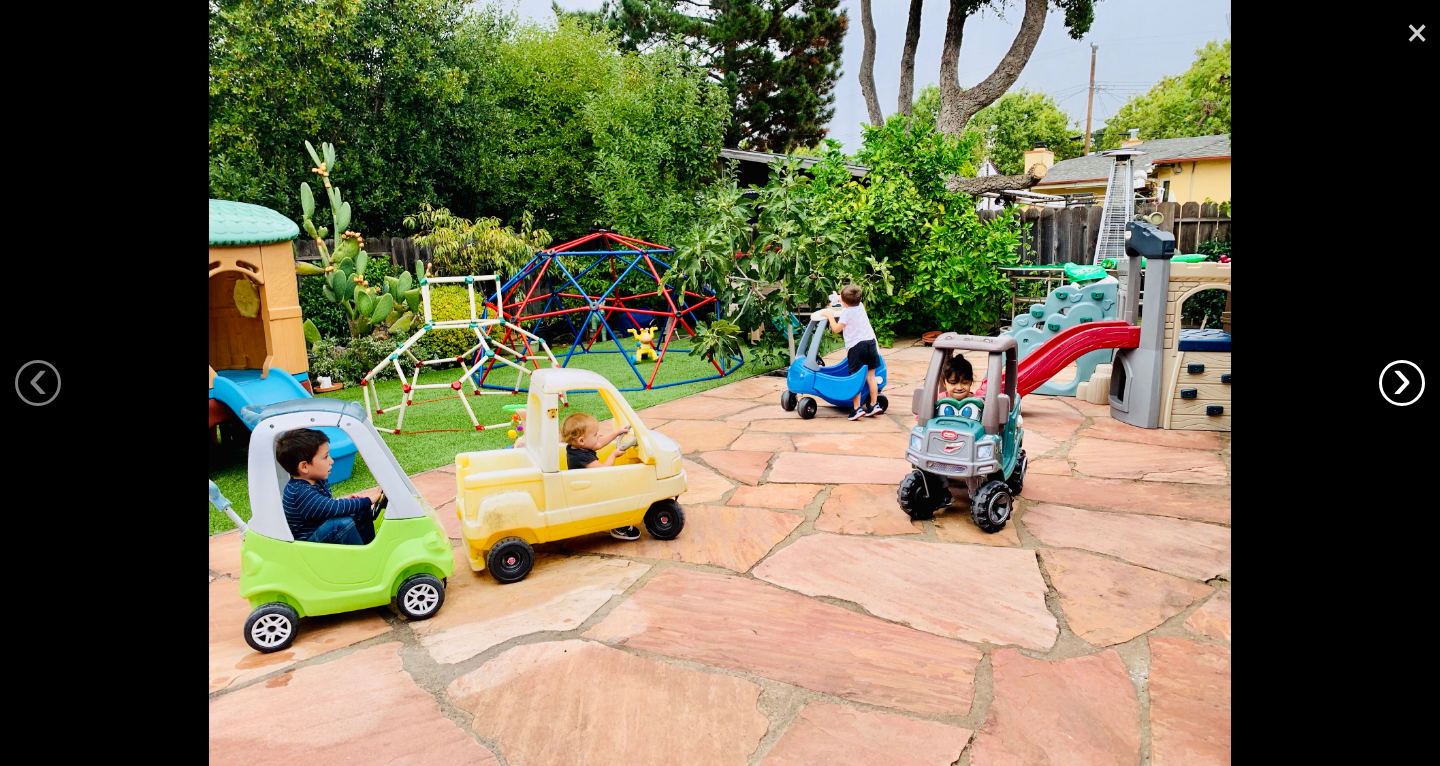 click on "›" at bounding box center (1402, 383) 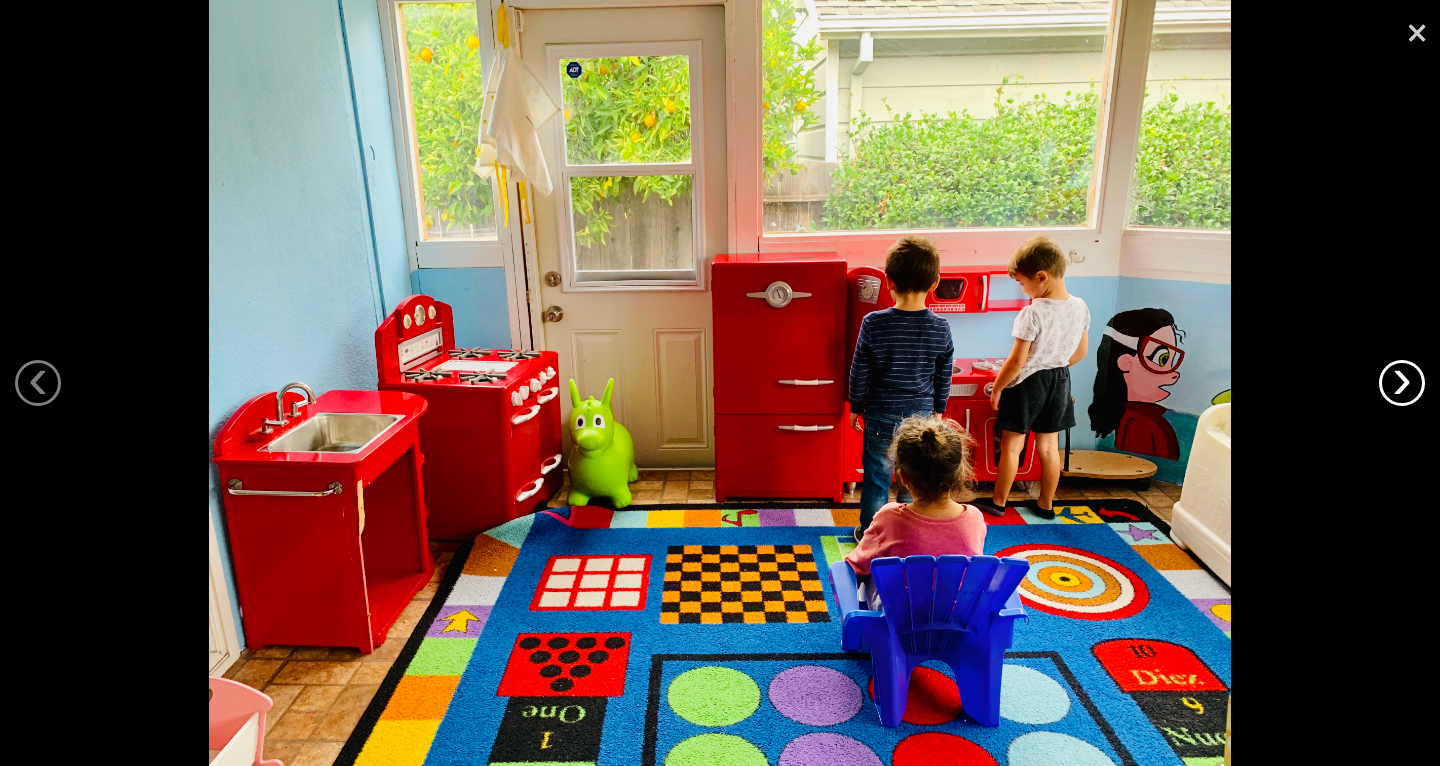 click on "›" at bounding box center (1402, 383) 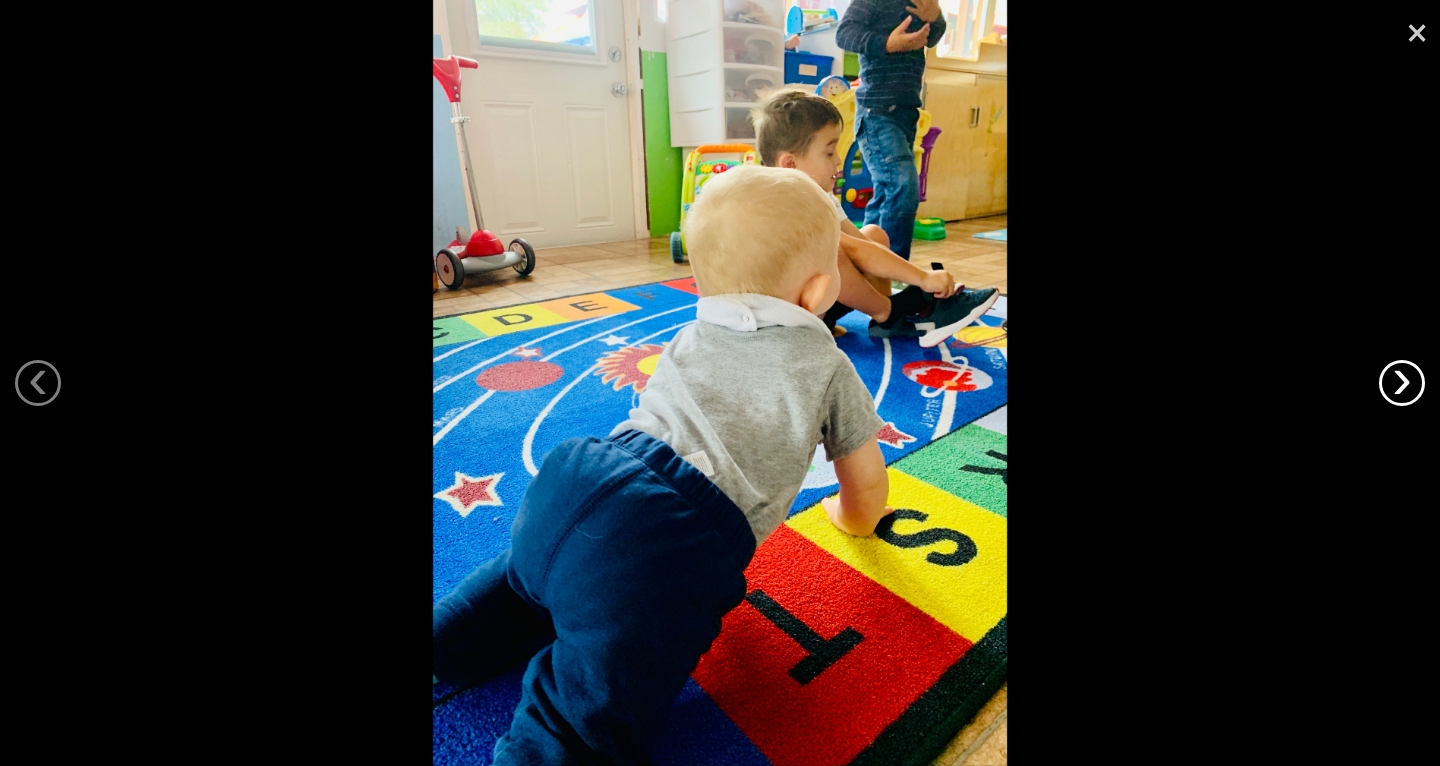 click on "›" at bounding box center [1402, 383] 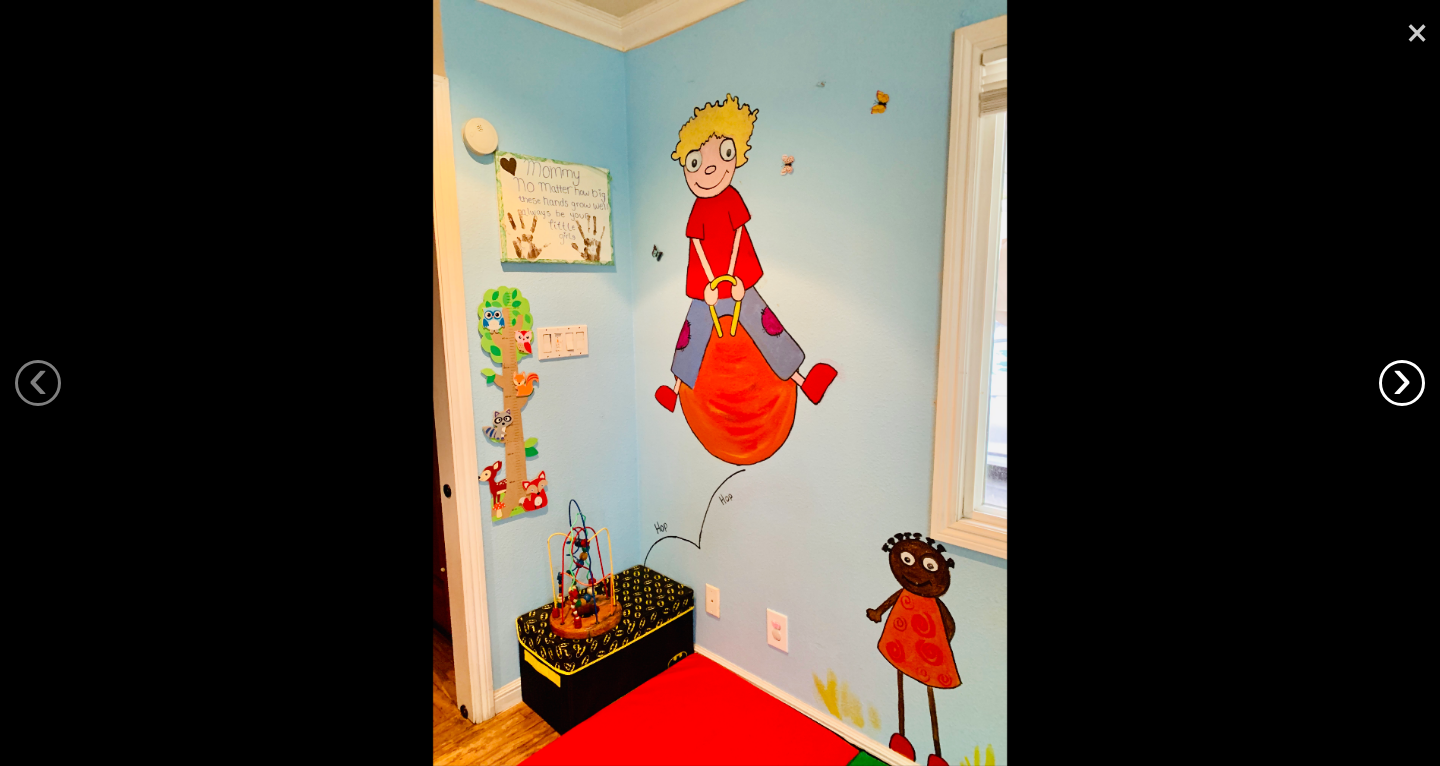 click on "›" at bounding box center (1402, 383) 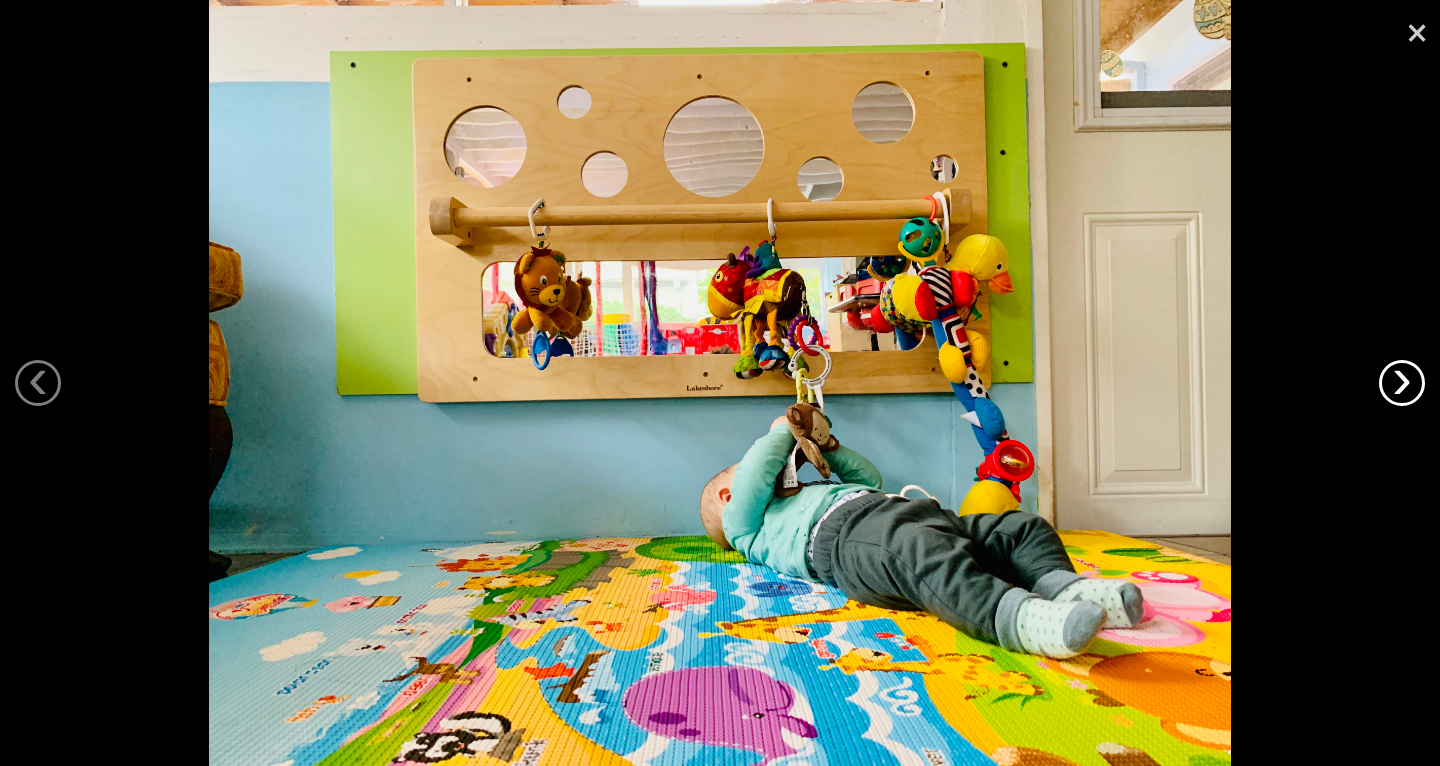click on "›" at bounding box center [1402, 383] 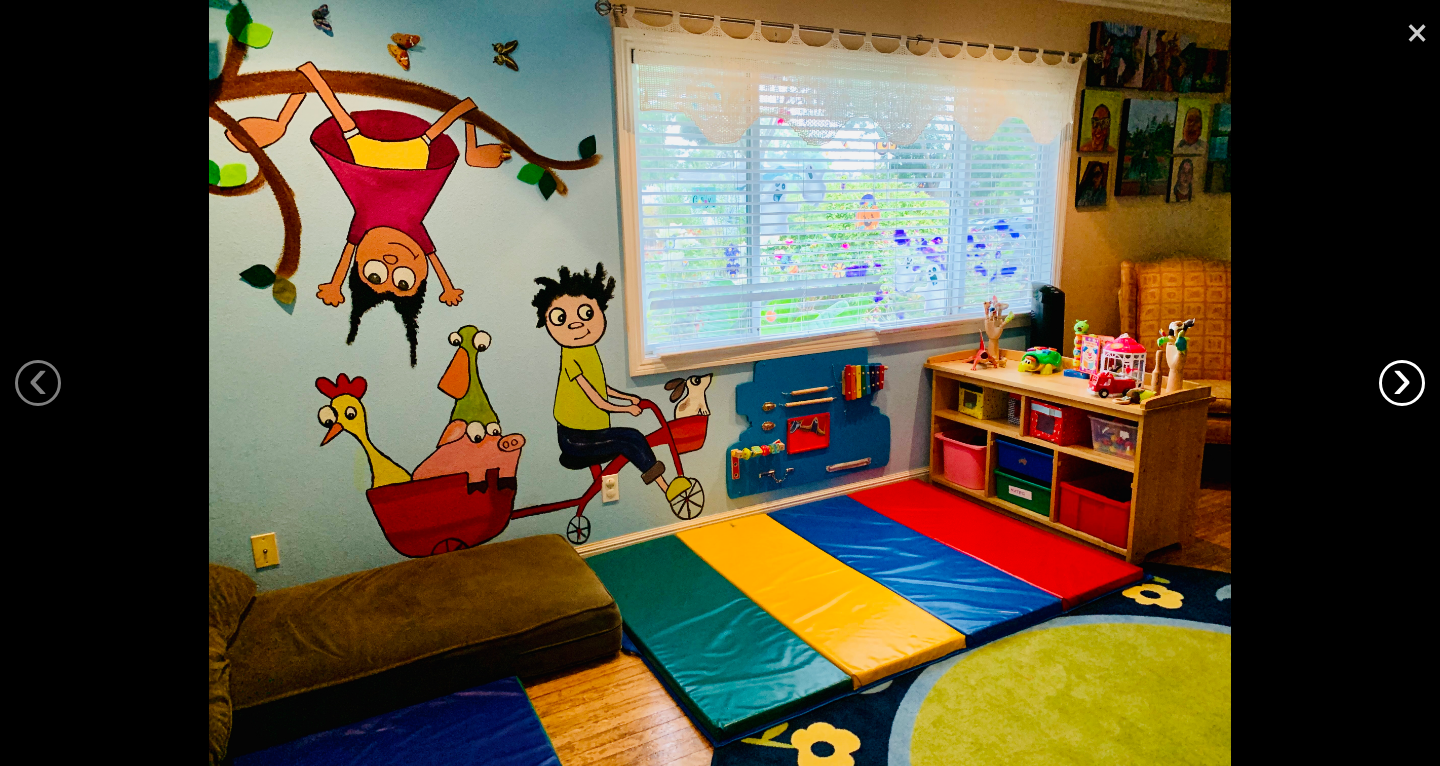 click on "›" at bounding box center (1402, 383) 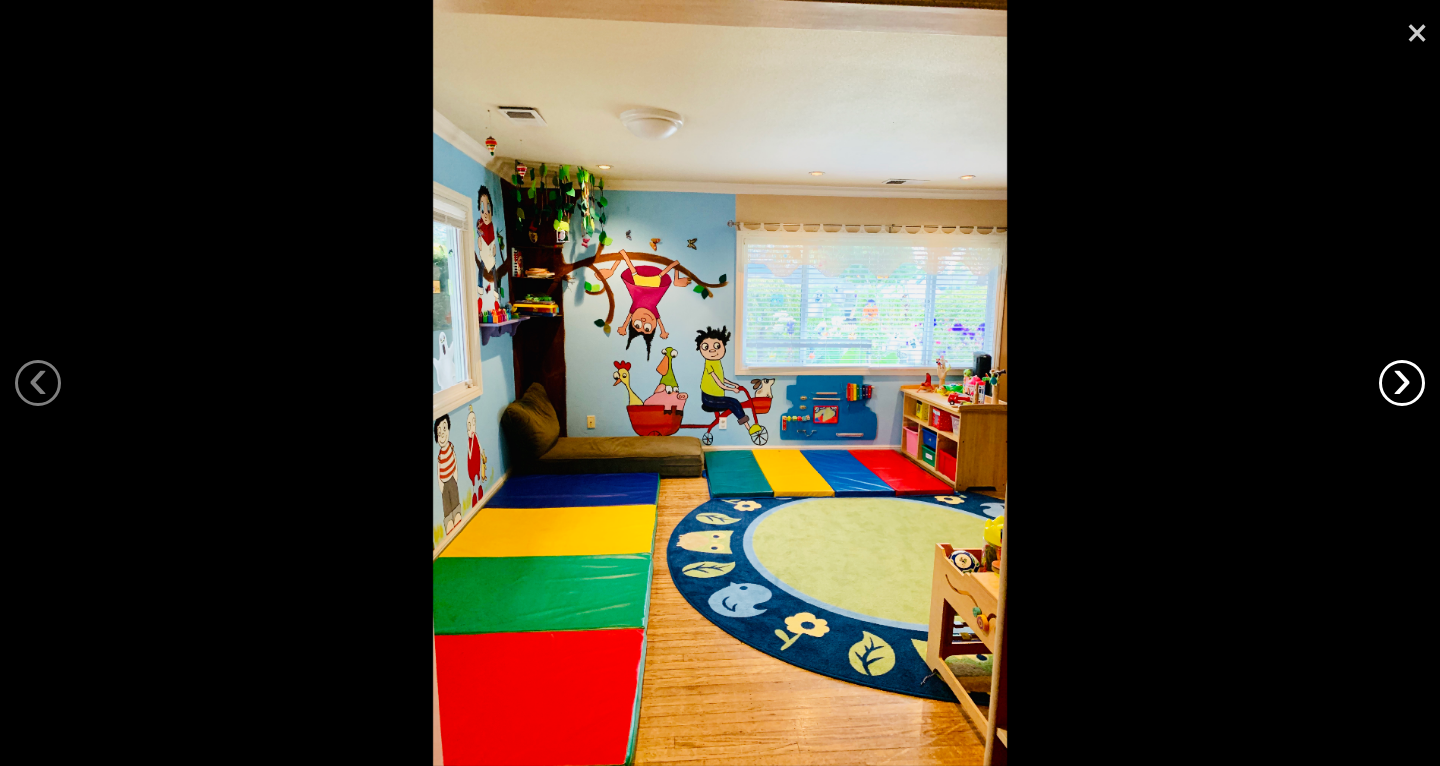 click on "›" at bounding box center [1402, 383] 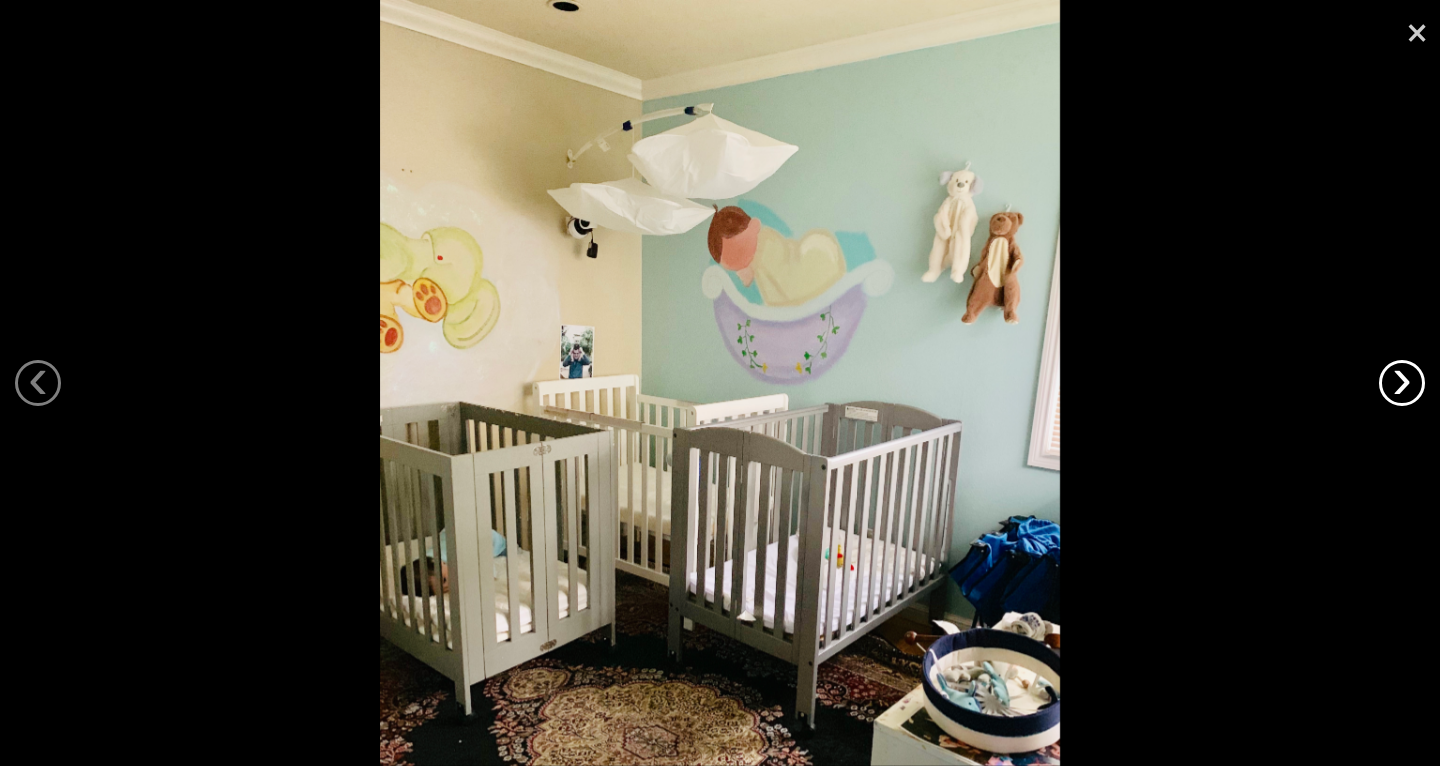 click on "›" at bounding box center [1402, 383] 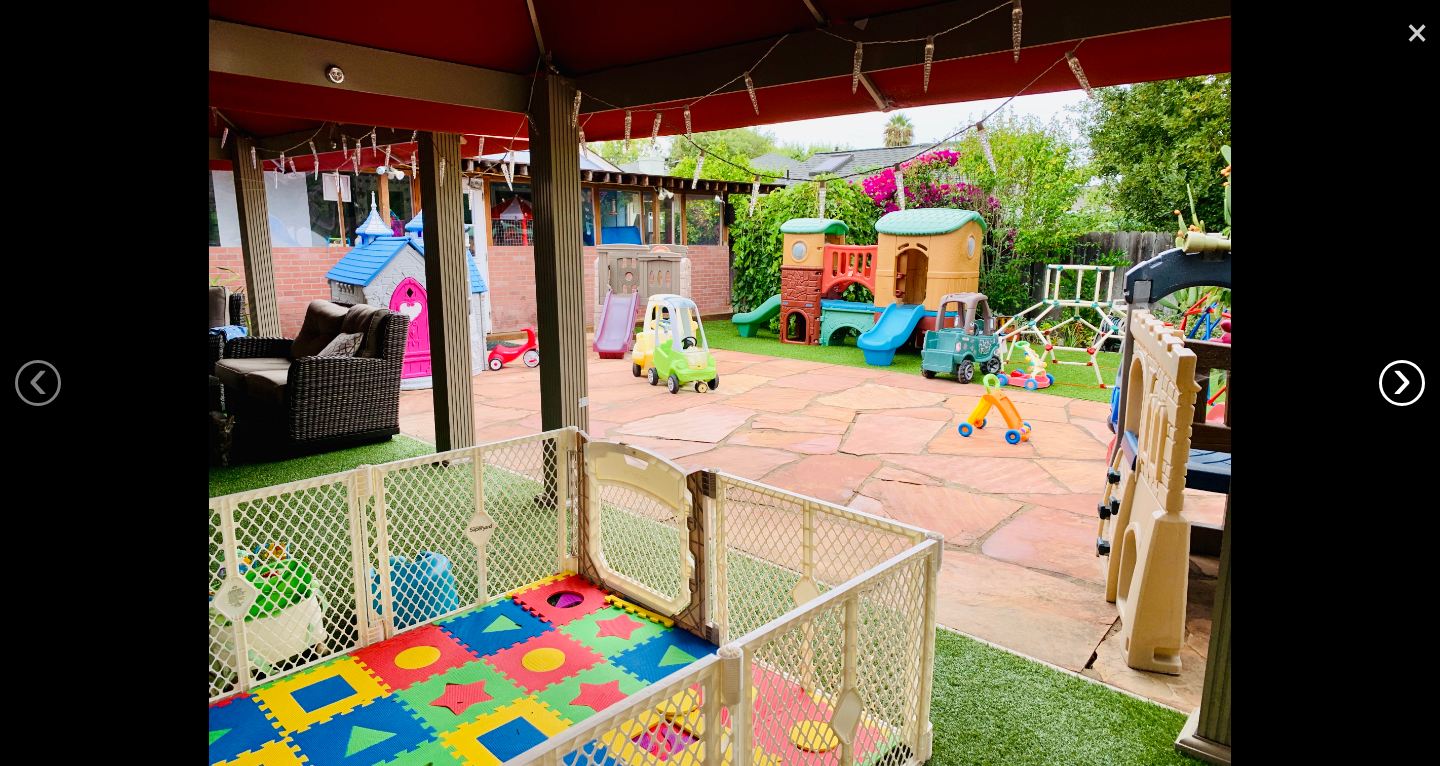 click on "›" at bounding box center (1402, 383) 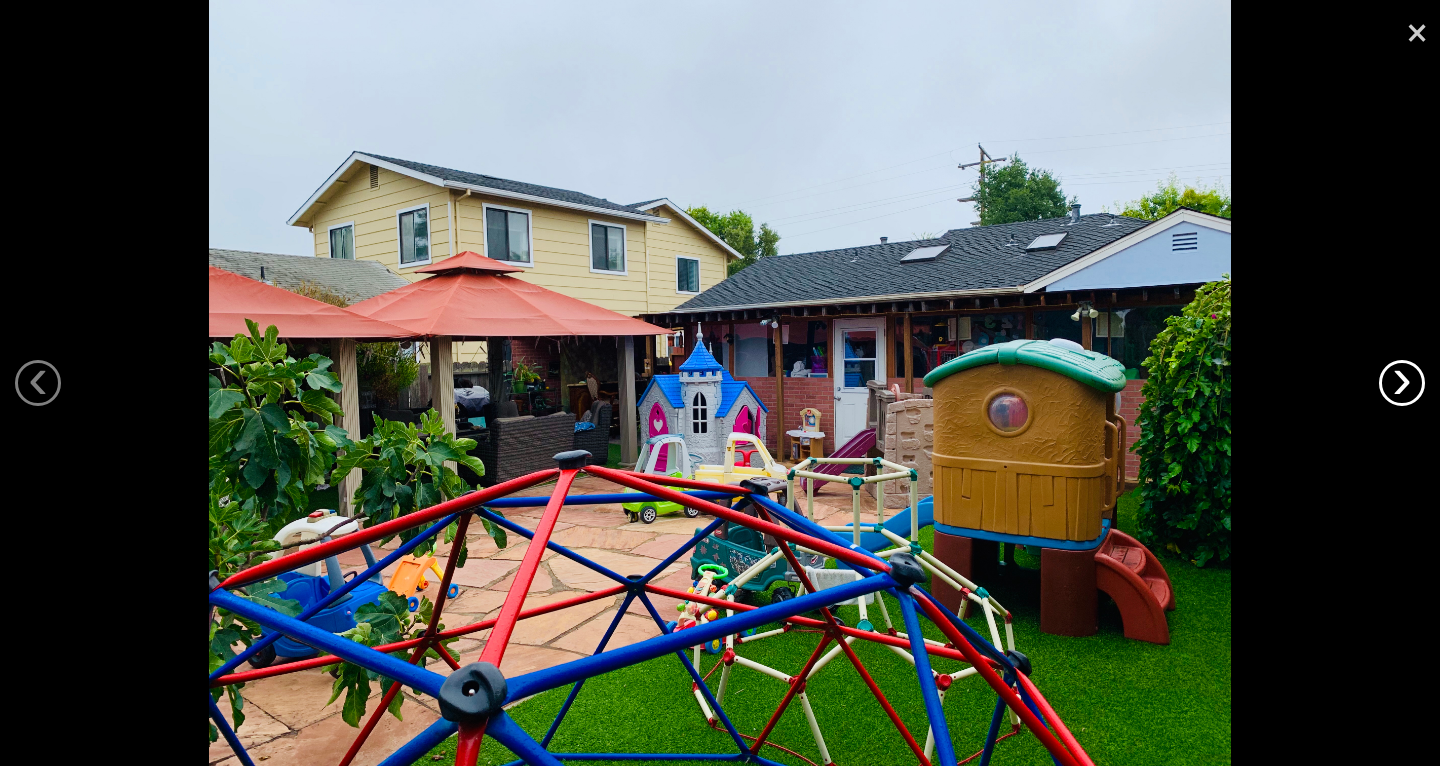 click on "›" at bounding box center [1402, 383] 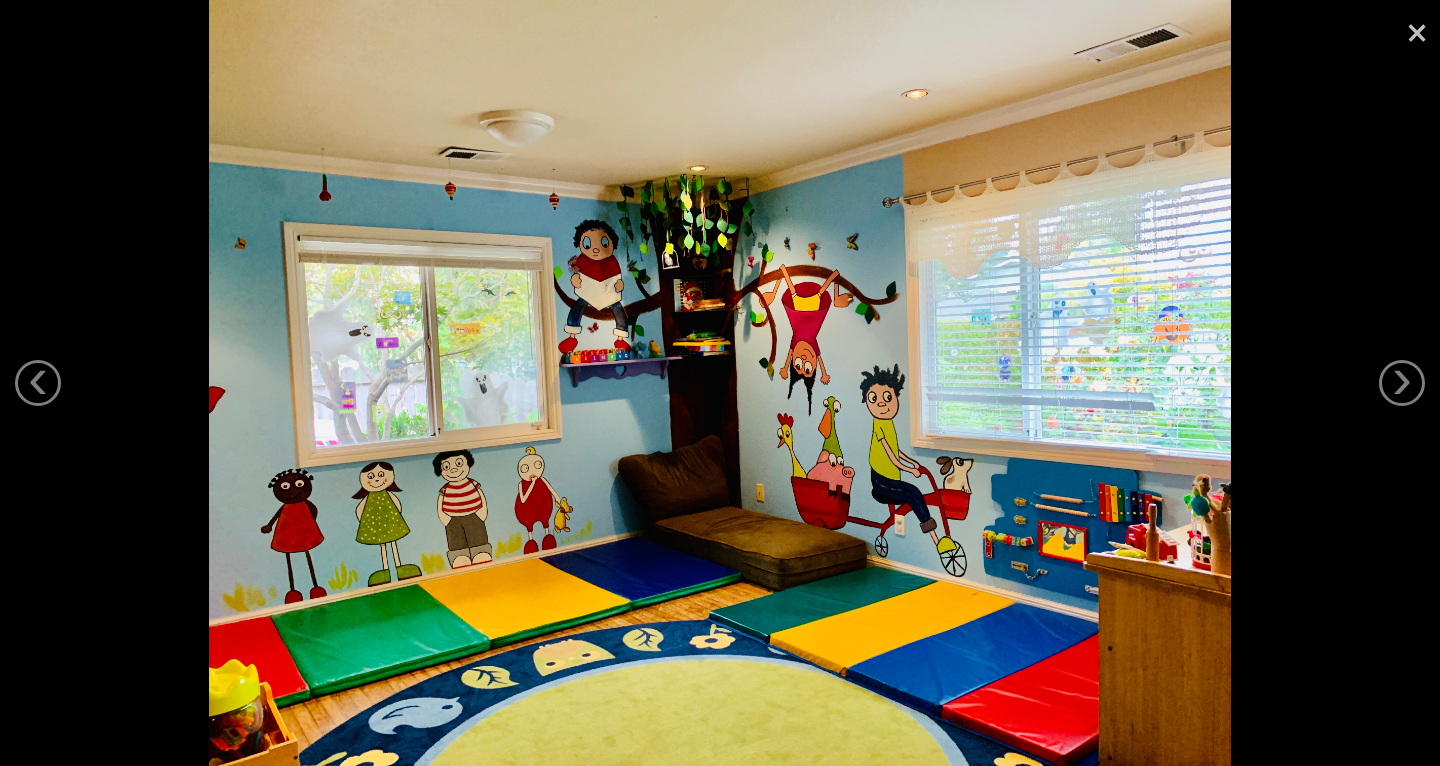 click on "×" at bounding box center [1417, 30] 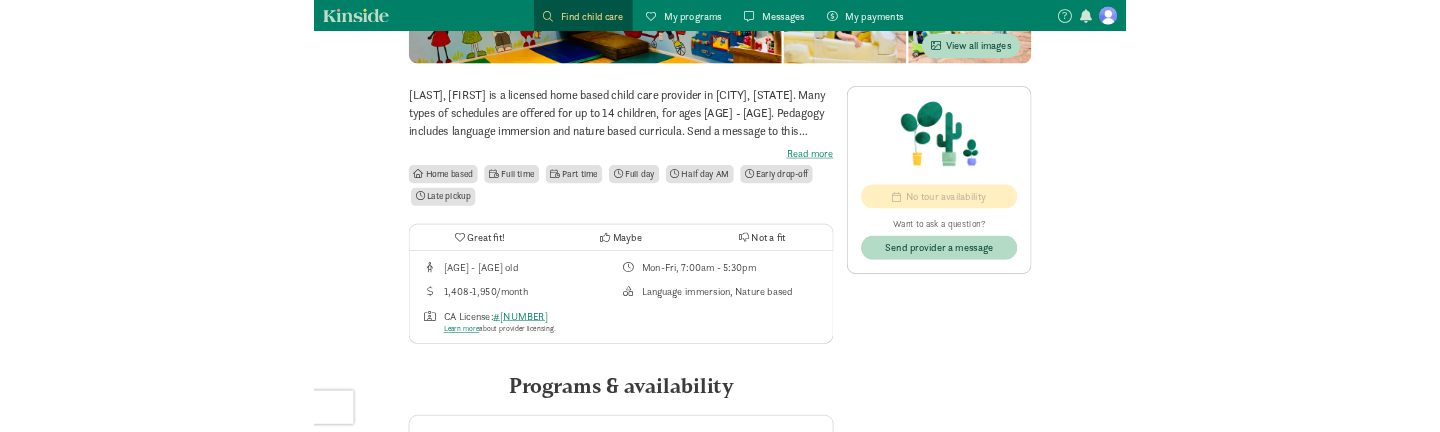 scroll, scrollTop: 0, scrollLeft: 0, axis: both 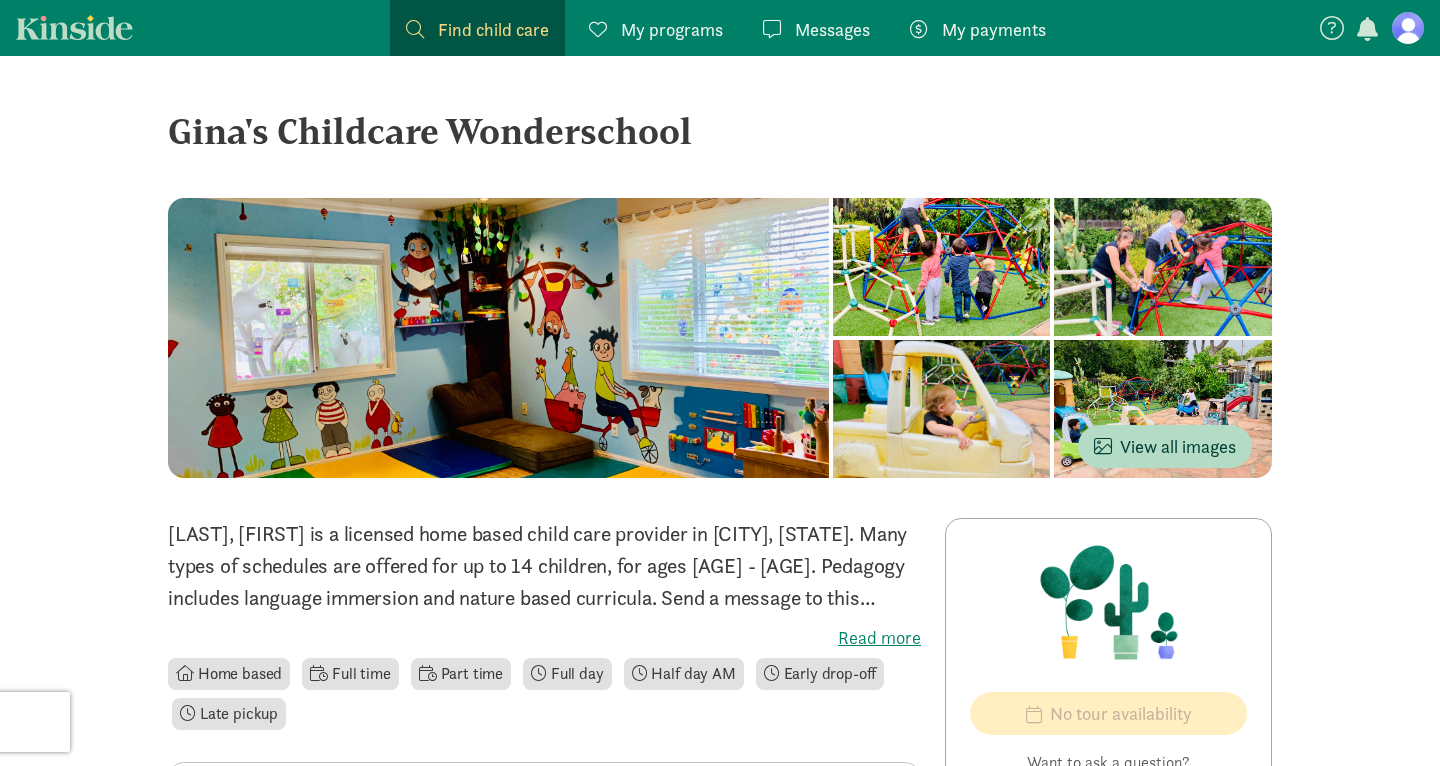 click on "Read more" at bounding box center (544, 638) 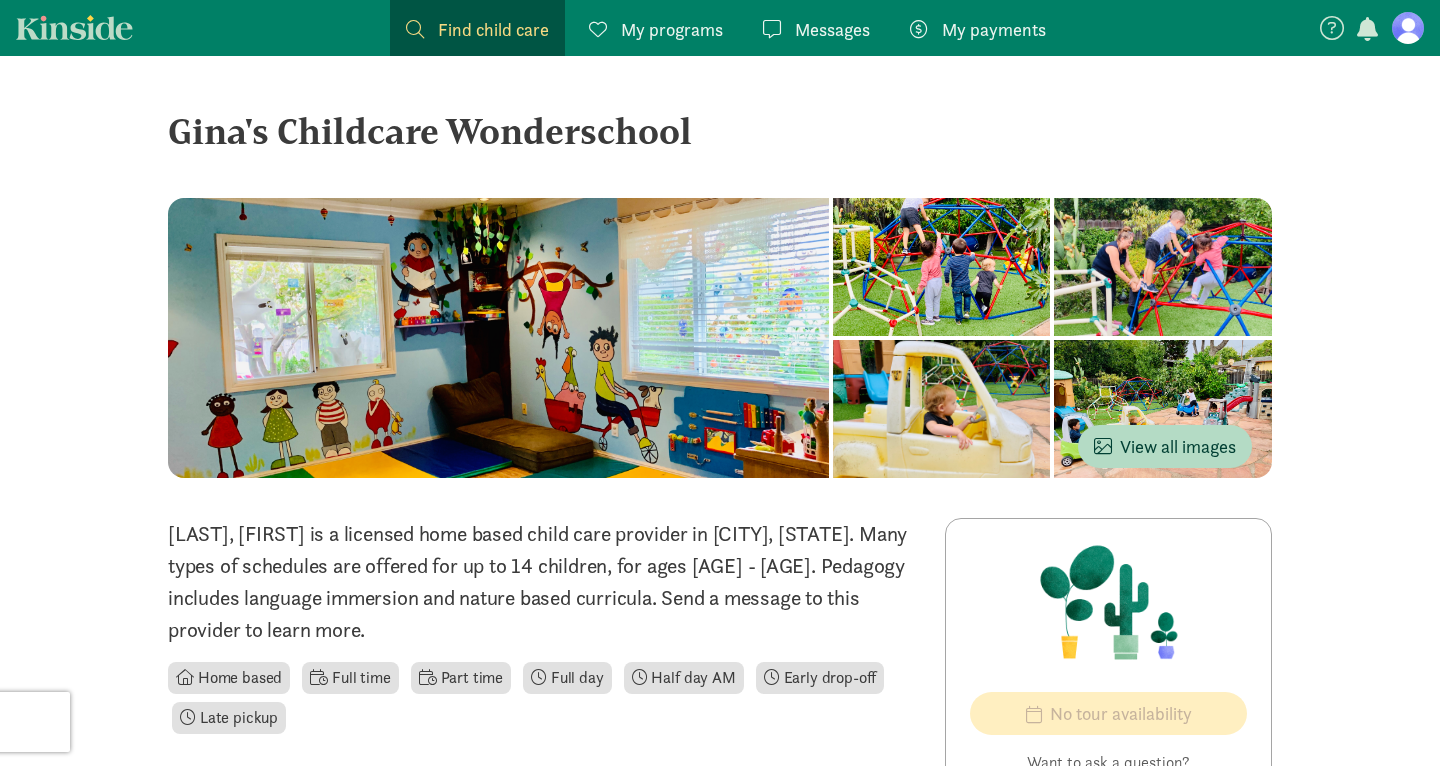 drag, startPoint x: 514, startPoint y: 630, endPoint x: 170, endPoint y: 529, distance: 358.52057 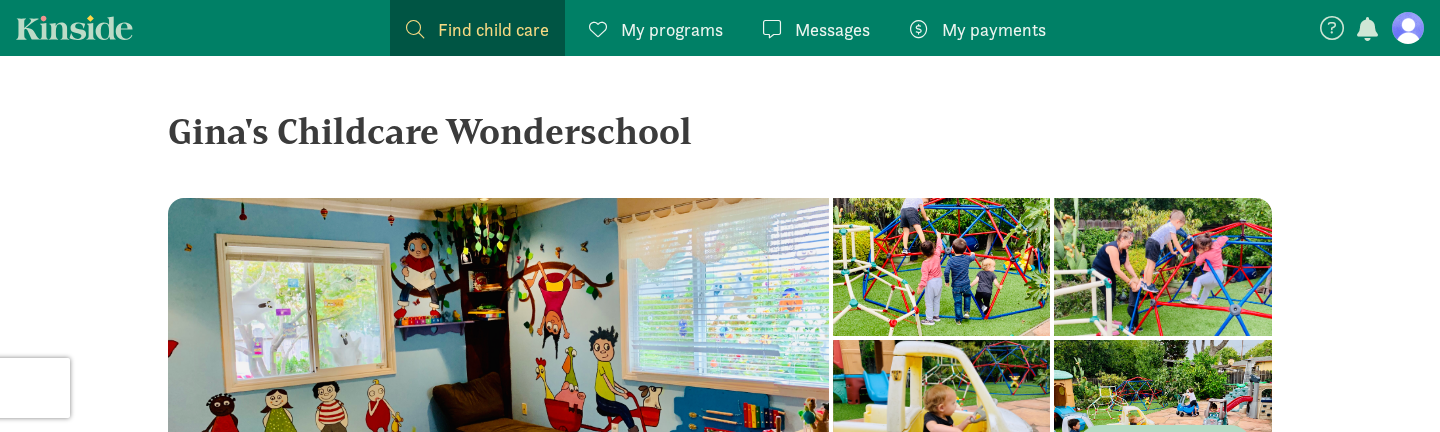 drag, startPoint x: 174, startPoint y: 130, endPoint x: 691, endPoint y: 145, distance: 517.2175 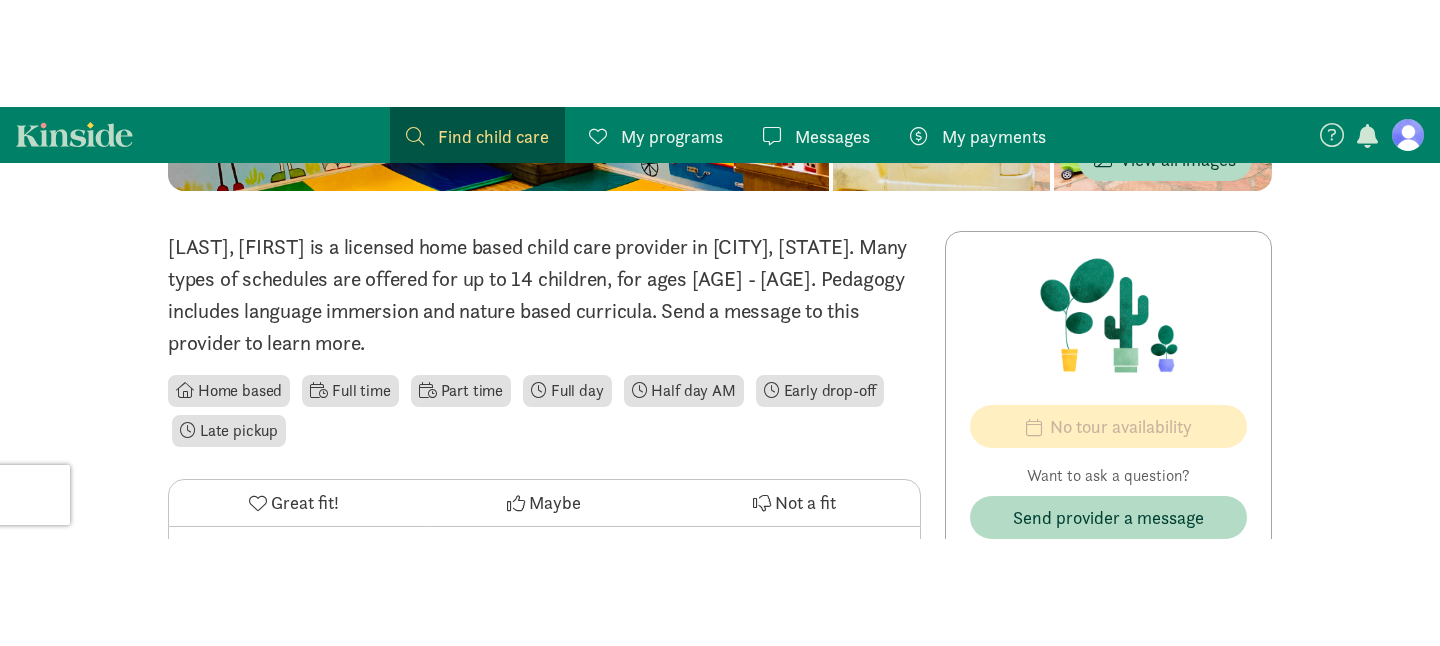scroll, scrollTop: 395, scrollLeft: 0, axis: vertical 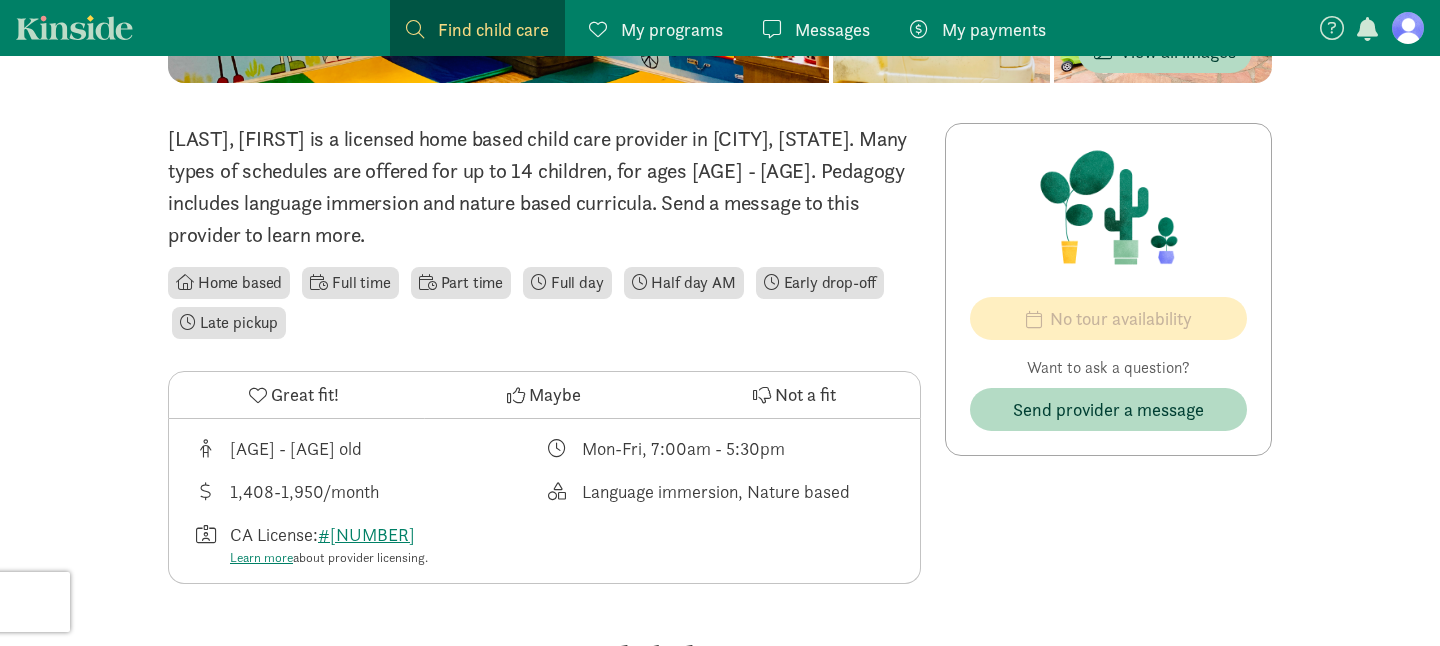 drag, startPoint x: 583, startPoint y: 492, endPoint x: 850, endPoint y: 486, distance: 267.0674 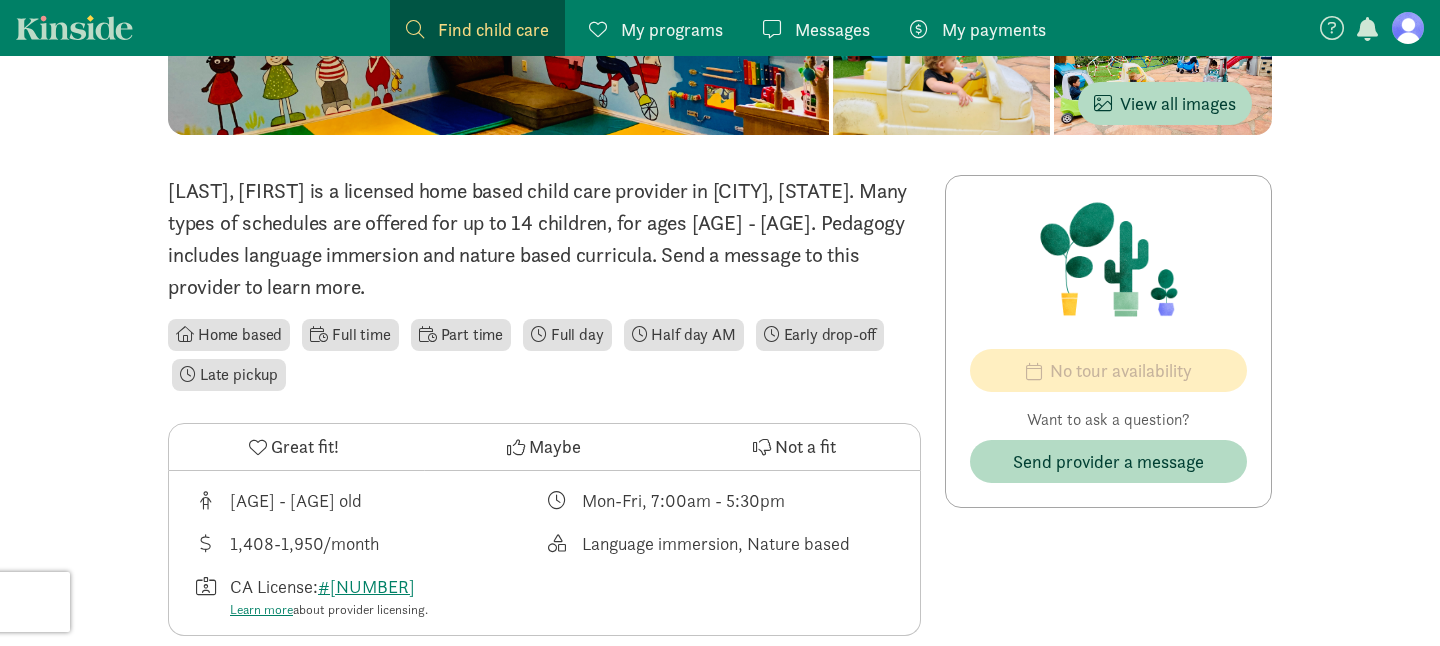 scroll, scrollTop: 331, scrollLeft: 0, axis: vertical 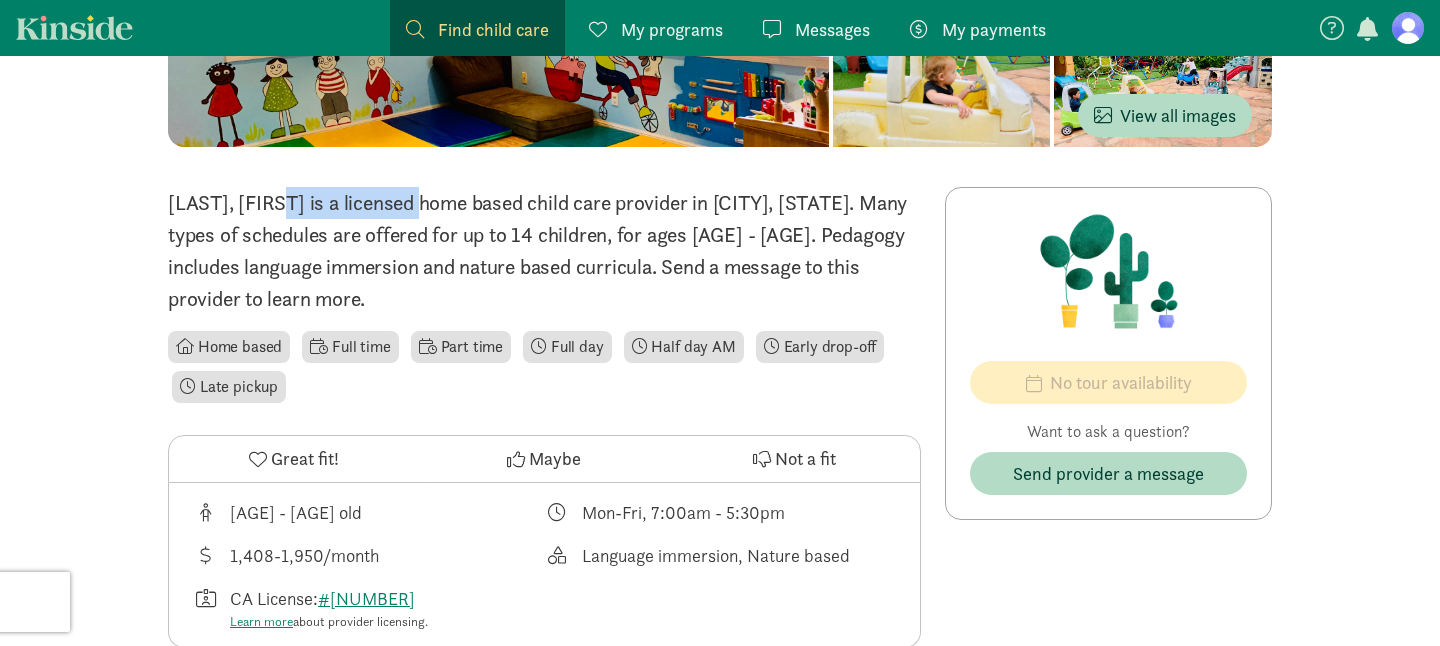 drag, startPoint x: 321, startPoint y: 211, endPoint x: 173, endPoint y: 202, distance: 148.27339 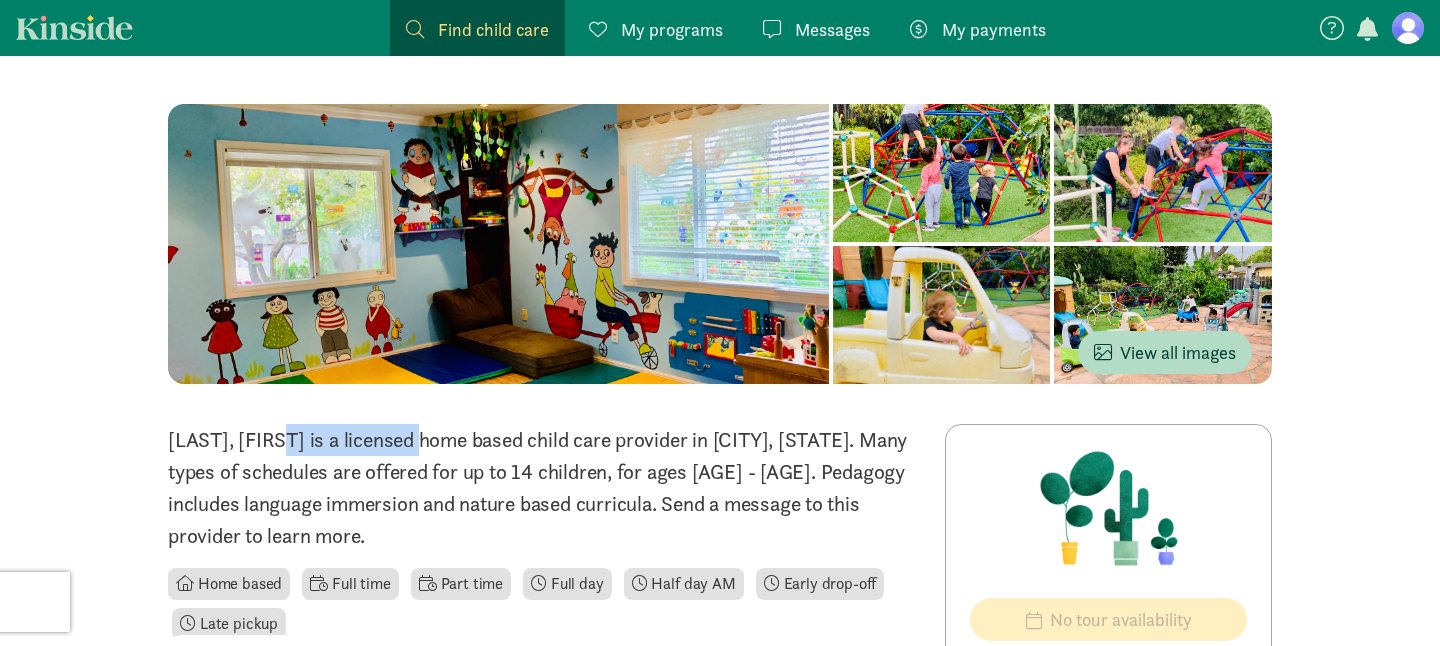 scroll, scrollTop: 0, scrollLeft: 0, axis: both 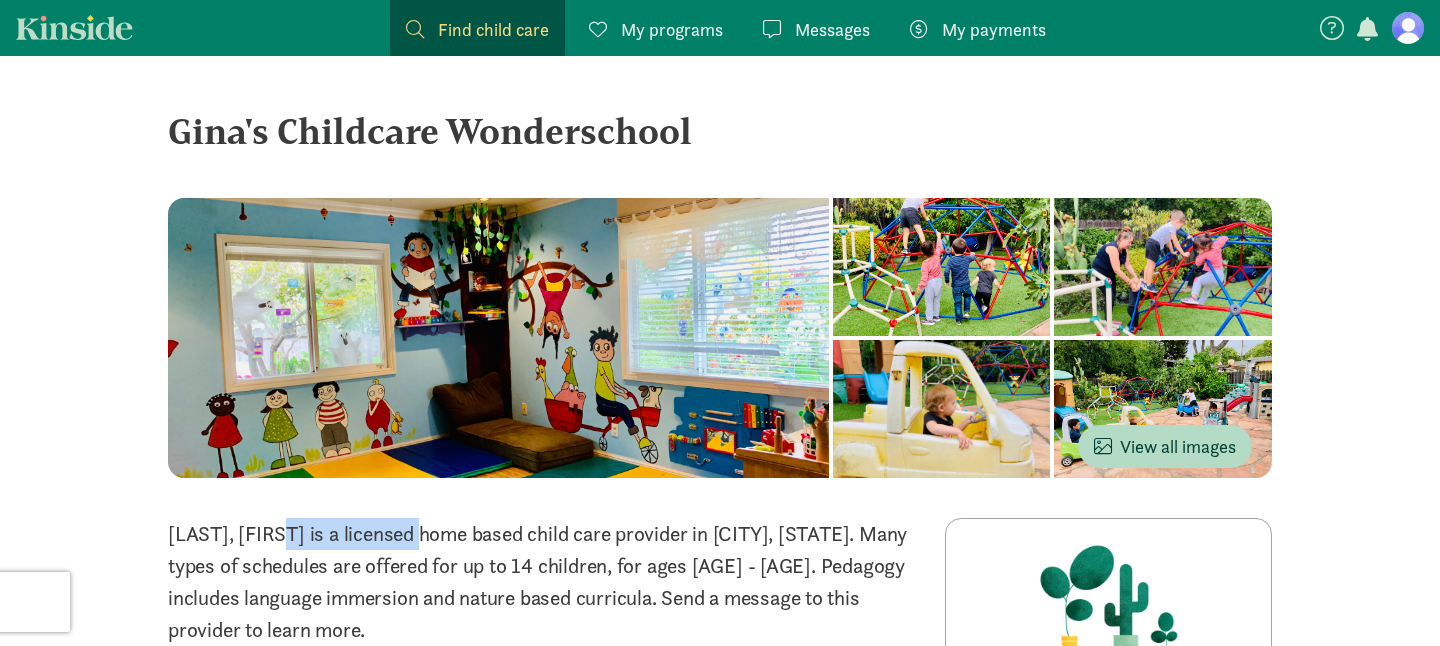 drag, startPoint x: 167, startPoint y: 131, endPoint x: 695, endPoint y: 126, distance: 528.0237 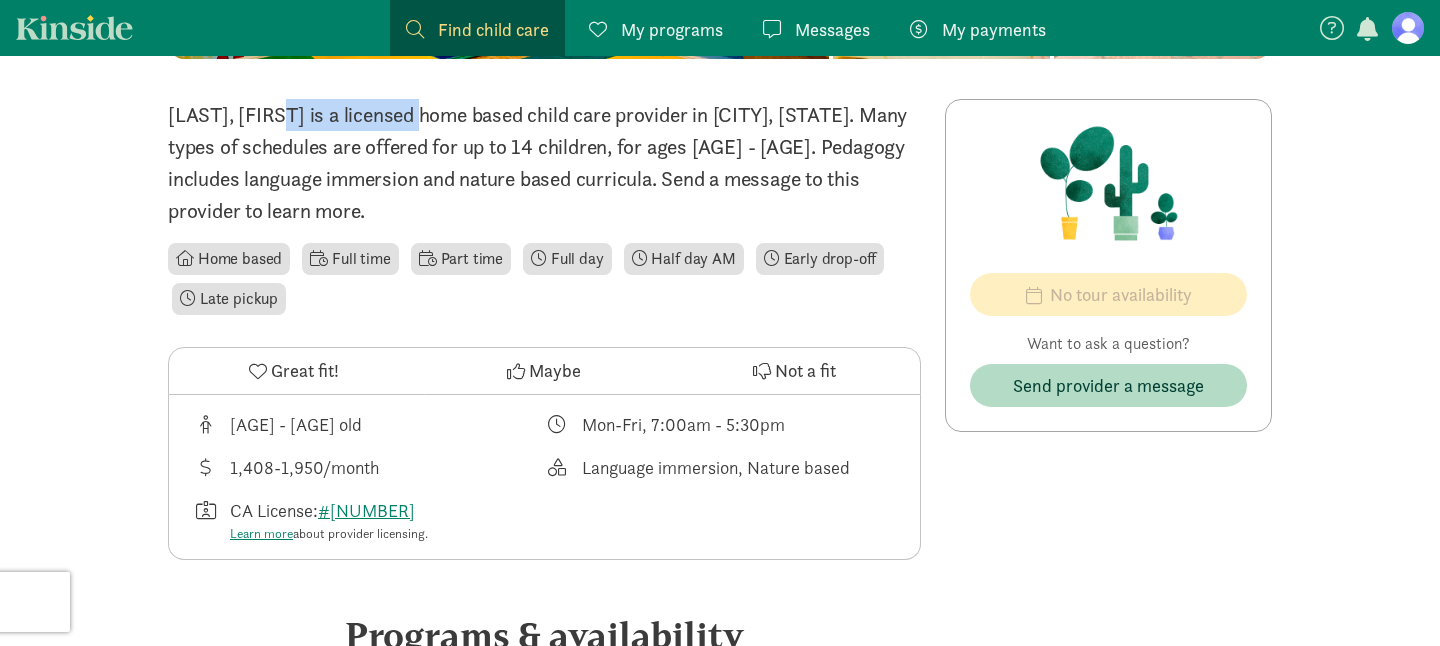 scroll, scrollTop: 424, scrollLeft: 0, axis: vertical 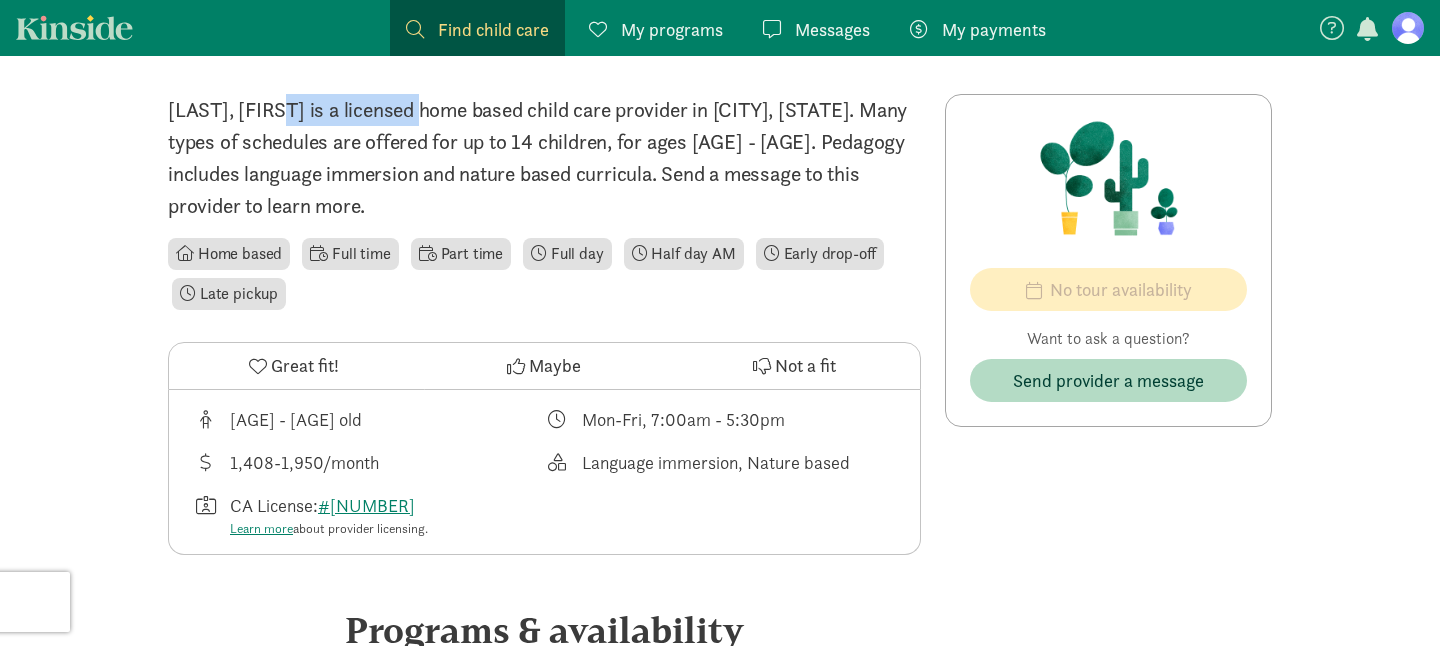 drag, startPoint x: 383, startPoint y: 459, endPoint x: 230, endPoint y: 464, distance: 153.08168 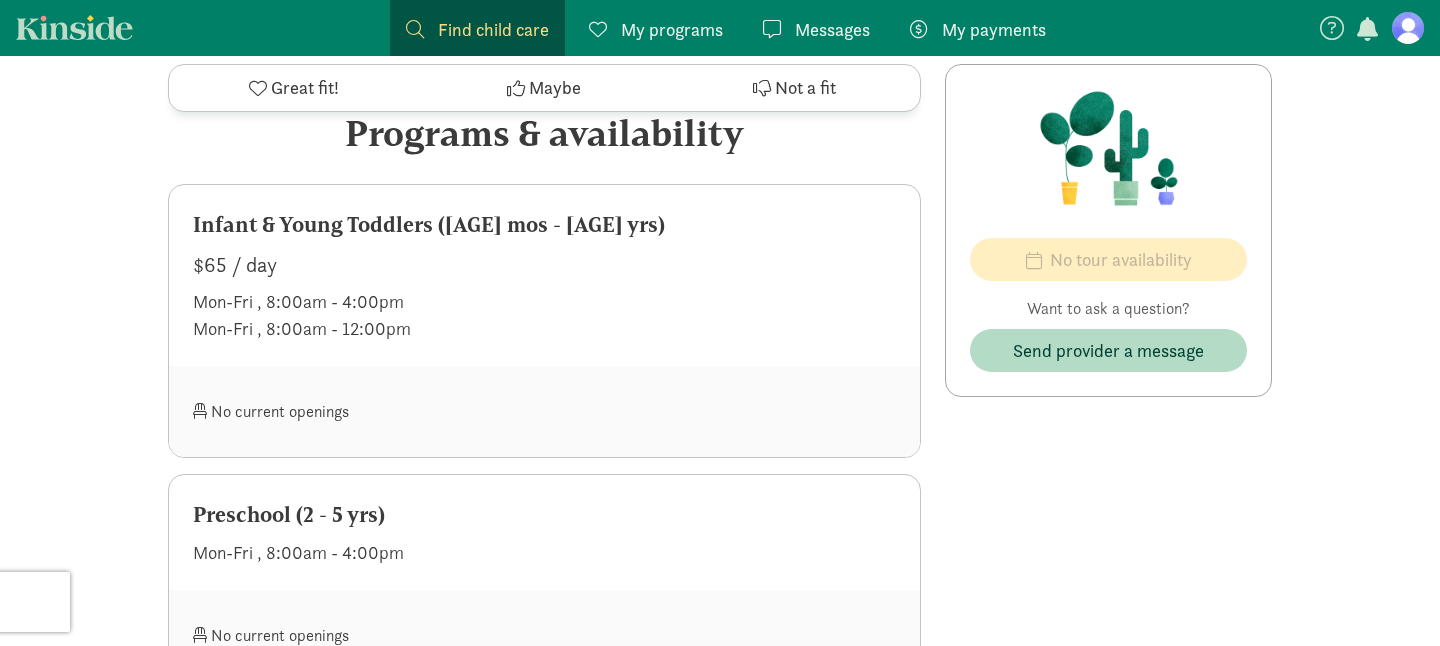 scroll, scrollTop: 1015, scrollLeft: 0, axis: vertical 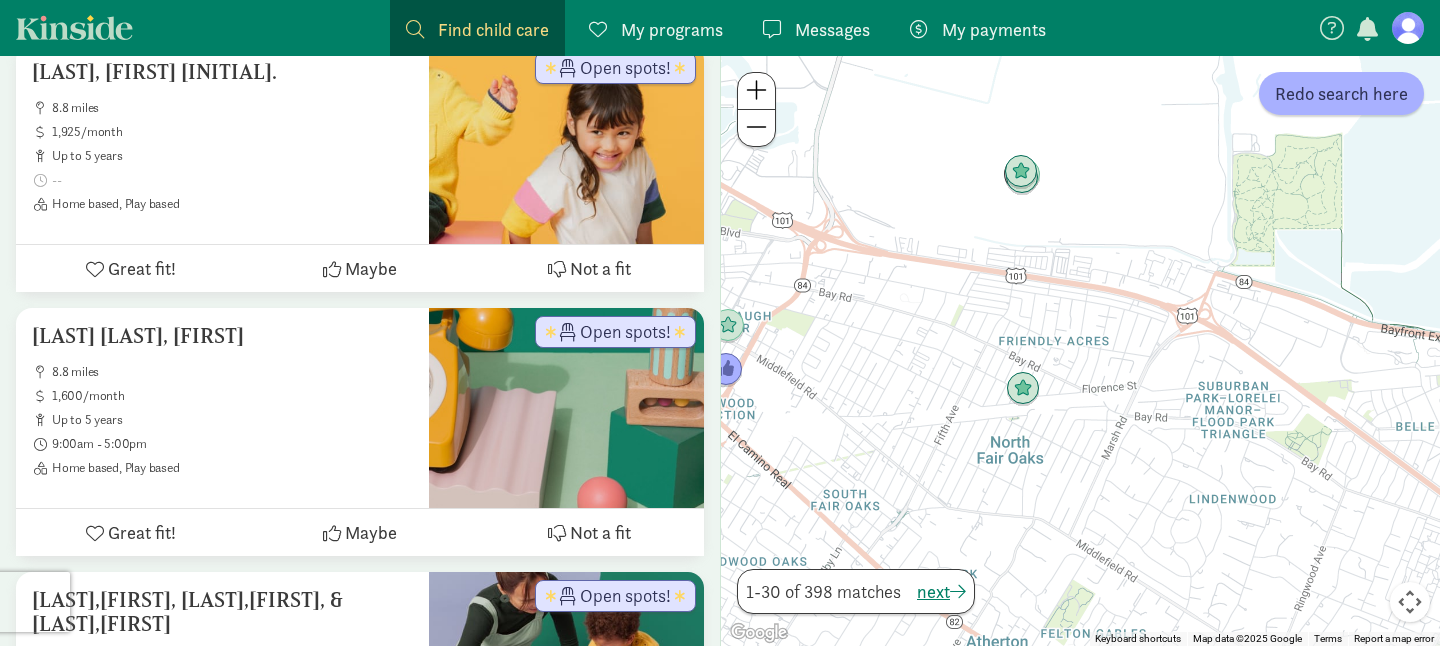 drag, startPoint x: 1095, startPoint y: 499, endPoint x: 1042, endPoint y: 270, distance: 235.05319 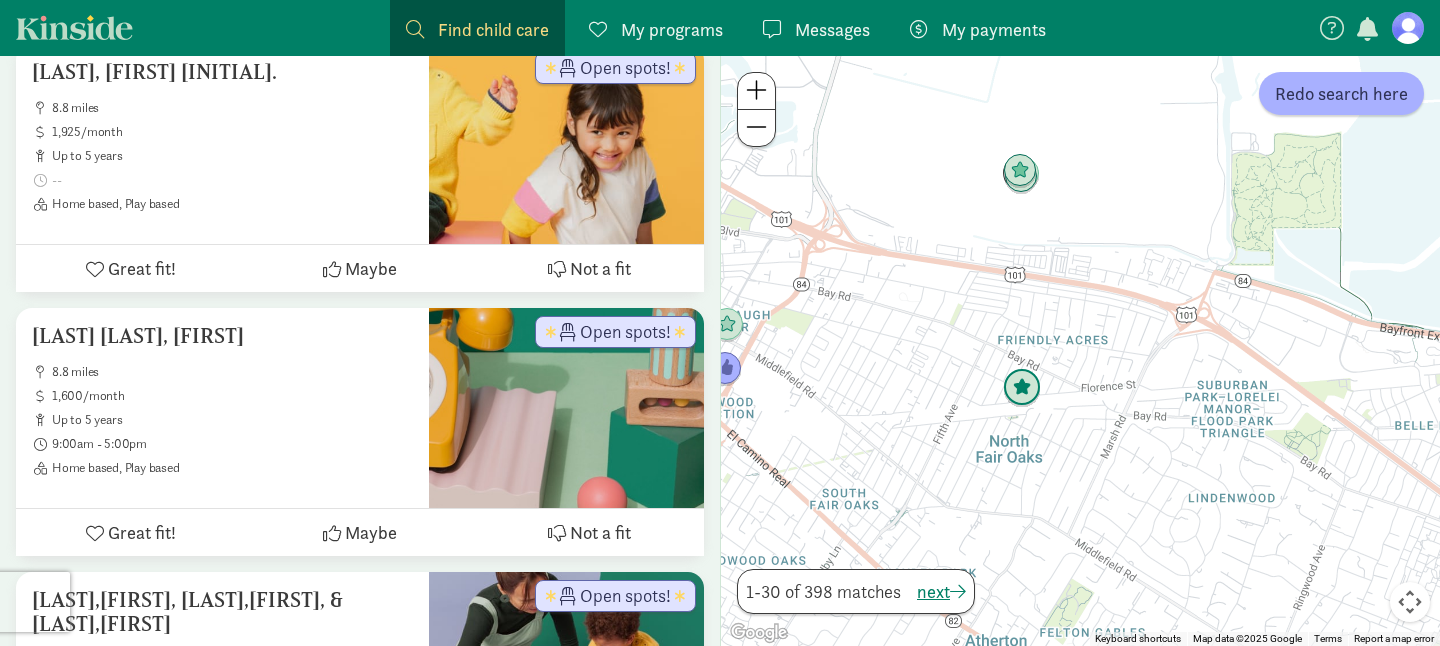 click at bounding box center [1022, 388] 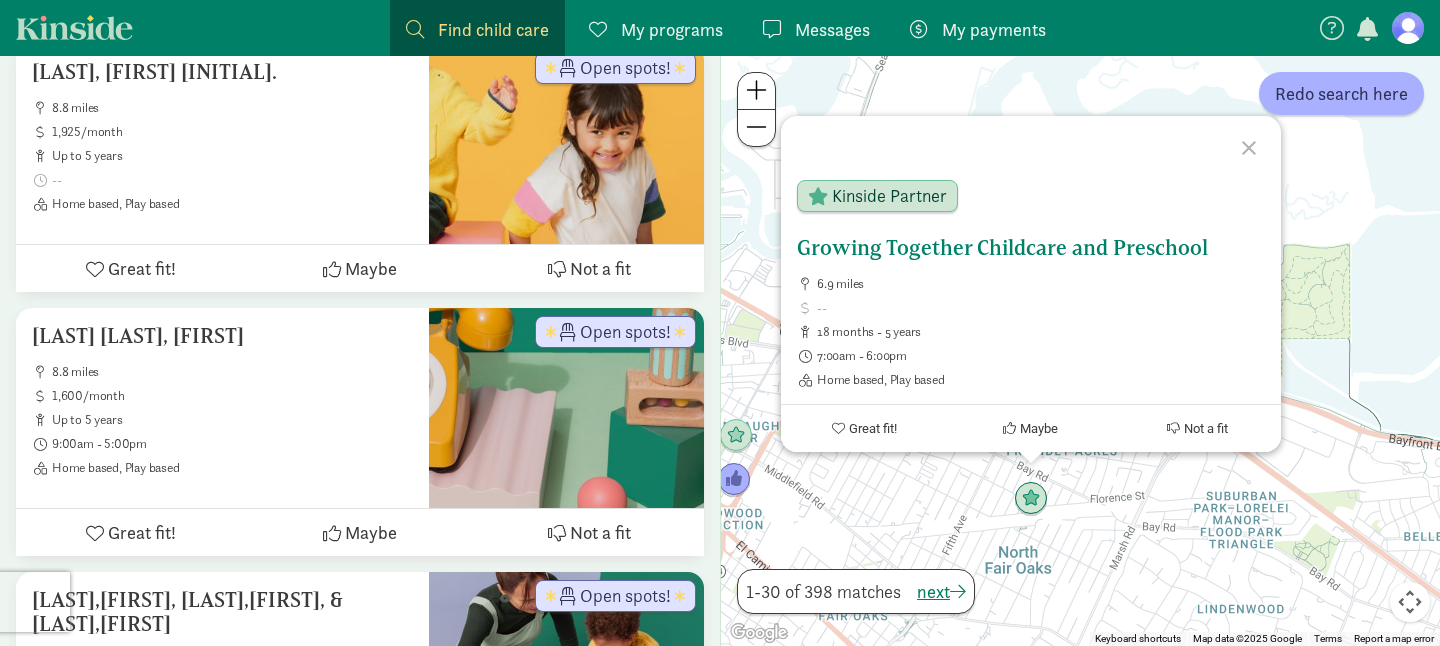 click on "Growing Together Childcare and Preschool" at bounding box center (1031, 248) 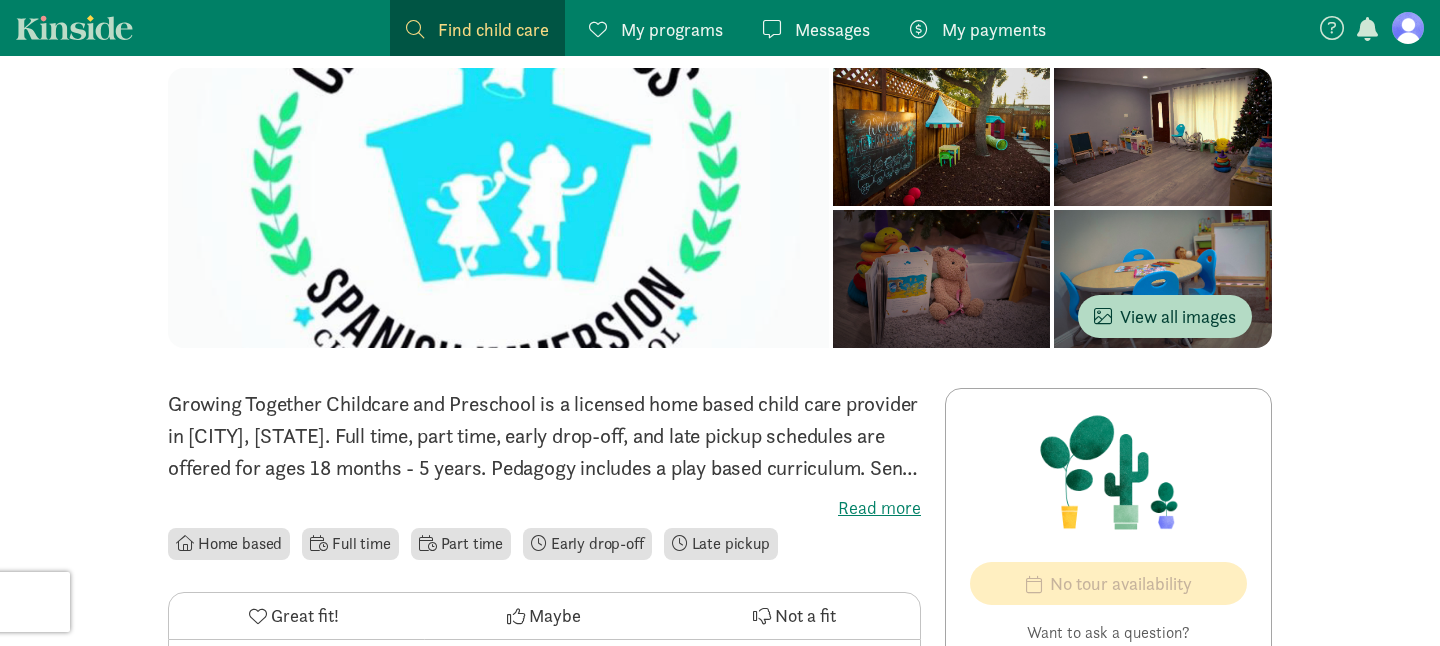 scroll, scrollTop: 132, scrollLeft: 0, axis: vertical 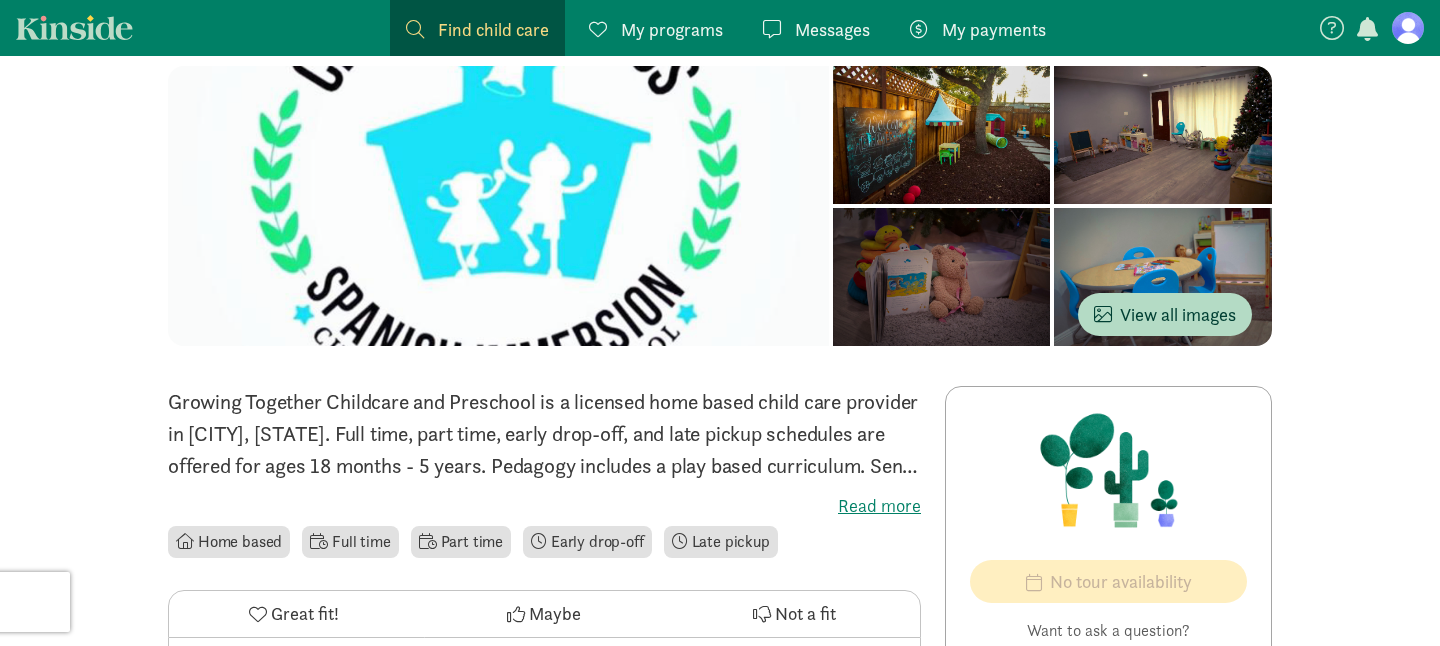 click 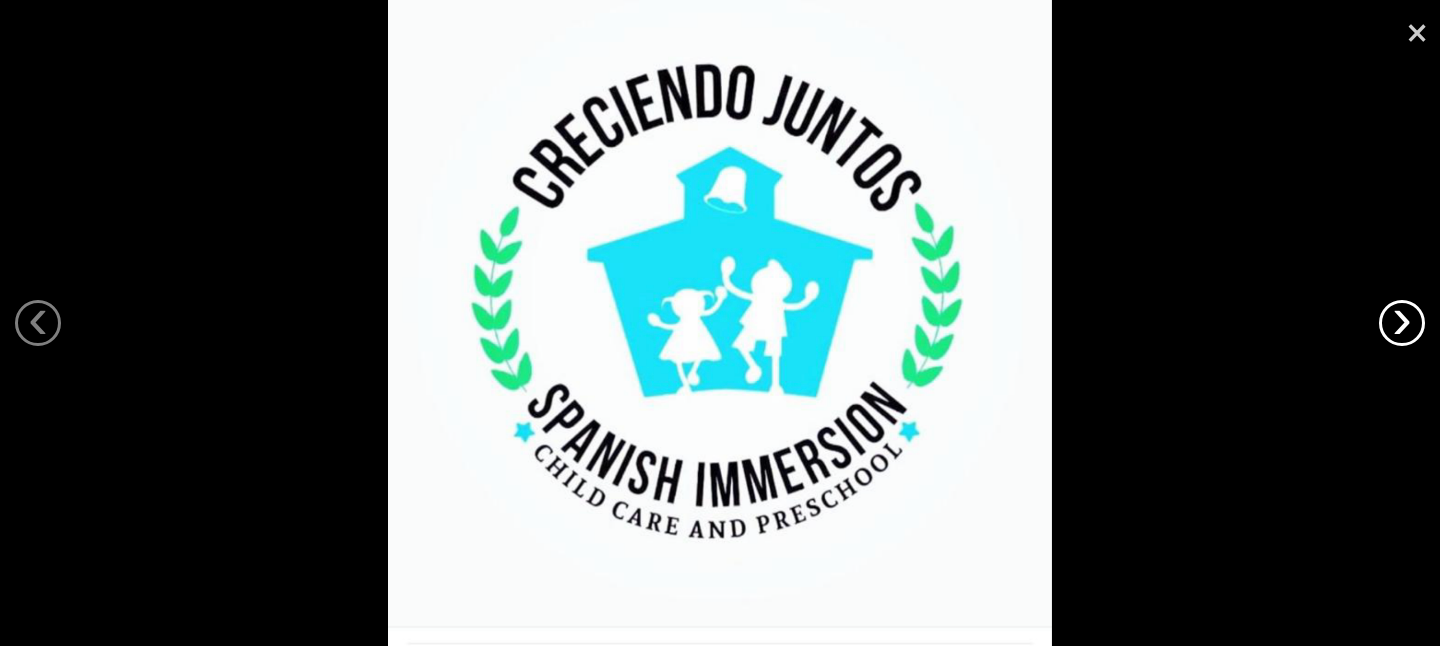 click on "›" at bounding box center [1402, 323] 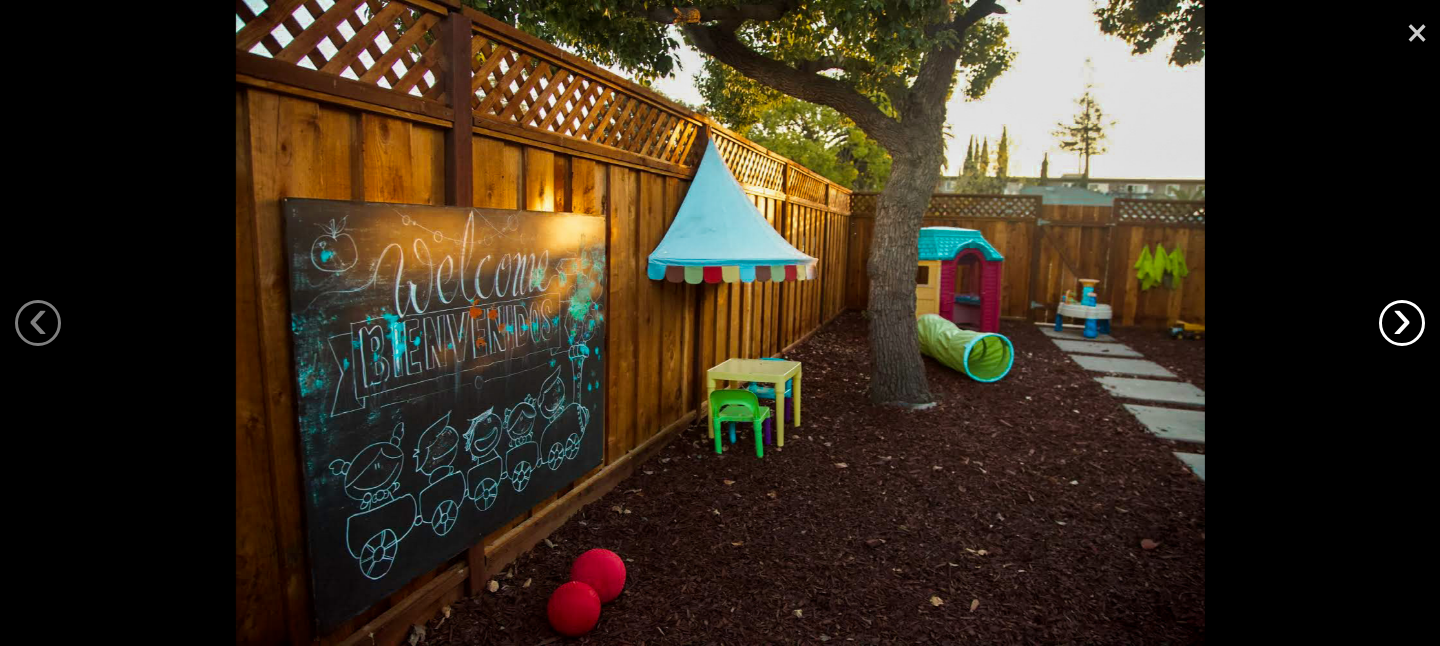 click on "›" at bounding box center (1402, 323) 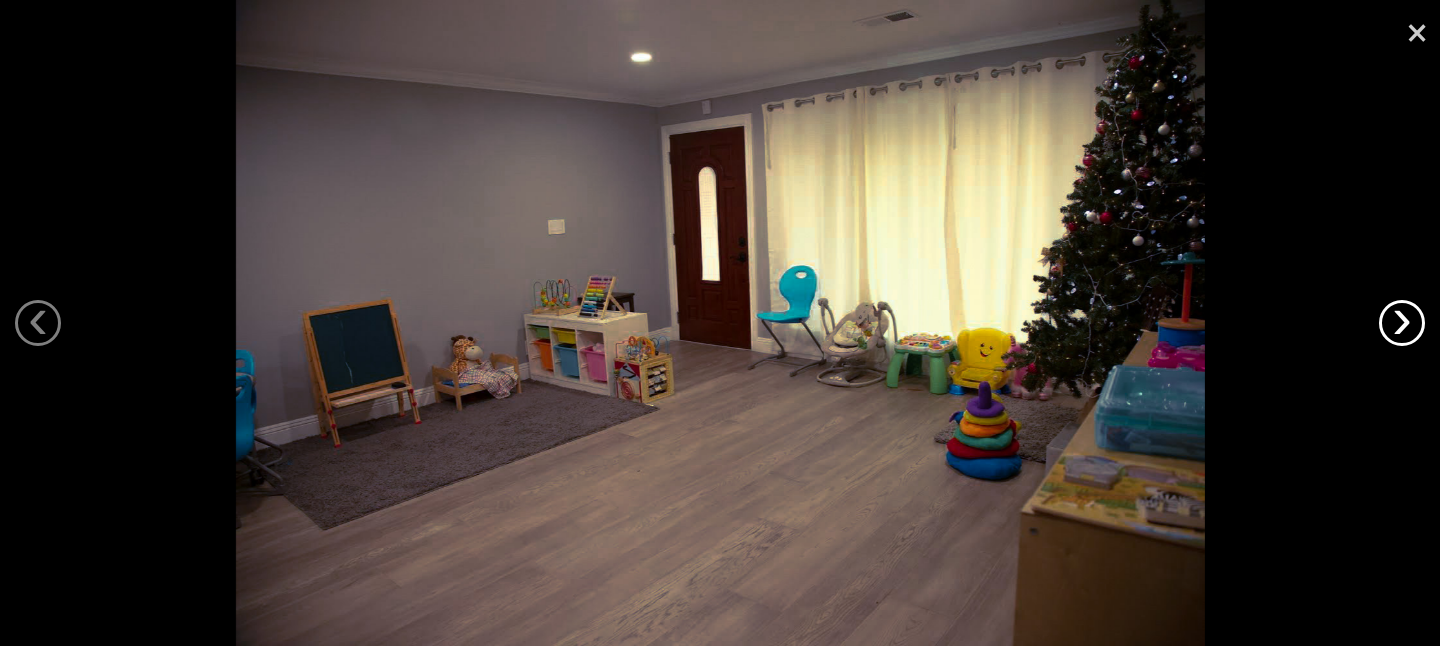click on "›" at bounding box center [1402, 323] 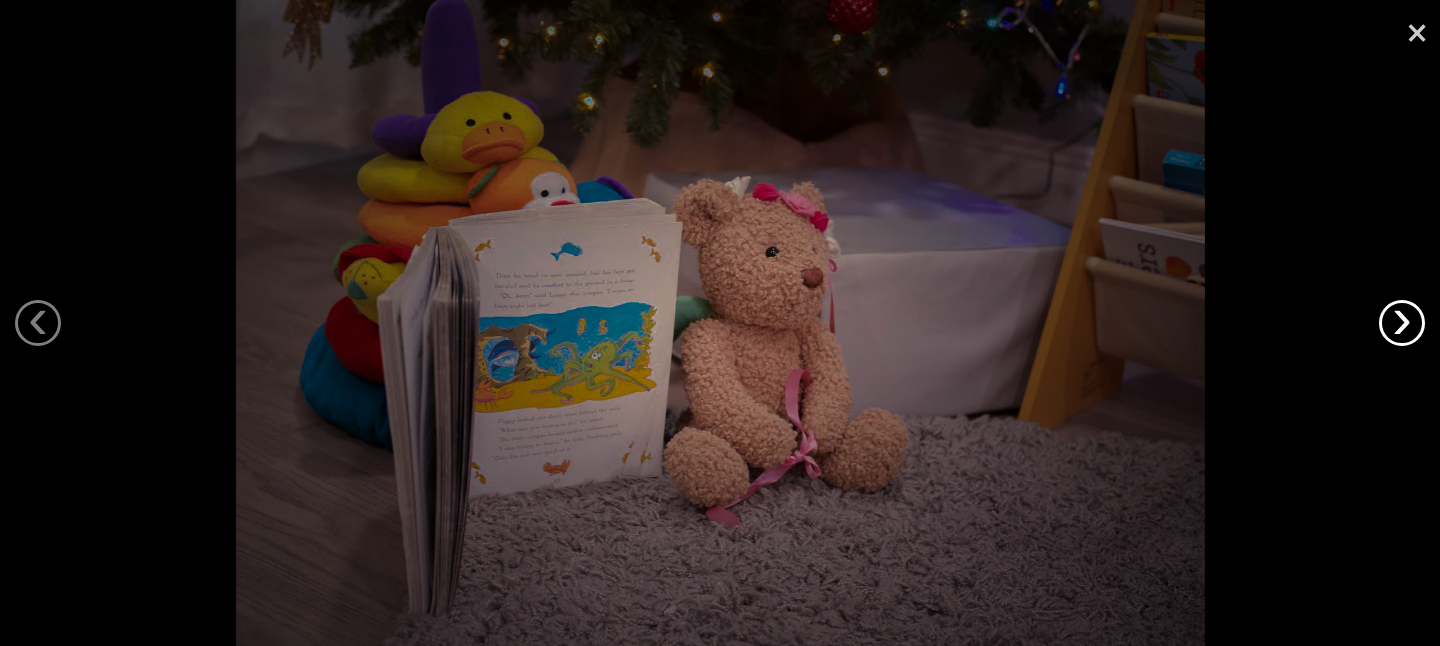 click on "›" at bounding box center (1402, 323) 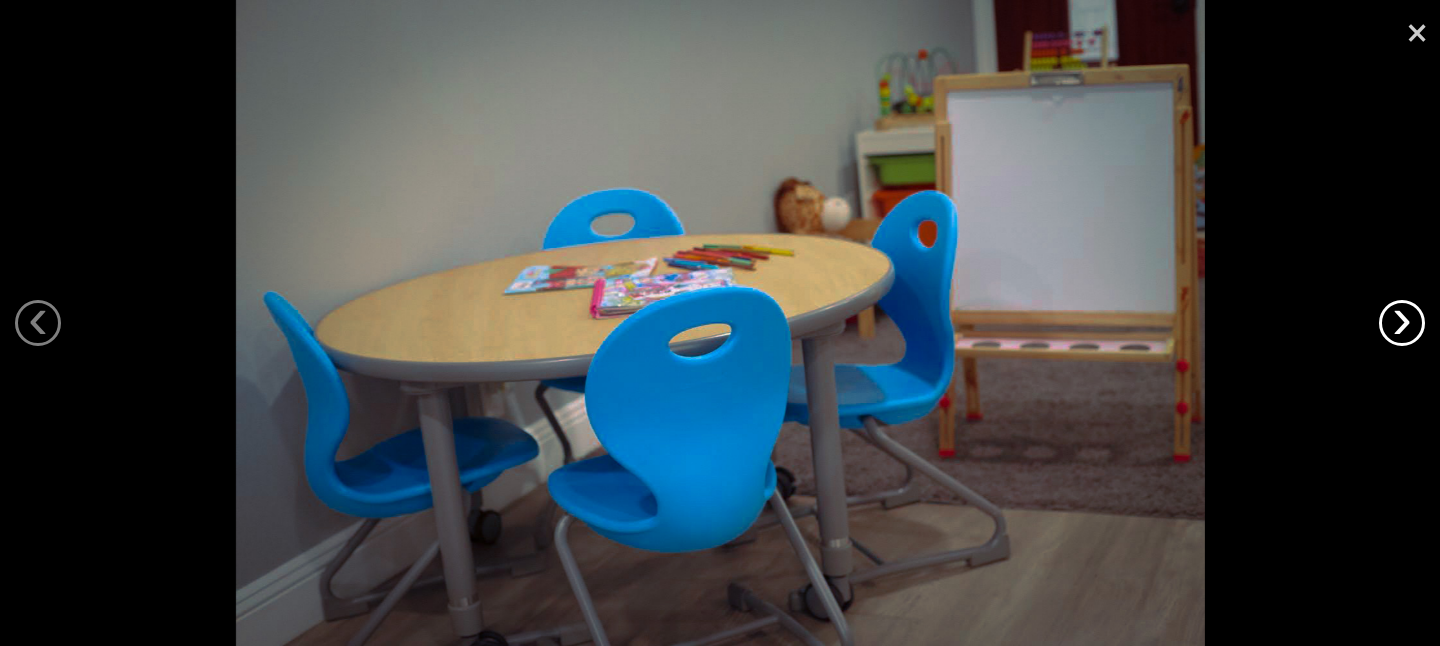 click on "›" at bounding box center (1402, 323) 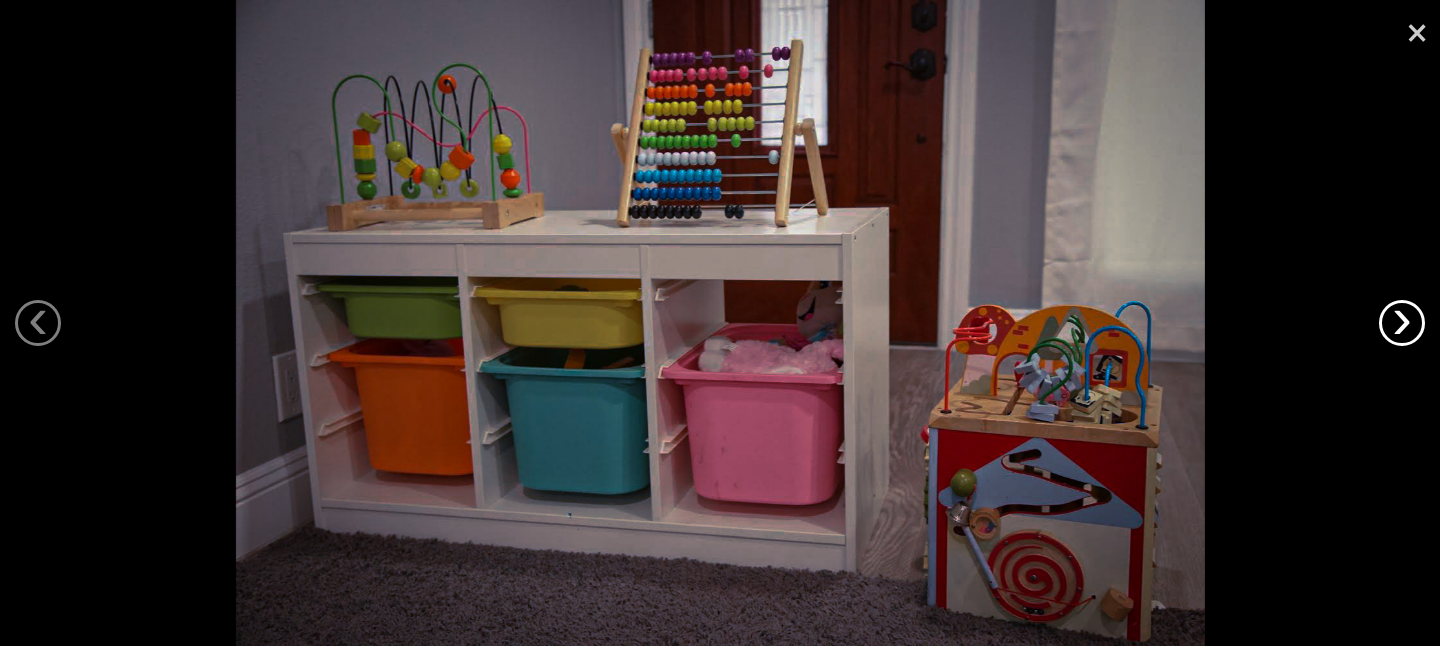 click on "›" at bounding box center [1402, 323] 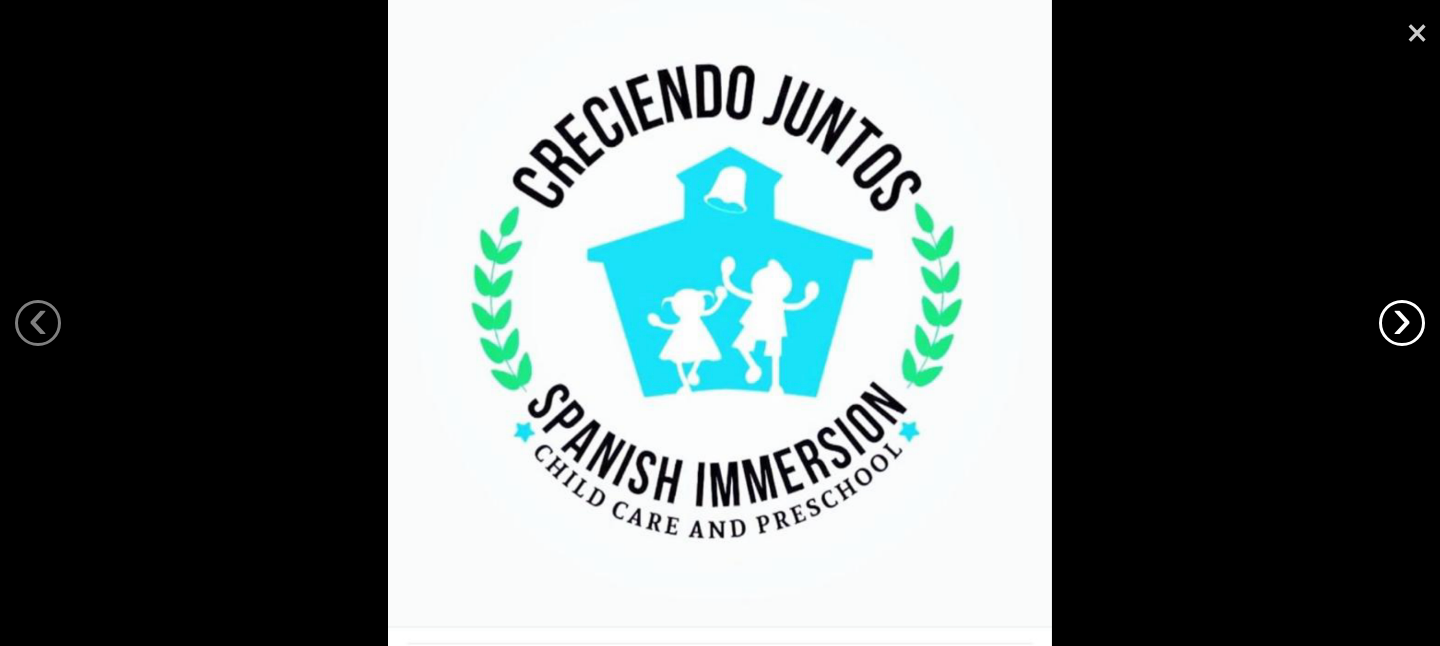 click on "›" at bounding box center (1402, 323) 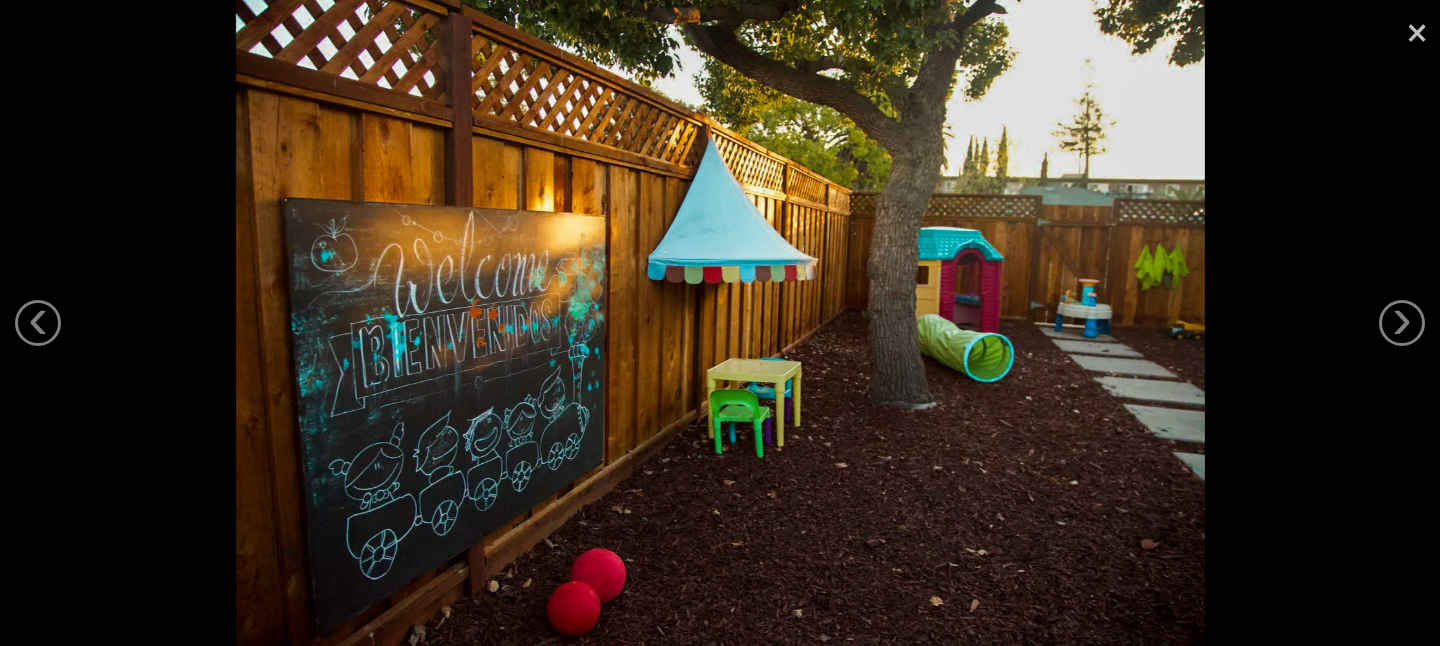 click on "×" at bounding box center (1417, 30) 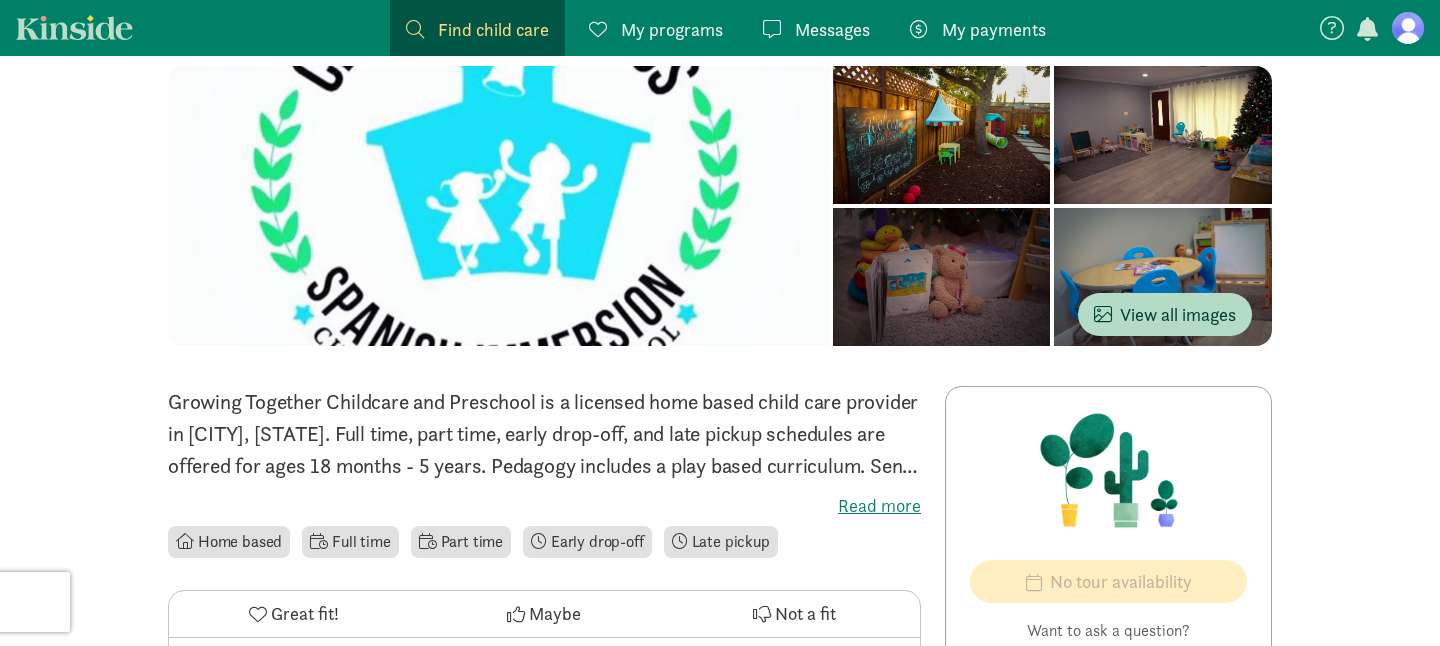click on "Growing Together Childcare and Preschool  is a licensed home based child care provider in Redwood City, California. Full time, part time, early drop-off, and late pickup schedules are offered for ages 18 months - 5 years. Pedagogy includes a play based curriculum. Send a message to this provider to learn more." at bounding box center [544, 434] 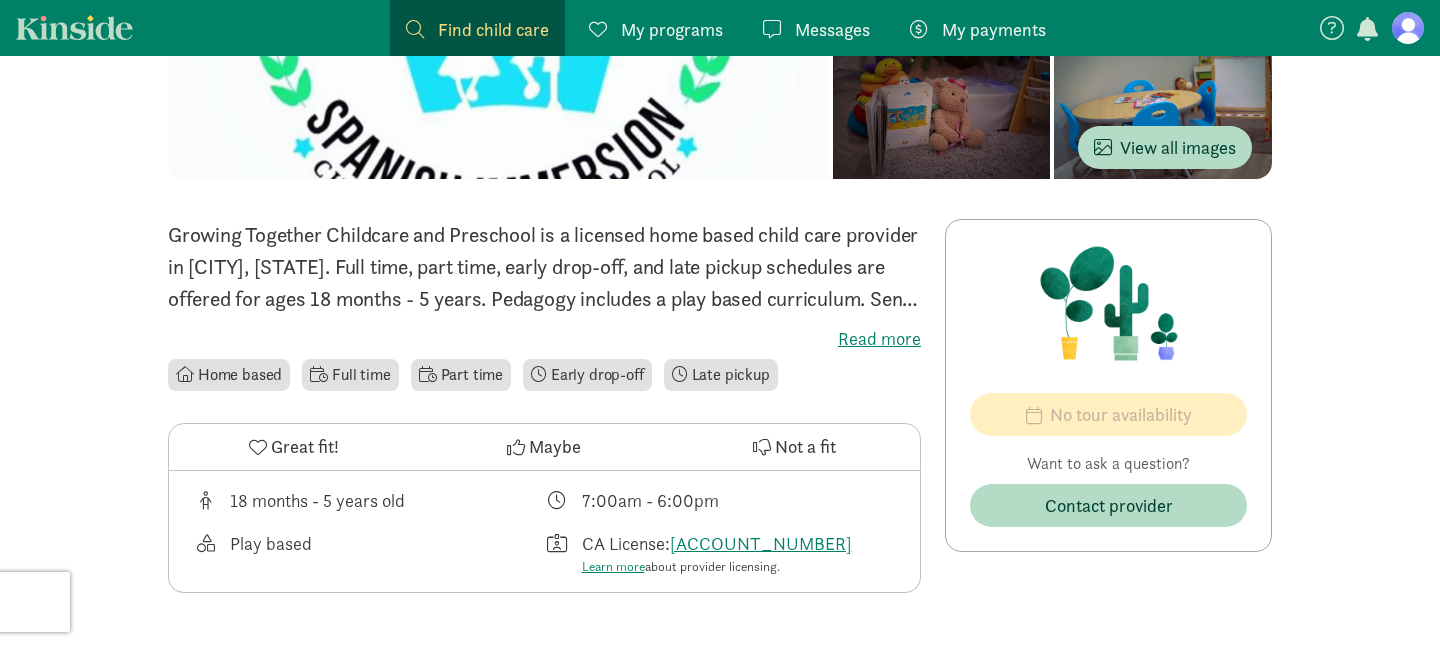 scroll, scrollTop: 0, scrollLeft: 0, axis: both 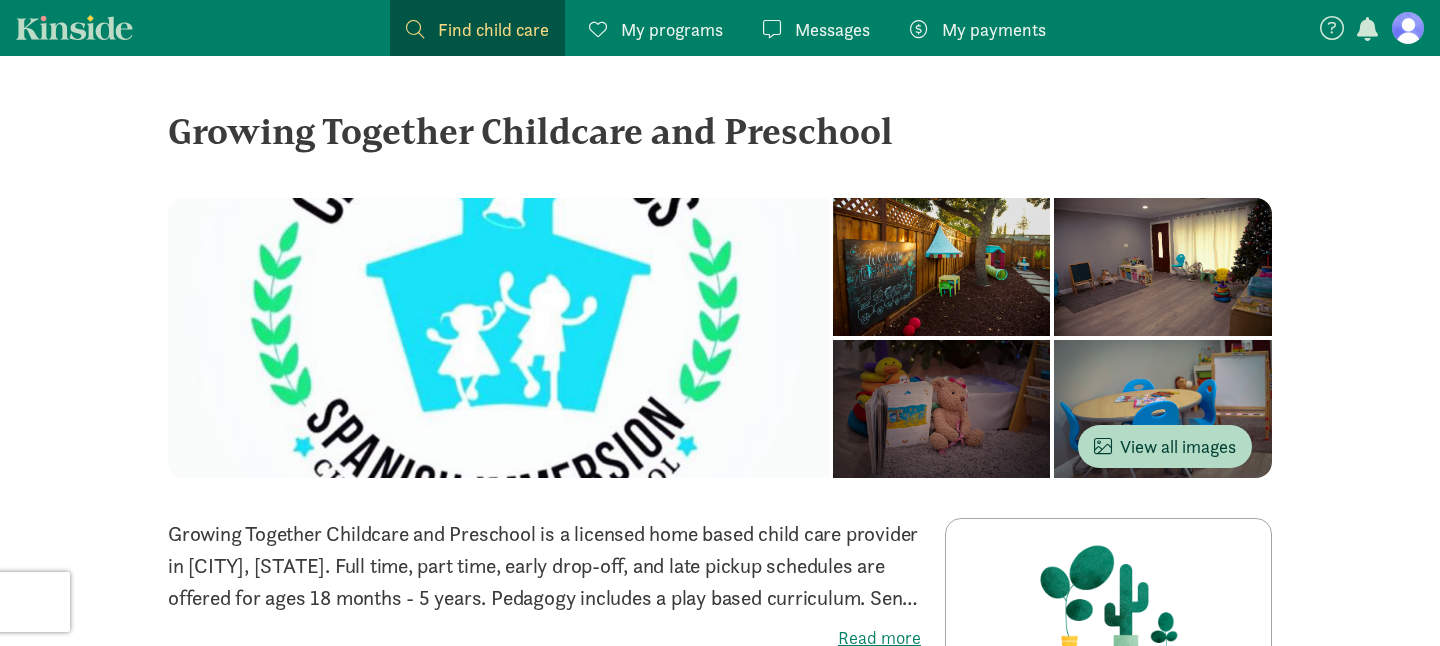 drag, startPoint x: 172, startPoint y: 130, endPoint x: 909, endPoint y: 145, distance: 737.15265 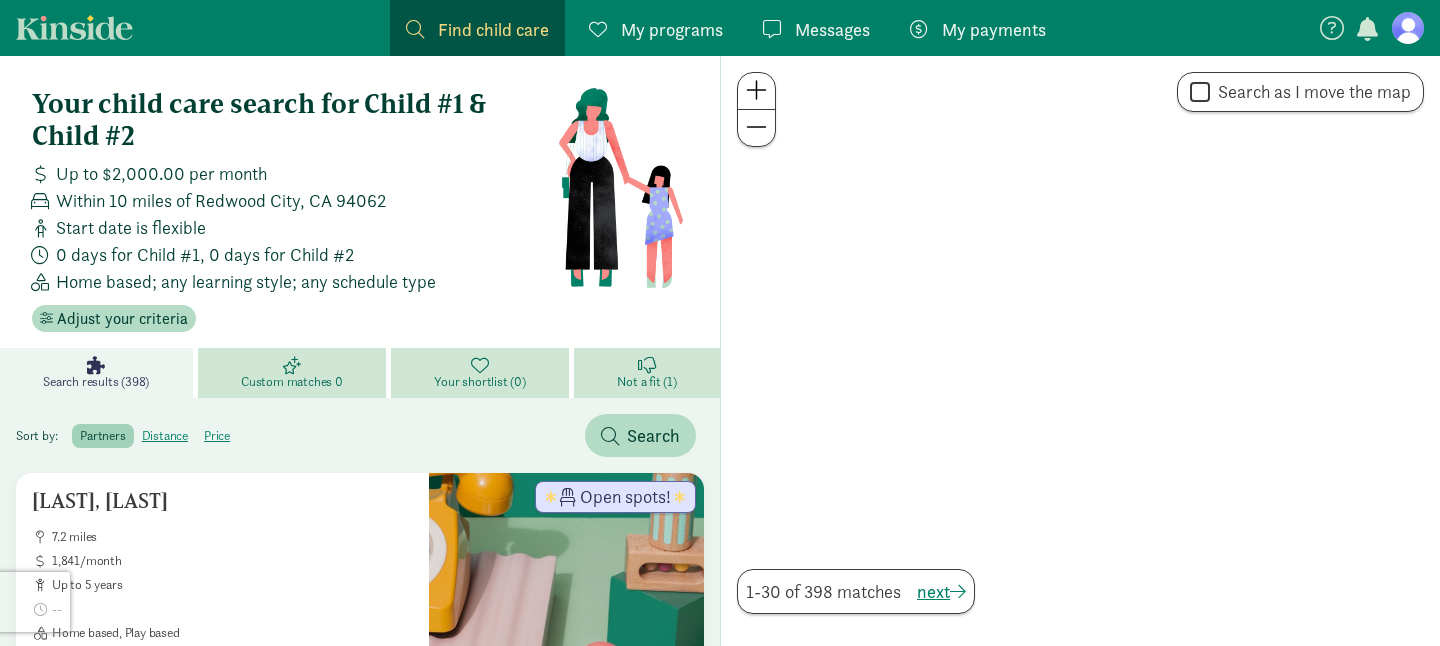 scroll, scrollTop: 957, scrollLeft: 0, axis: vertical 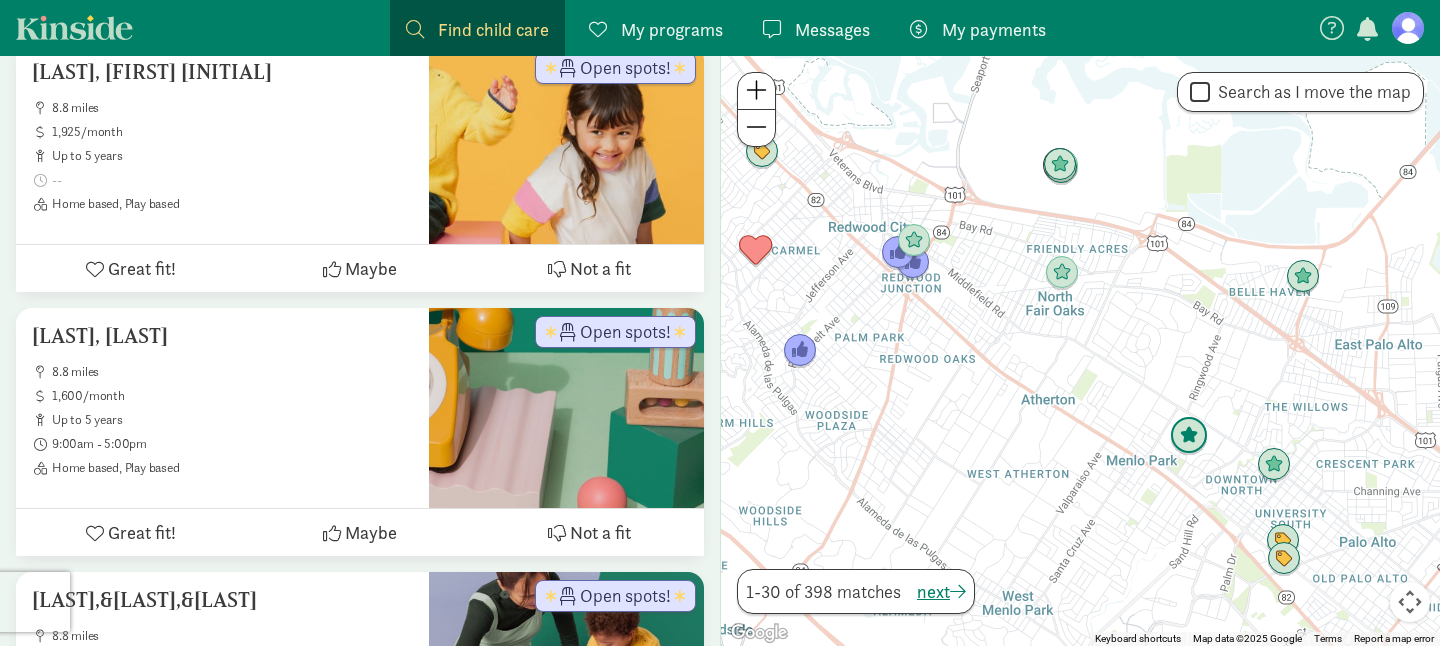 click at bounding box center [1189, 436] 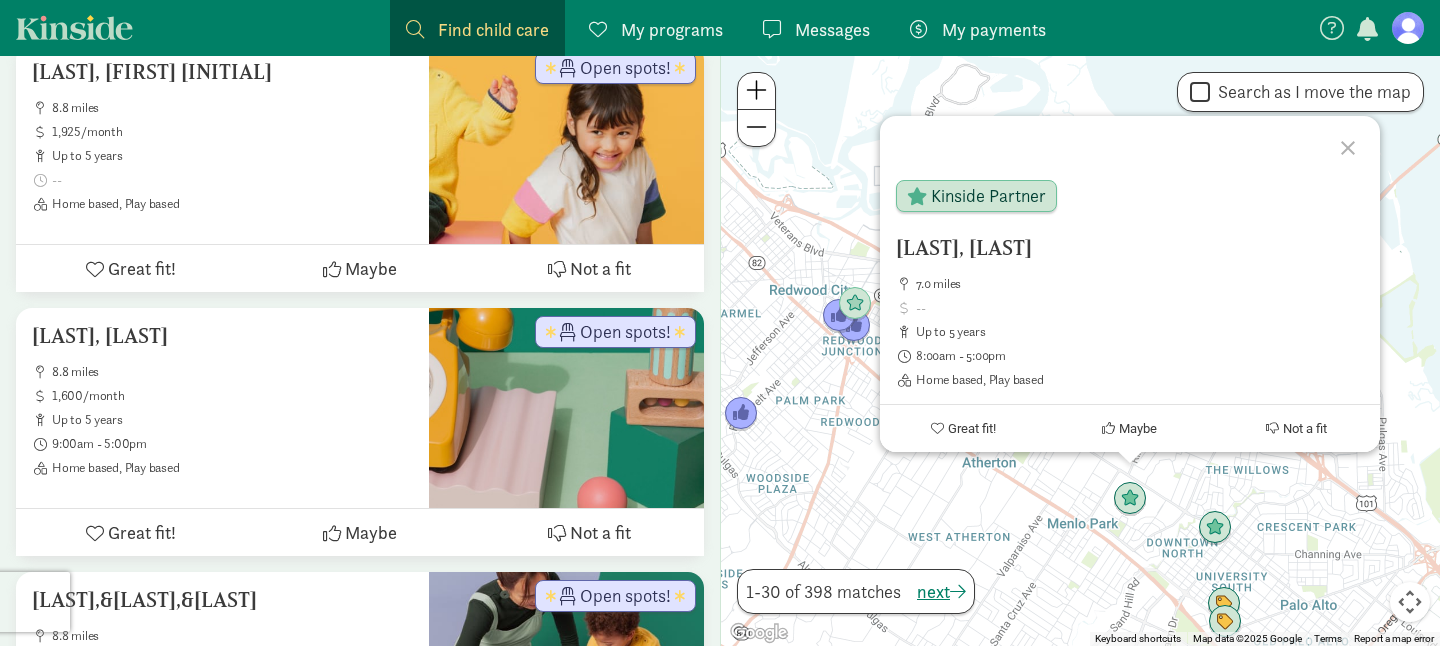 click 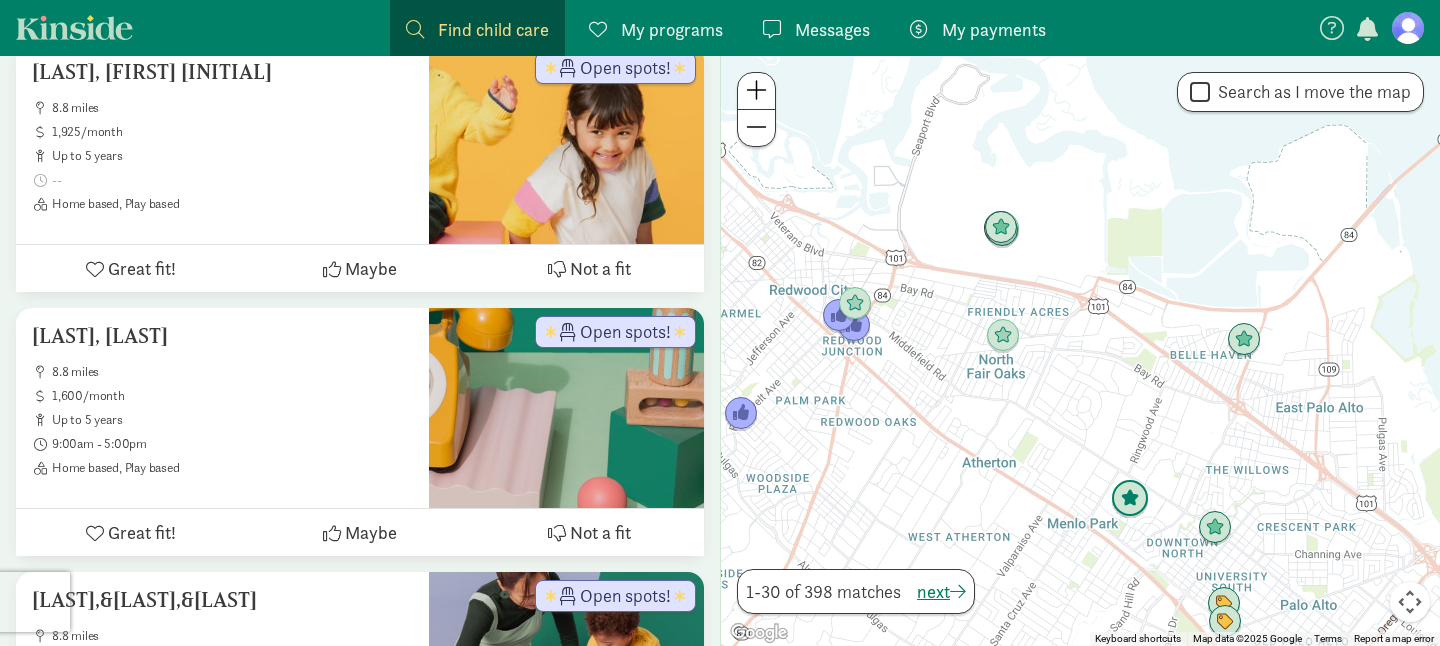 click at bounding box center (1130, 499) 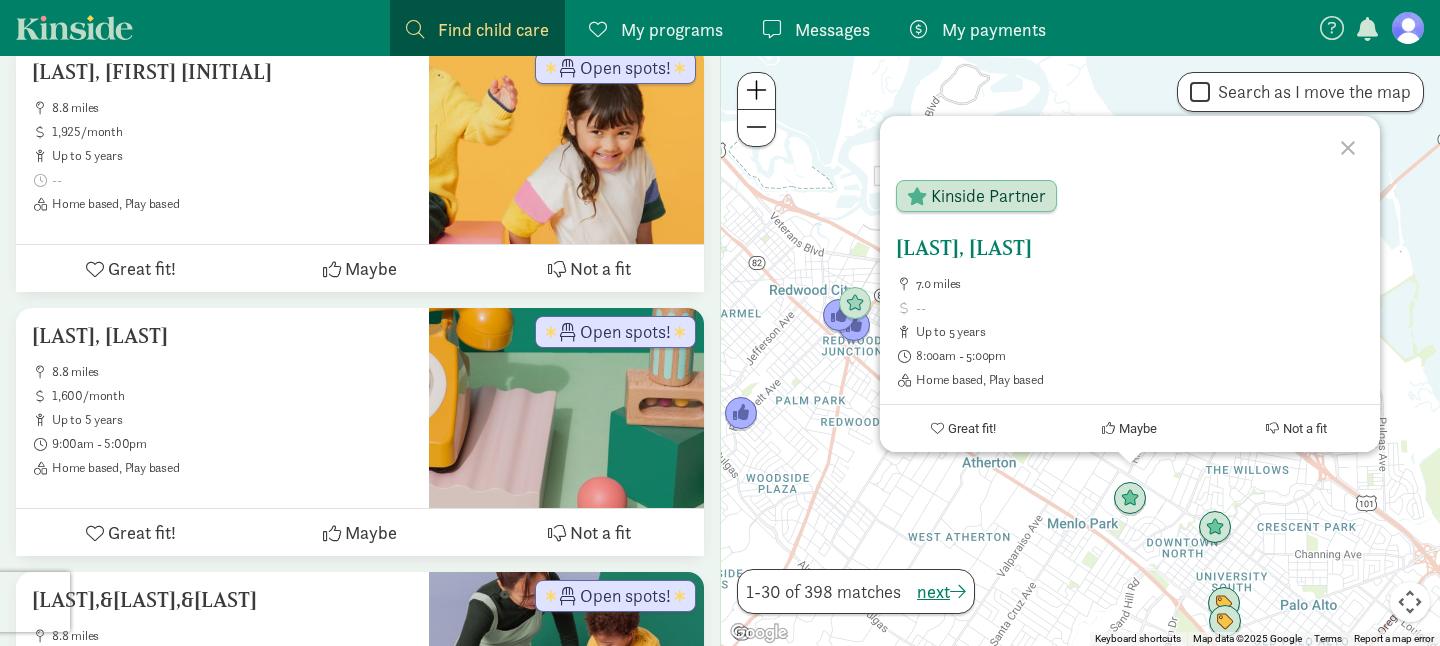 click on "[LAST], [FIRST]" at bounding box center [1130, 248] 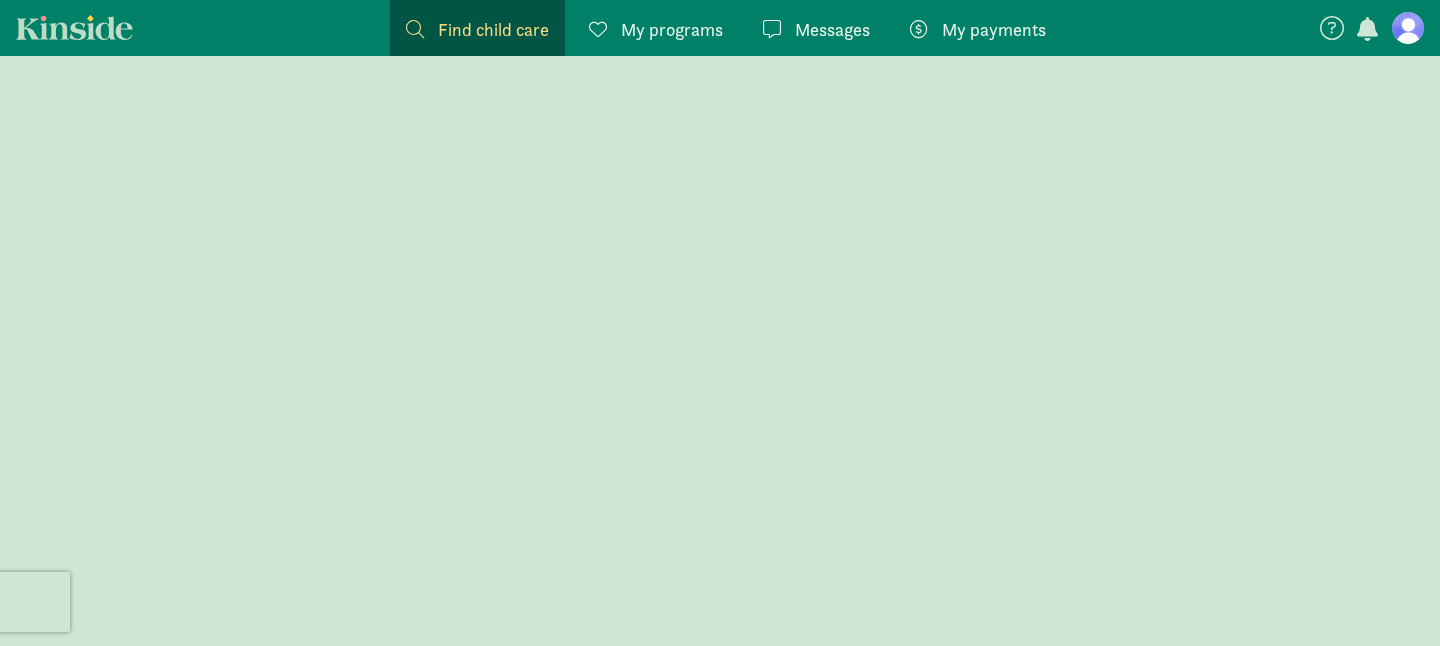 scroll, scrollTop: 0, scrollLeft: 0, axis: both 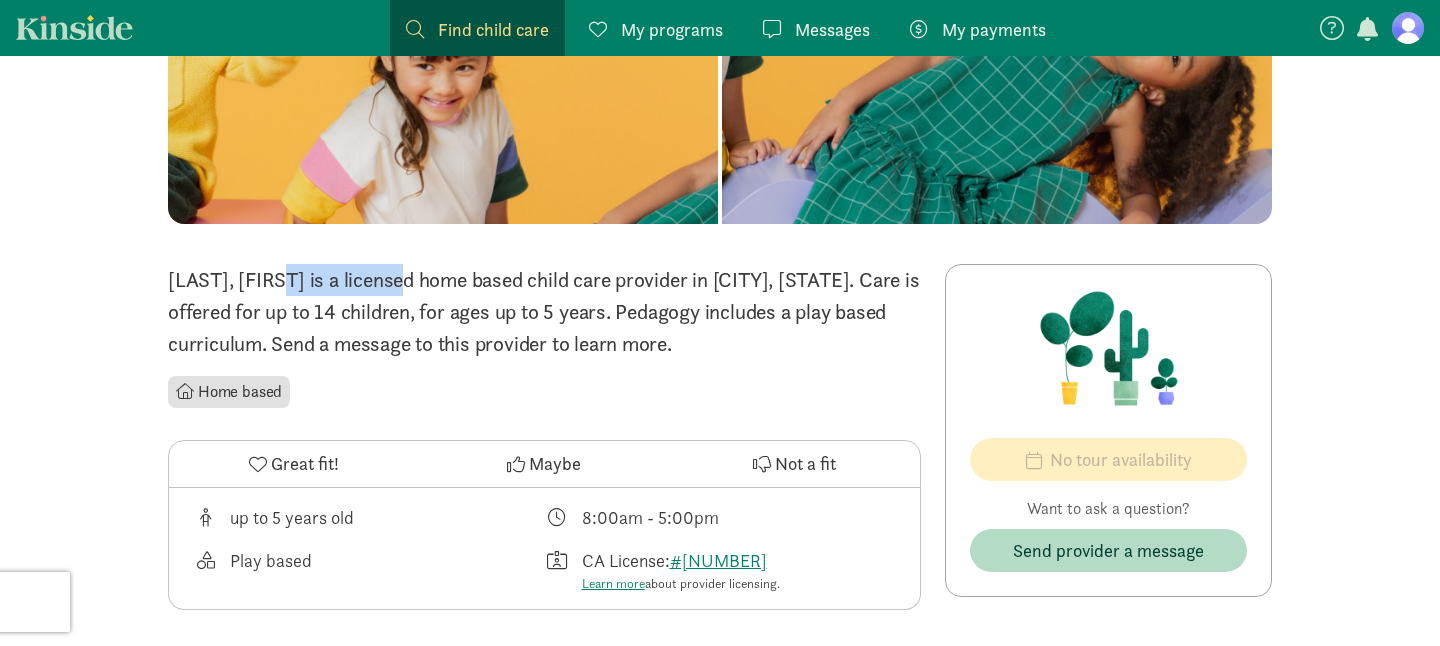 drag, startPoint x: 167, startPoint y: 283, endPoint x: 304, endPoint y: 292, distance: 137.2953 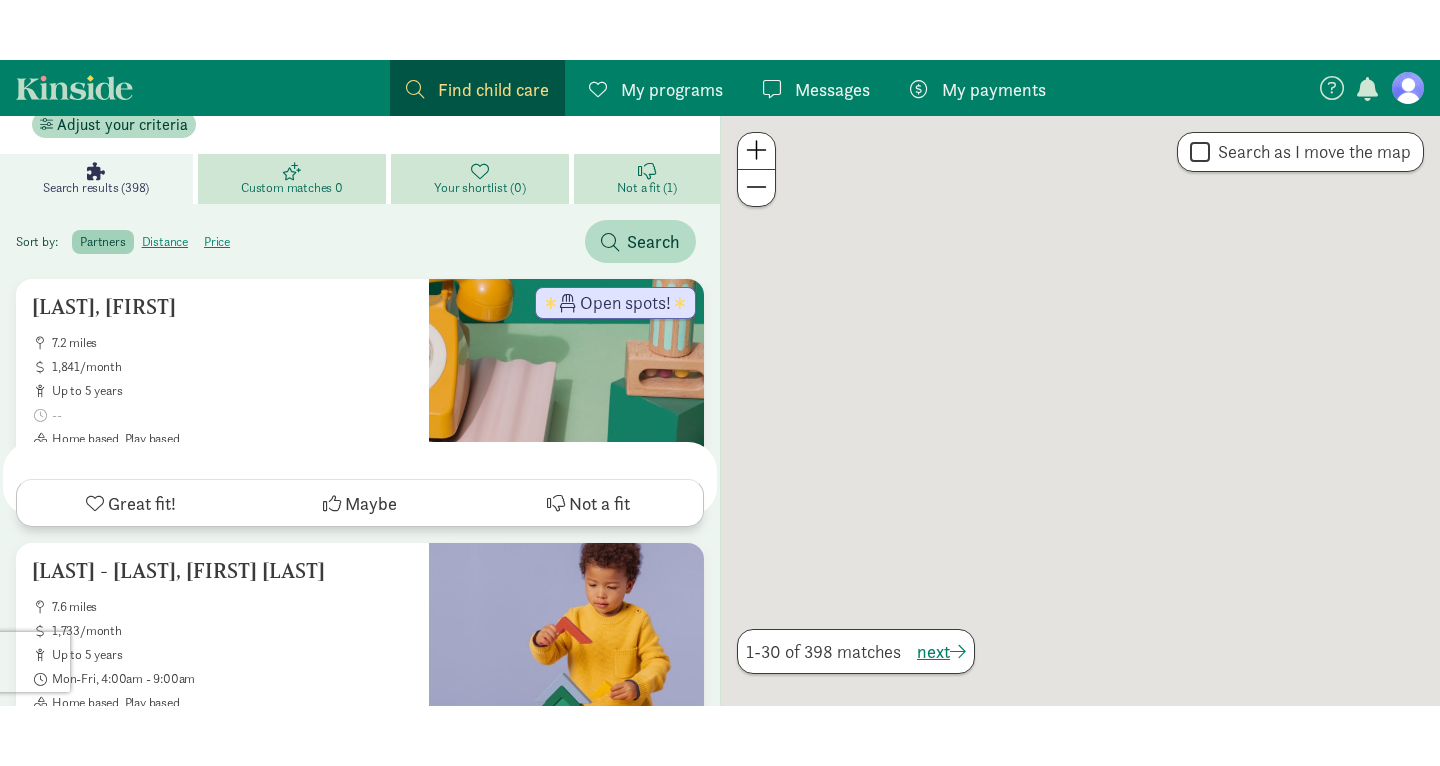 scroll, scrollTop: 957, scrollLeft: 0, axis: vertical 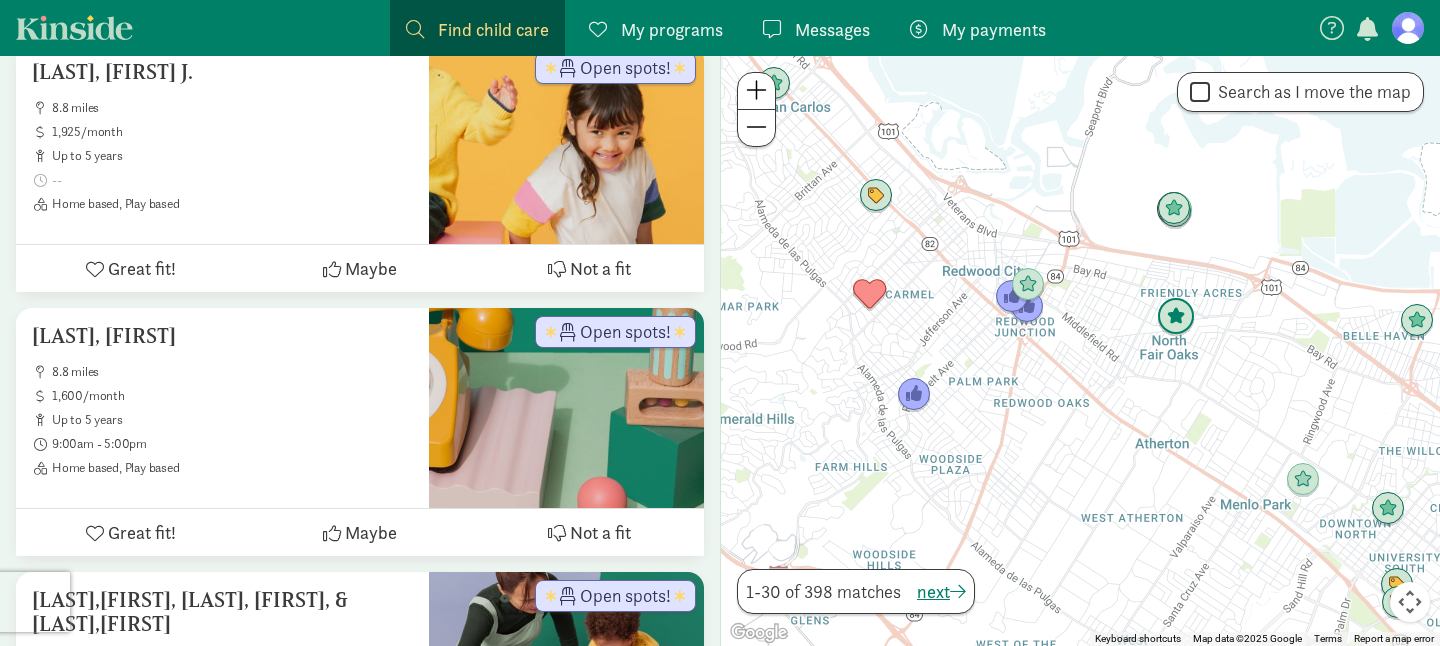 click at bounding box center (1176, 317) 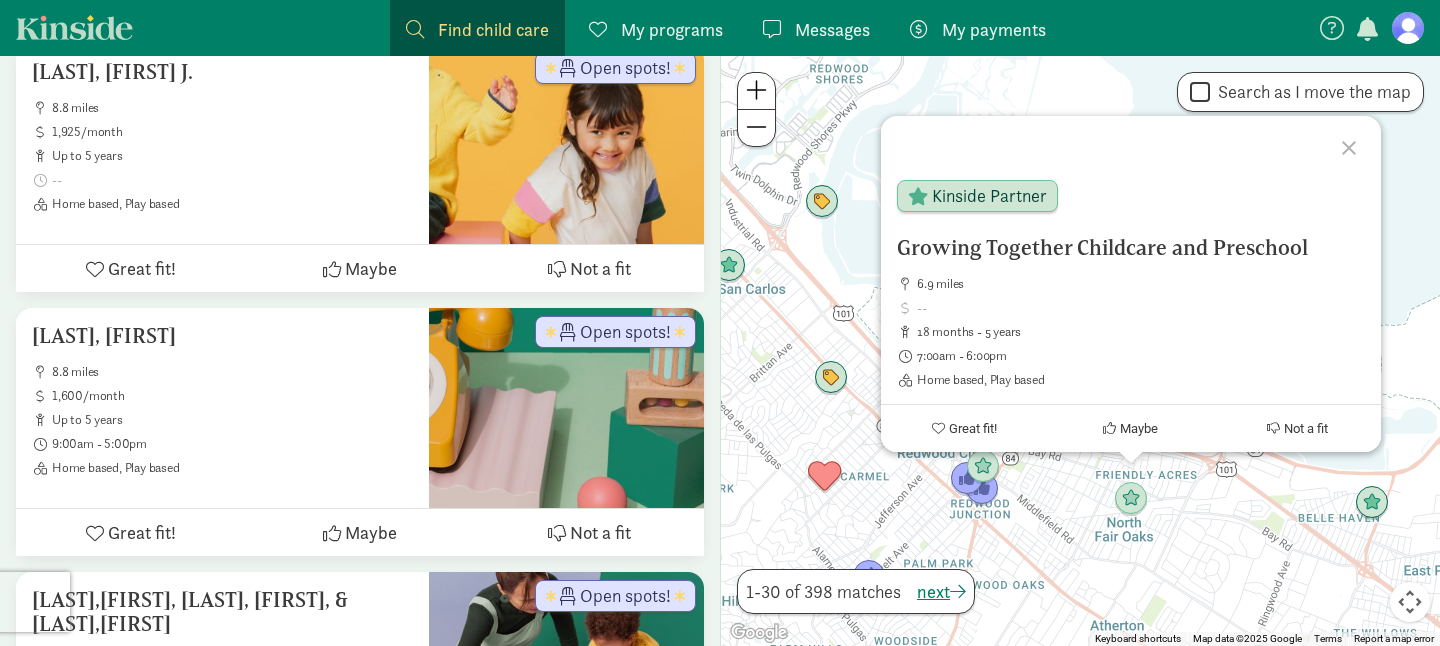 click on "Growing Together Childcare and Preschool            6.9 miles     18 months - 5 years   7:00am - 6:00pm   Home based, Play based           Kinside Partner               Great fit!       Maybe       Not a fit" at bounding box center [1080, 351] 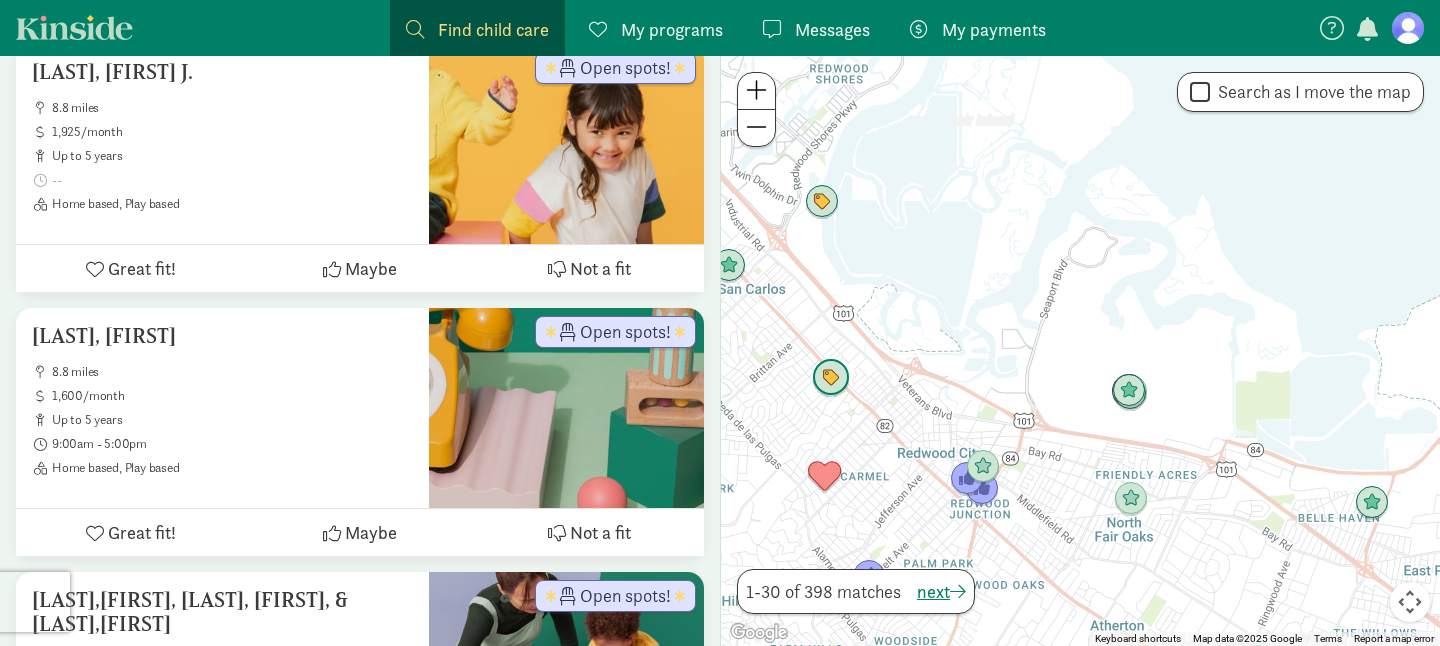 click at bounding box center (831, 378) 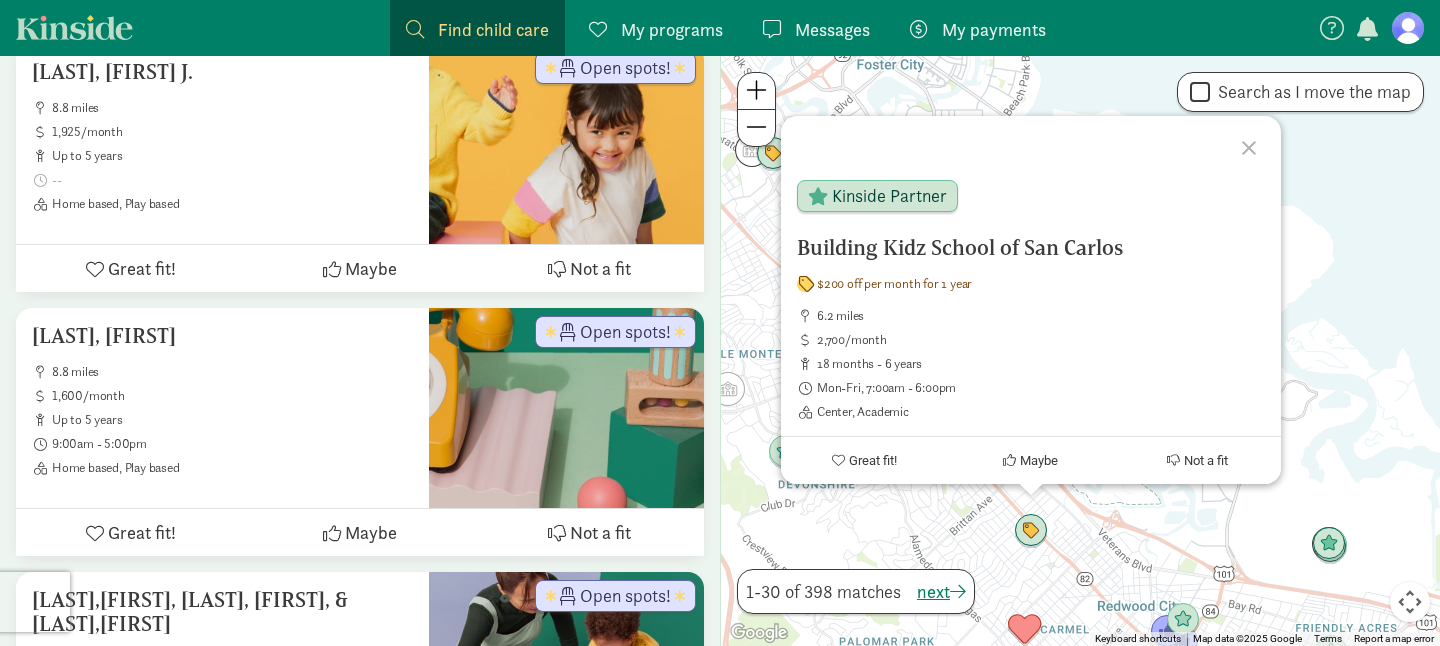 click 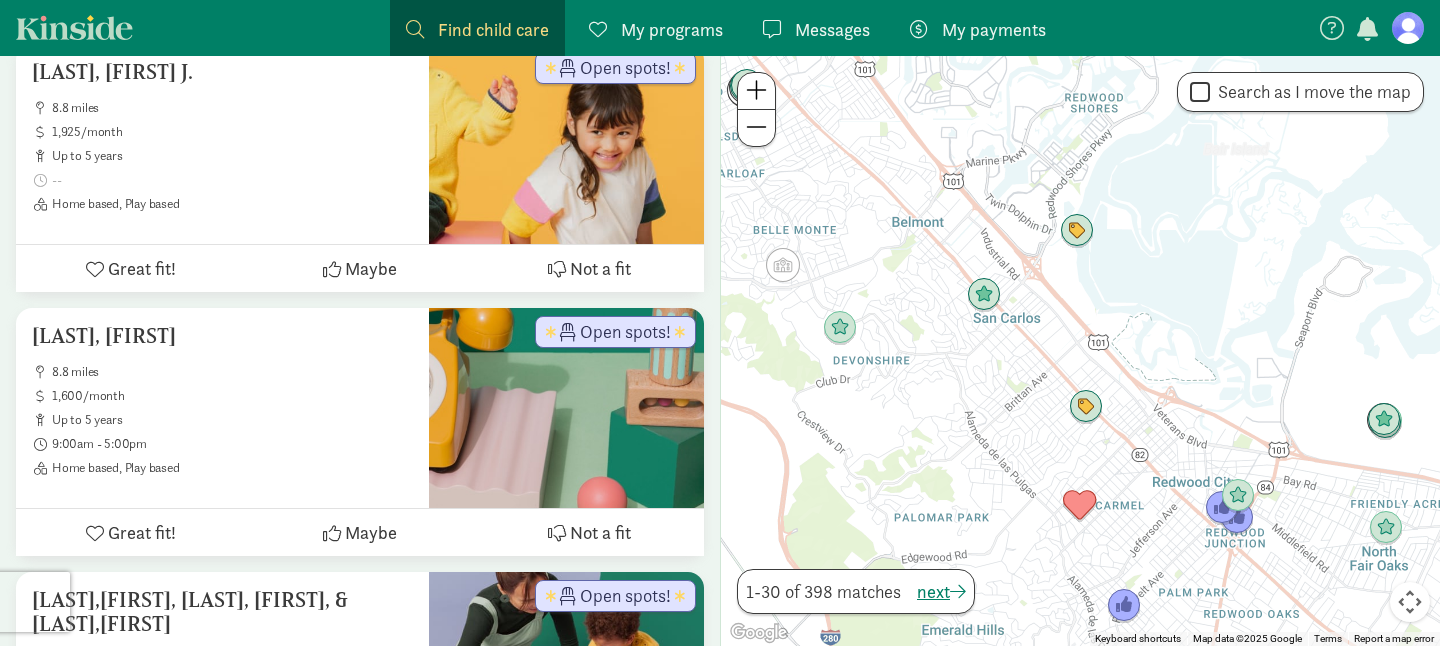 drag, startPoint x: 1124, startPoint y: 549, endPoint x: 1183, endPoint y: 422, distance: 140.0357 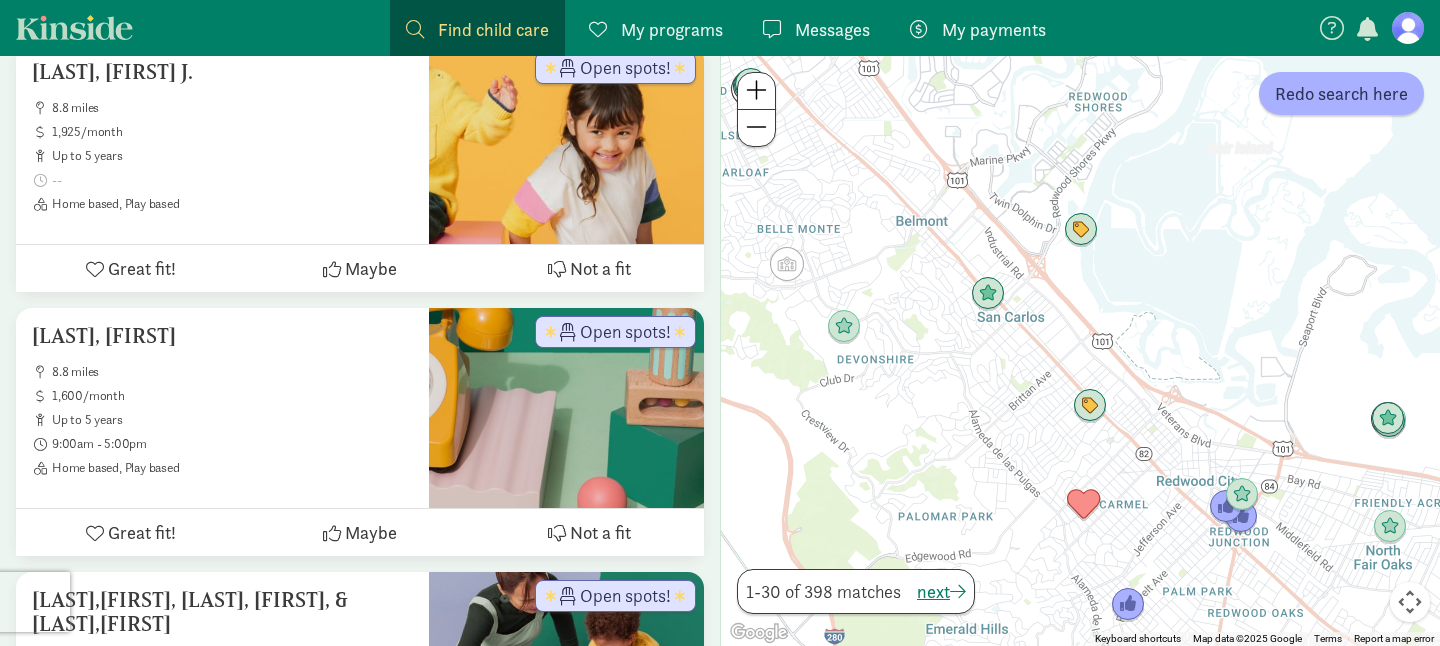 click at bounding box center [844, 327] 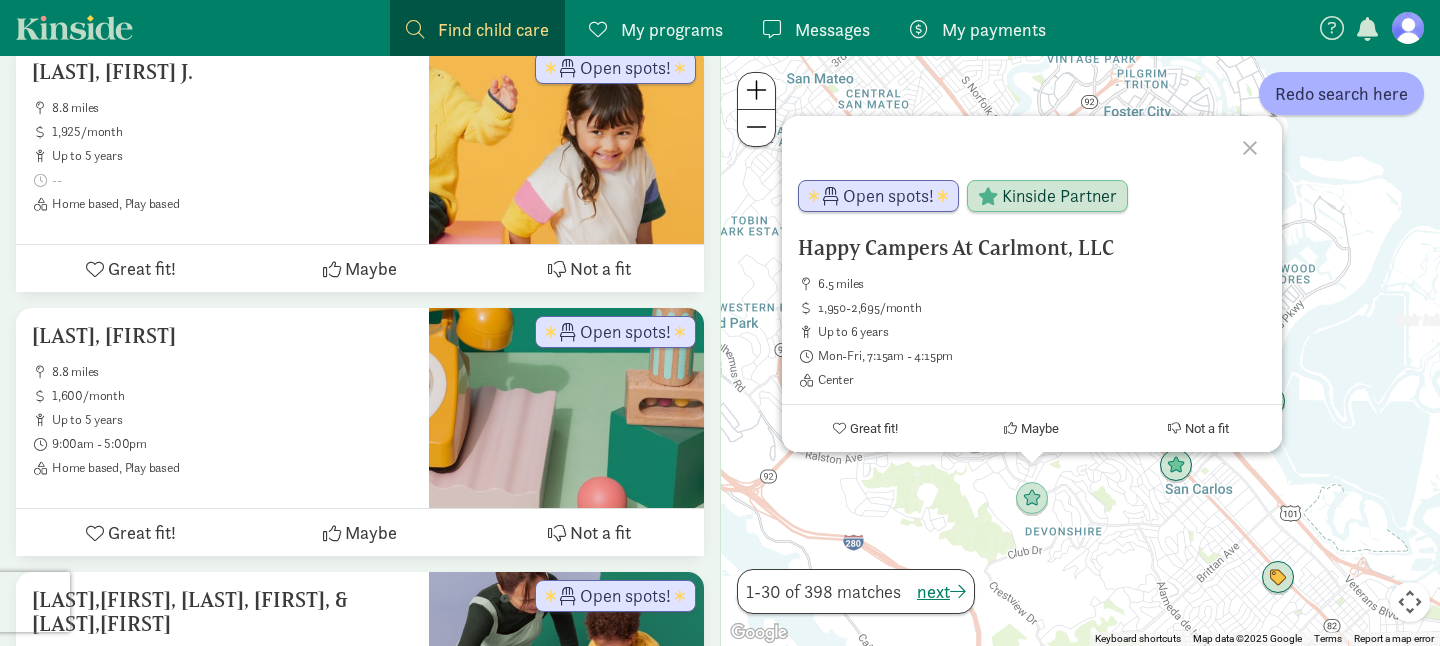 click 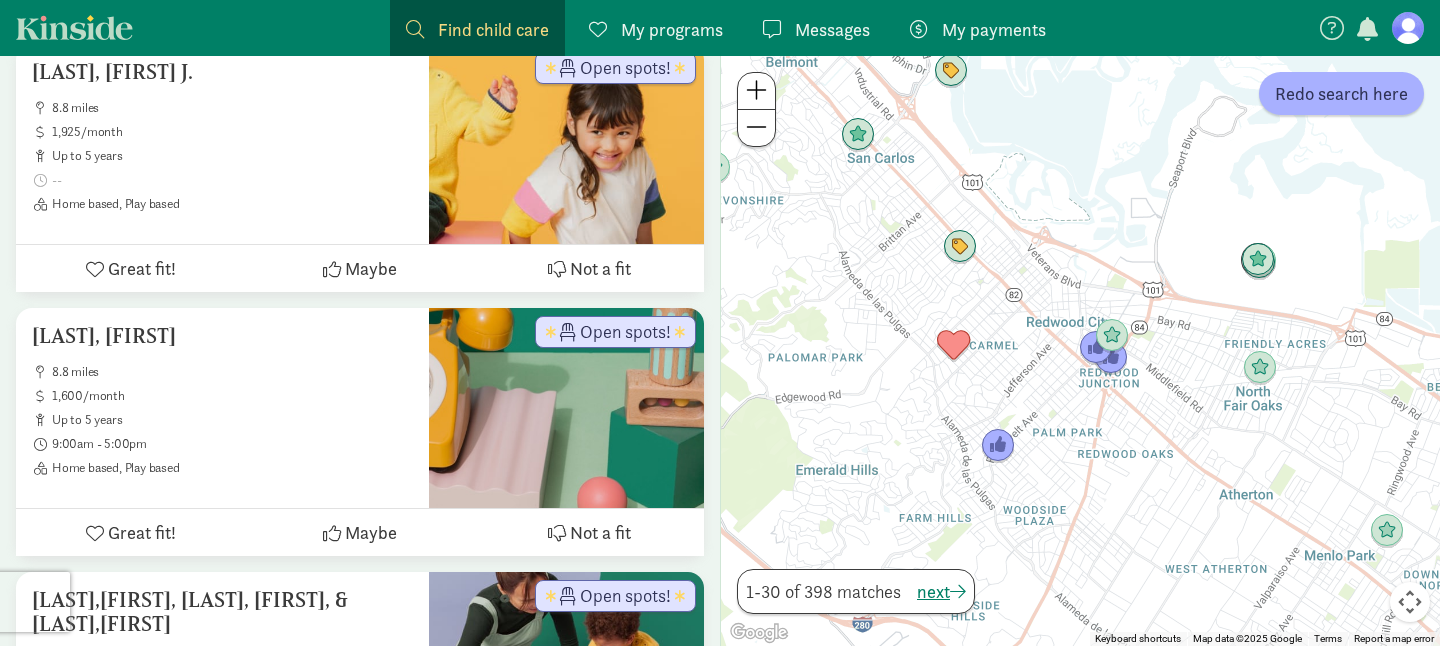 drag, startPoint x: 1100, startPoint y: 474, endPoint x: 781, endPoint y: 141, distance: 461.1399 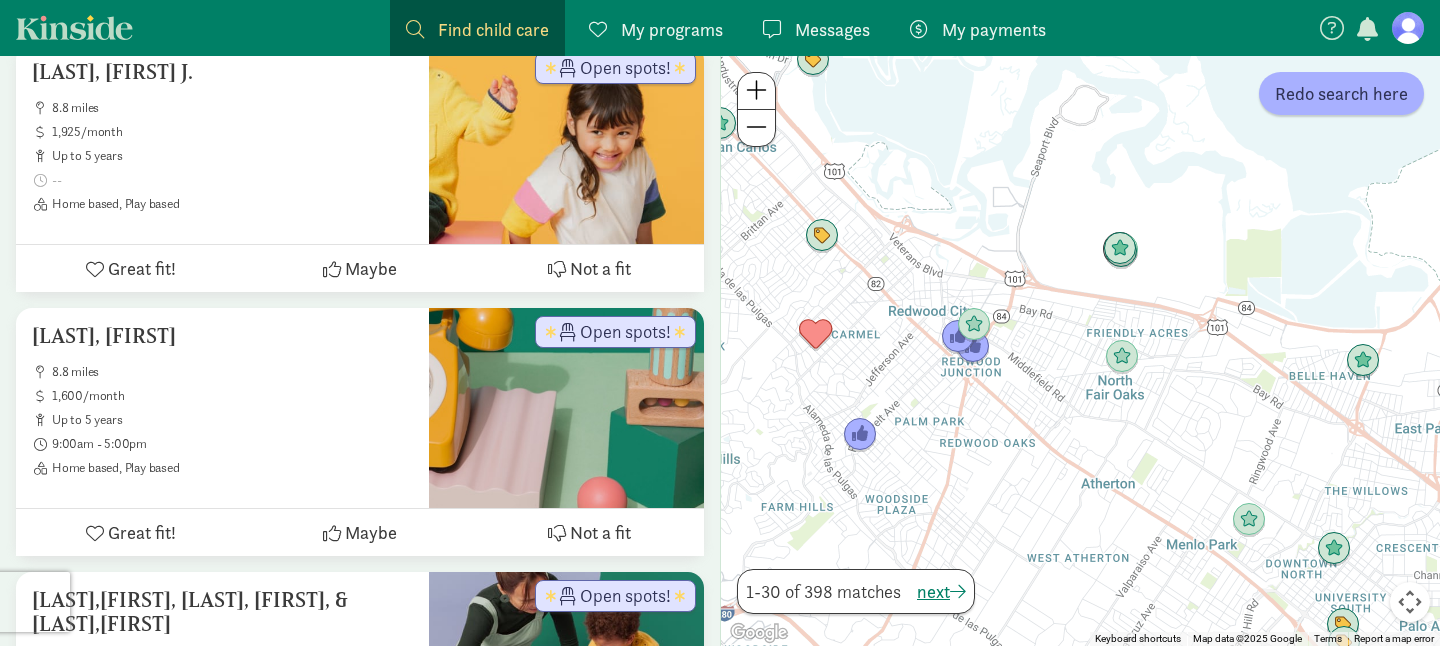 drag, startPoint x: 1236, startPoint y: 401, endPoint x: 1093, endPoint y: 390, distance: 143.42245 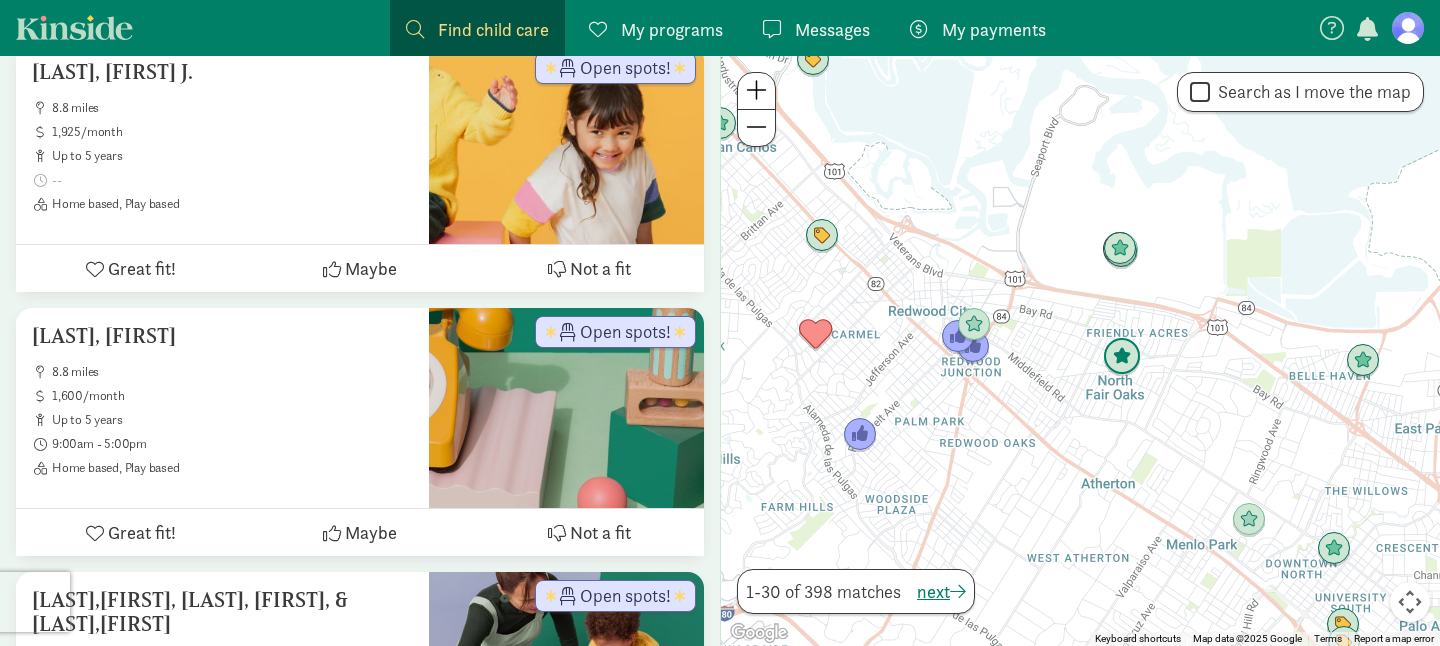 click at bounding box center [1122, 357] 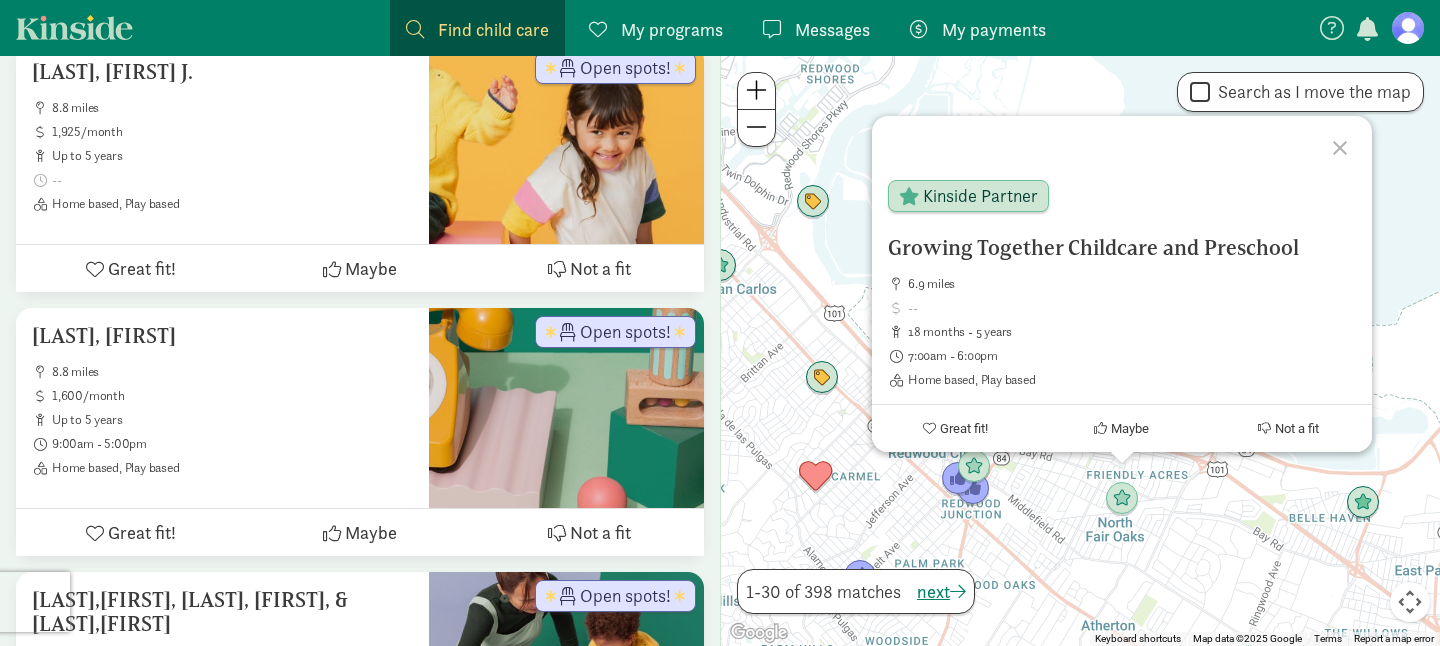 click on "Growing Together Childcare and Preschool            6.9 miles     18 months - 5 years   7:00am - 6:00pm   Home based, Play based           Kinside Partner               Great fit!       Maybe       Not a fit" at bounding box center (1080, 351) 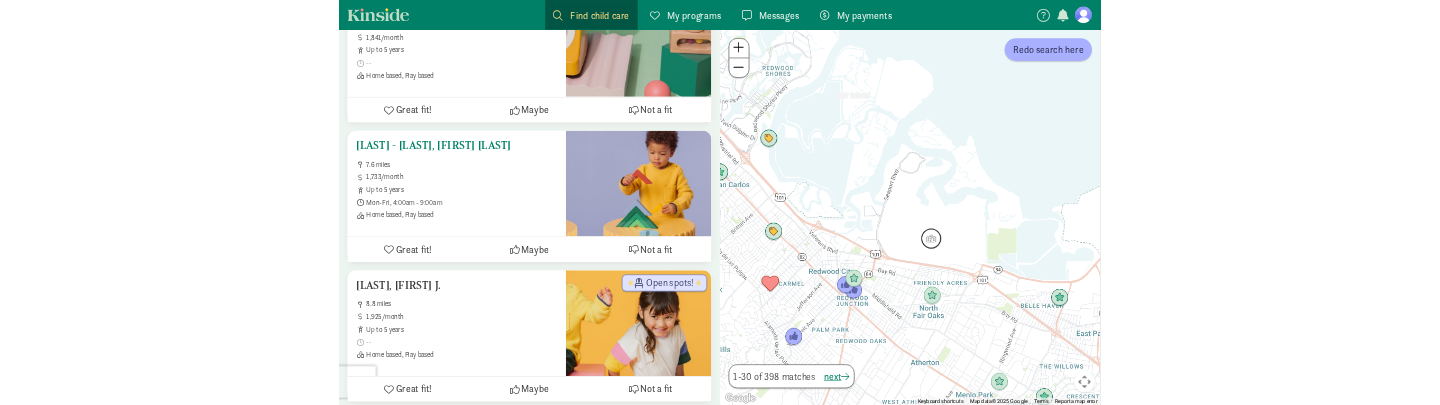 scroll, scrollTop: 0, scrollLeft: 0, axis: both 